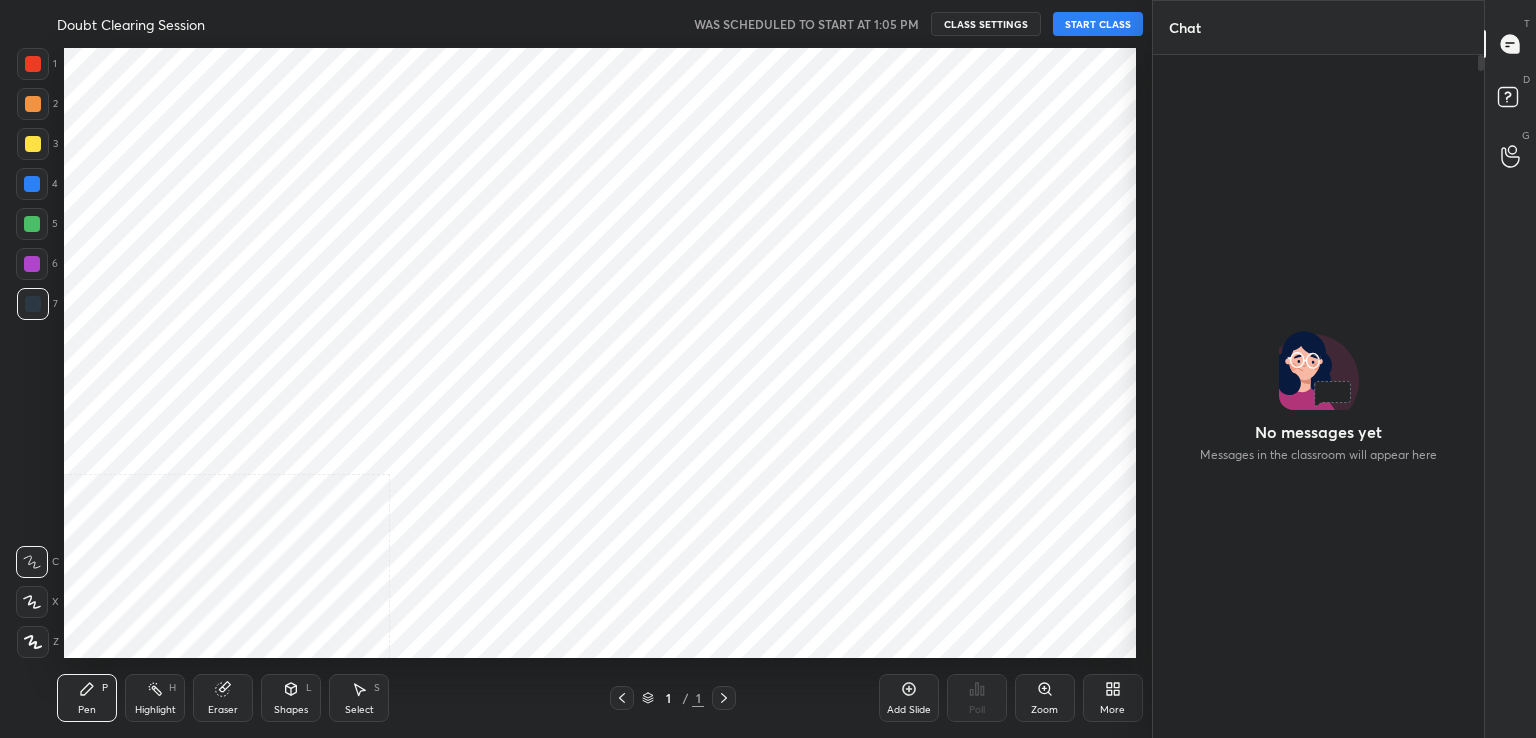 scroll, scrollTop: 0, scrollLeft: 0, axis: both 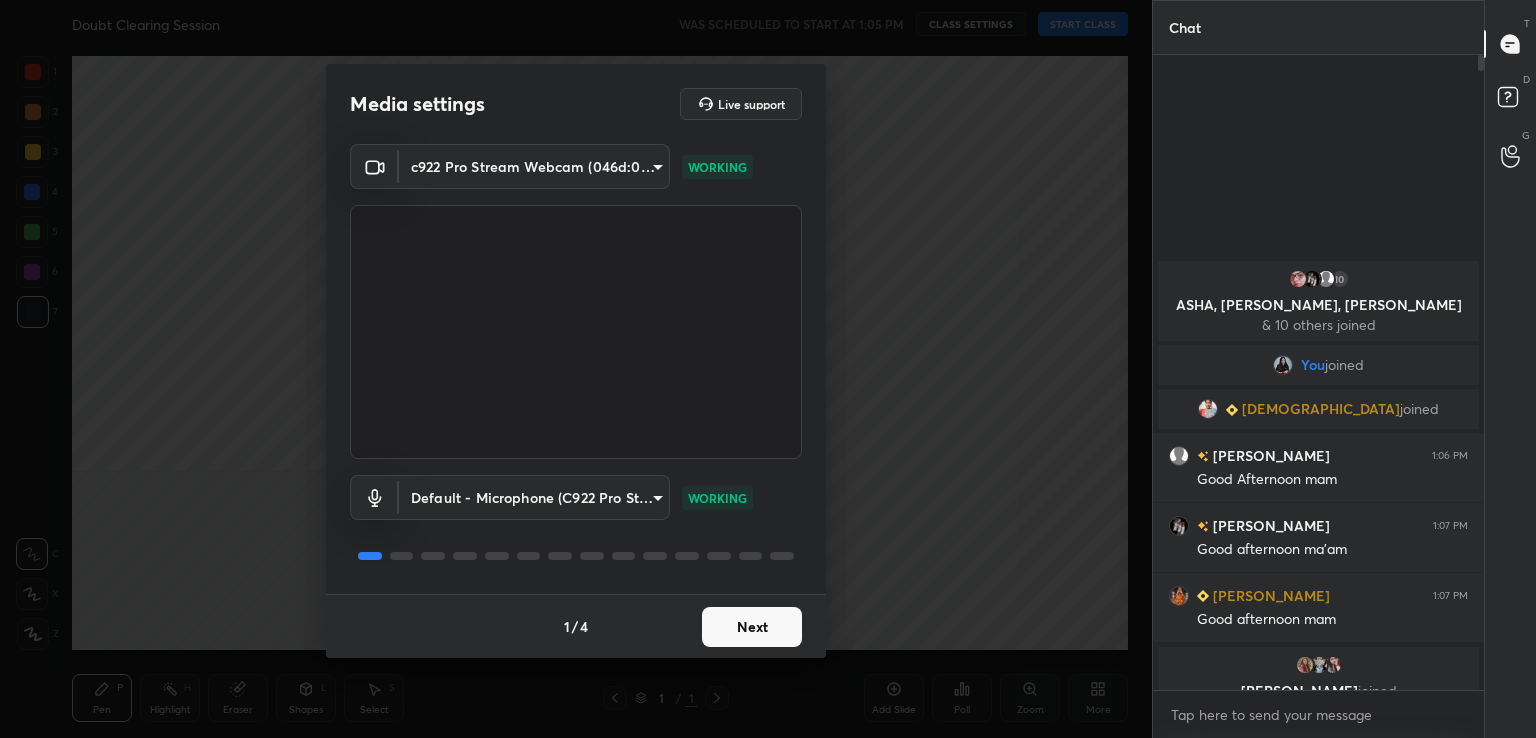 click on "Next" at bounding box center [752, 627] 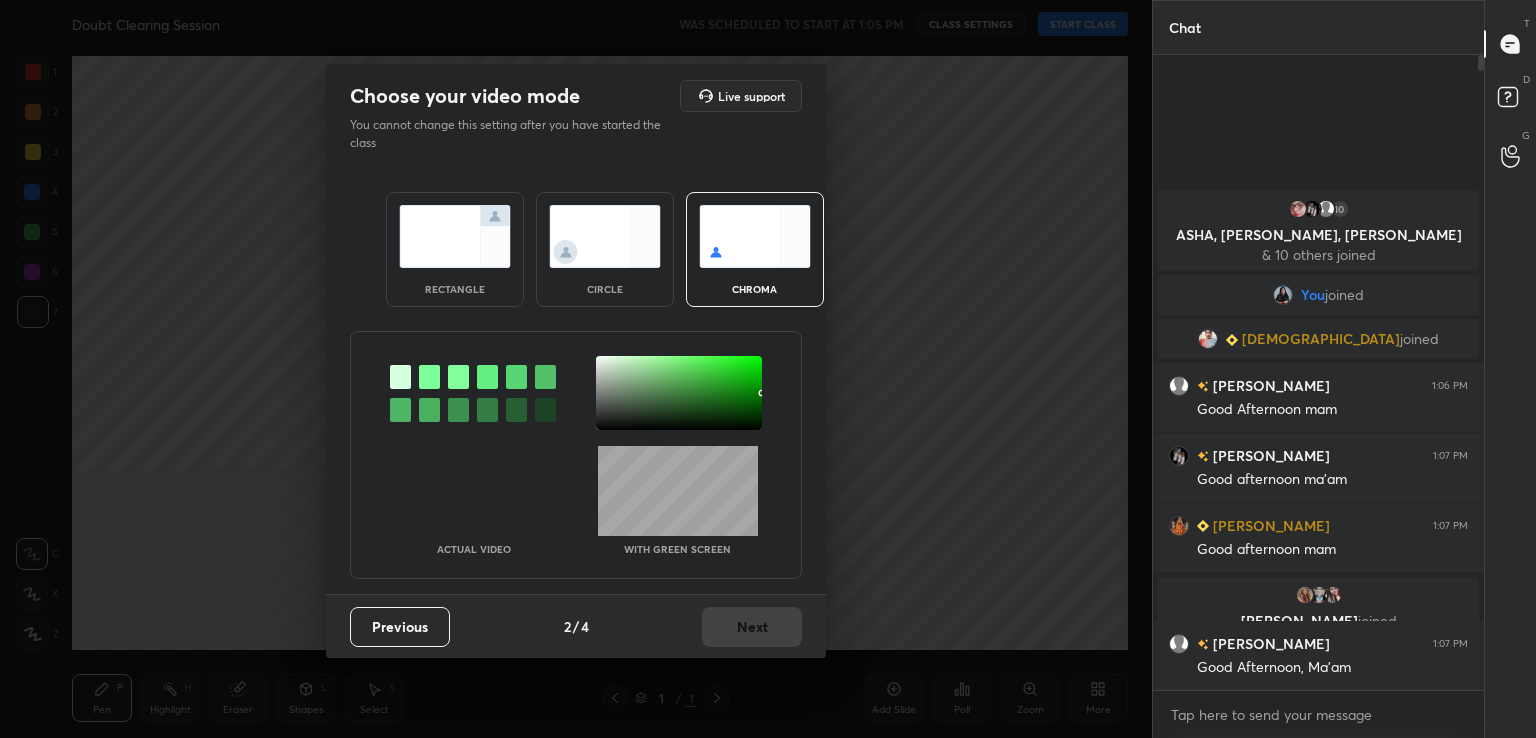click on "Previous 2 / 4 Next" at bounding box center [576, 626] 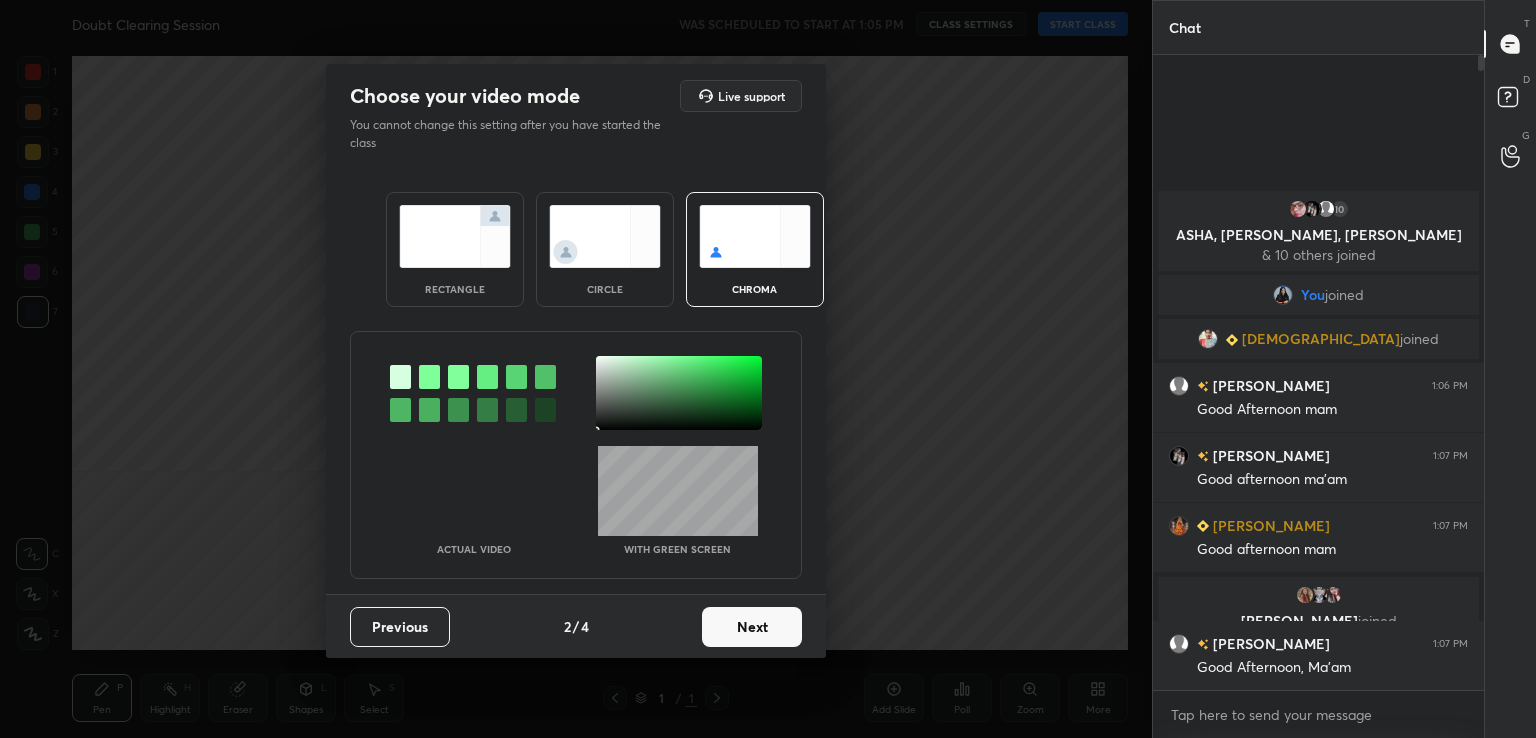 drag, startPoint x: 604, startPoint y: 371, endPoint x: 785, endPoint y: 626, distance: 312.70752 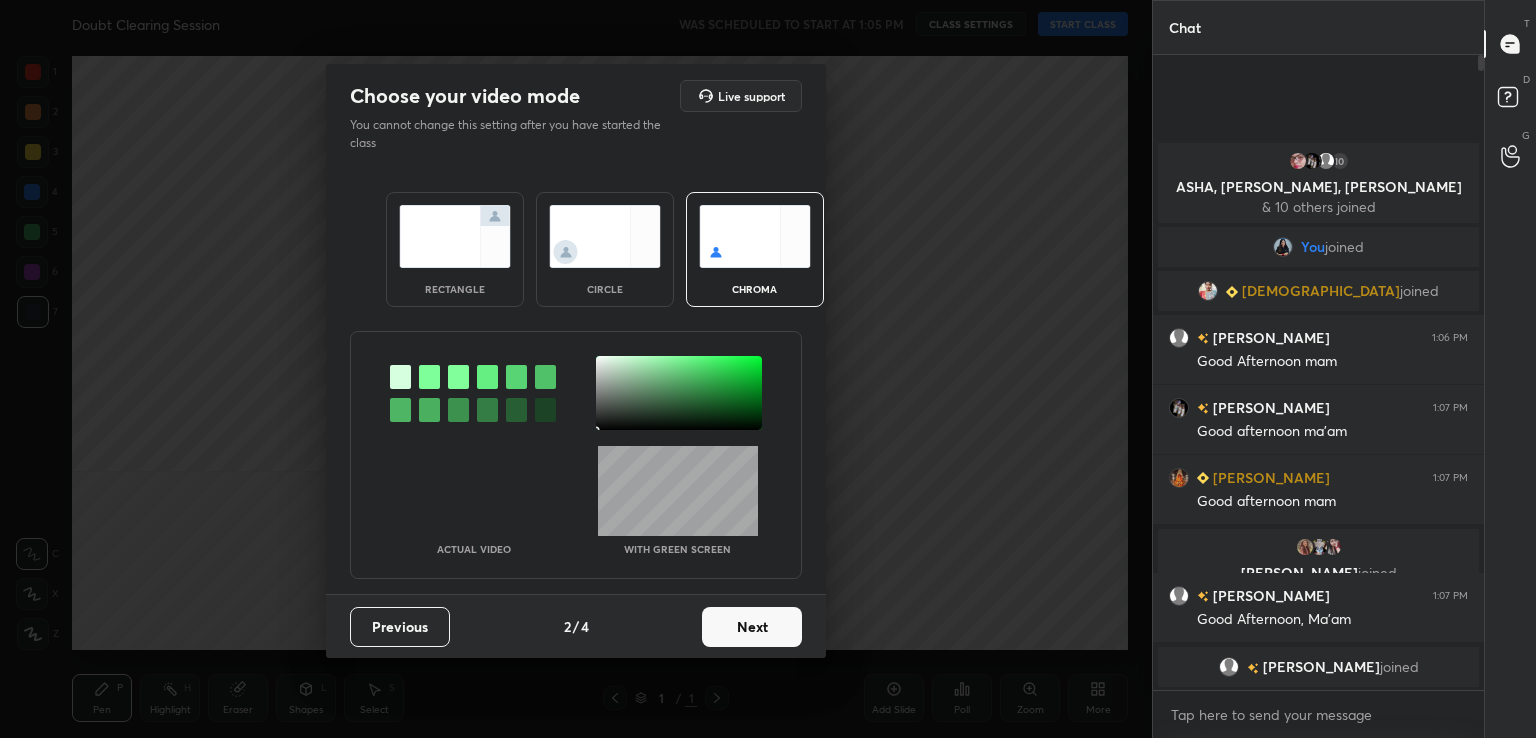 click on "Next" at bounding box center [752, 627] 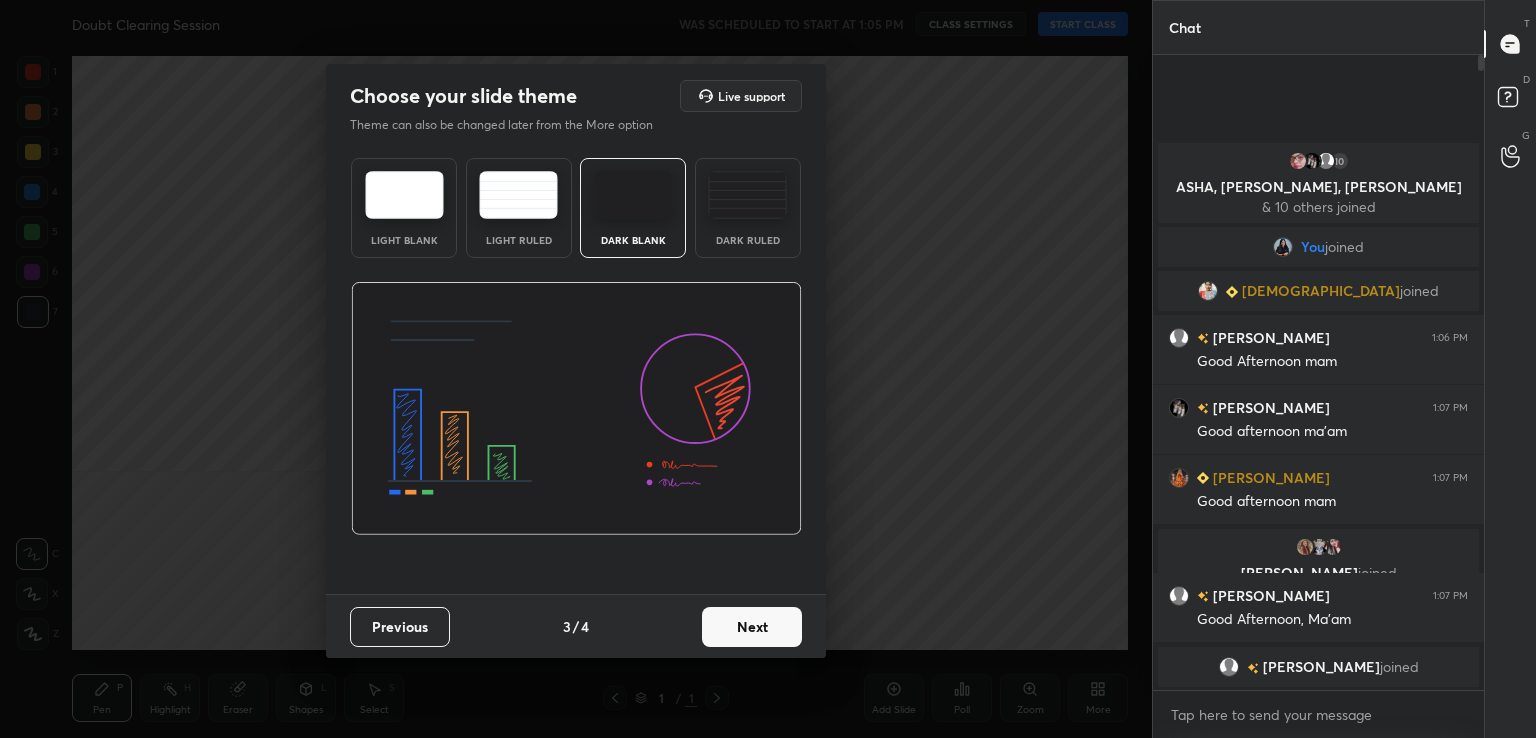 click on "Next" at bounding box center [752, 627] 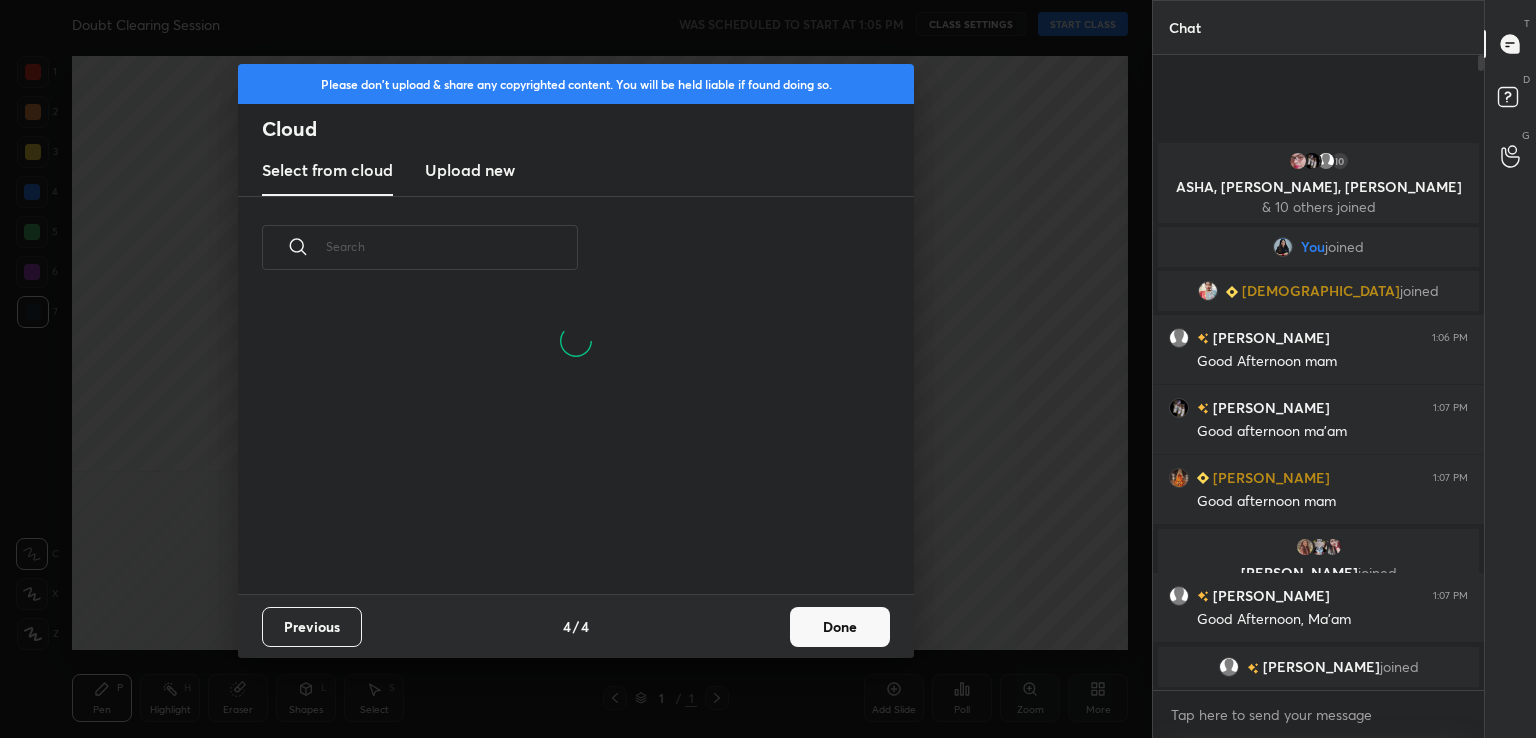 click on "Done" at bounding box center (840, 627) 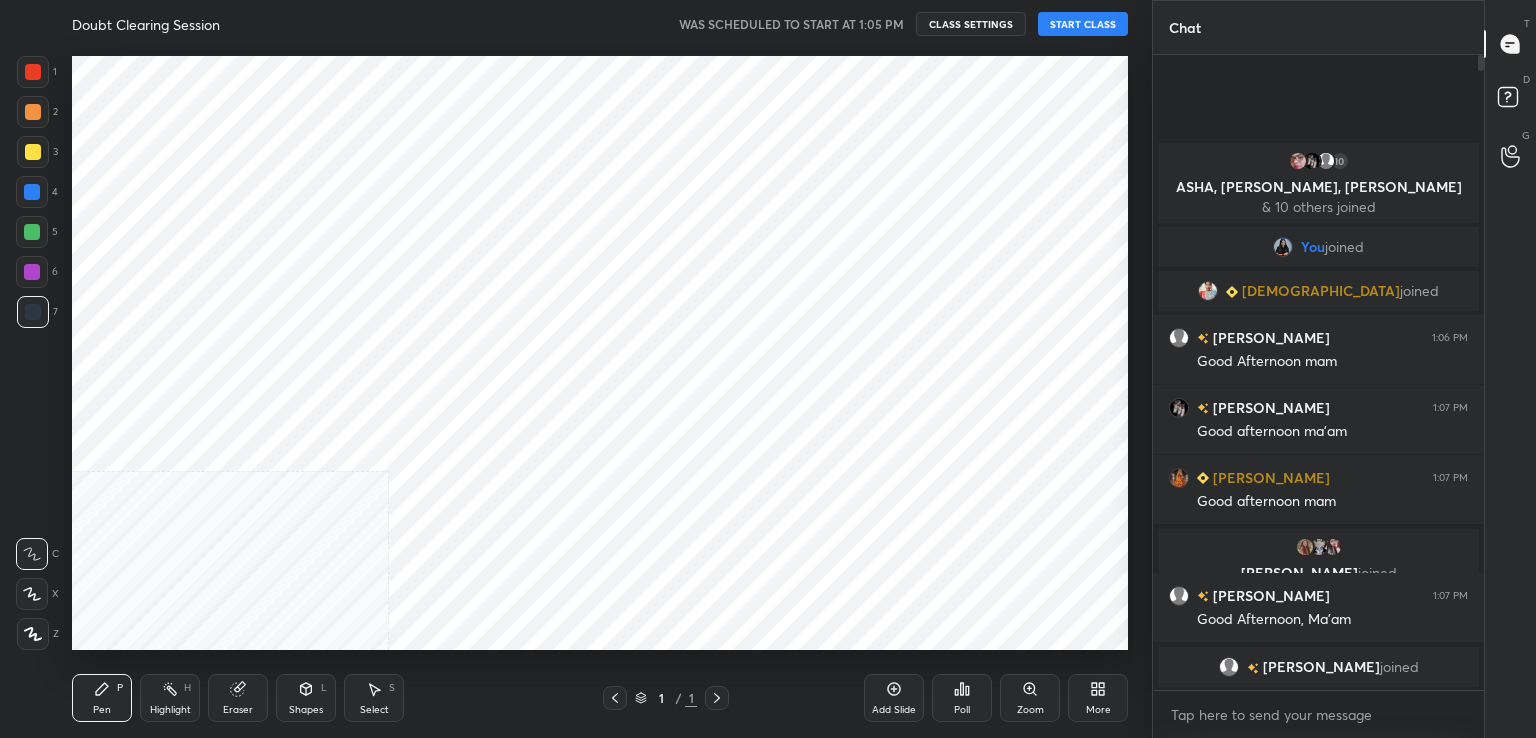 scroll, scrollTop: 6, scrollLeft: 10, axis: both 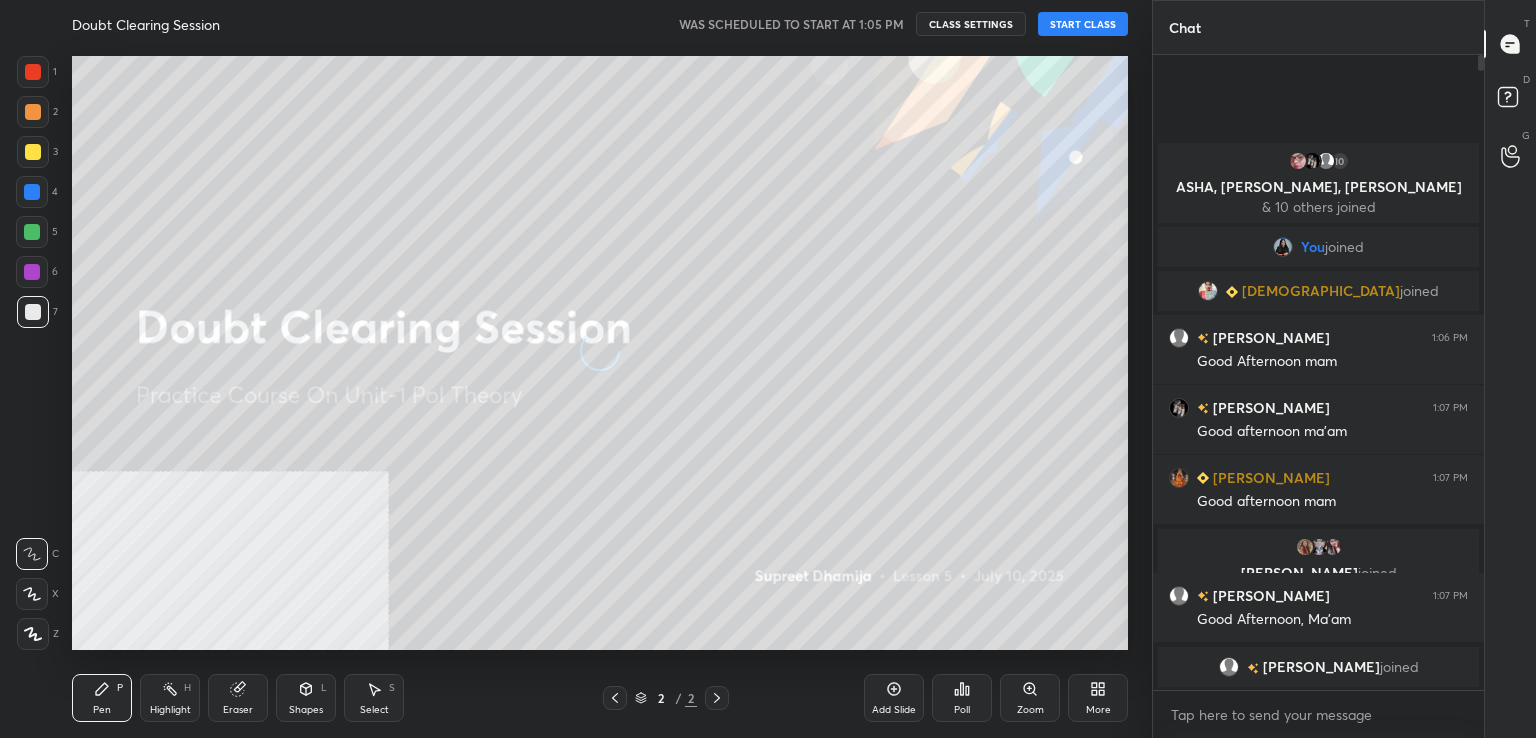 click on "START CLASS" at bounding box center (1083, 24) 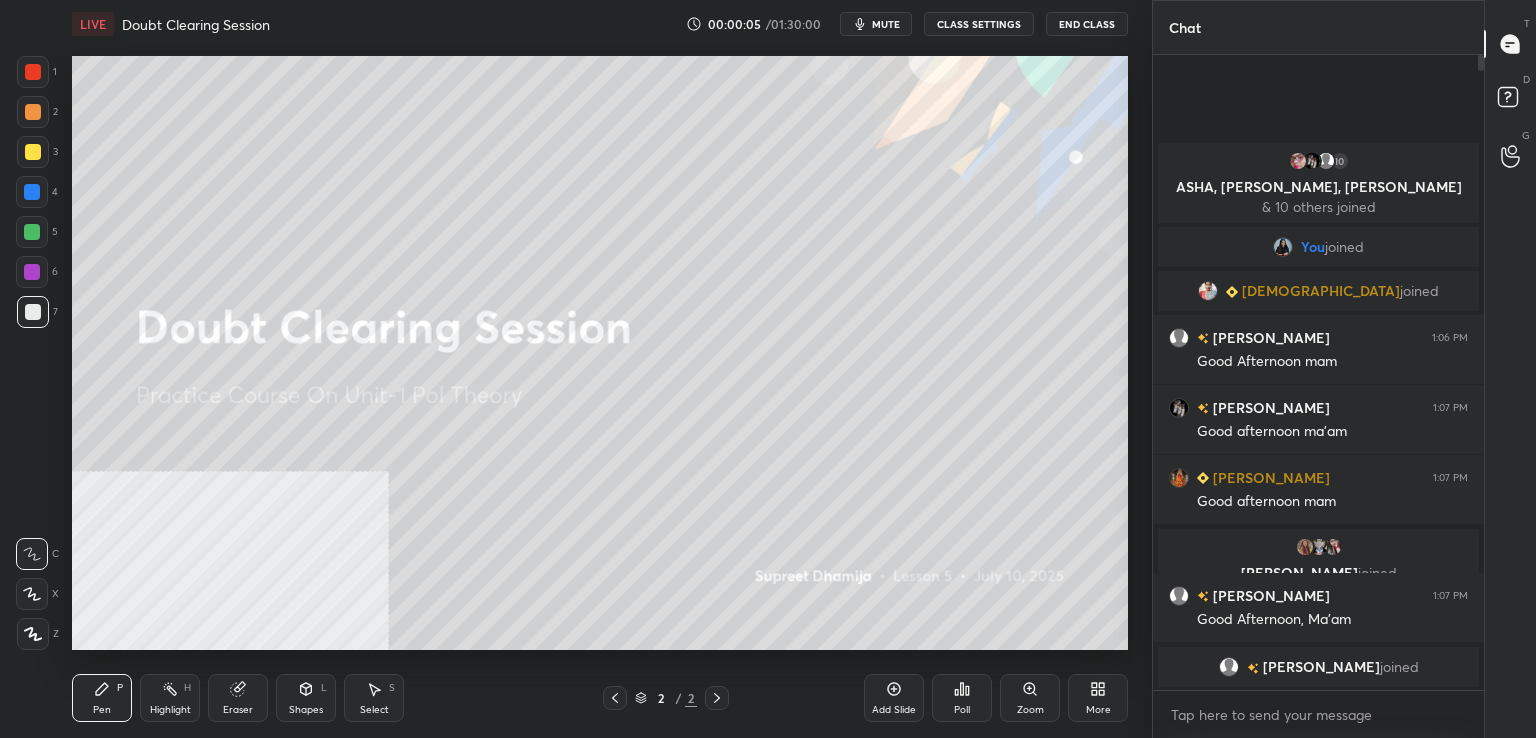 click on "CLASS SETTINGS" at bounding box center (979, 24) 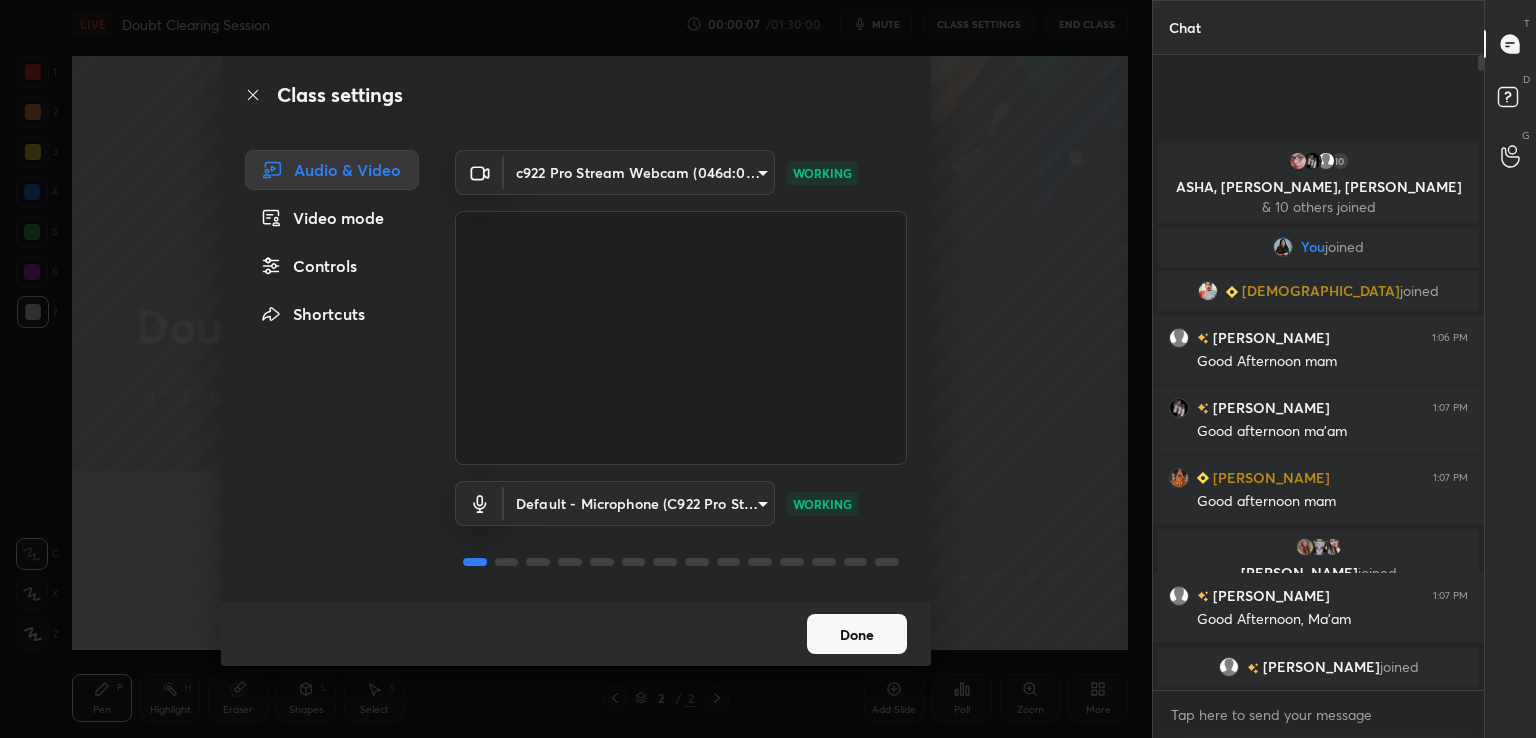 click on "Video mode" at bounding box center (332, 218) 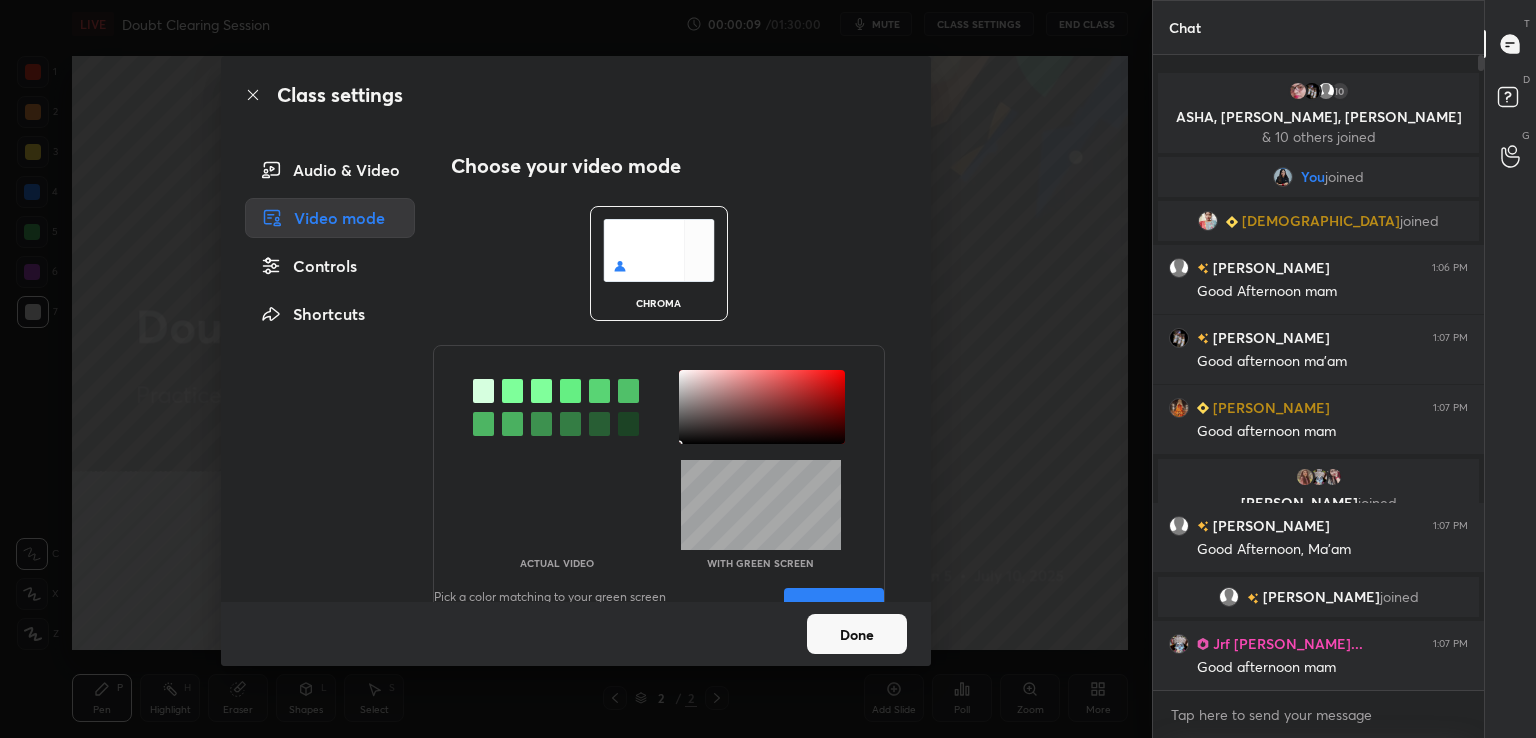 click at bounding box center (512, 391) 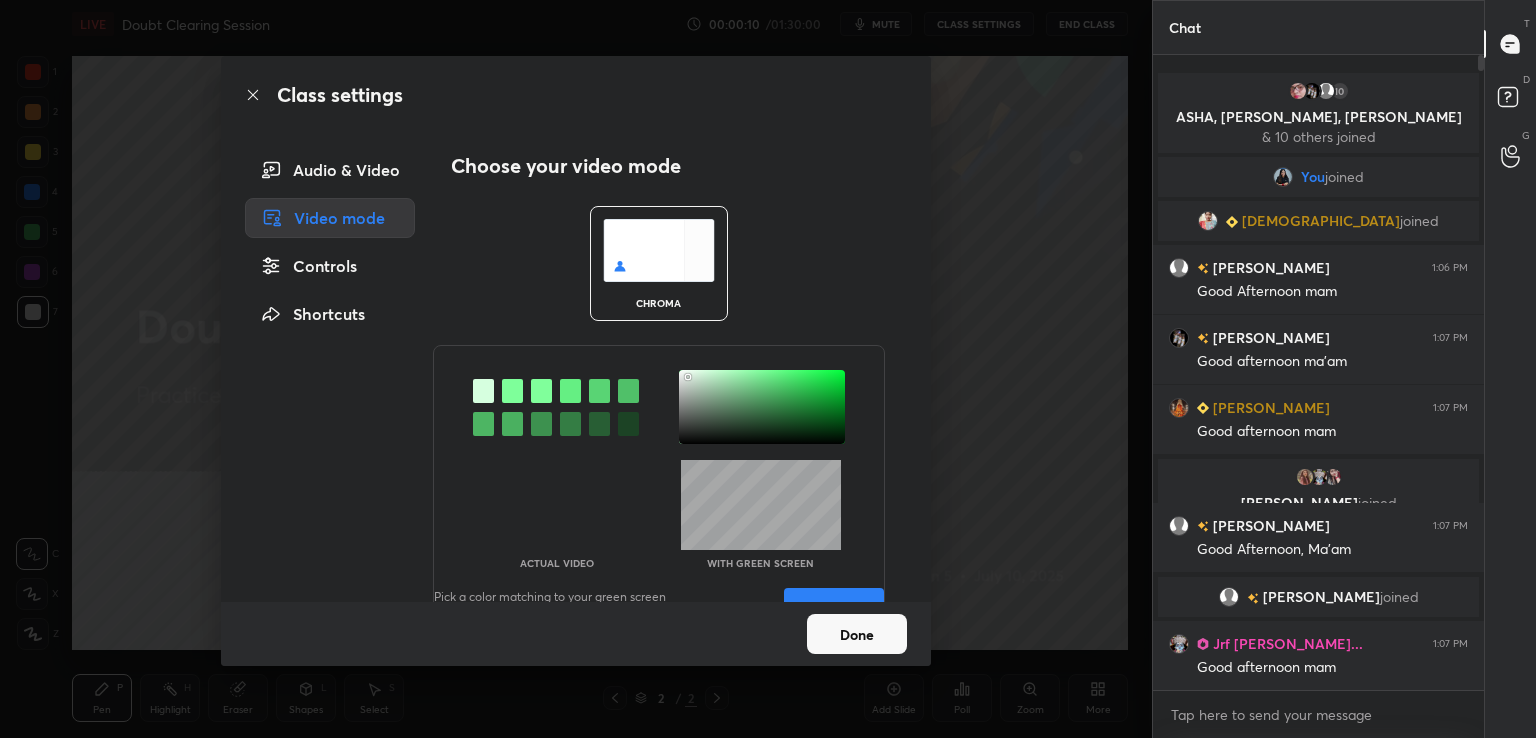 click at bounding box center (762, 407) 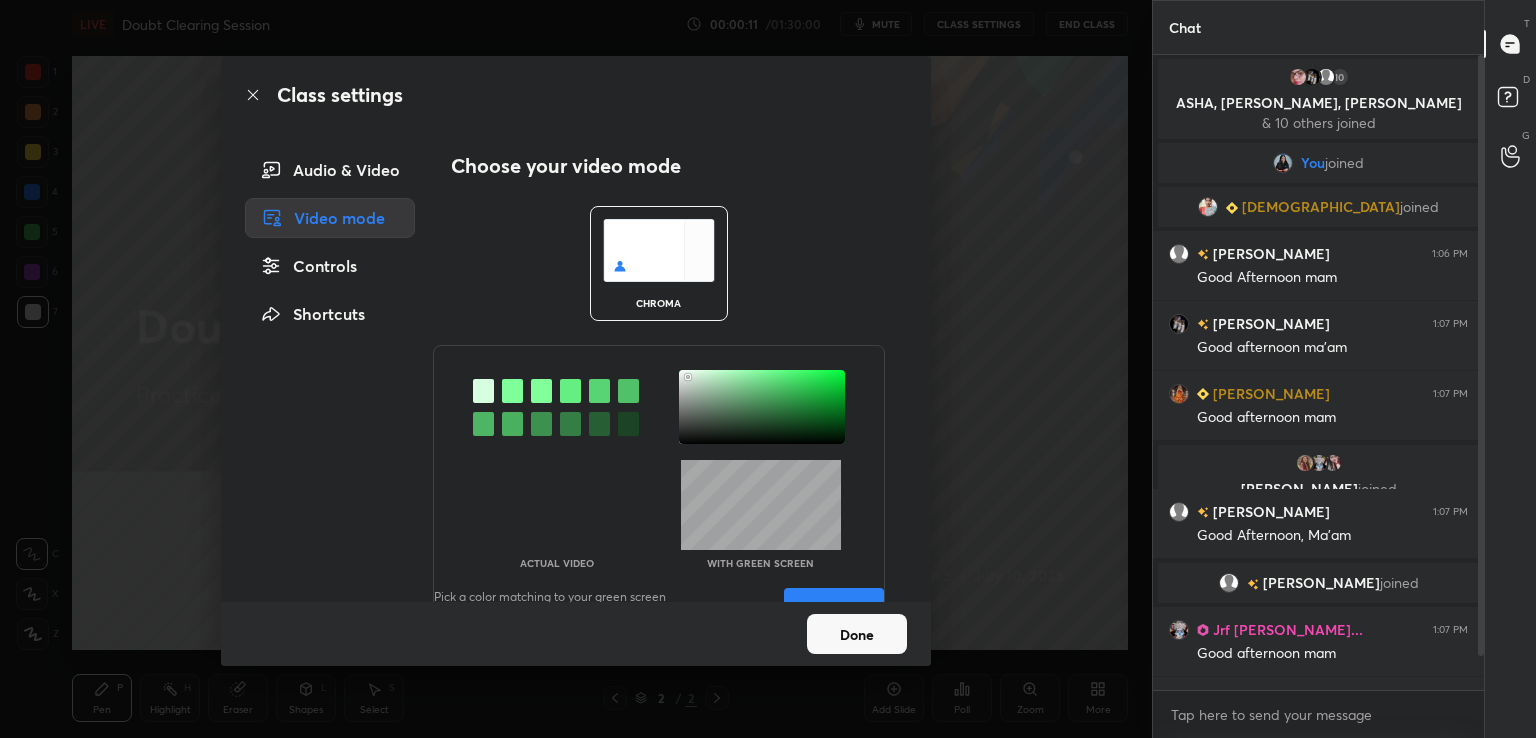 click on "Save" at bounding box center [834, 608] 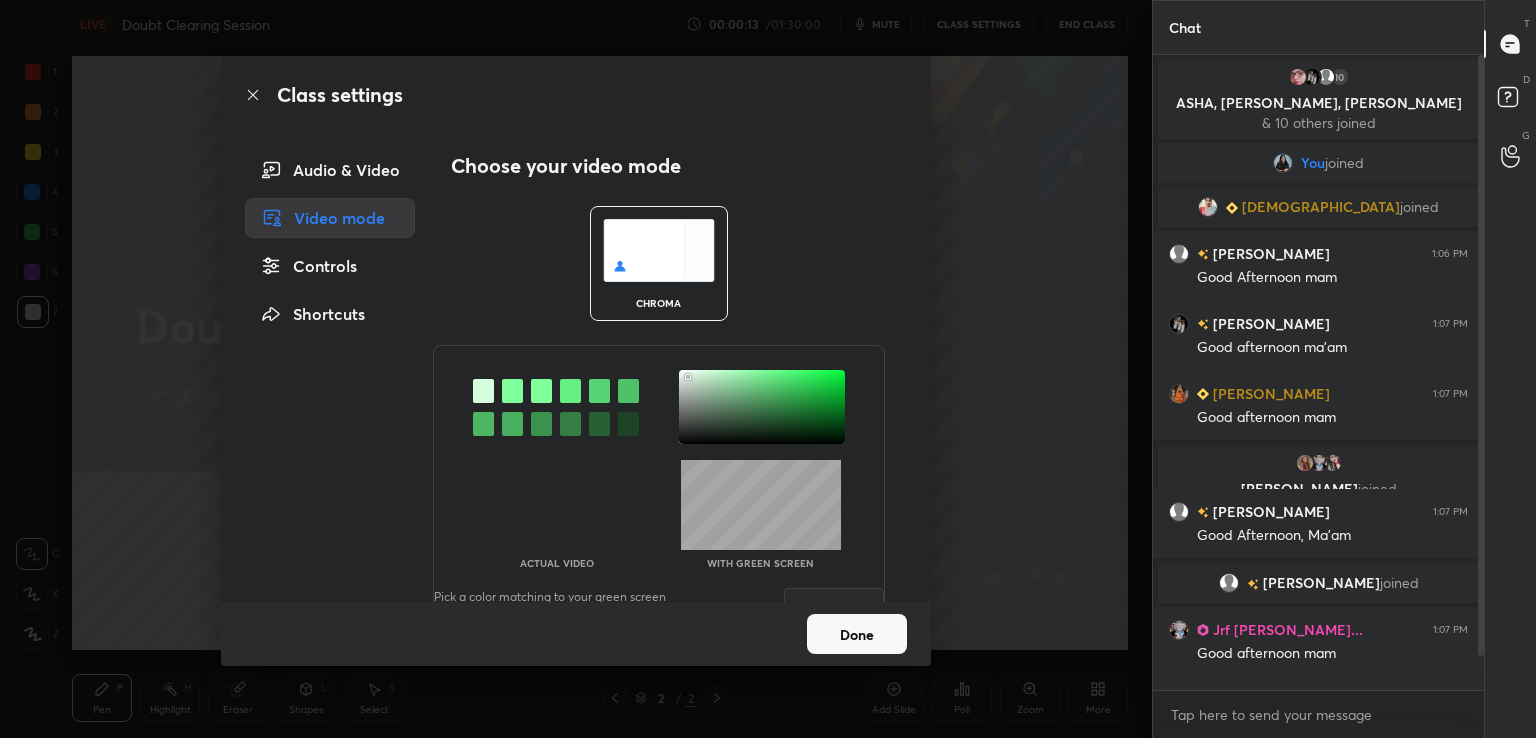 click on "Done" at bounding box center (857, 634) 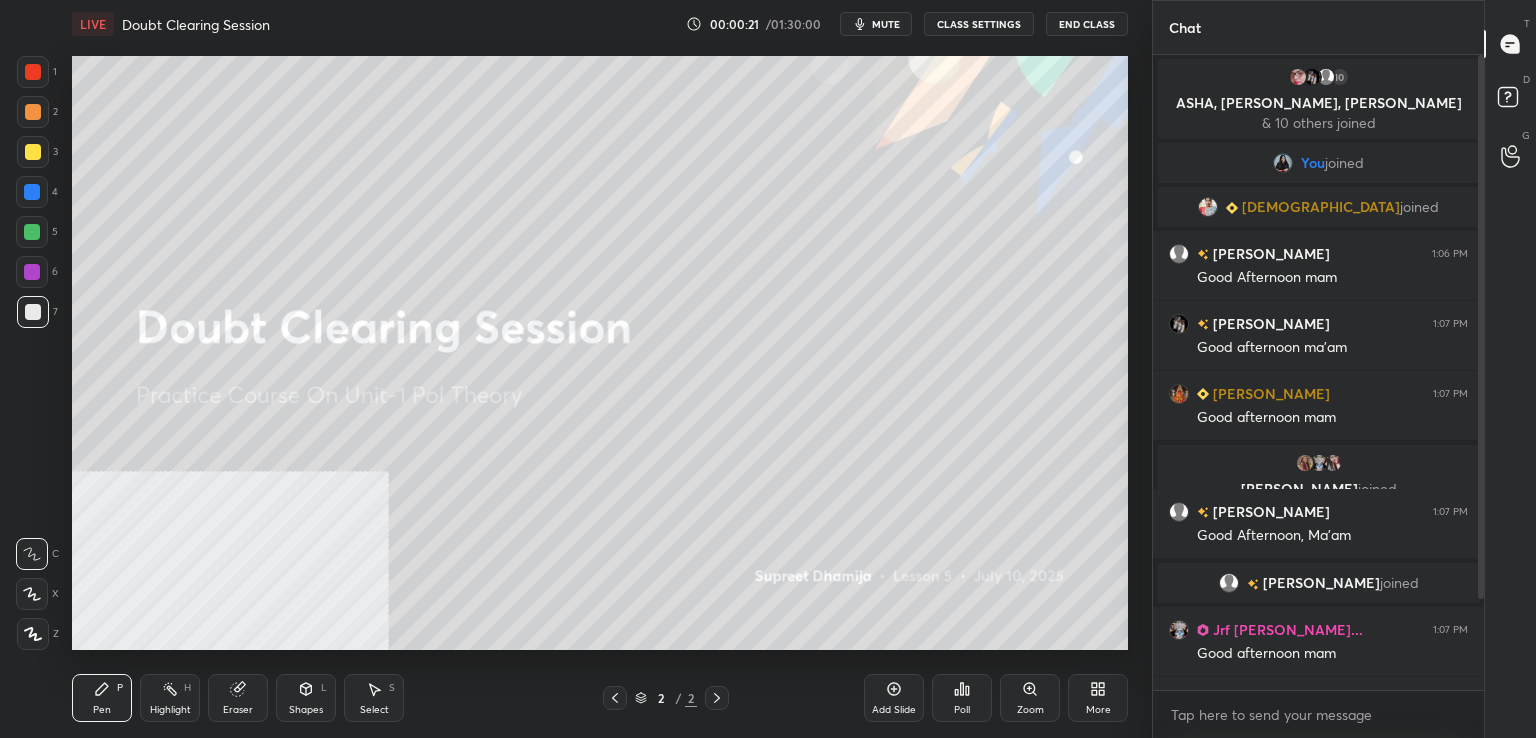 click on "More" at bounding box center [1098, 698] 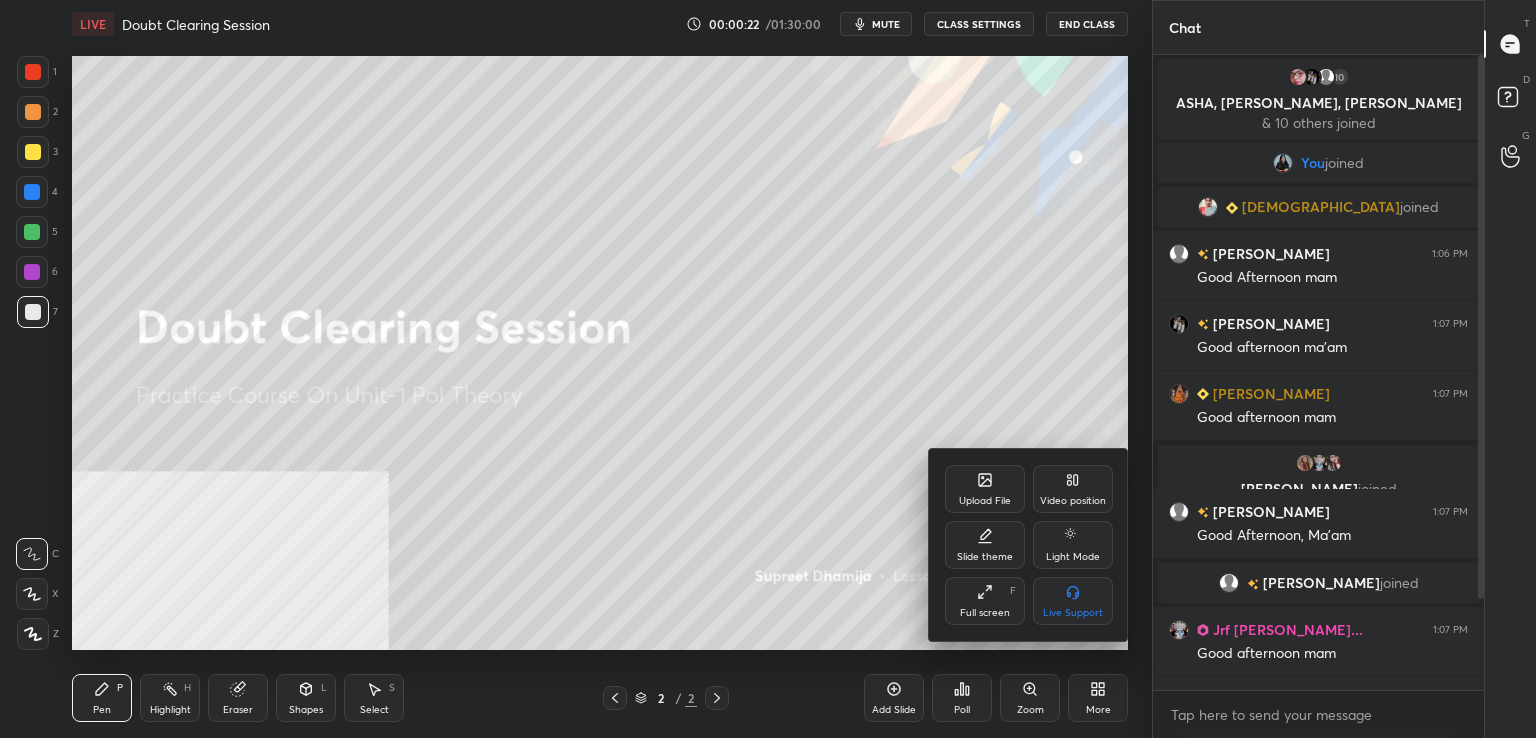 click on "Video position" at bounding box center (1073, 489) 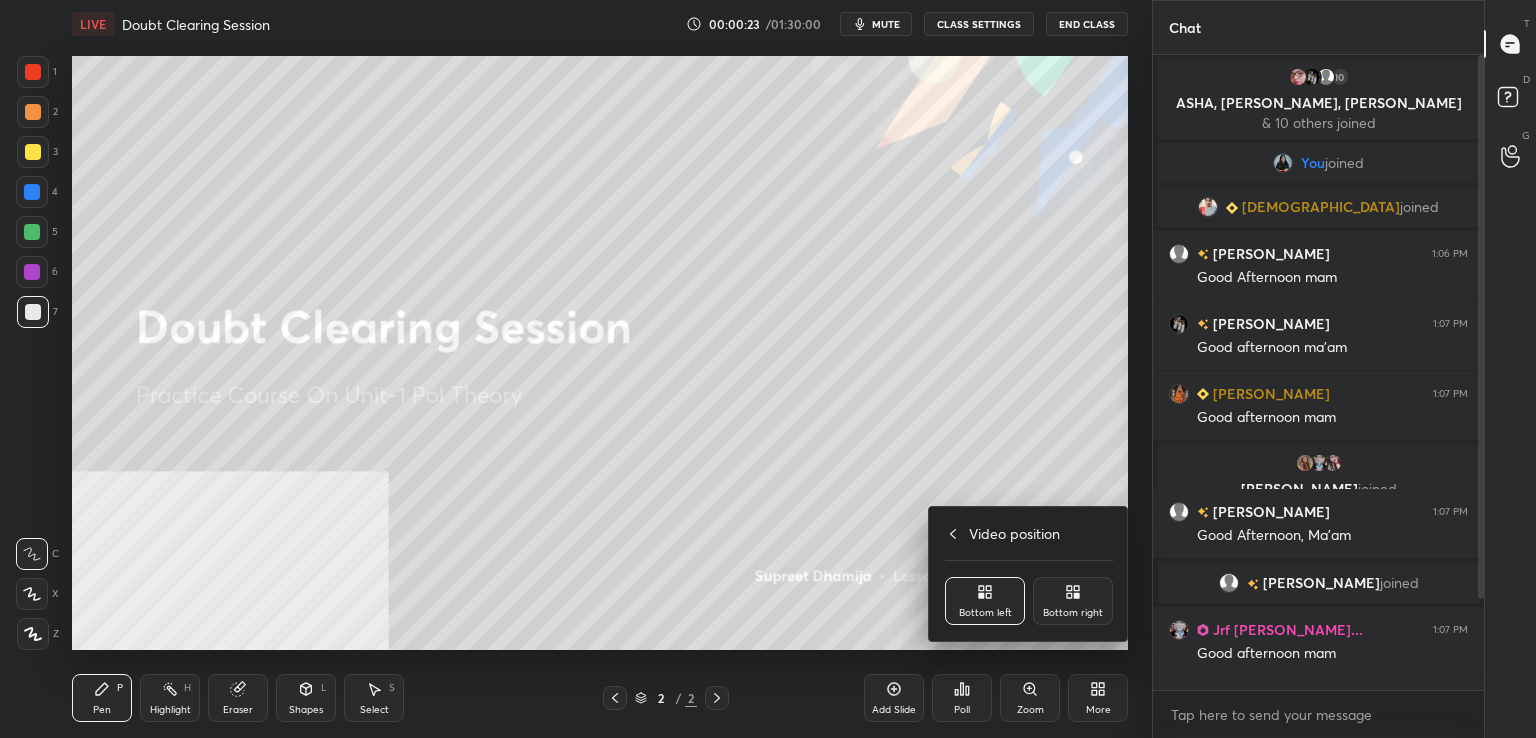 click 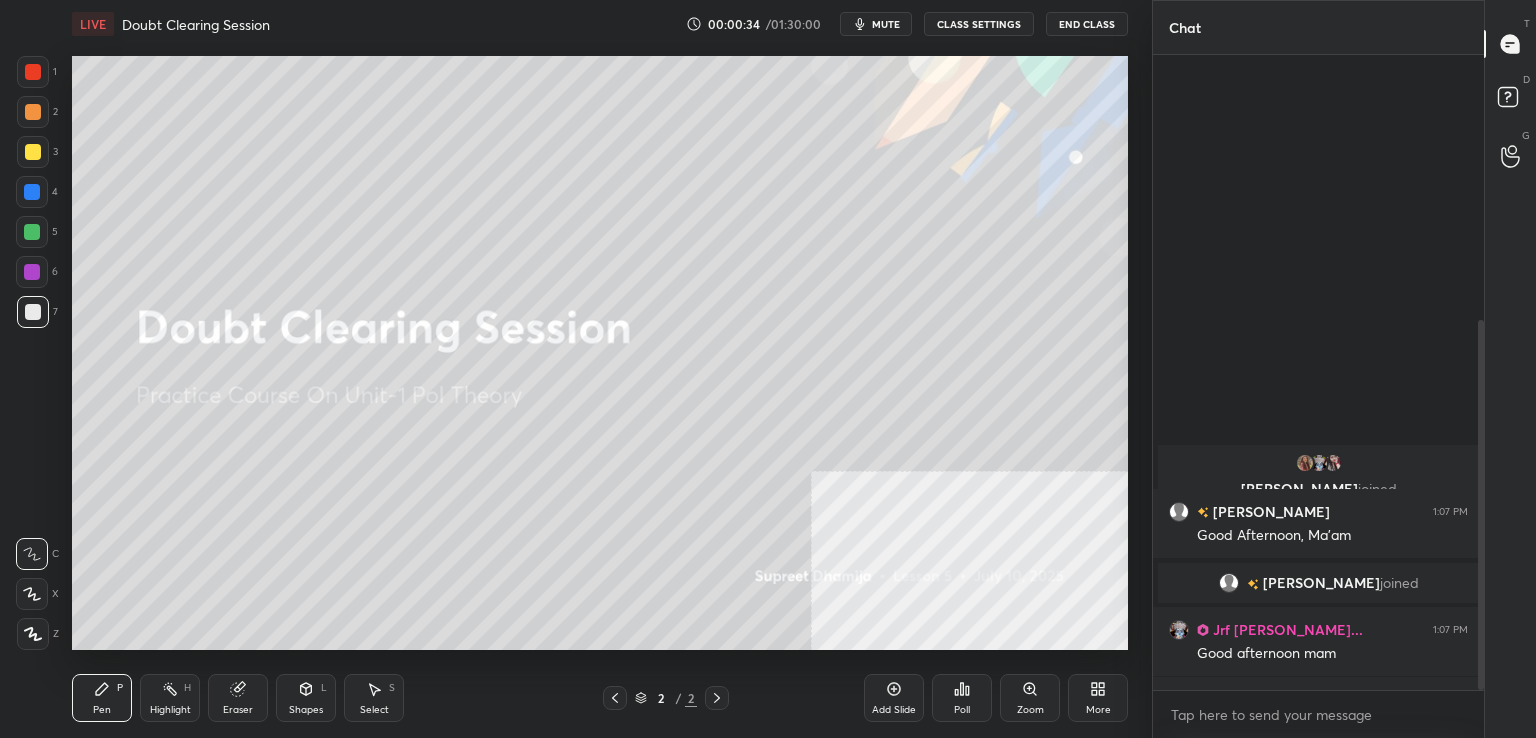 scroll, scrollTop: 454, scrollLeft: 0, axis: vertical 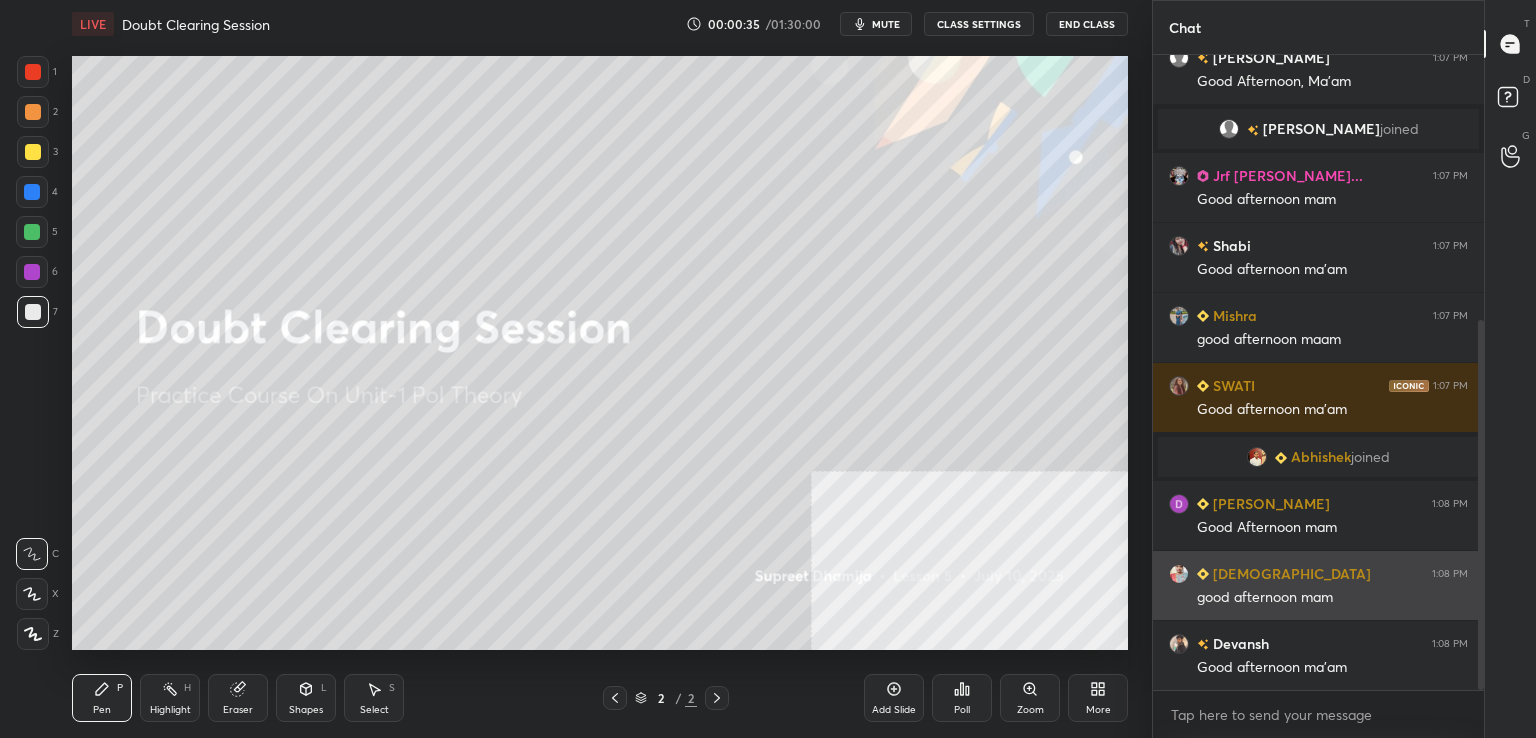 drag, startPoint x: 1478, startPoint y: 240, endPoint x: 1468, endPoint y: 574, distance: 334.14966 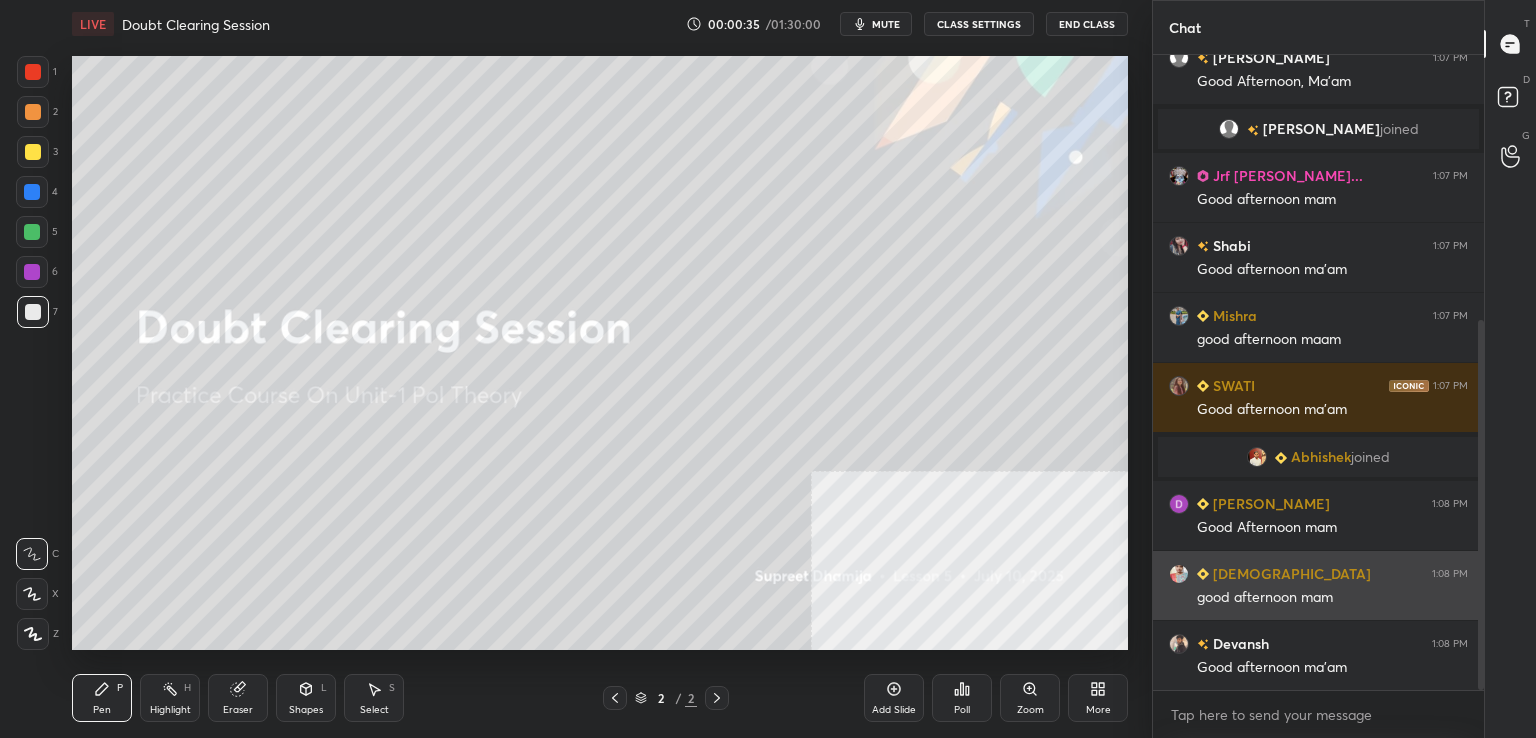 click on "[PERSON_NAME], [PERSON_NAME]  joined [PERSON_NAME] 1:07 PM Good Afternoon, Ma'am [PERSON_NAME]  joined Jrf [PERSON_NAME]... 1:07 PM Good afternoon mam Shabi 1:07 PM Good afternoon ma'am Mishra 1:07 PM good afternoon maam SWATI 1:07 PM Good afternoon ma'am [PERSON_NAME]  joined [PERSON_NAME] 1:08 PM Good Afternoon mam Sunita 1:08 PM good afternoon mam [PERSON_NAME] 1:08 PM Good afternoon ma'am JUMP TO LATEST" at bounding box center [1318, 372] 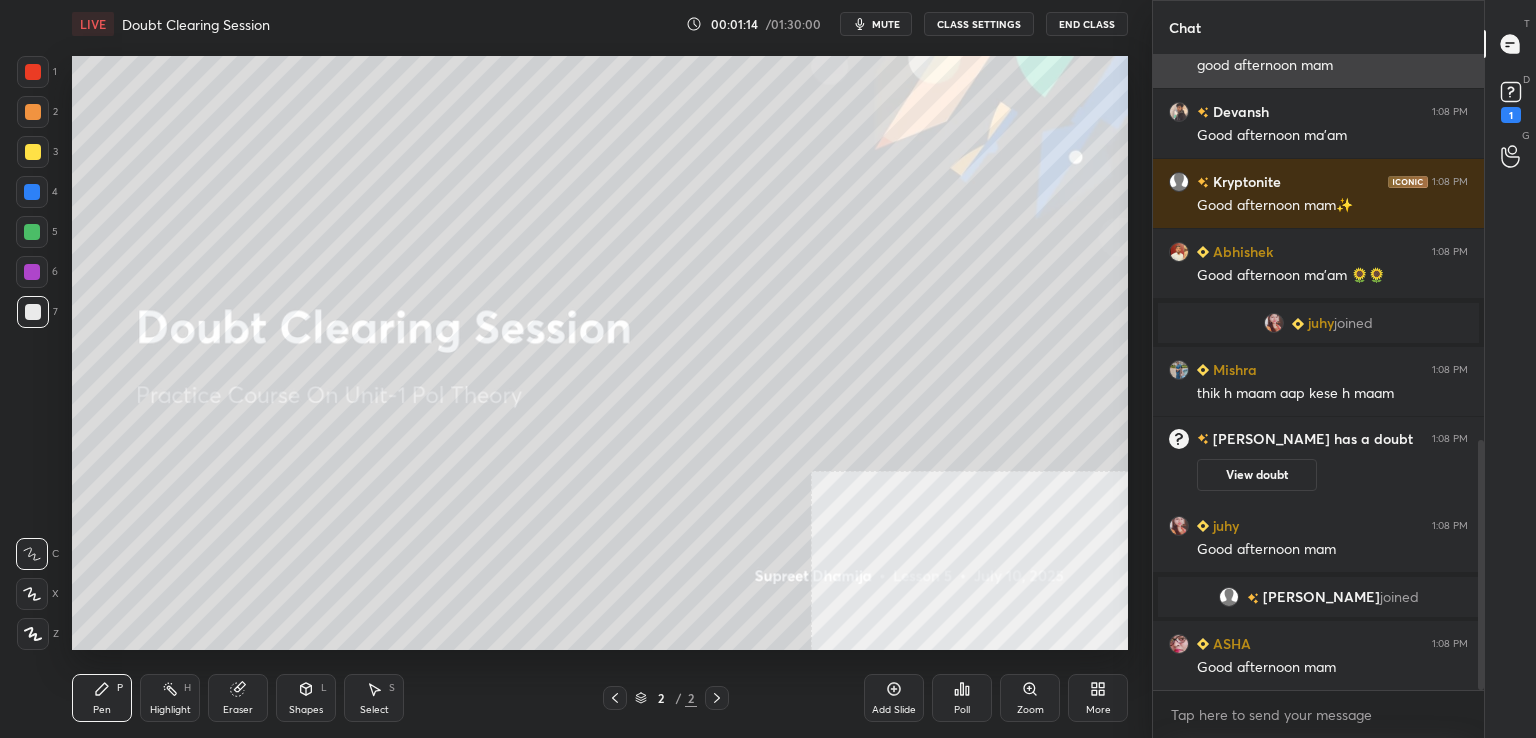 scroll, scrollTop: 1048, scrollLeft: 0, axis: vertical 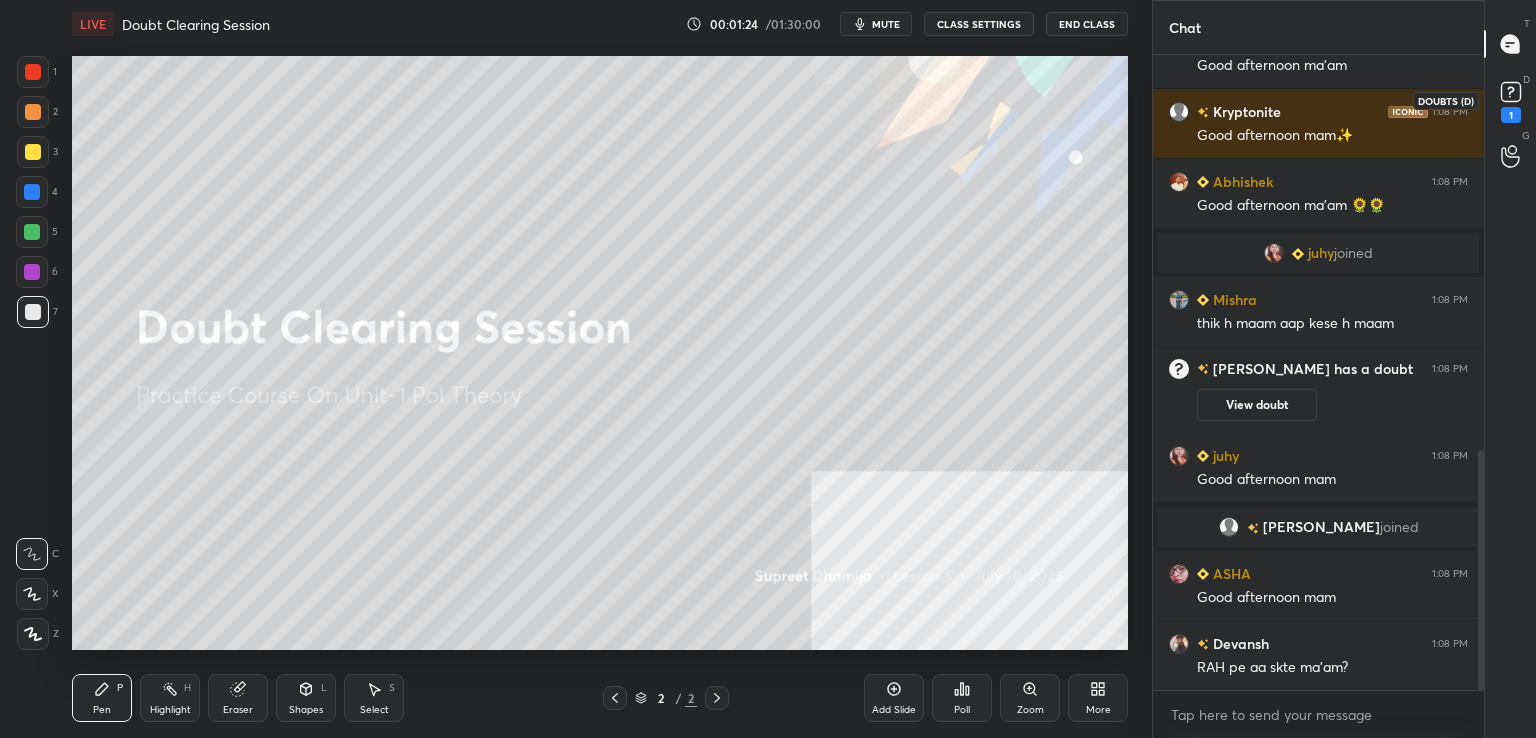 click on "1" at bounding box center [1511, 115] 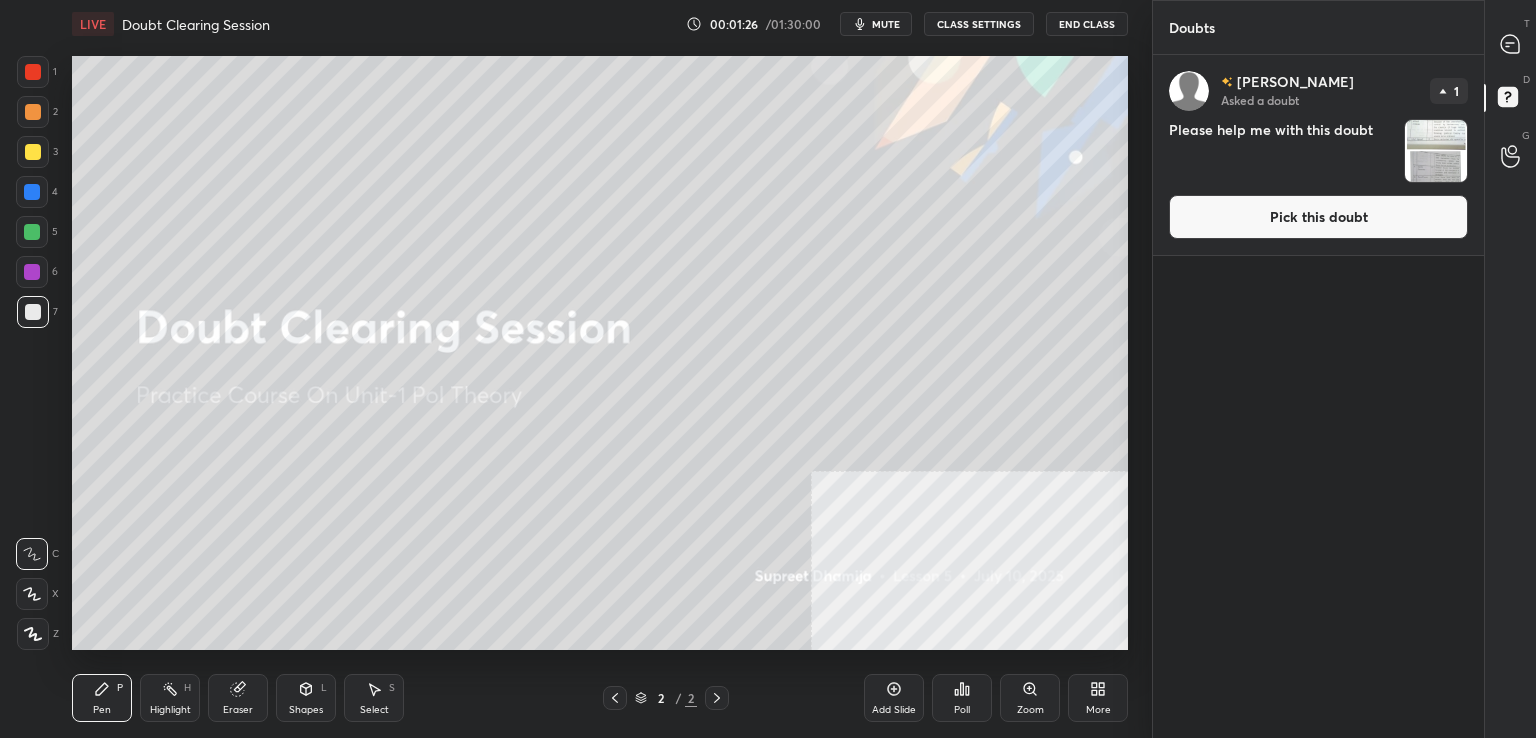 click on "Pick this doubt" at bounding box center (1318, 217) 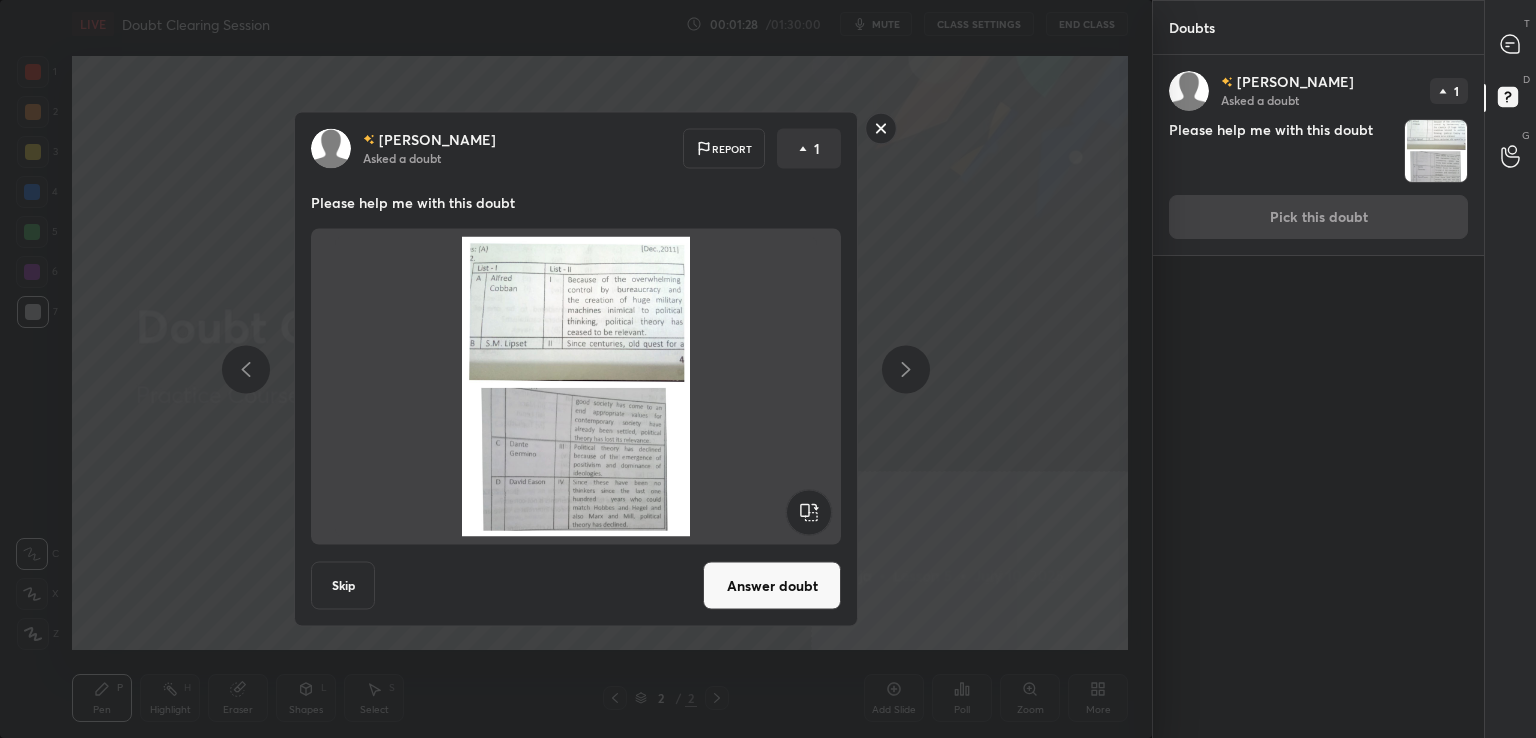 click on "Answer doubt" at bounding box center [772, 586] 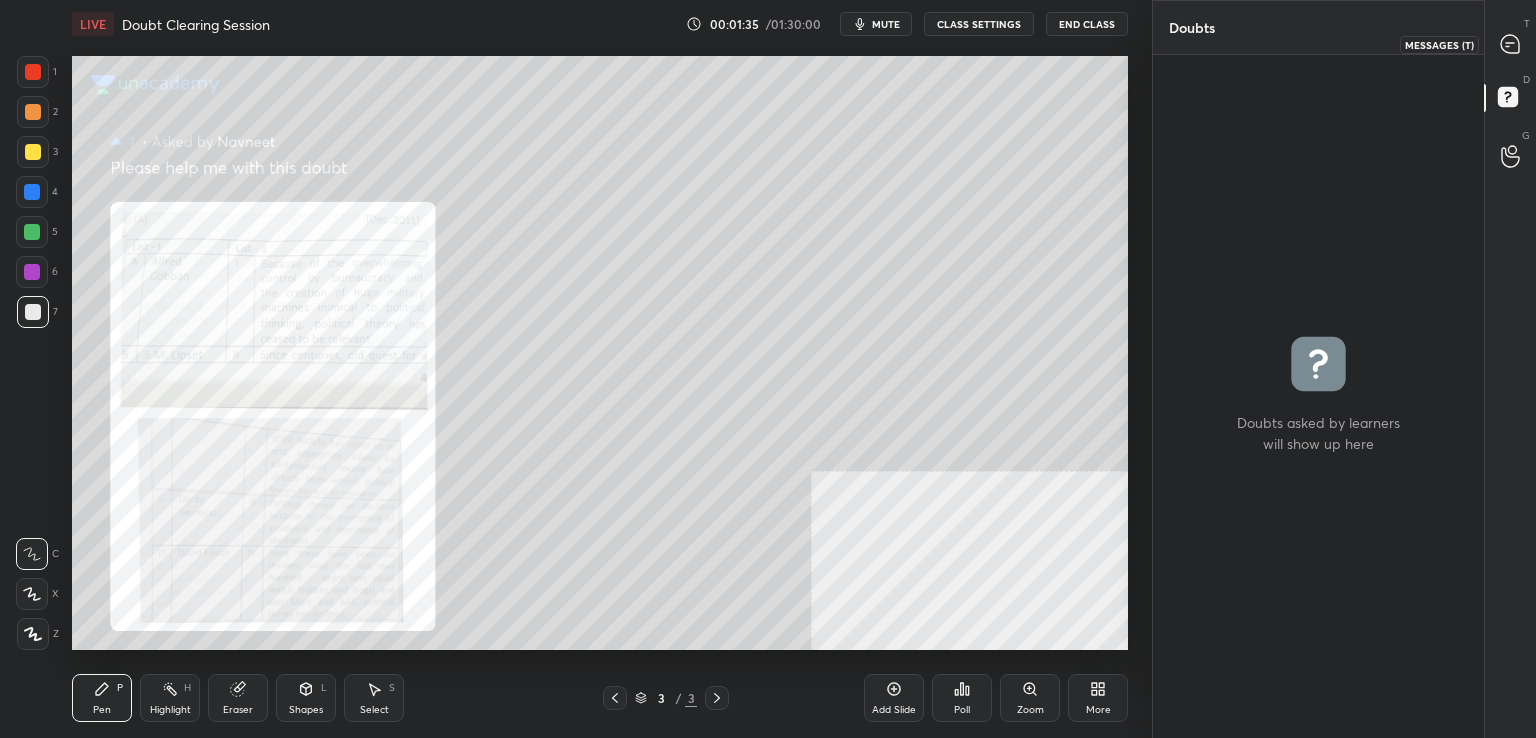 click 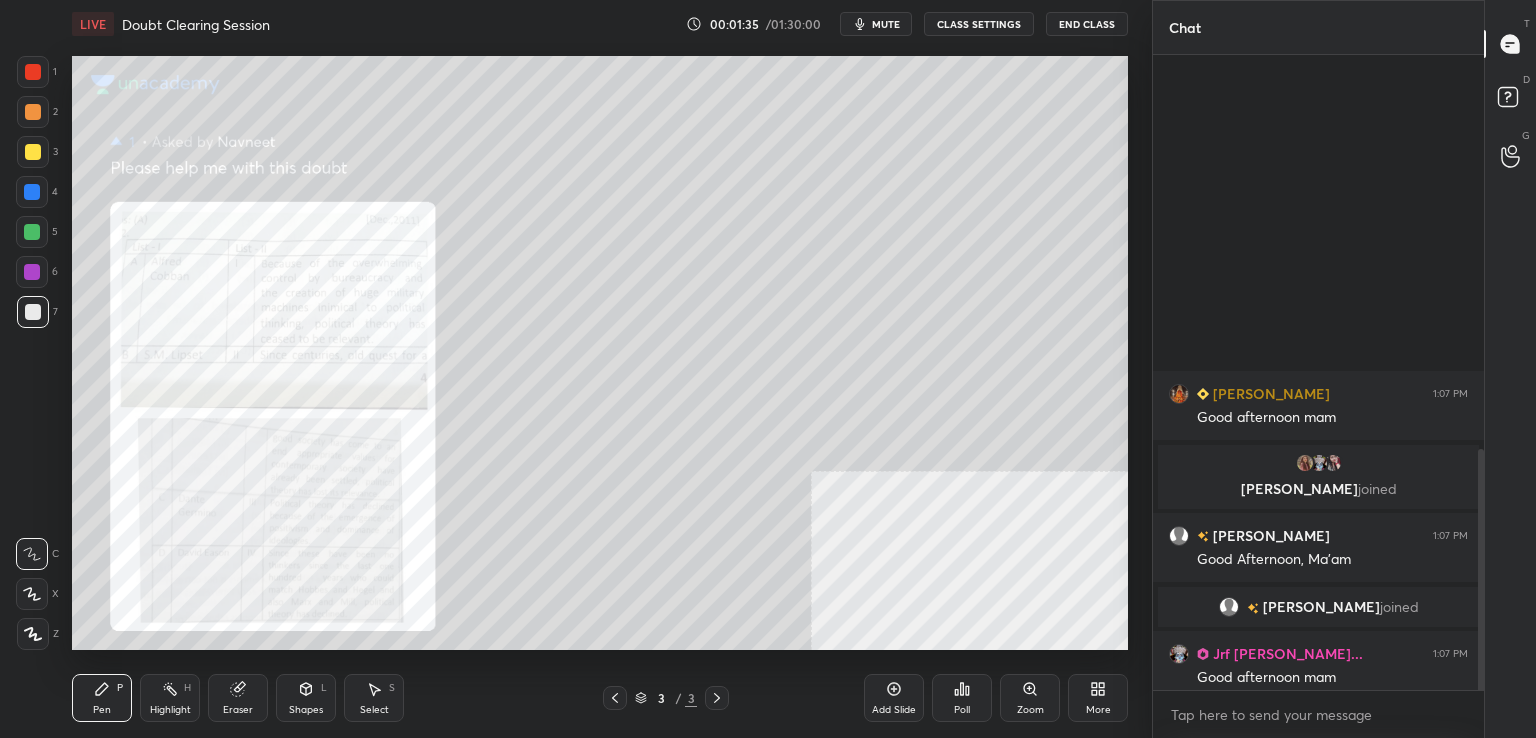 click 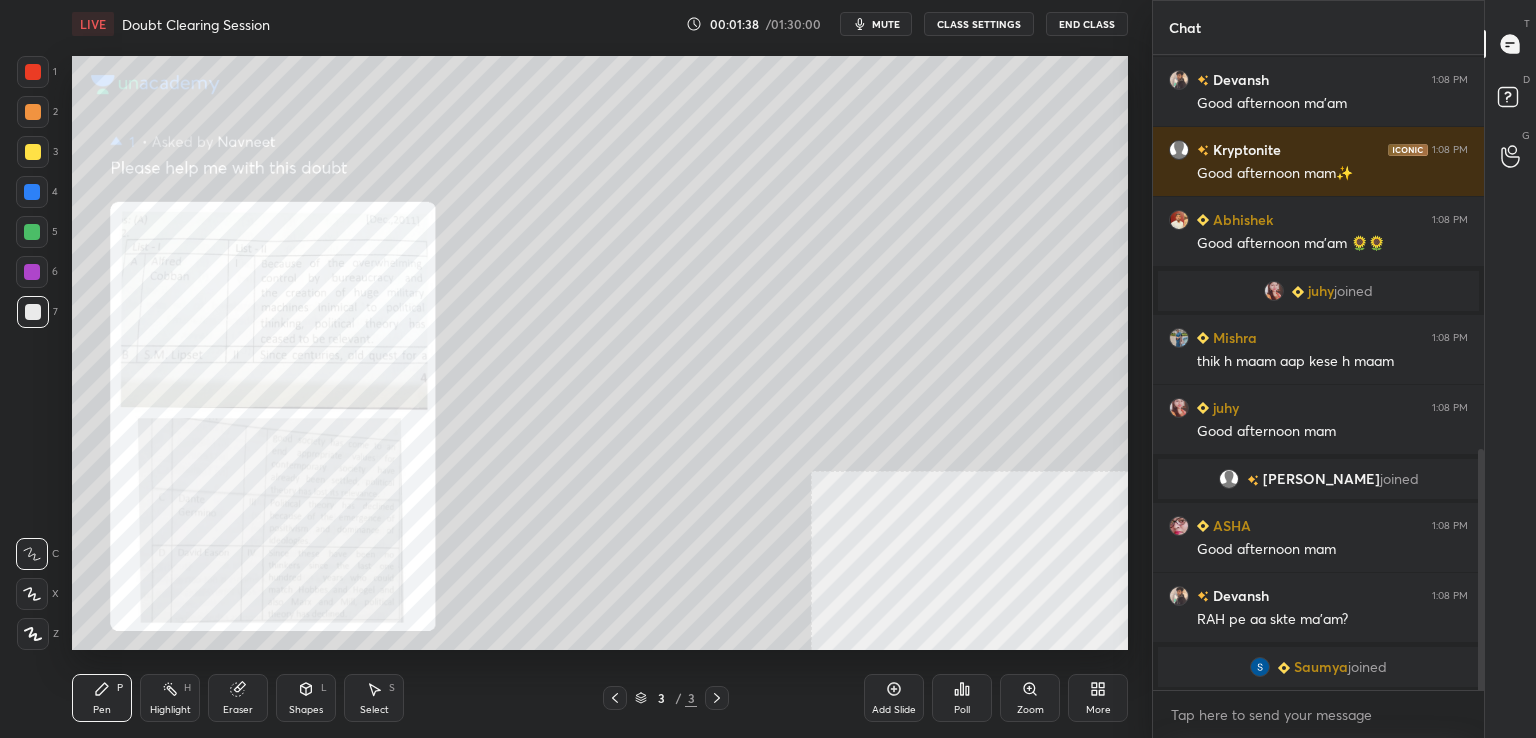 click on "Zoom" at bounding box center (1030, 698) 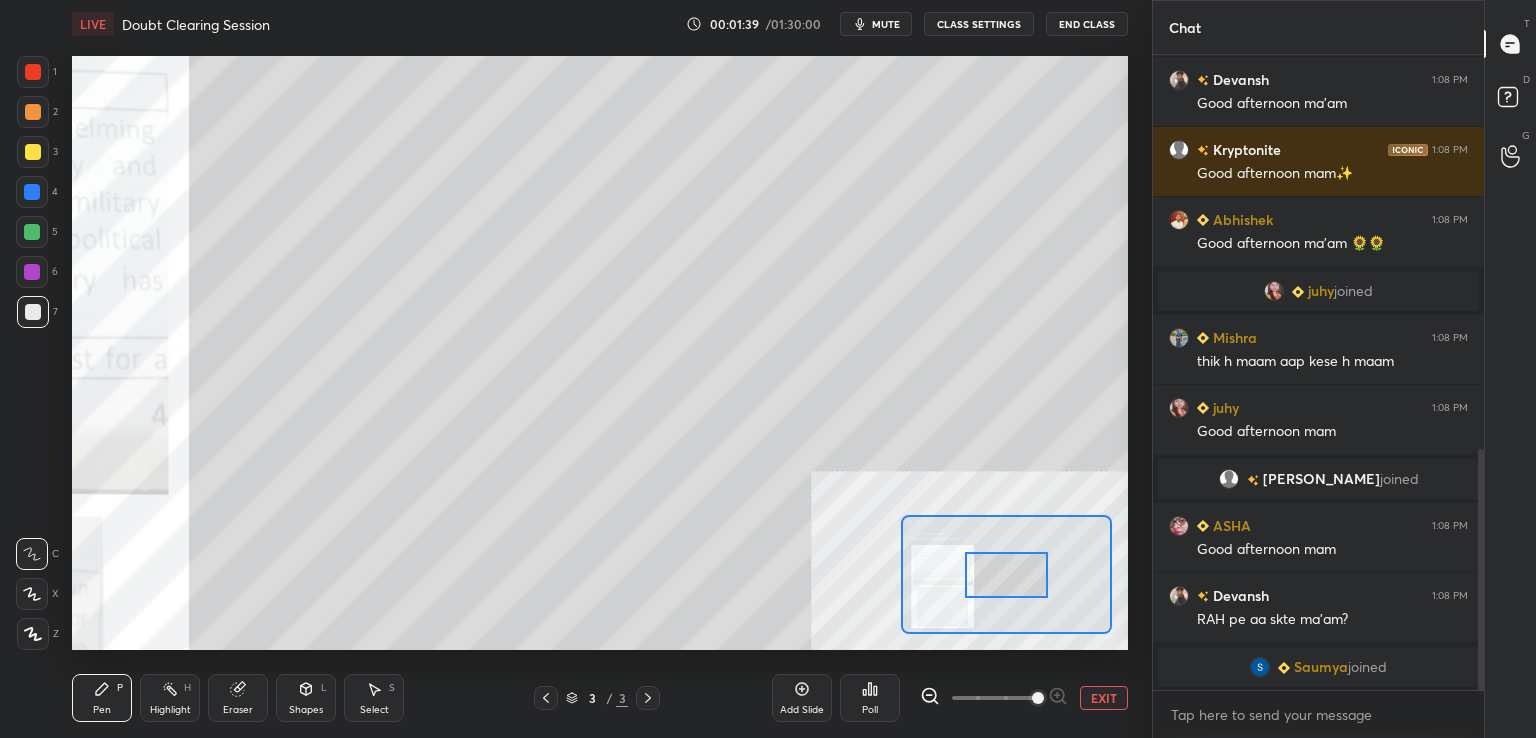 click at bounding box center [1038, 698] 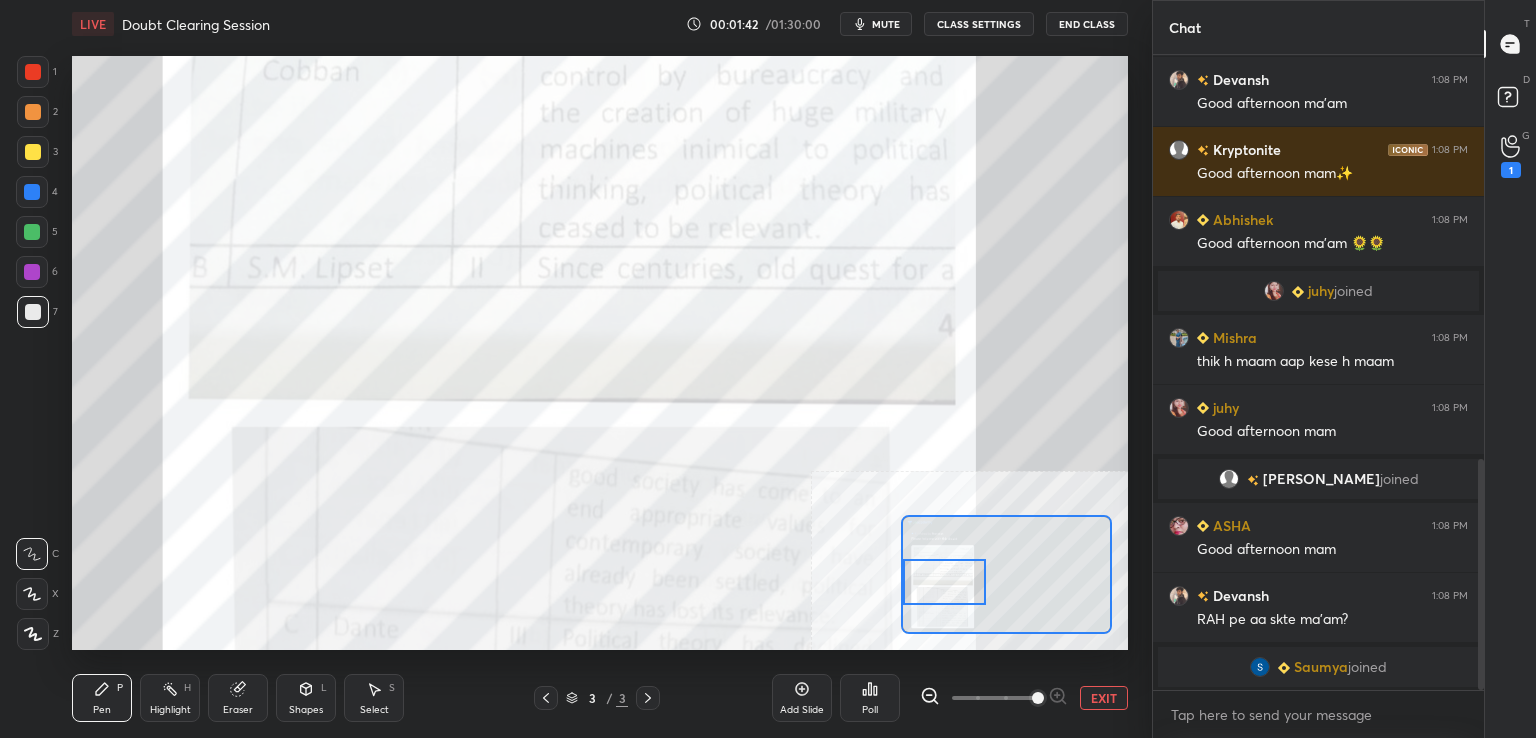 scroll, scrollTop: 1112, scrollLeft: 0, axis: vertical 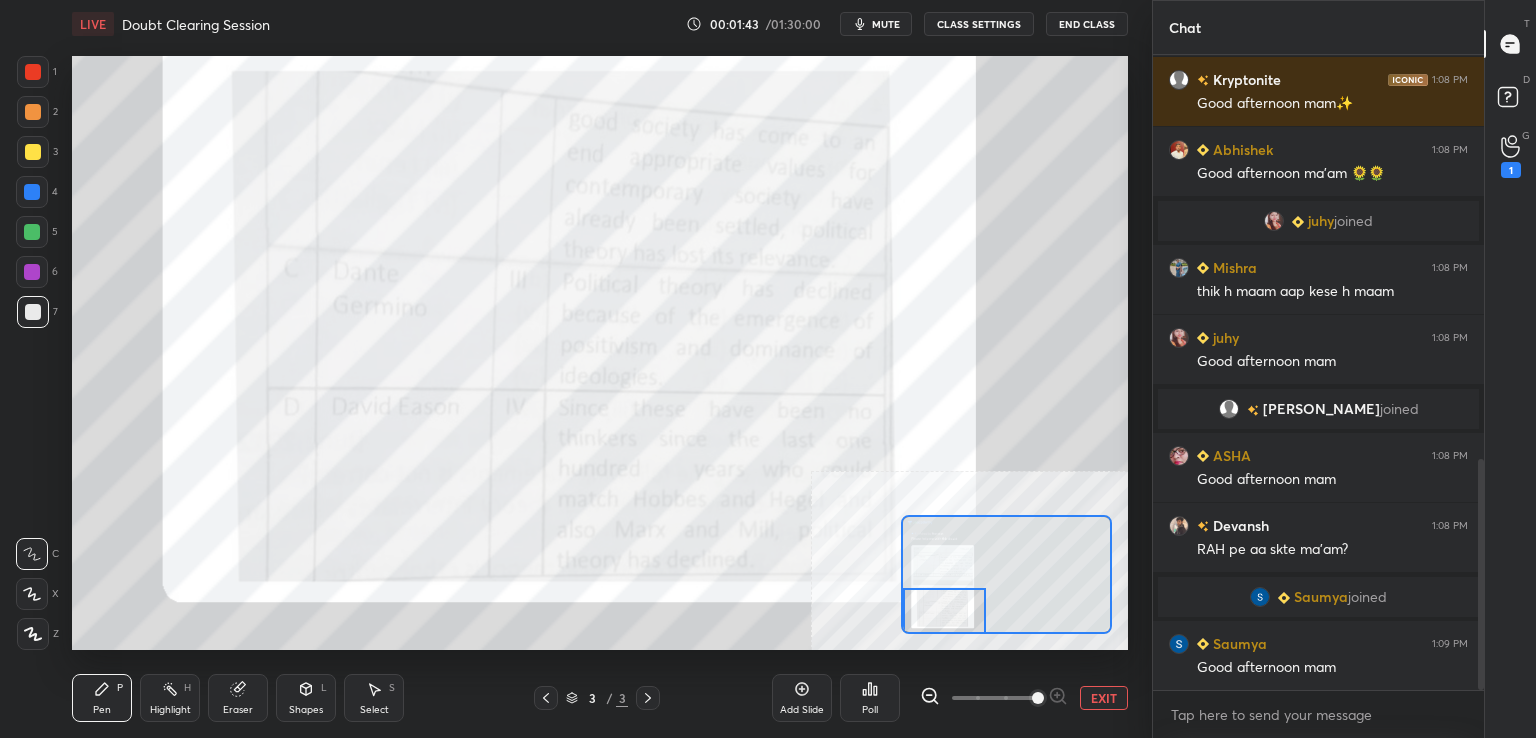 drag, startPoint x: 1004, startPoint y: 582, endPoint x: 922, endPoint y: 621, distance: 90.80198 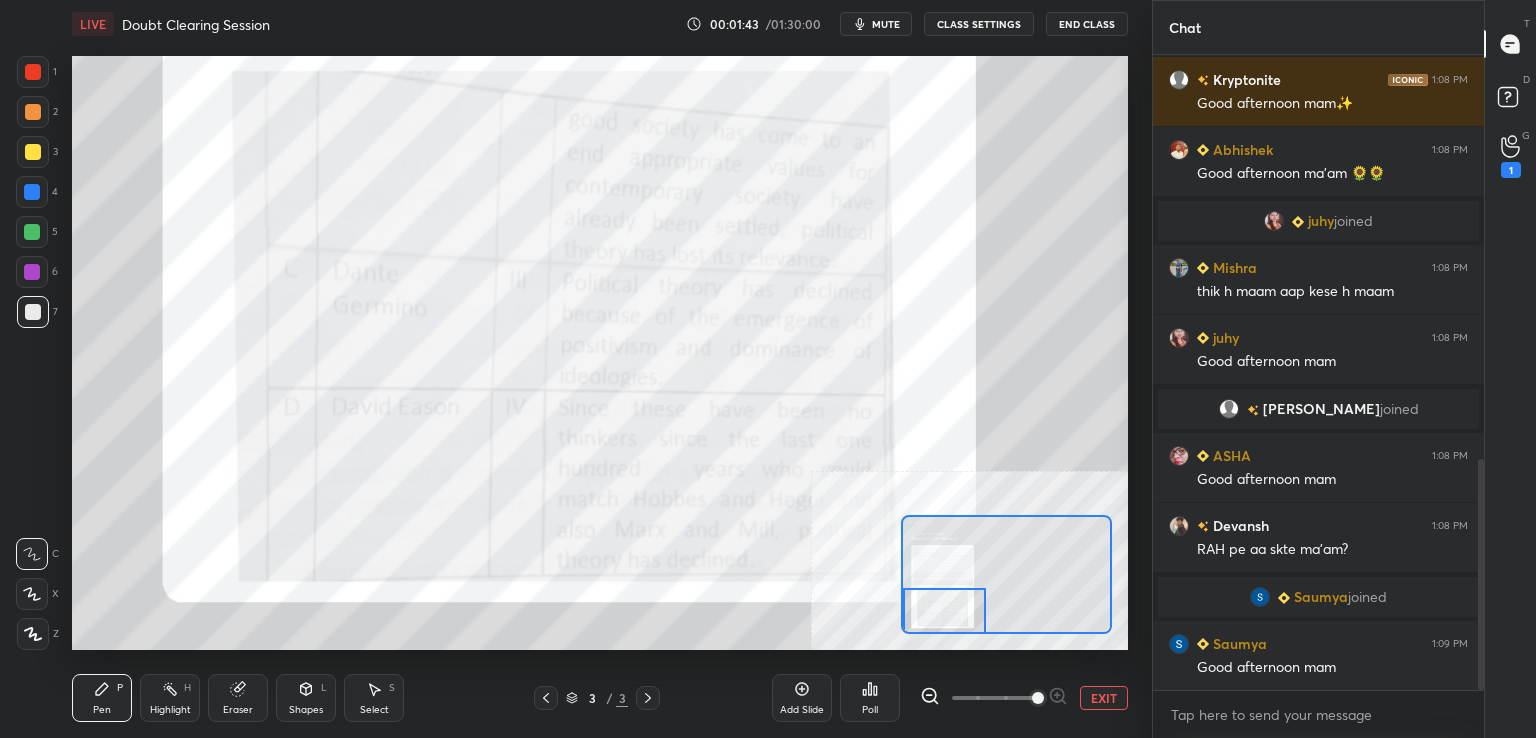 click at bounding box center (944, 611) 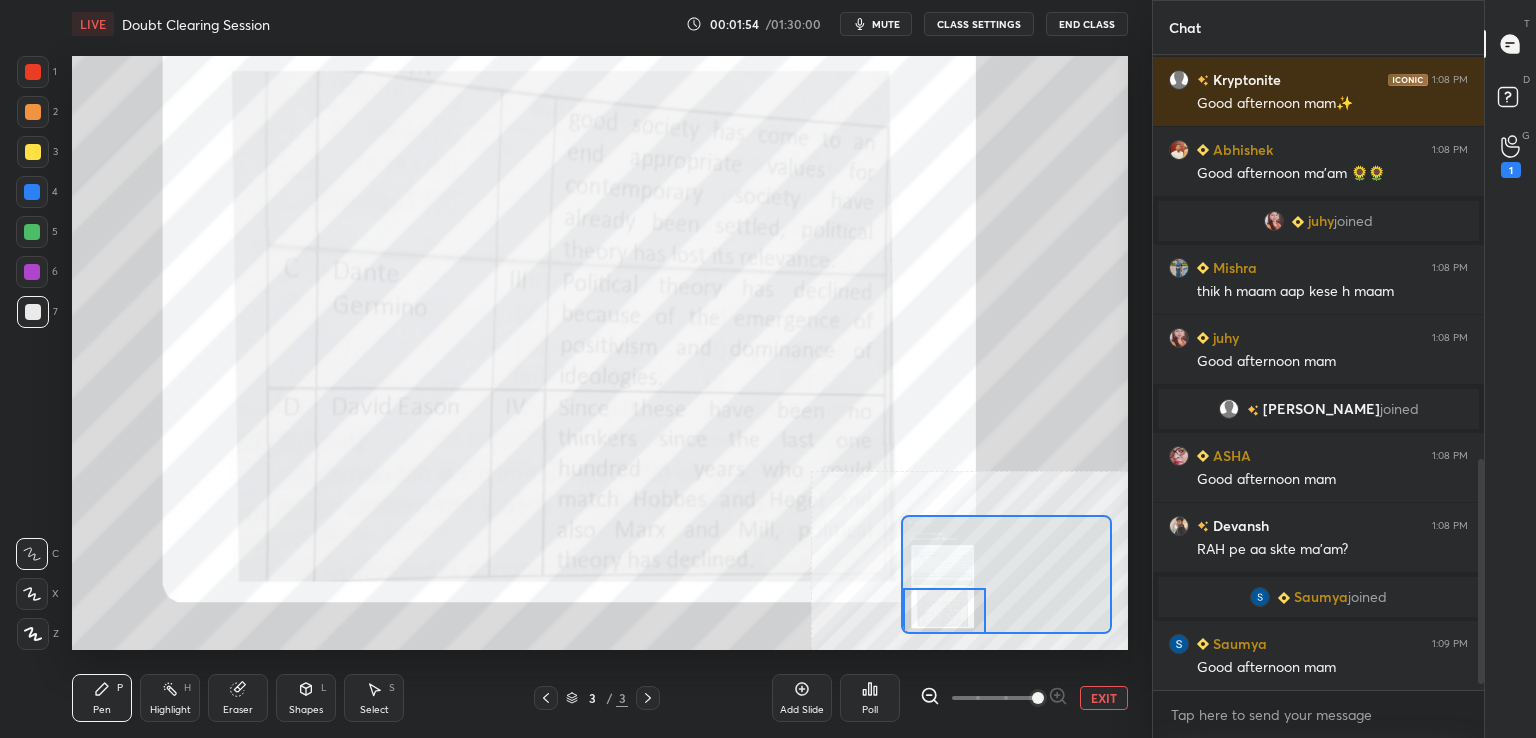 scroll, scrollTop: 1160, scrollLeft: 0, axis: vertical 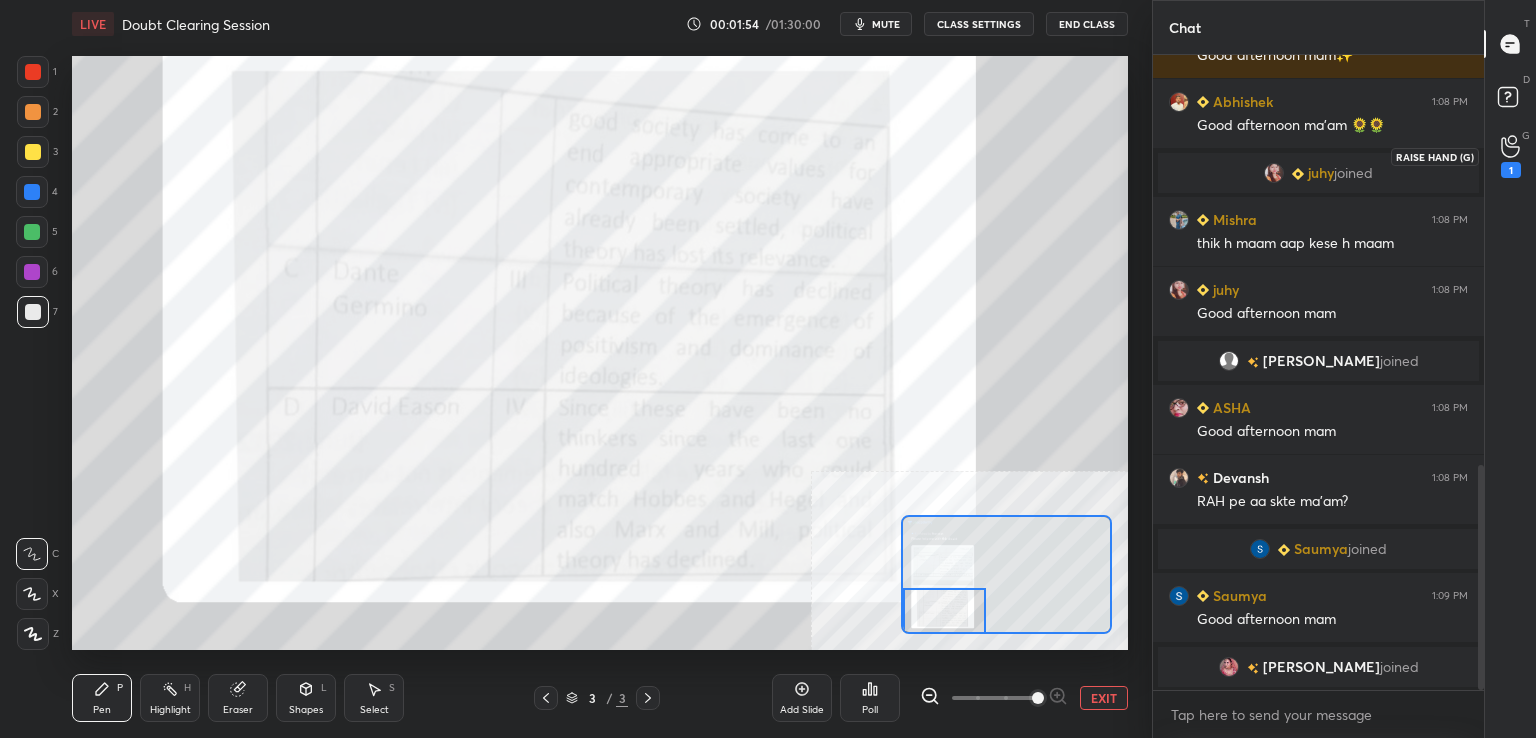 click 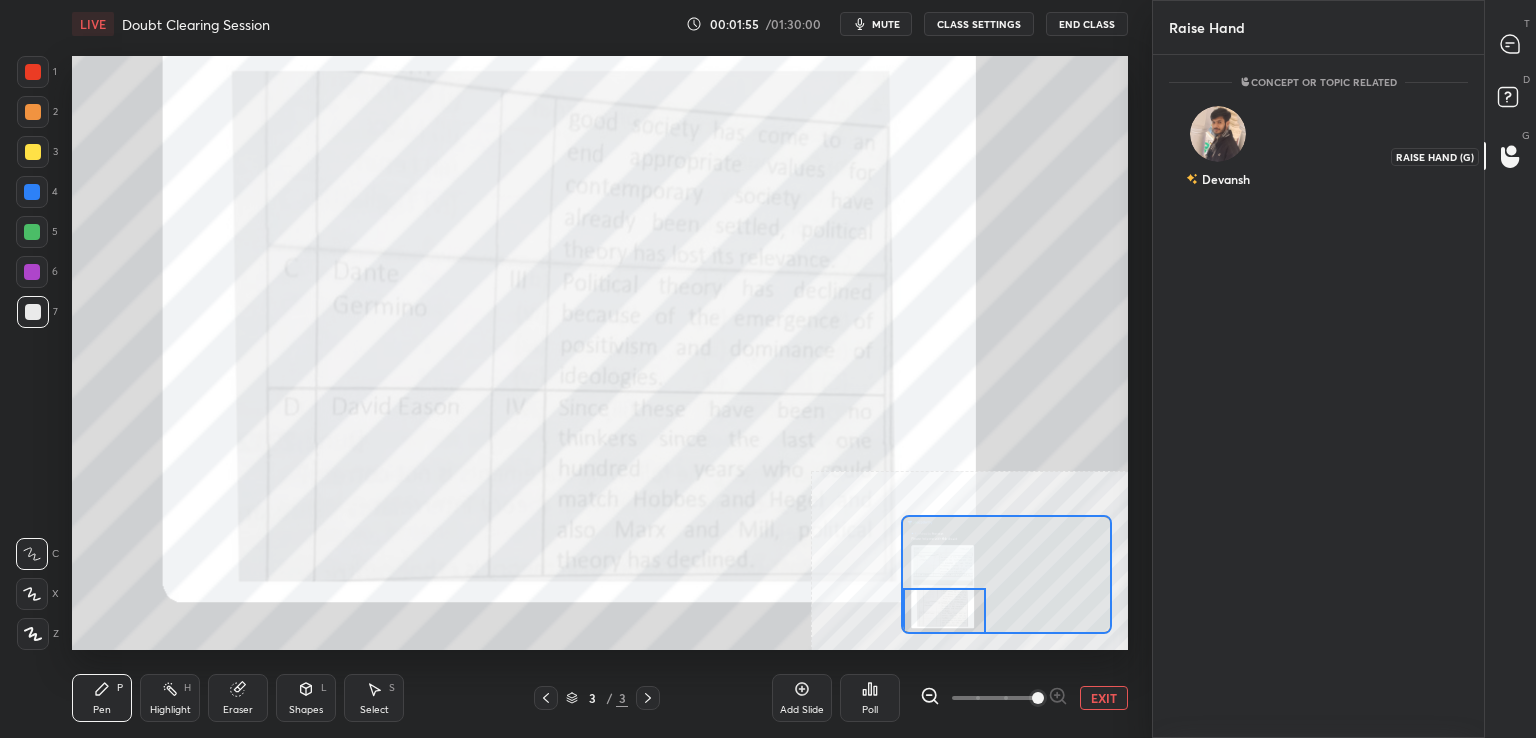 scroll, scrollTop: 677, scrollLeft: 325, axis: both 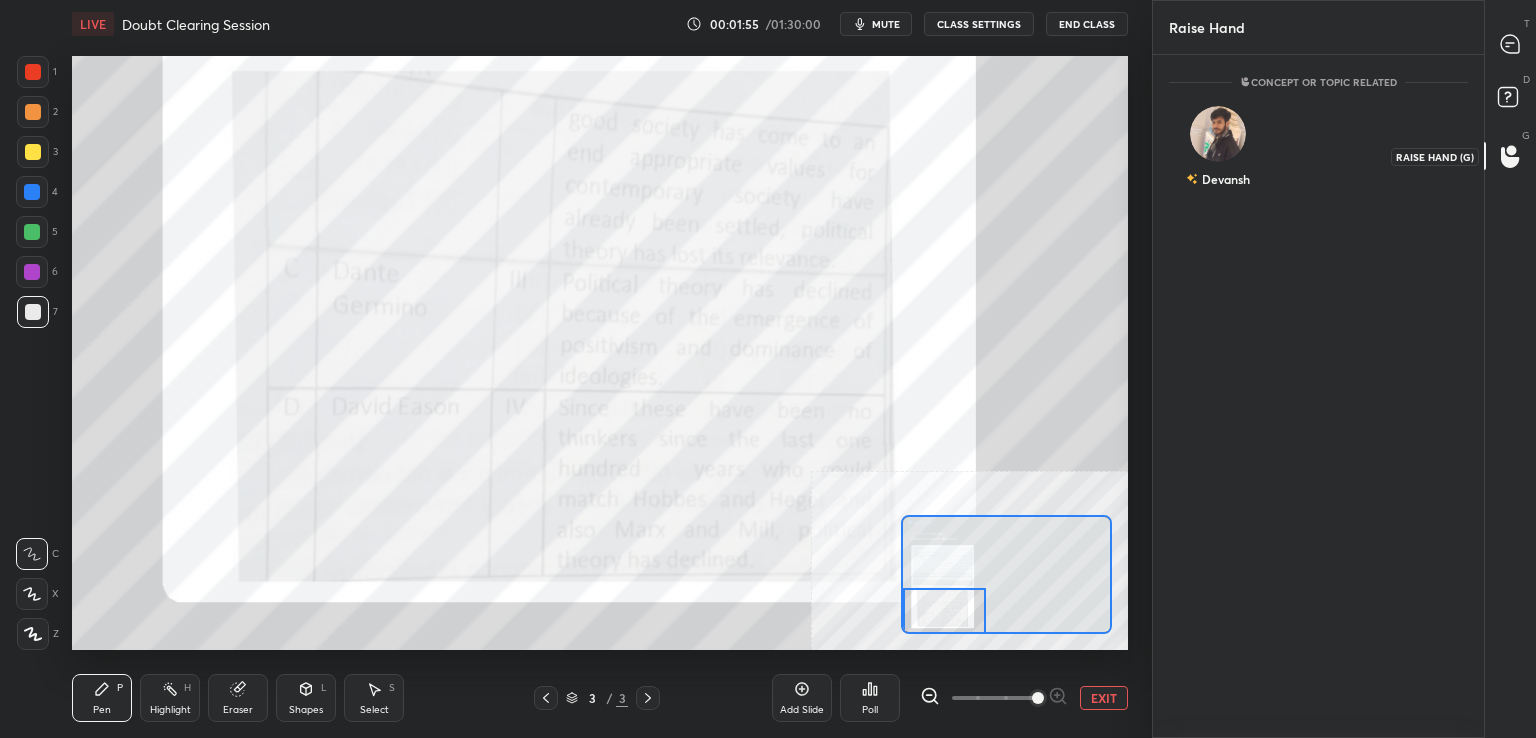 click 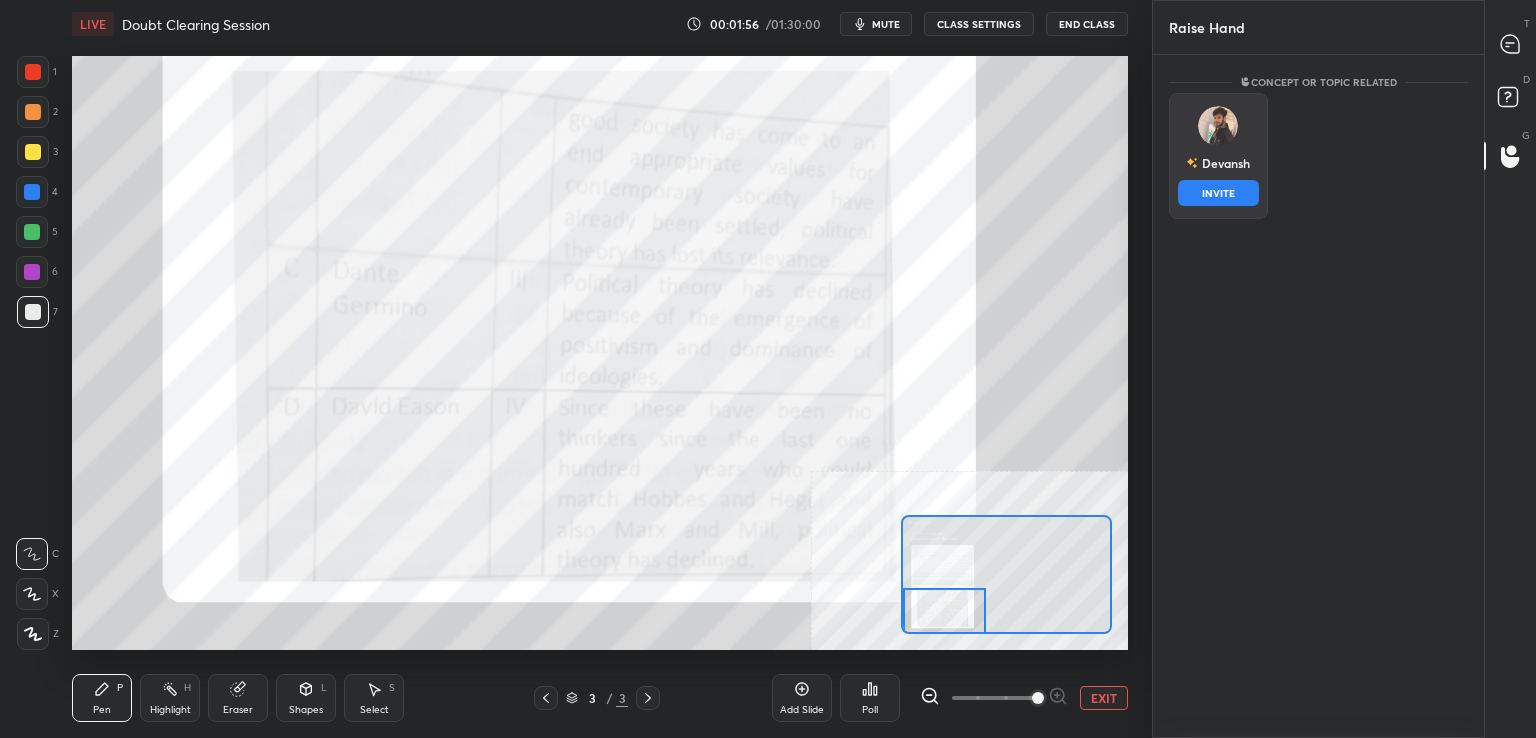 click at bounding box center [1218, 126] 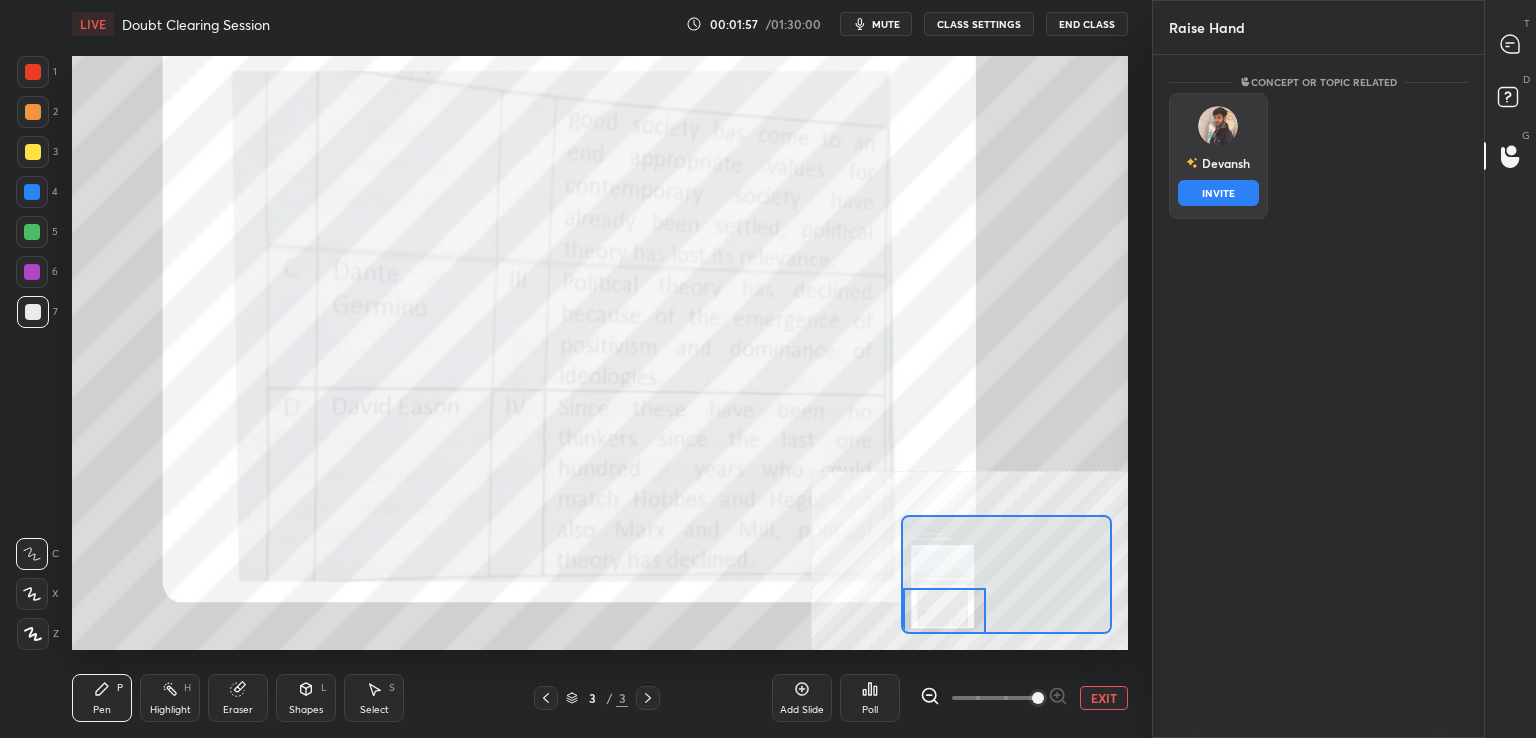 click on "INVITE" at bounding box center [1218, 193] 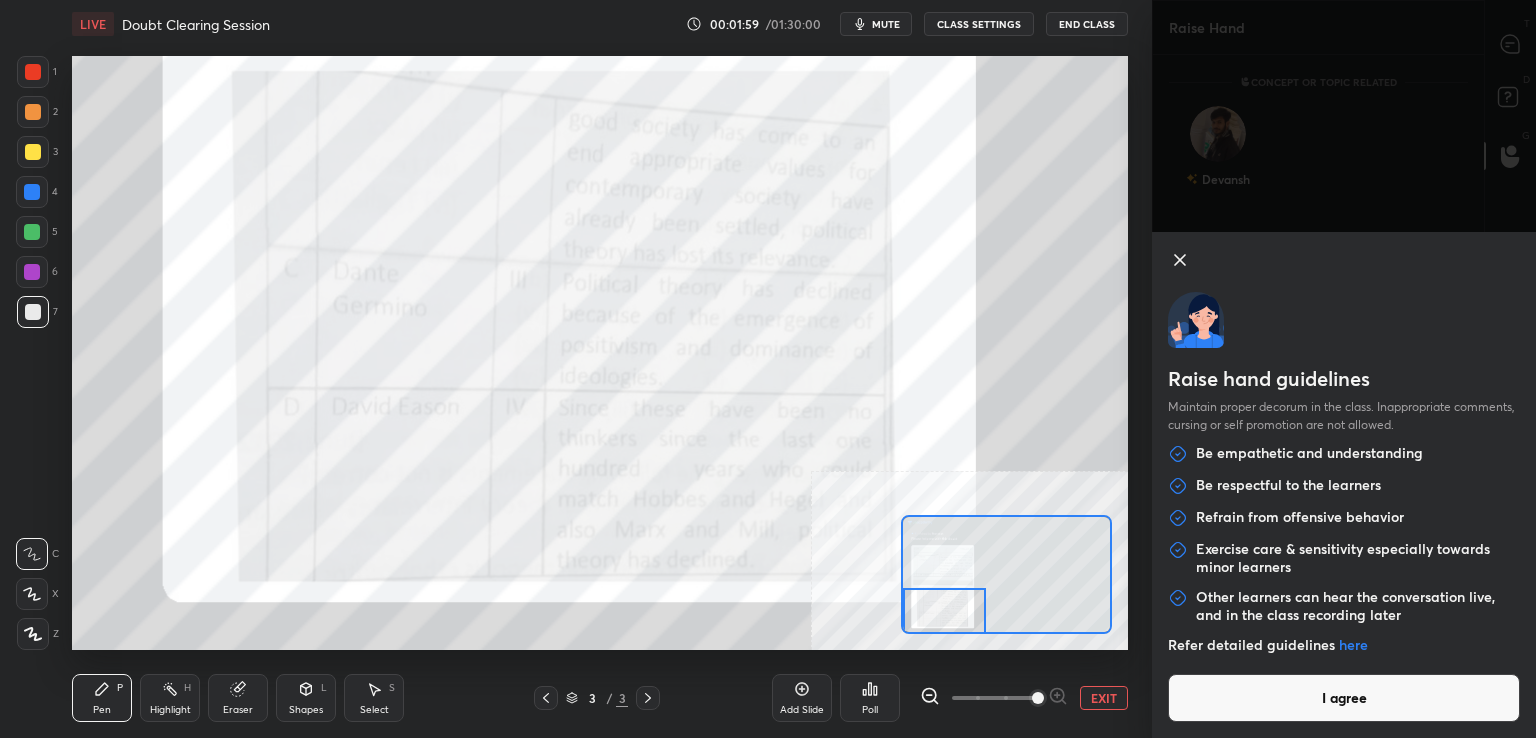 click on "I agree" at bounding box center (1344, 698) 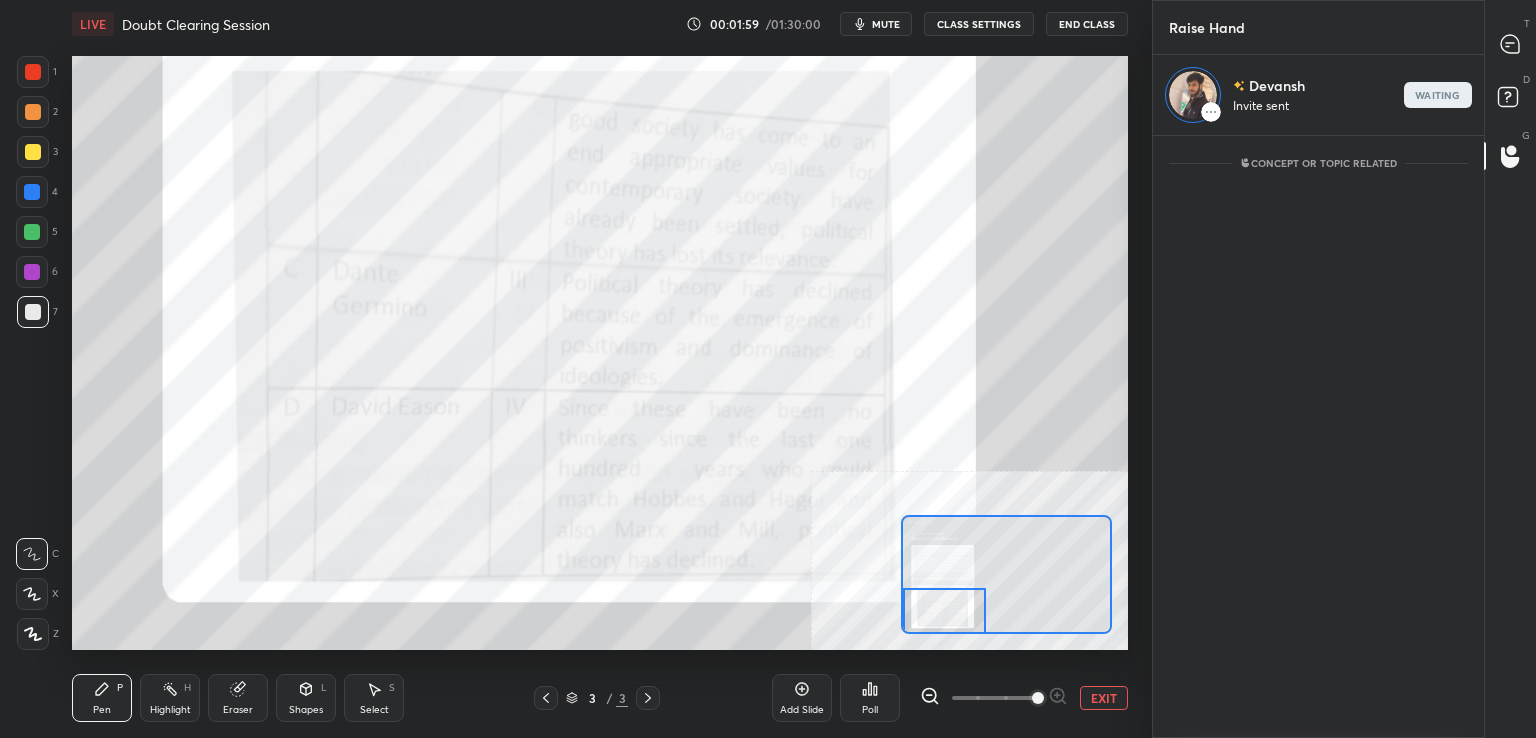 scroll, scrollTop: 597, scrollLeft: 325, axis: both 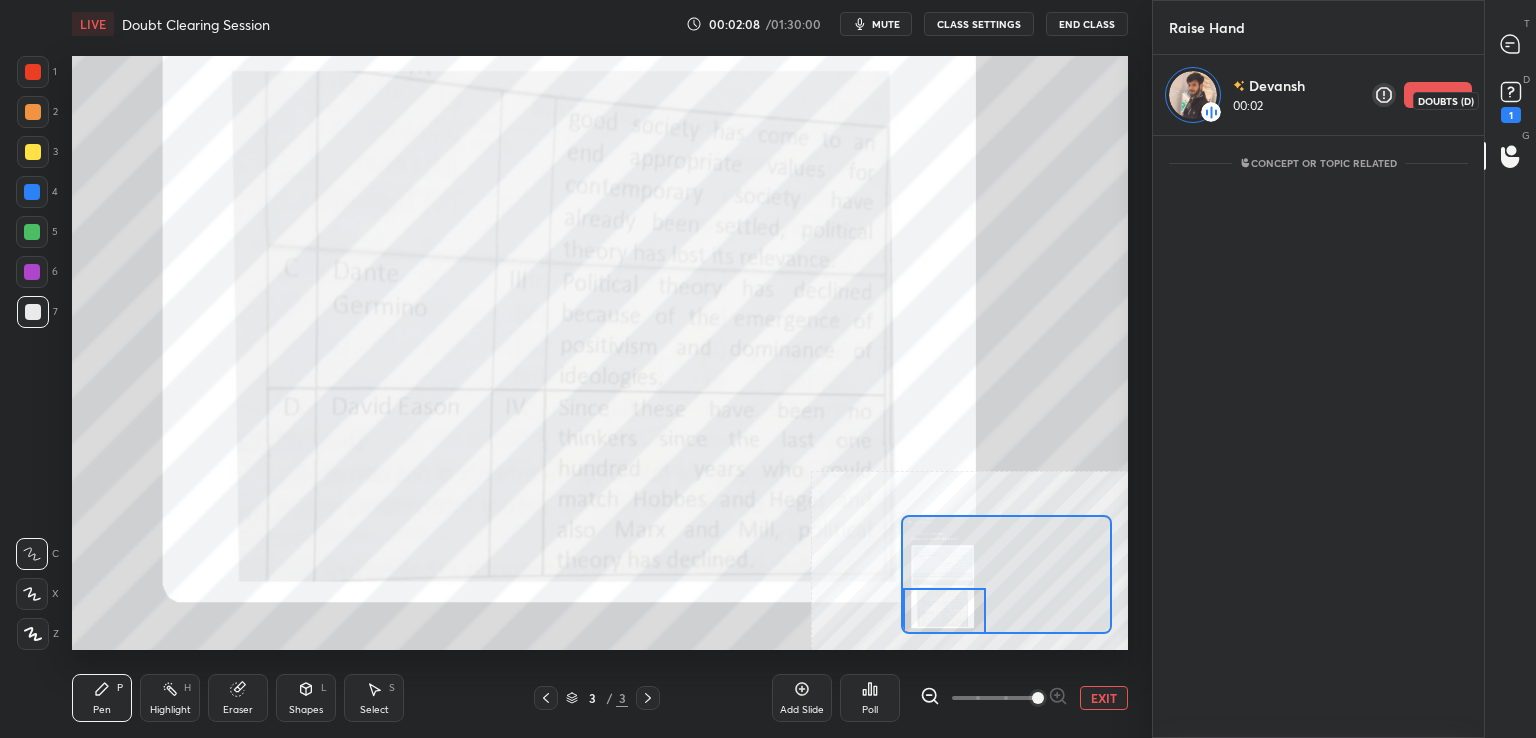 click on "1" at bounding box center (1511, 115) 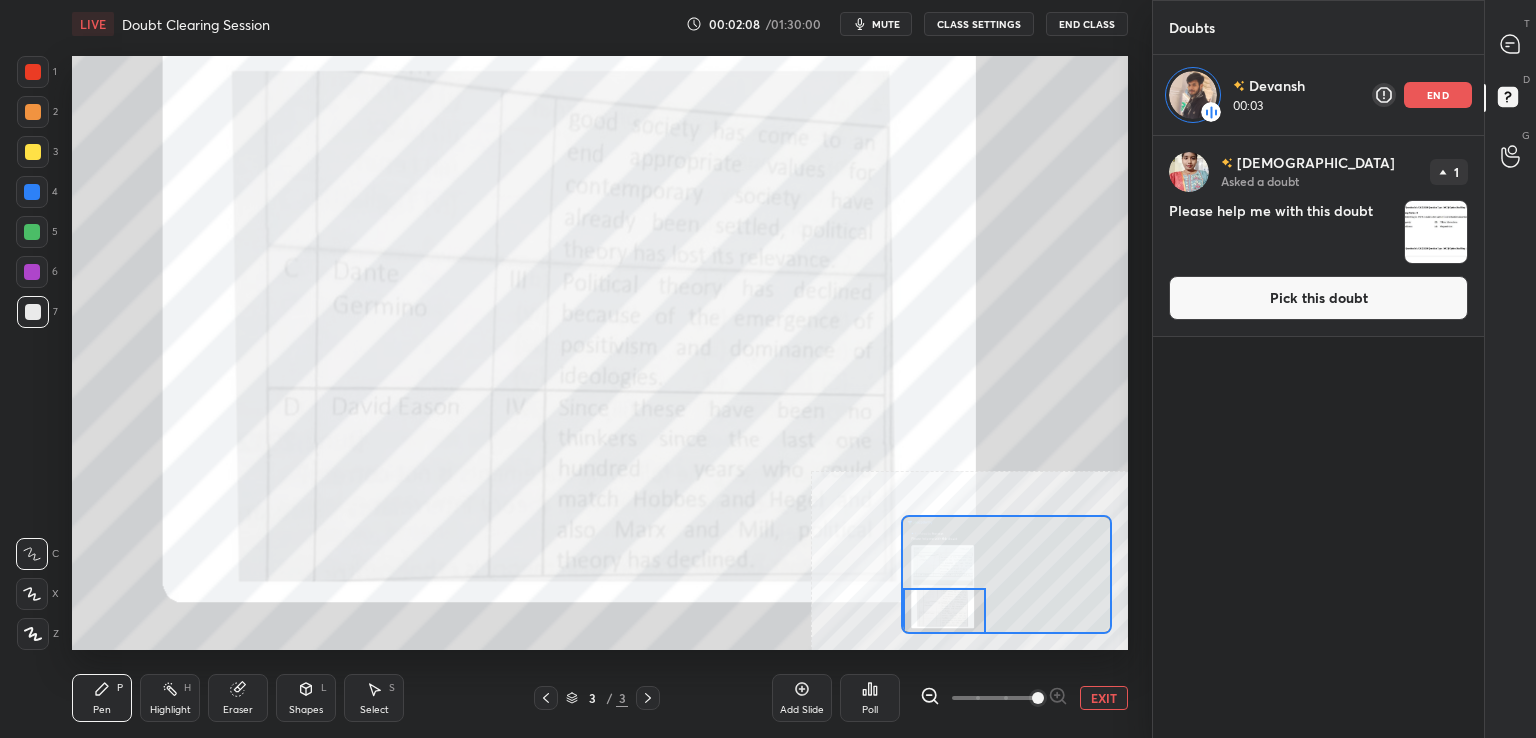 scroll, scrollTop: 596, scrollLeft: 325, axis: both 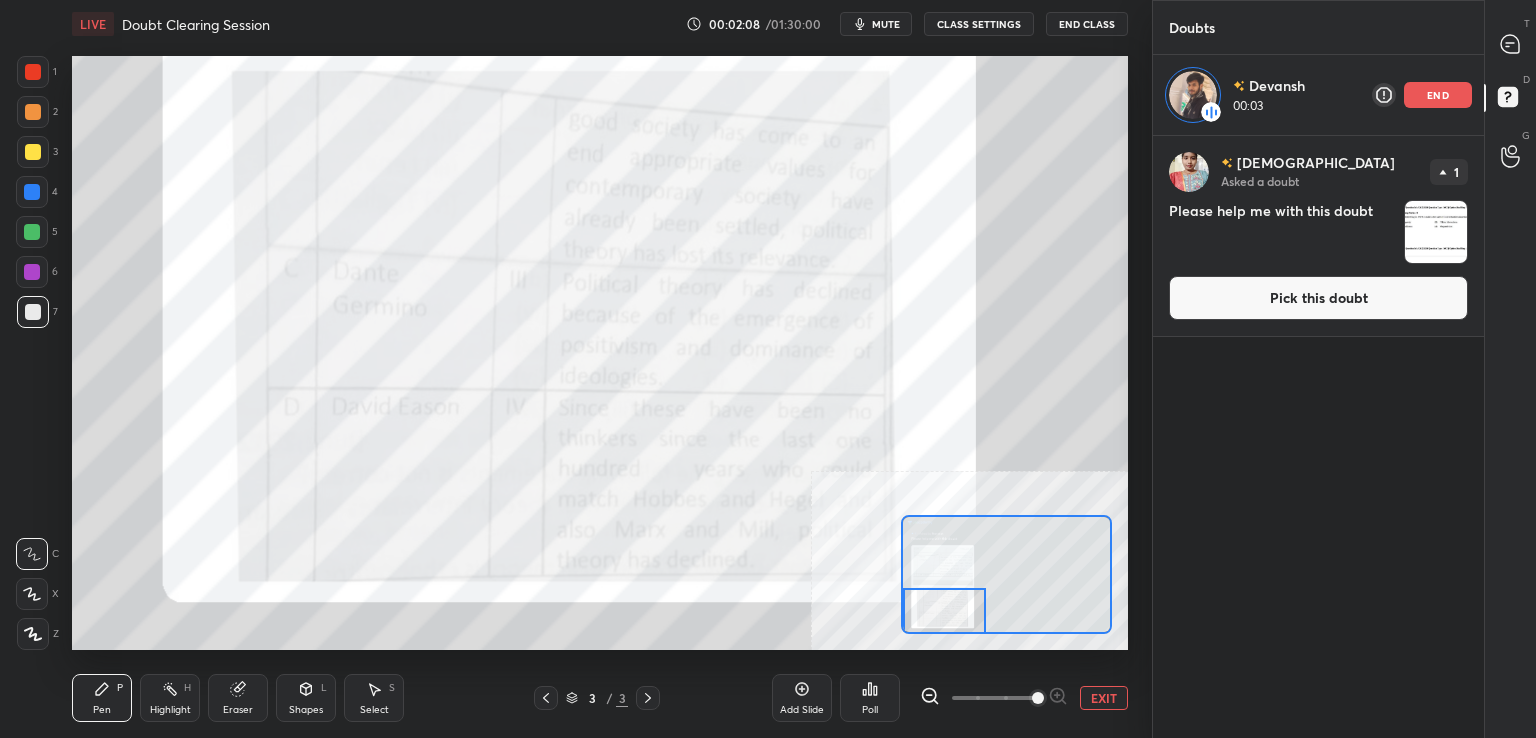 click 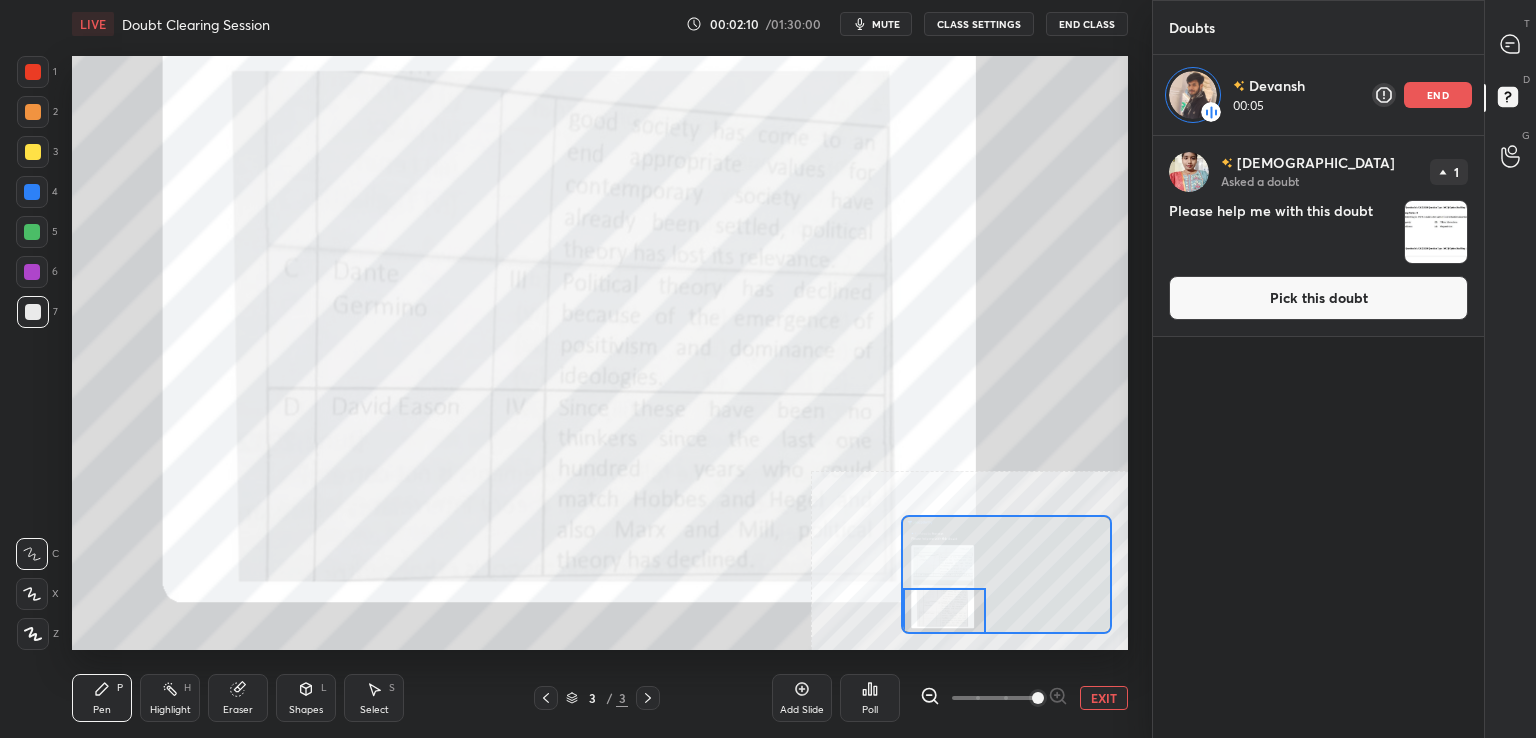 click on "Pick this doubt" at bounding box center [1318, 298] 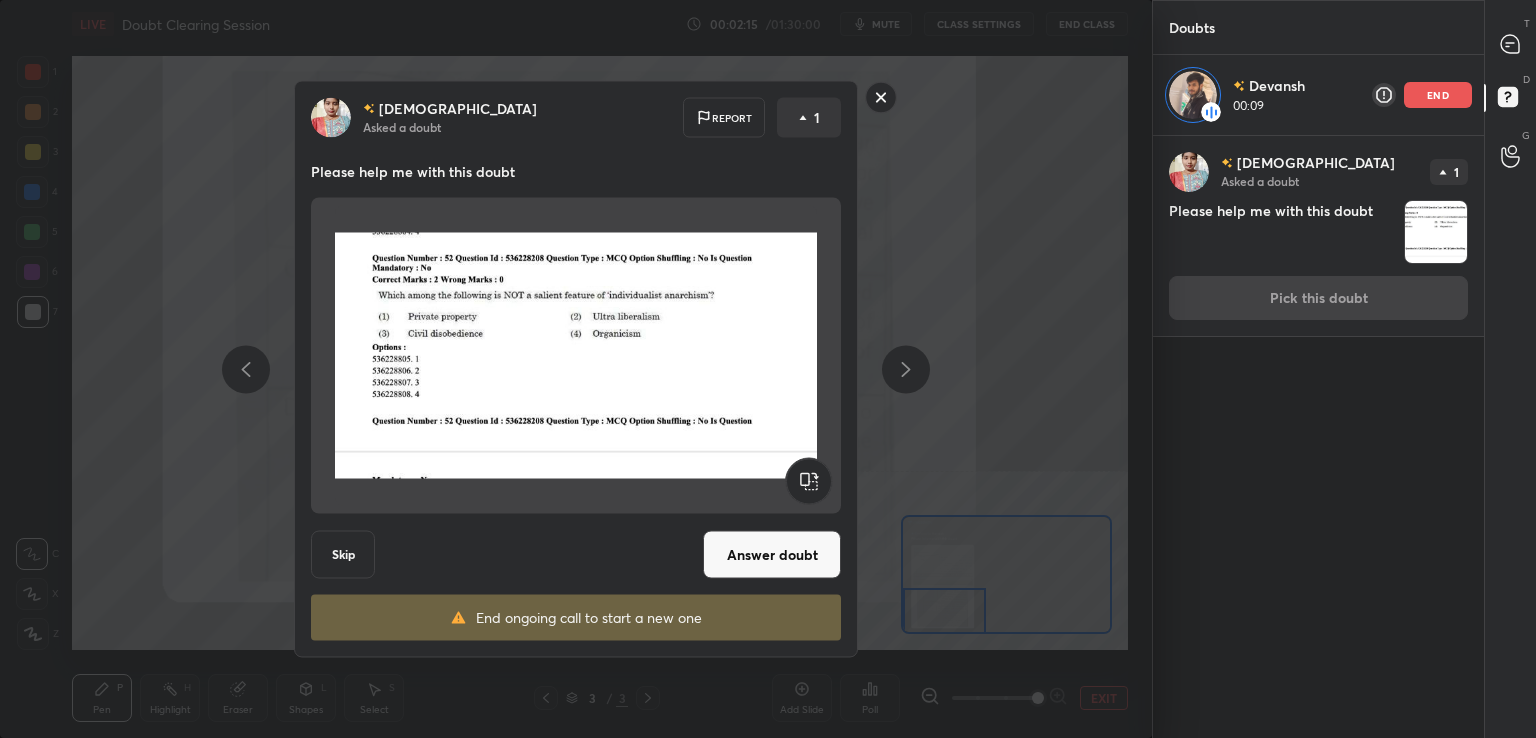 click on "Answer doubt" at bounding box center [772, 555] 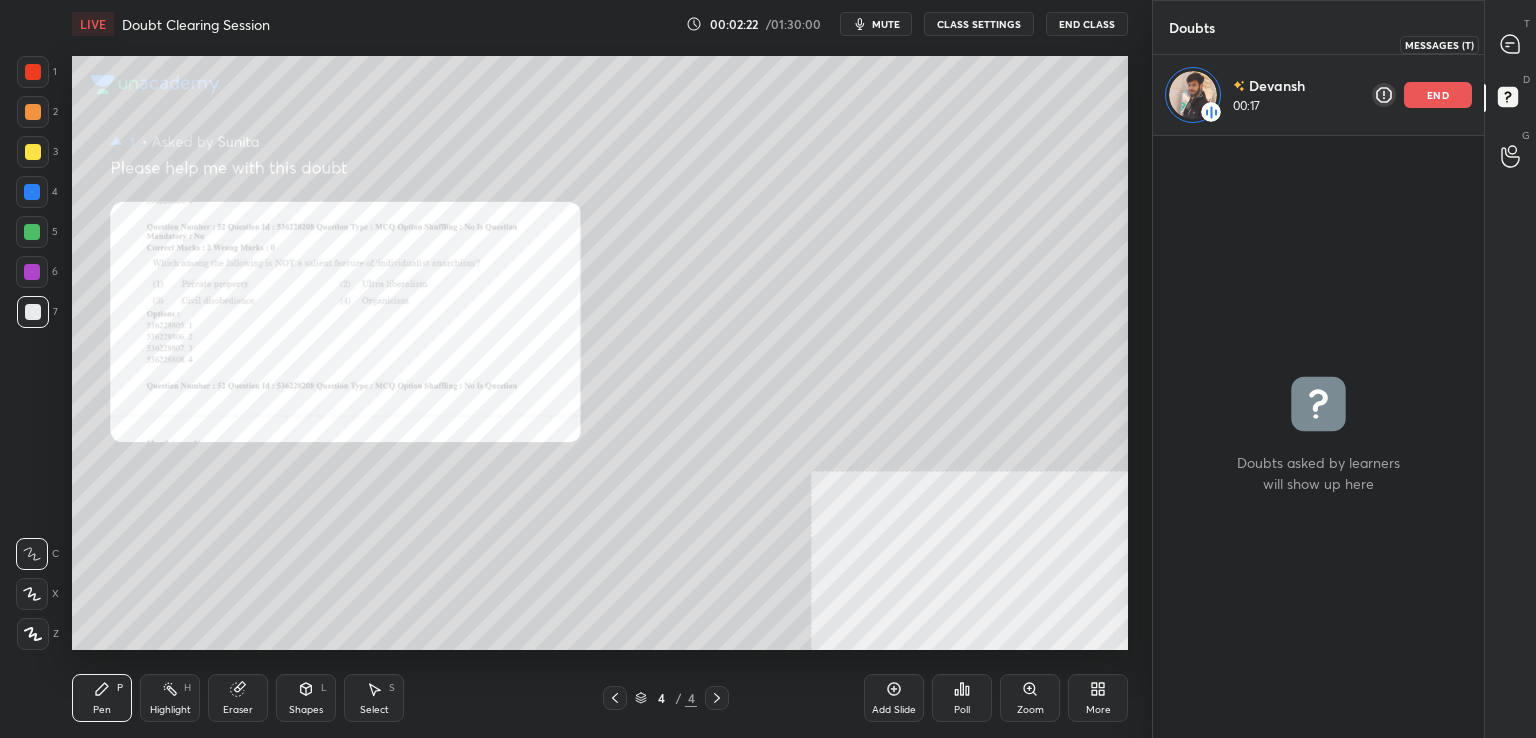 click at bounding box center (1511, 44) 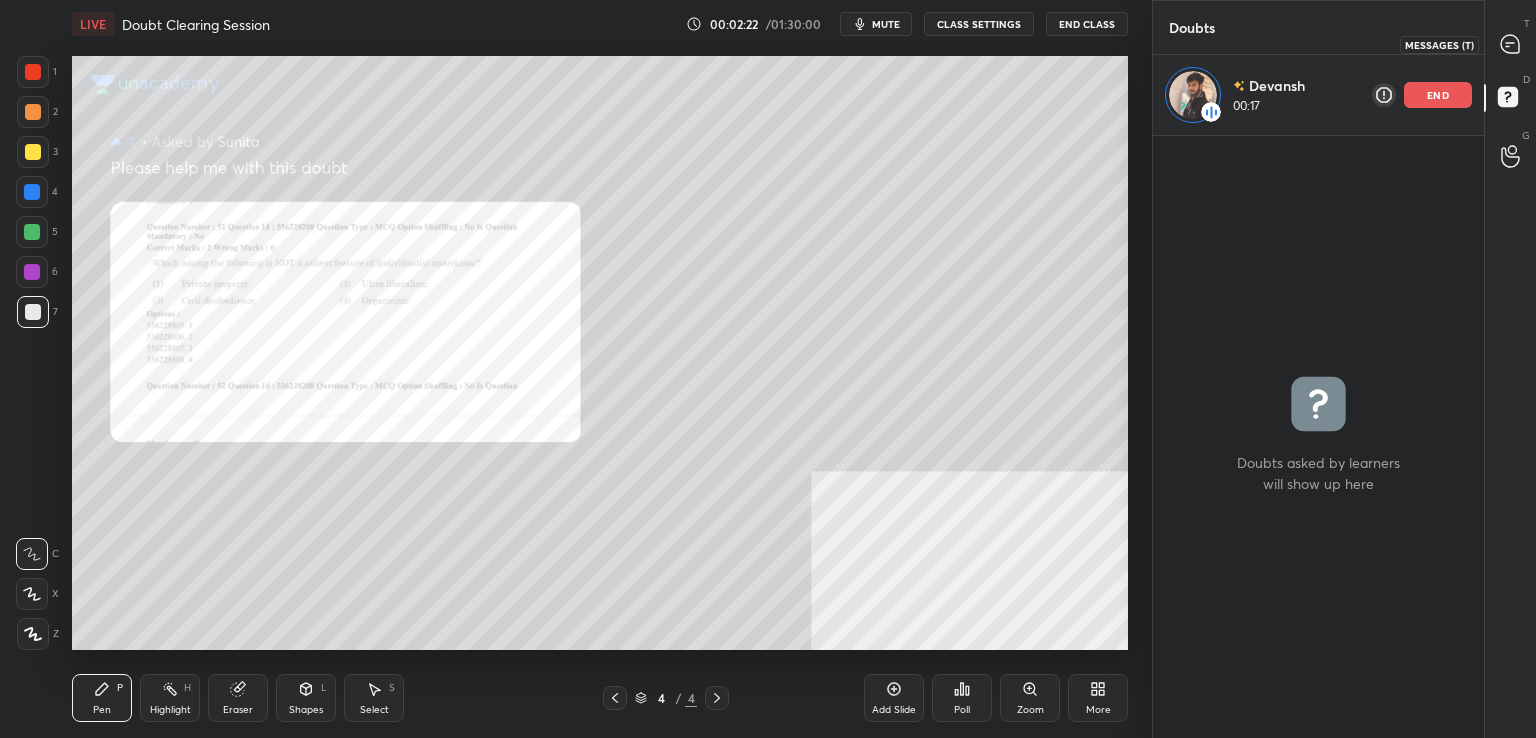 click at bounding box center [1511, 44] 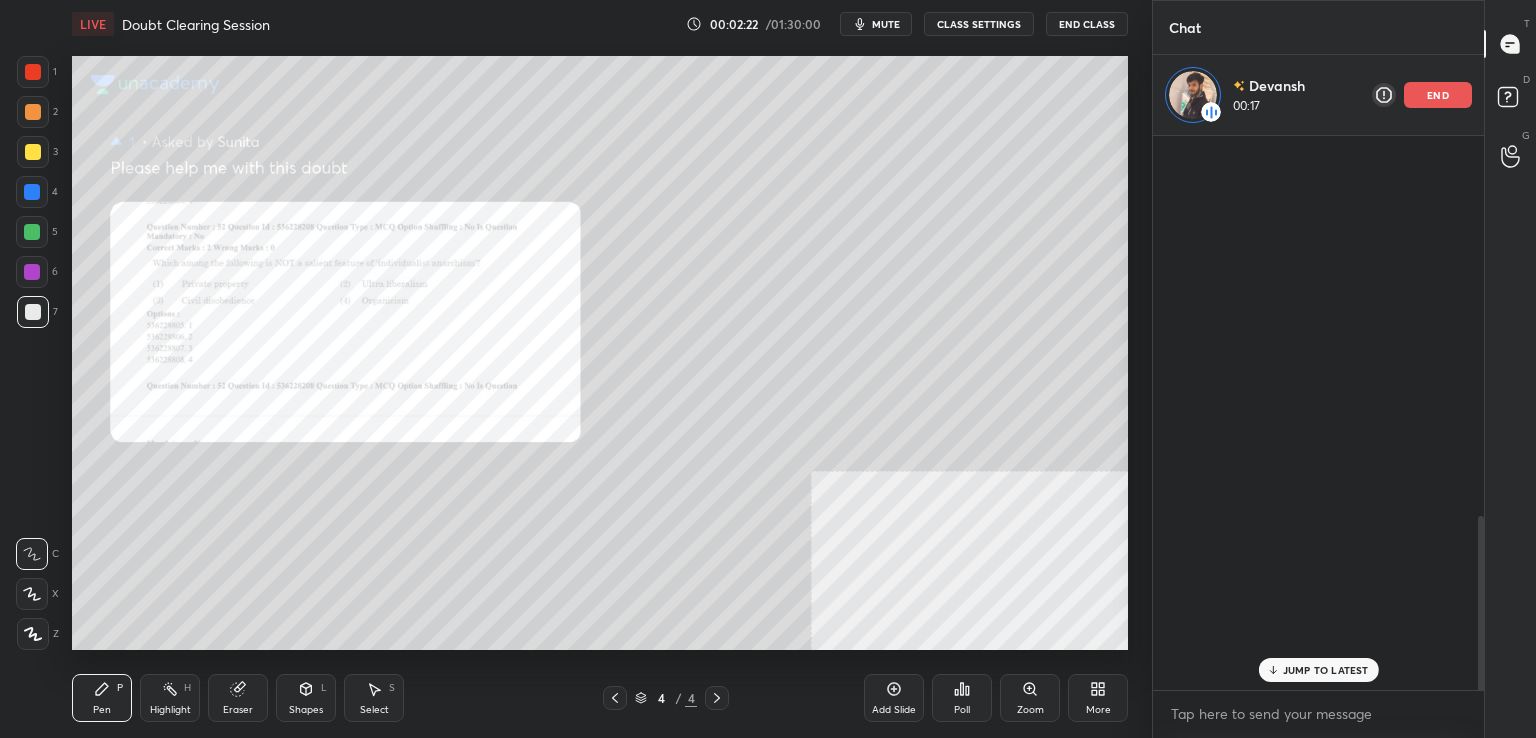 click at bounding box center (1511, 44) 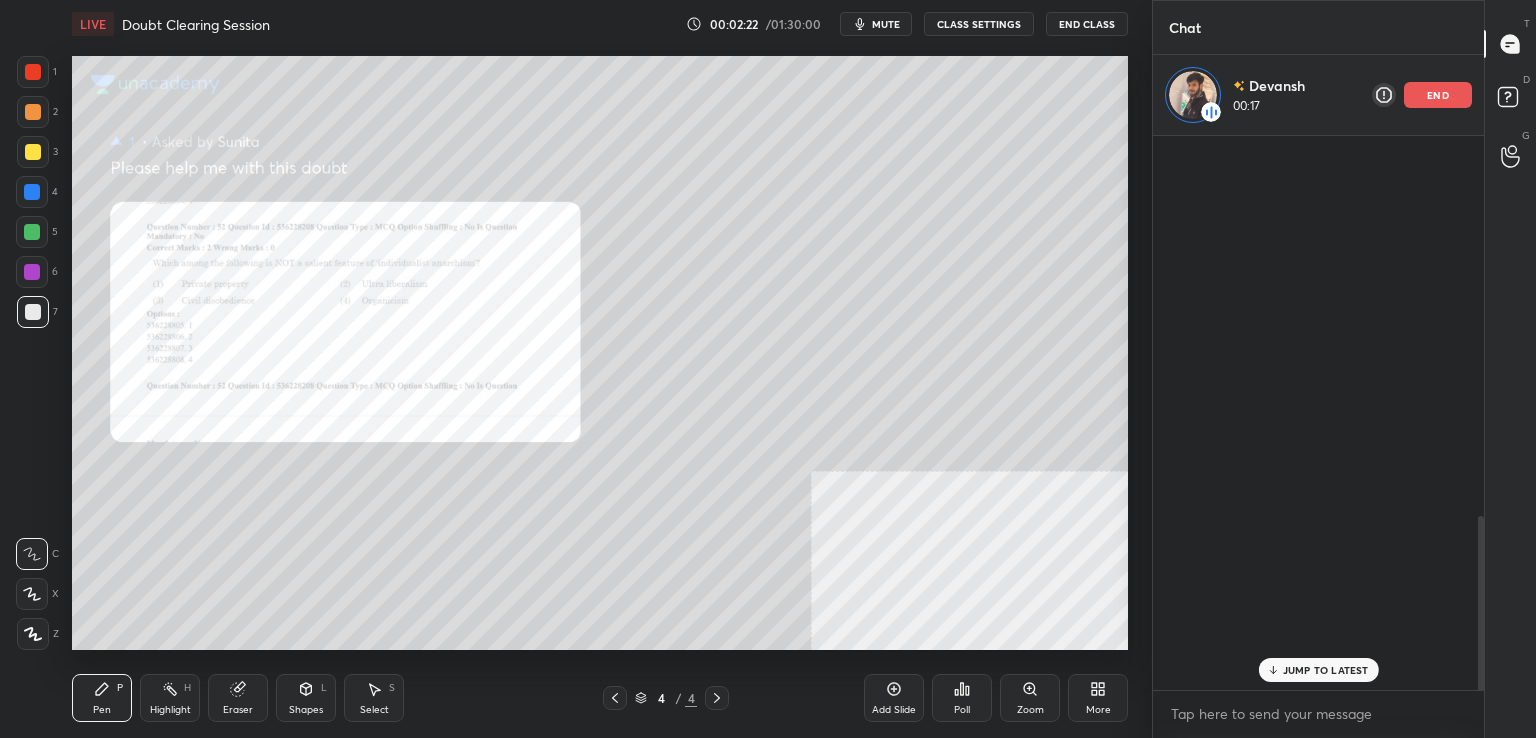 scroll, scrollTop: 1340, scrollLeft: 0, axis: vertical 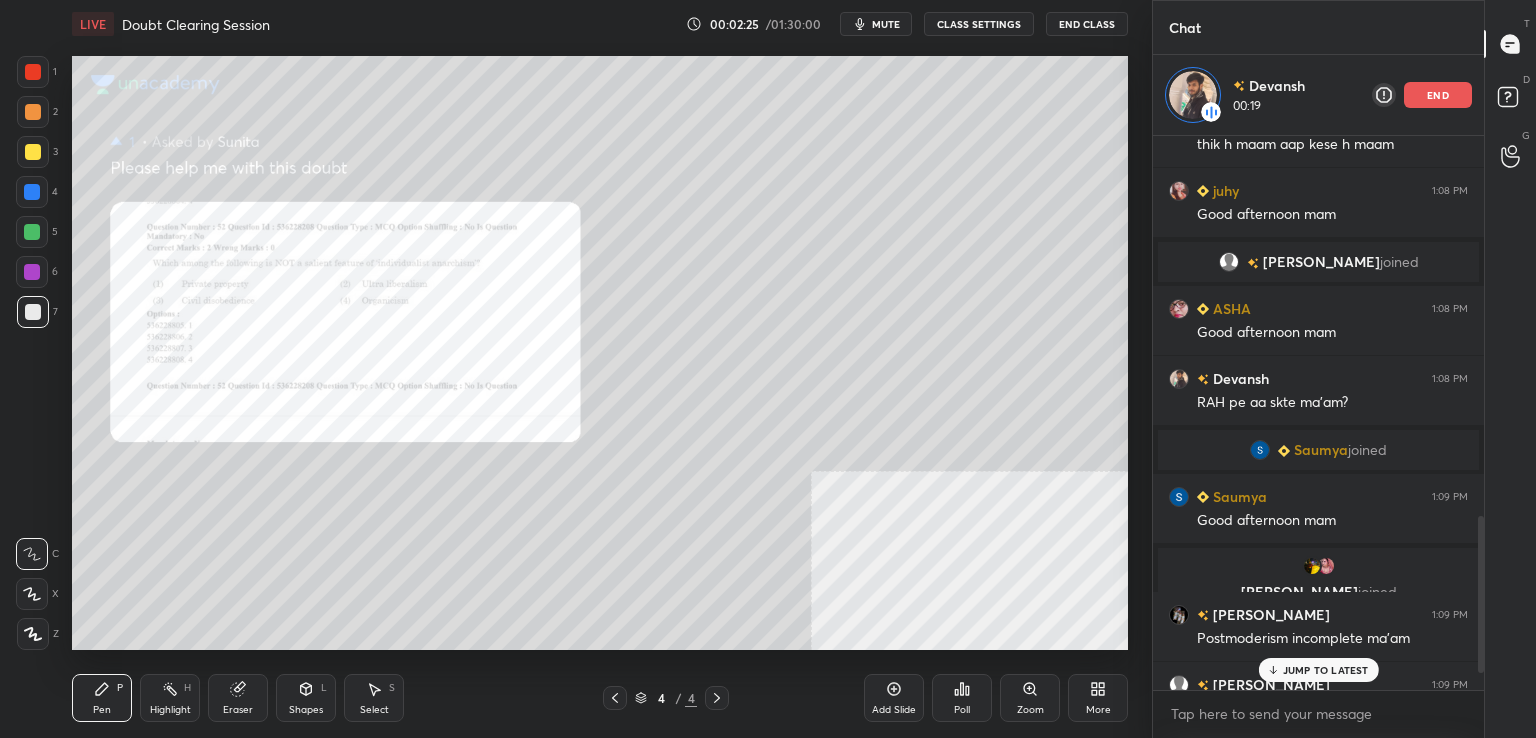 click on "JUMP TO LATEST" at bounding box center (1326, 670) 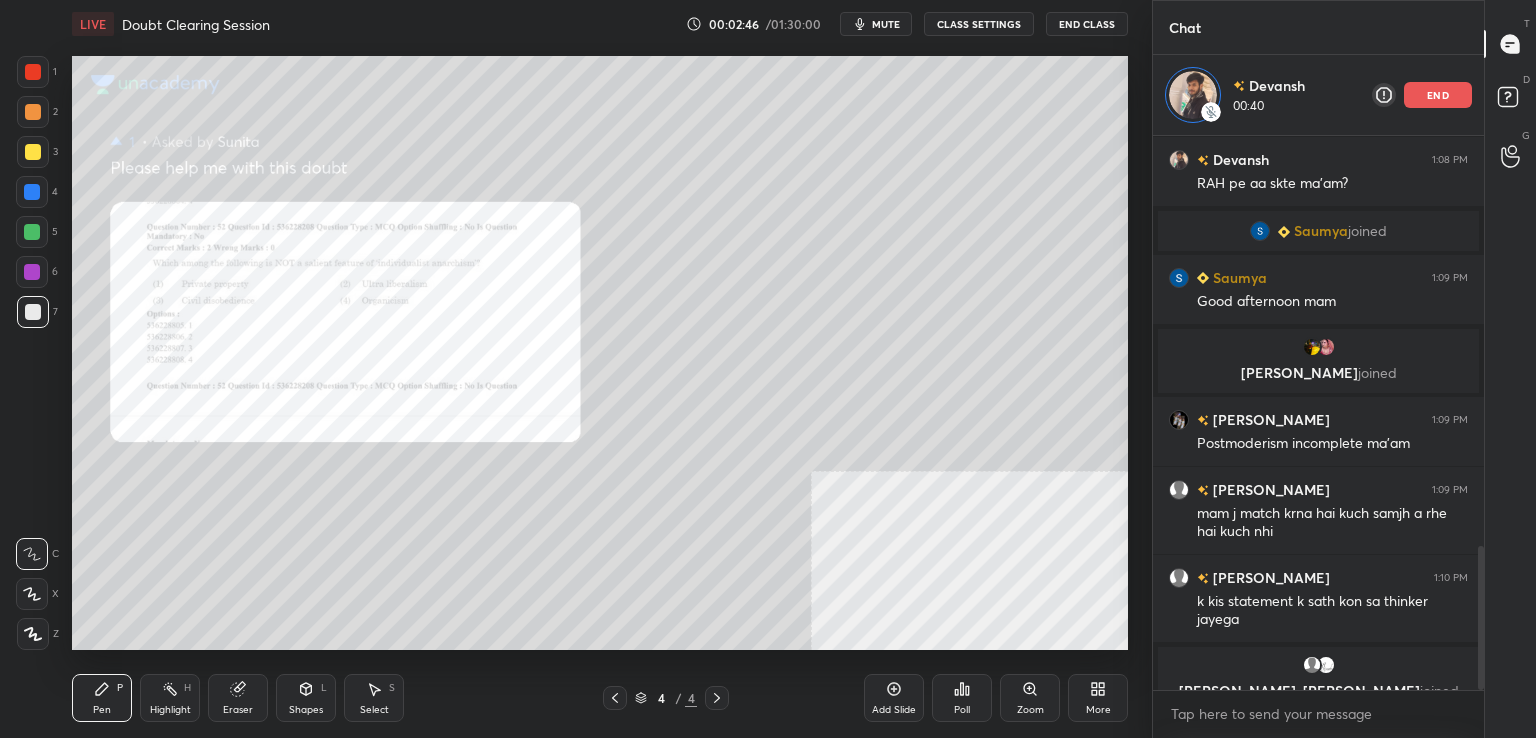 scroll, scrollTop: 1583, scrollLeft: 0, axis: vertical 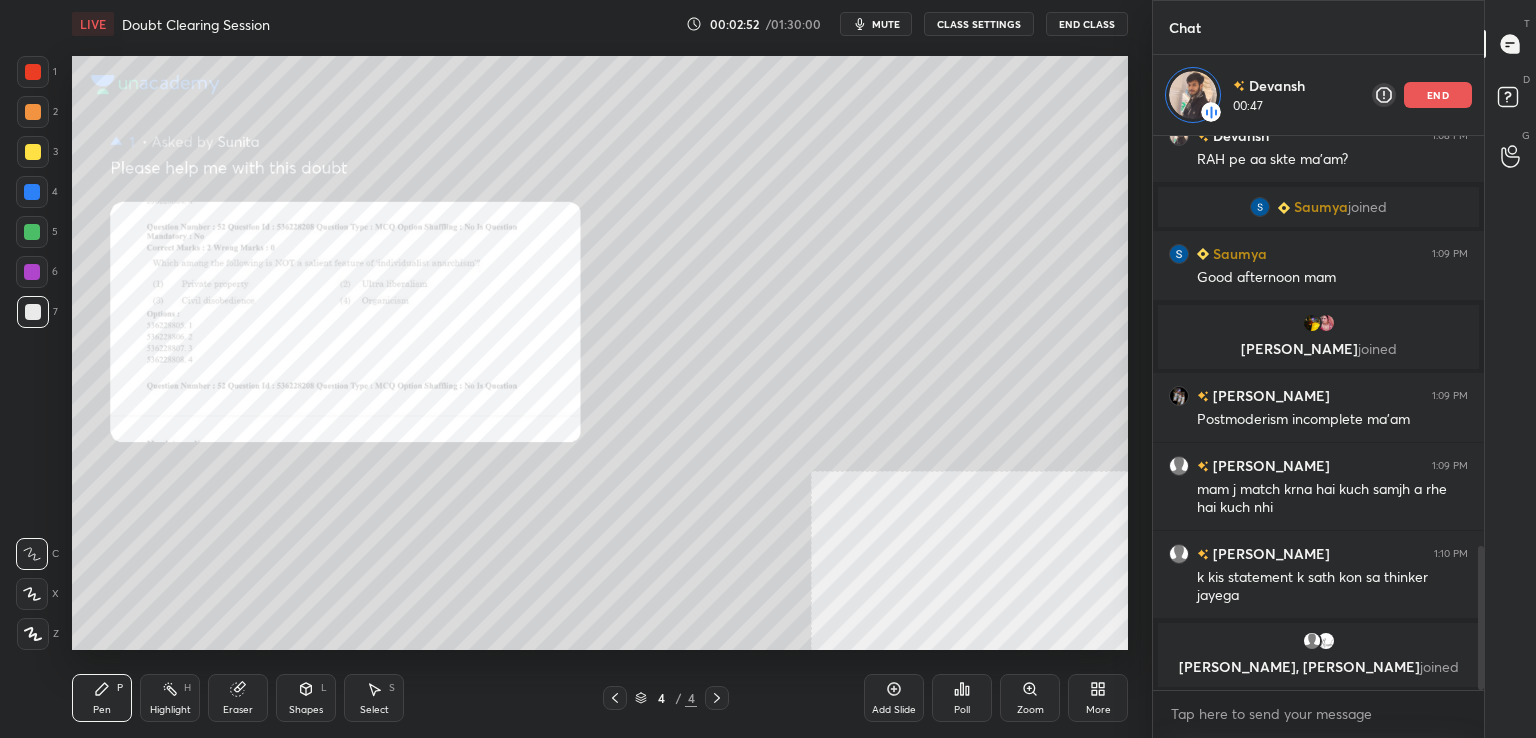 click 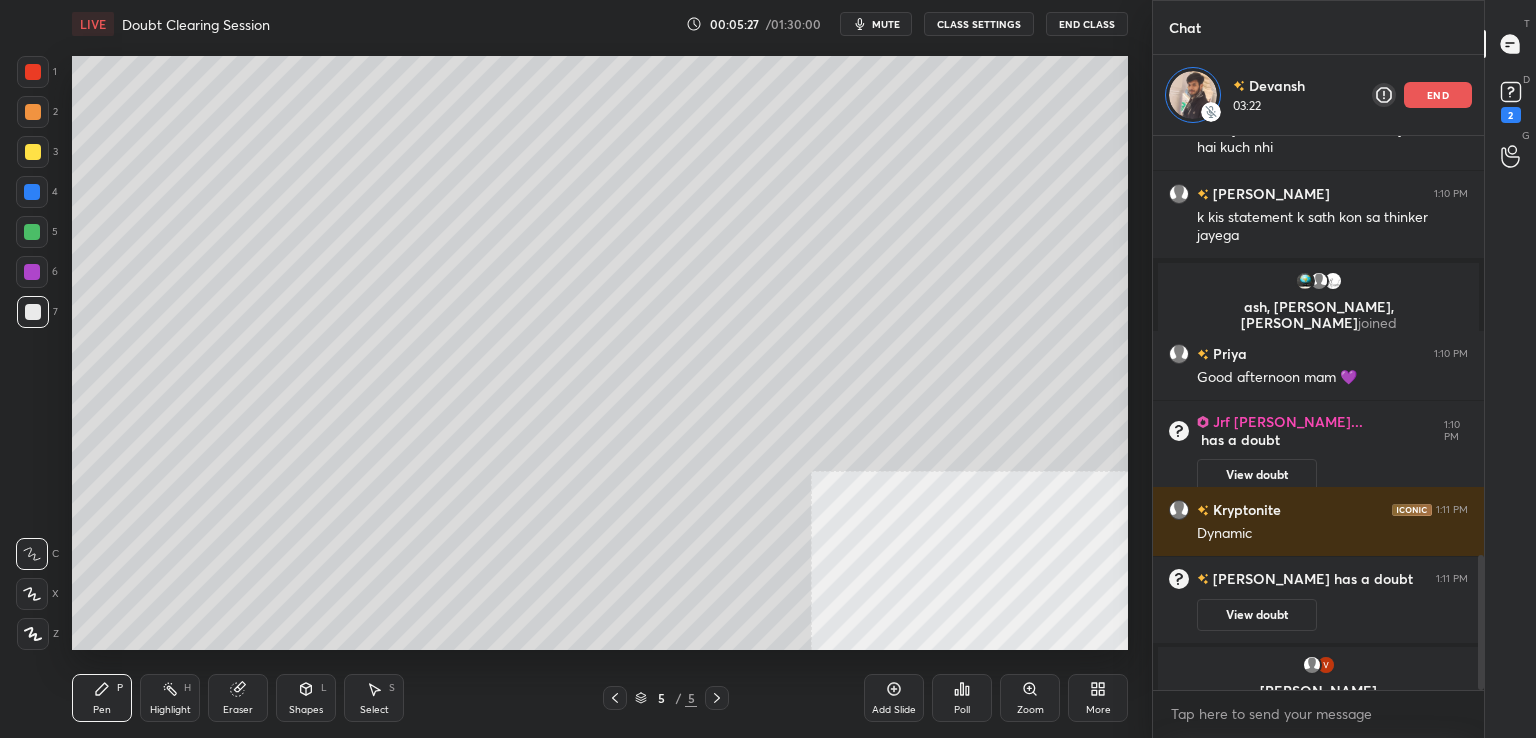 scroll, scrollTop: 1723, scrollLeft: 0, axis: vertical 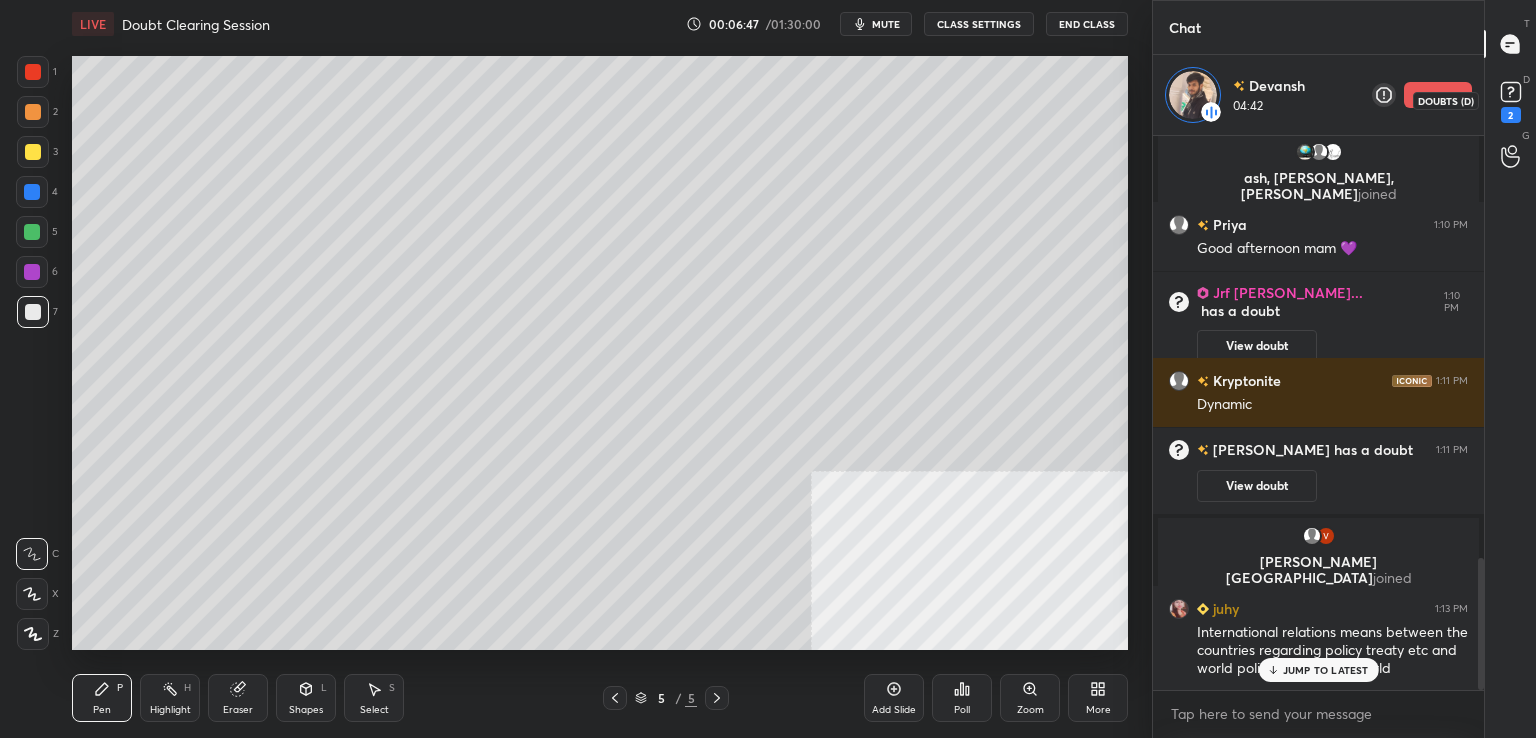 click 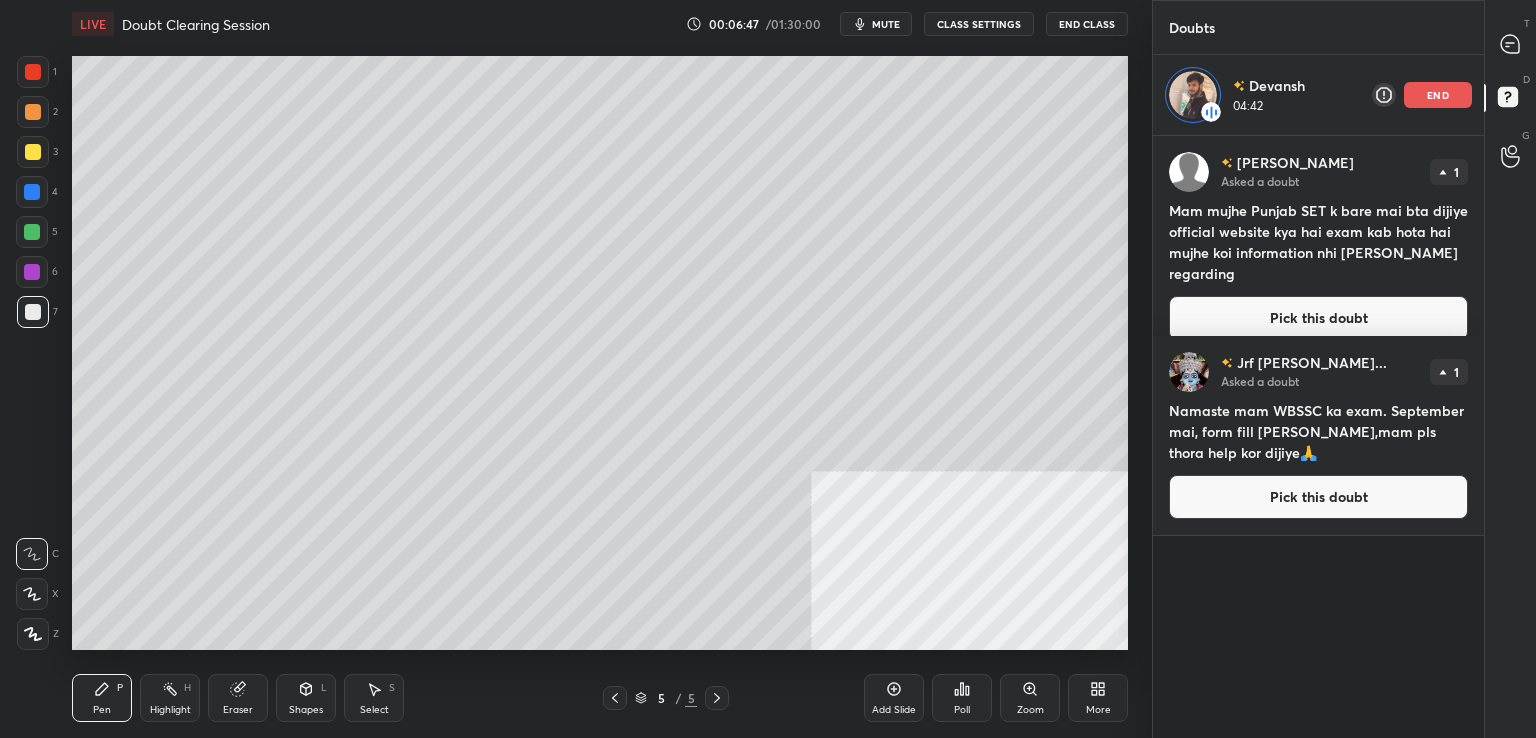 click 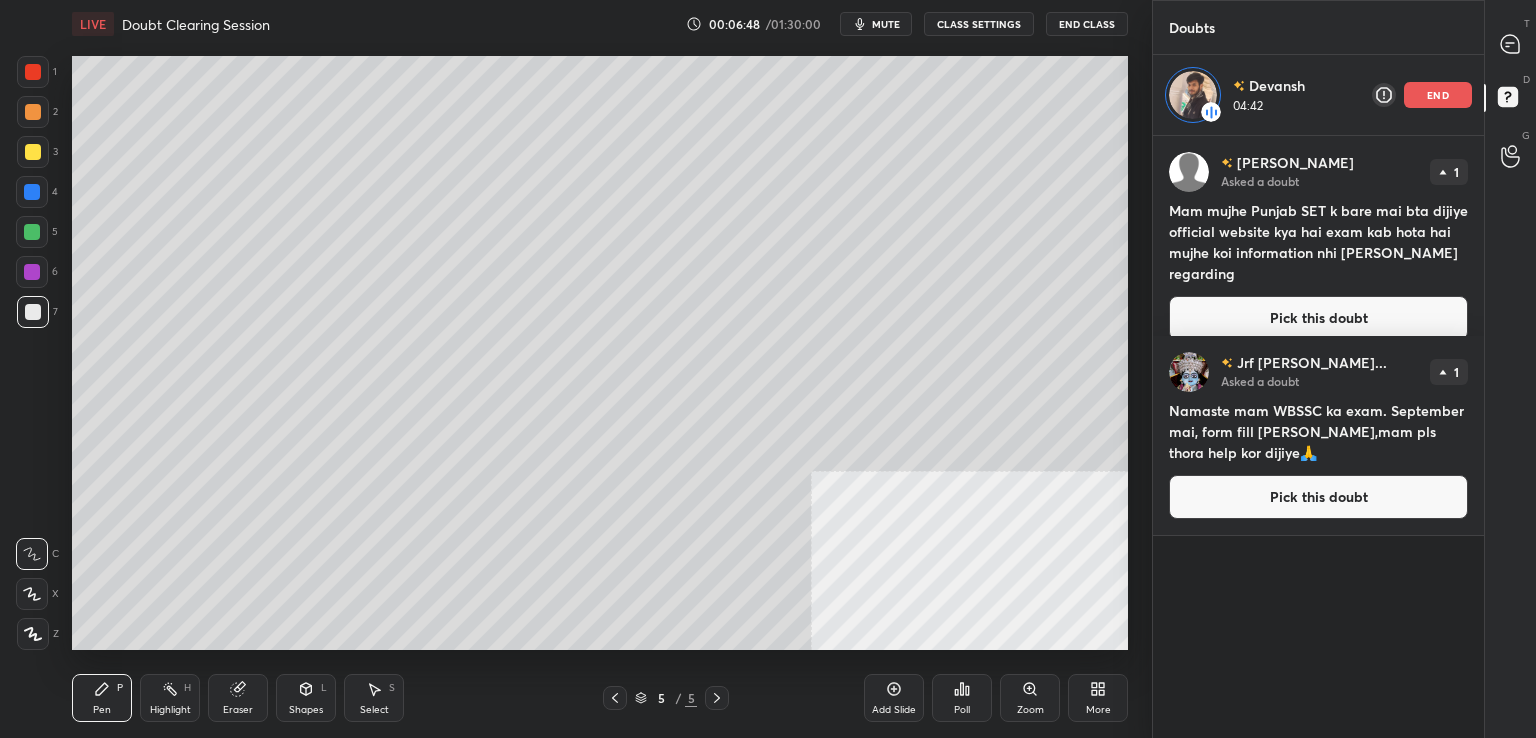 click 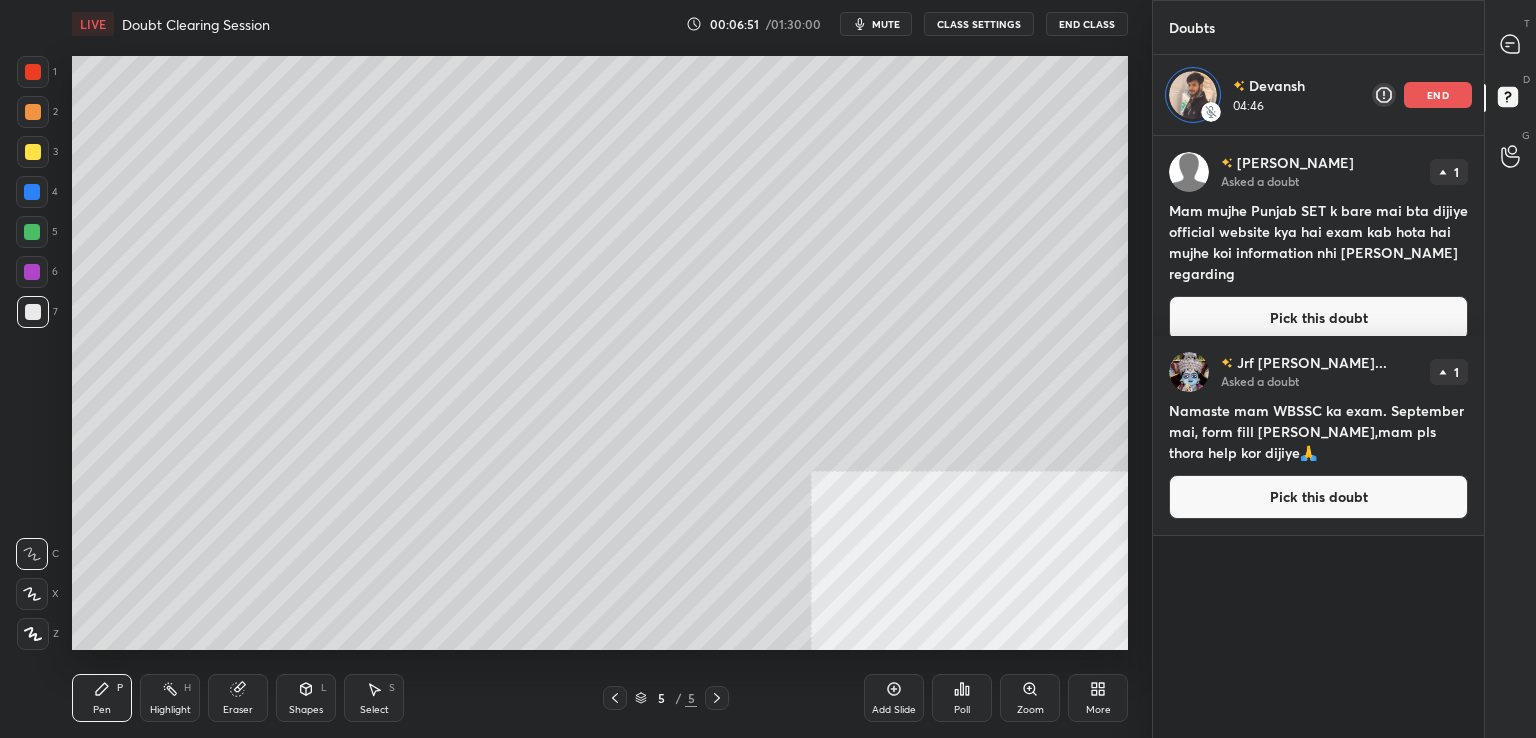 click on "Add Slide" at bounding box center [894, 710] 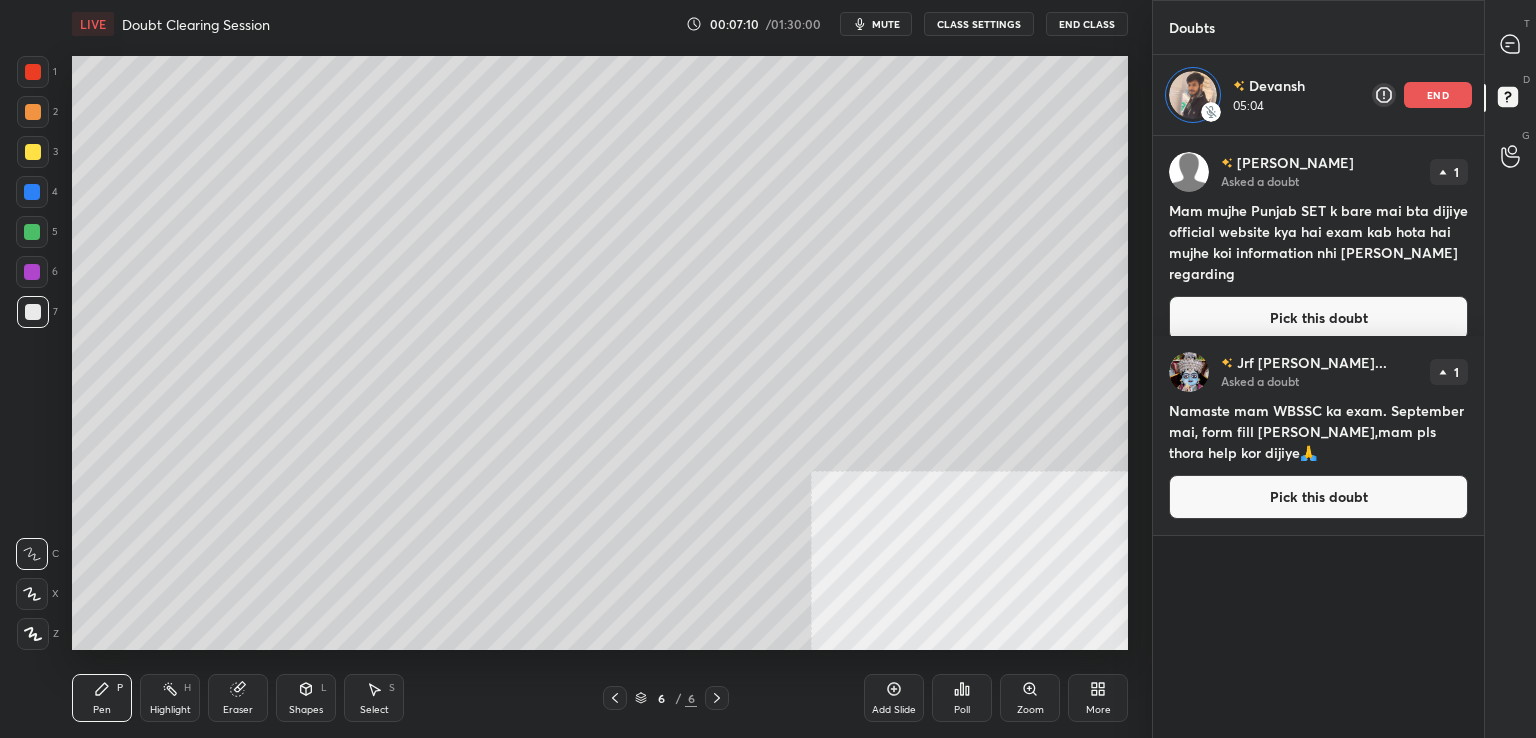 click on "T Messages (T)" at bounding box center (1510, 44) 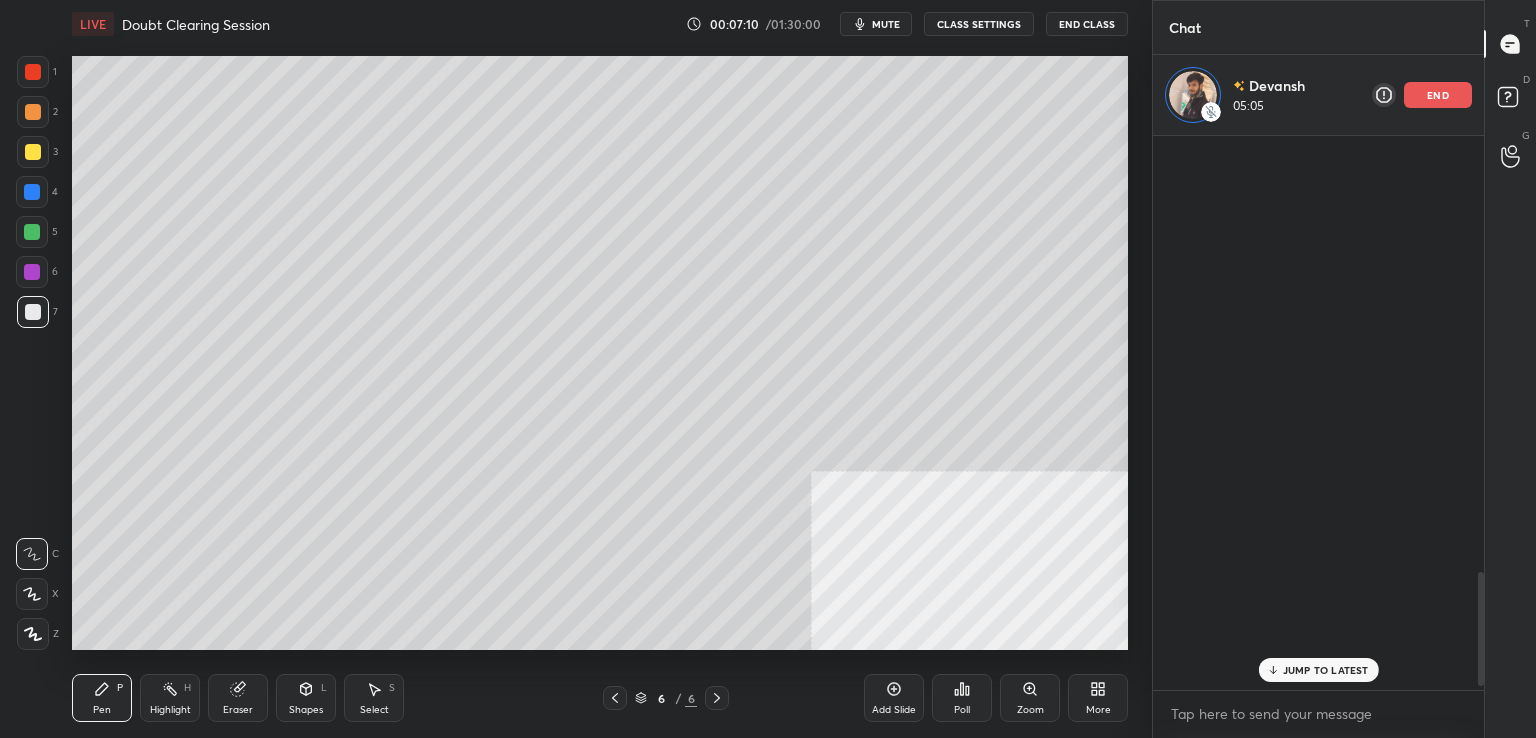 scroll, scrollTop: 2123, scrollLeft: 0, axis: vertical 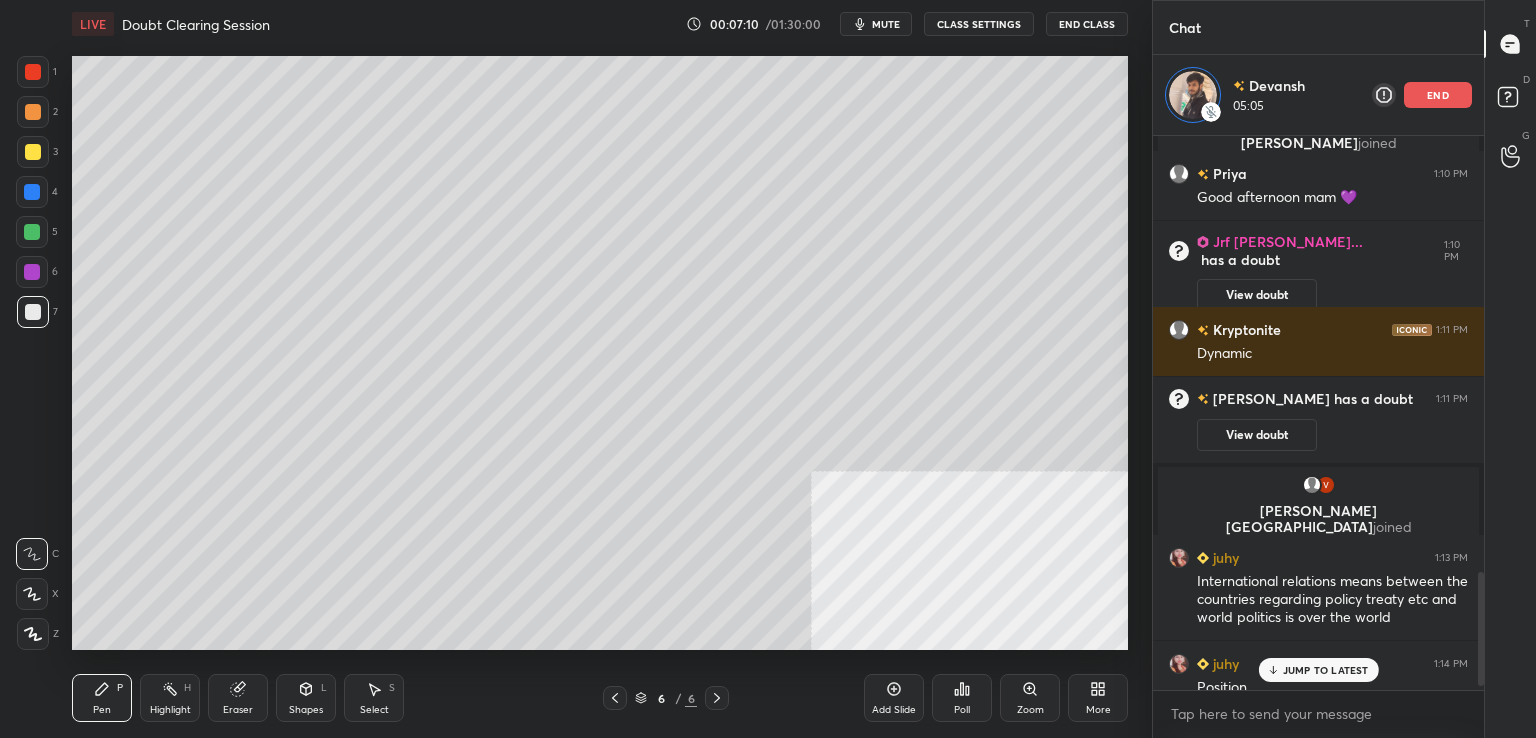 click on "T Messages (T)" at bounding box center (1510, 44) 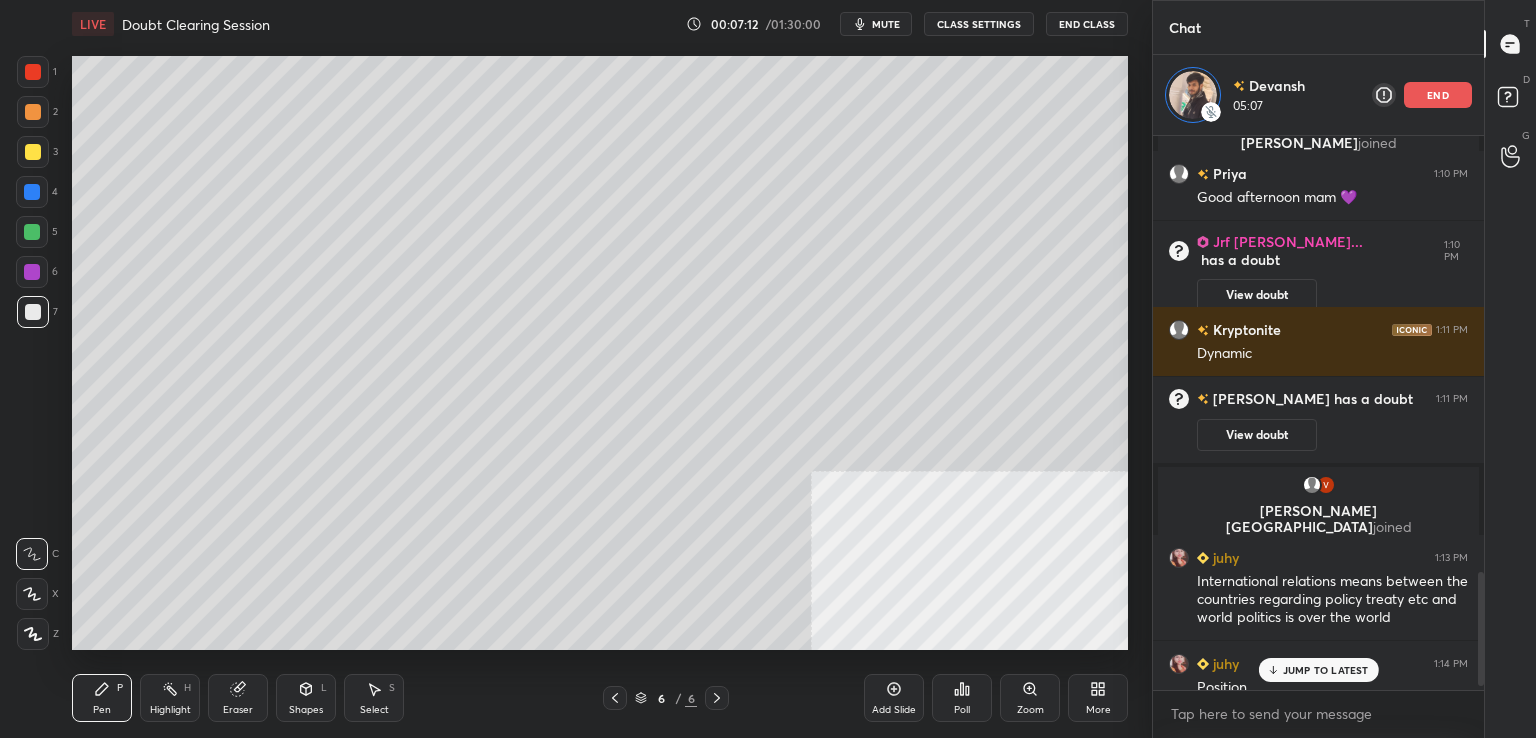 click at bounding box center (32, 192) 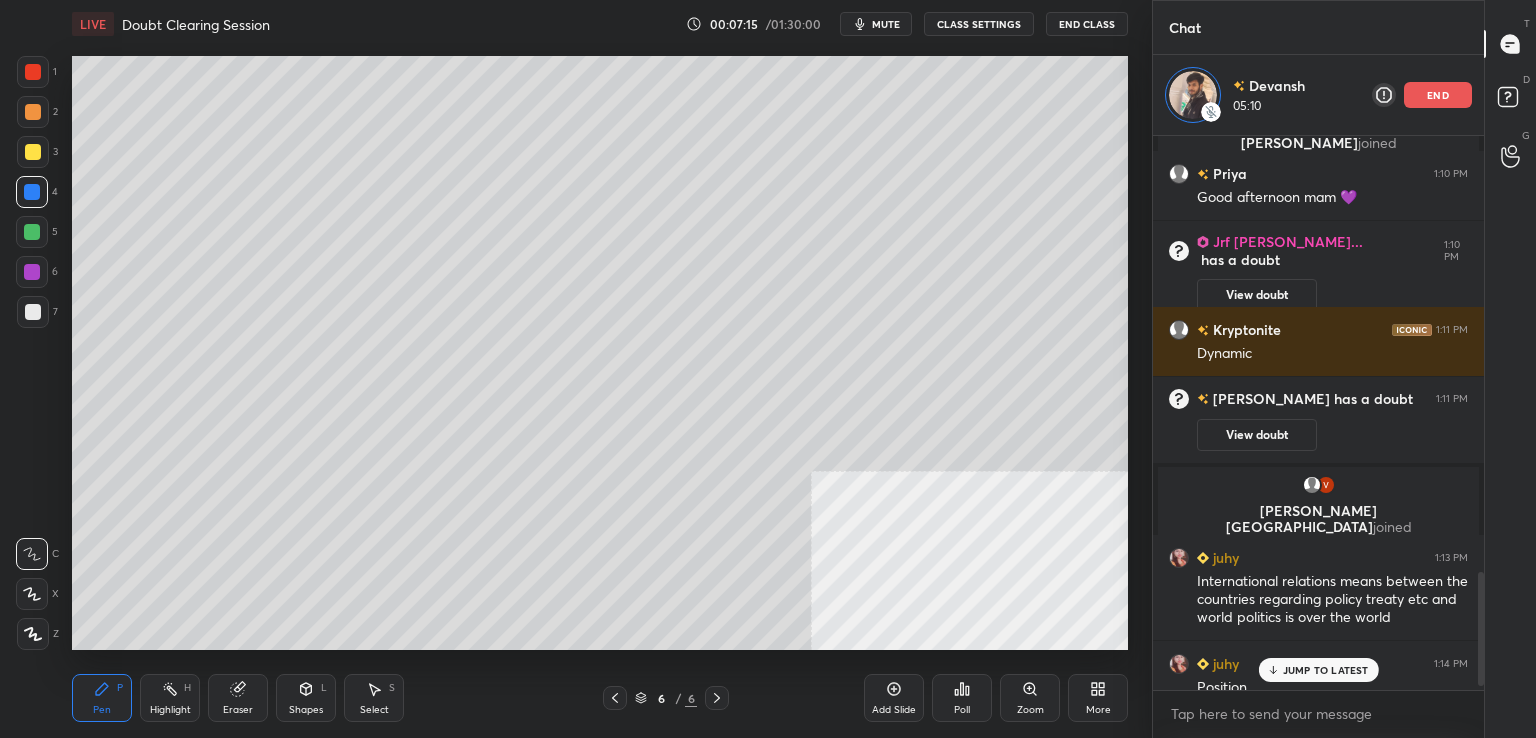 click on "JUMP TO LATEST" at bounding box center [1326, 670] 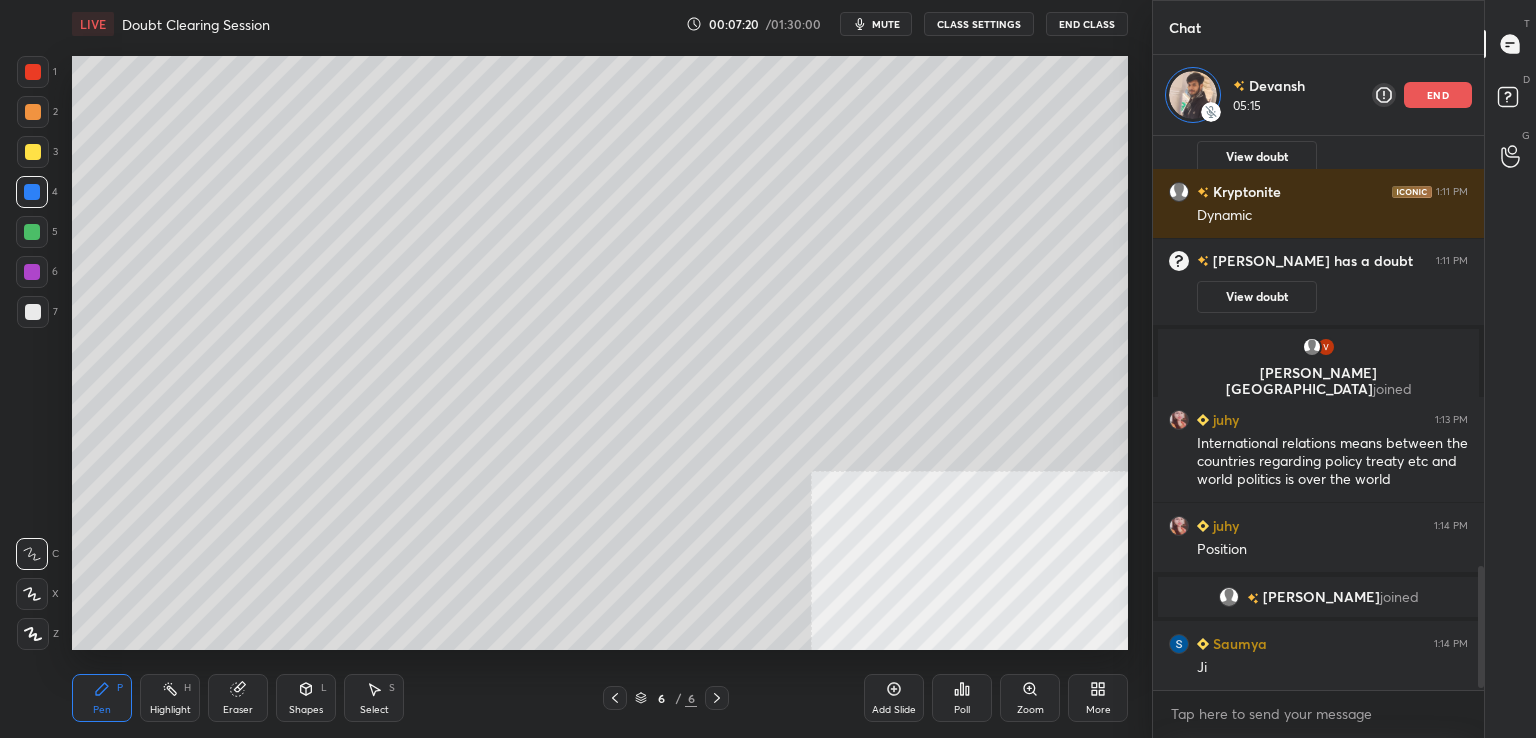 scroll, scrollTop: 1988, scrollLeft: 0, axis: vertical 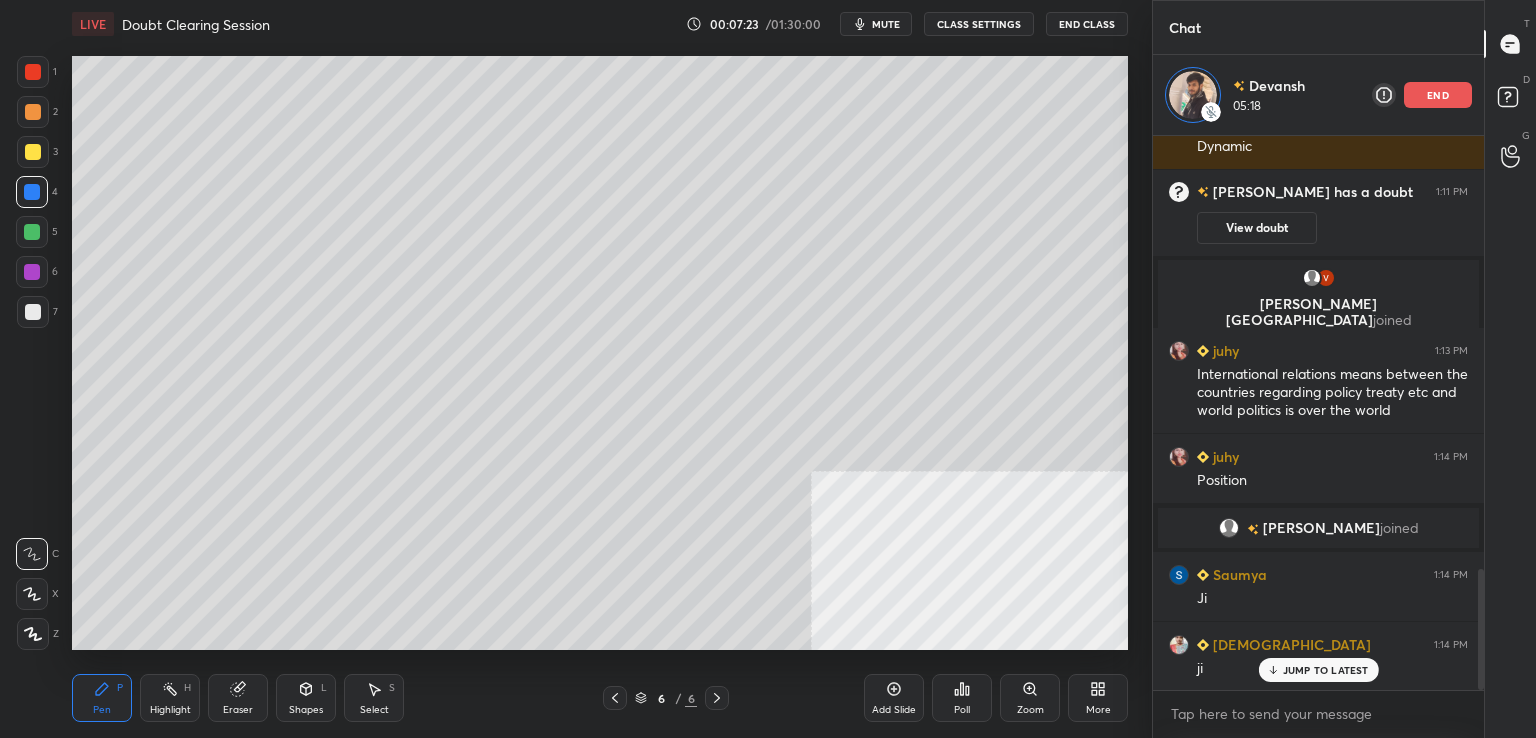 click on "Setting up your live class Poll for   secs No correct answer Start poll" at bounding box center (600, 353) 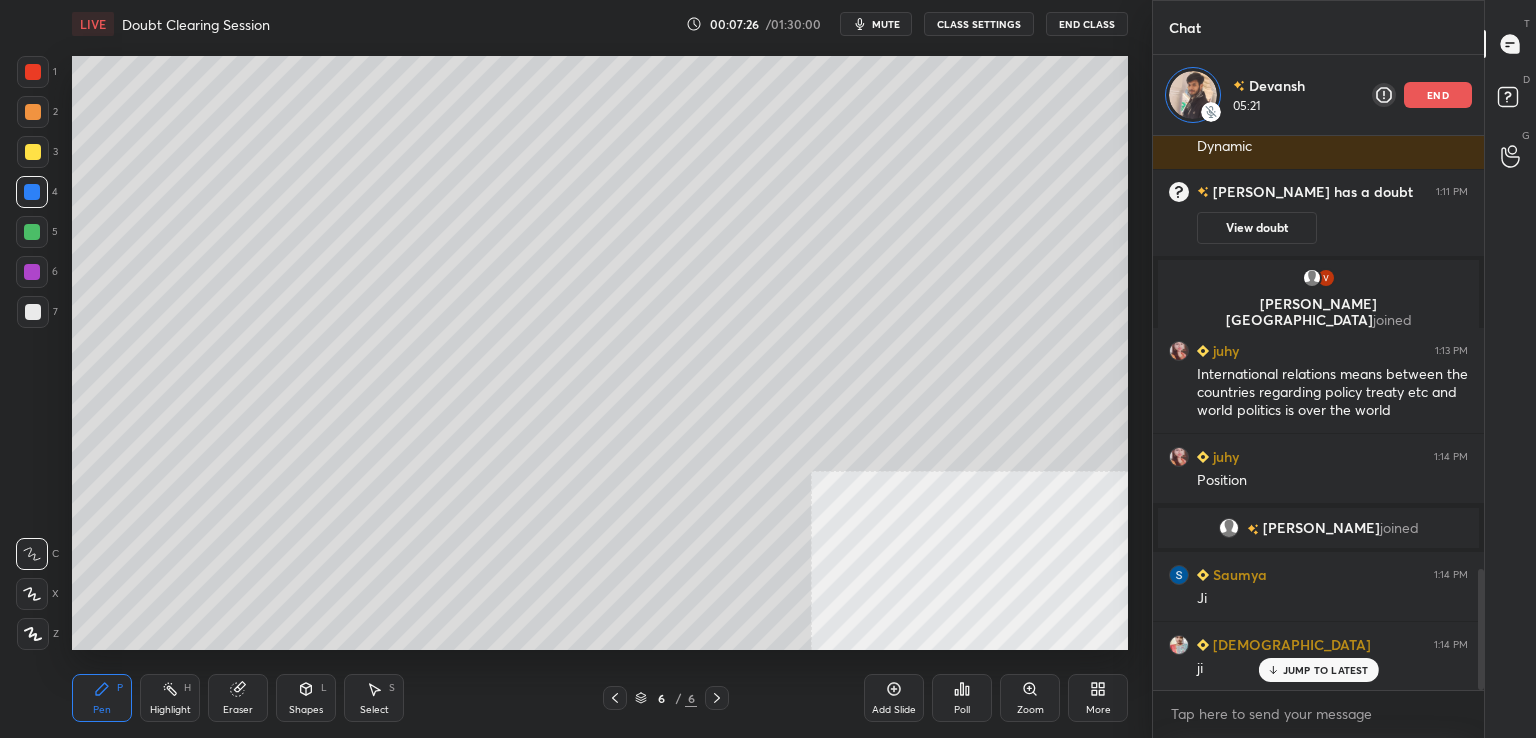 drag, startPoint x: 41, startPoint y: 698, endPoint x: 27, endPoint y: 616, distance: 83.18654 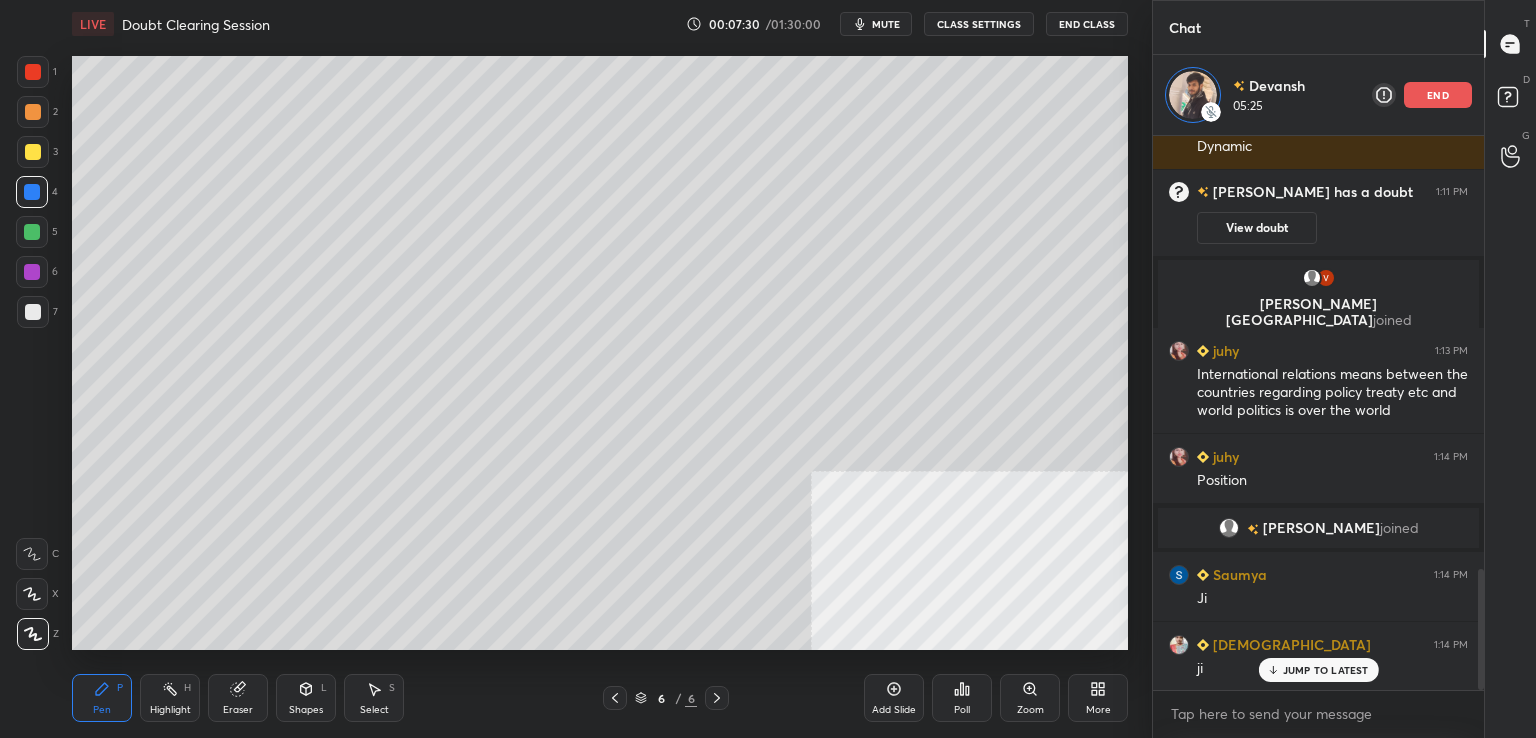 click 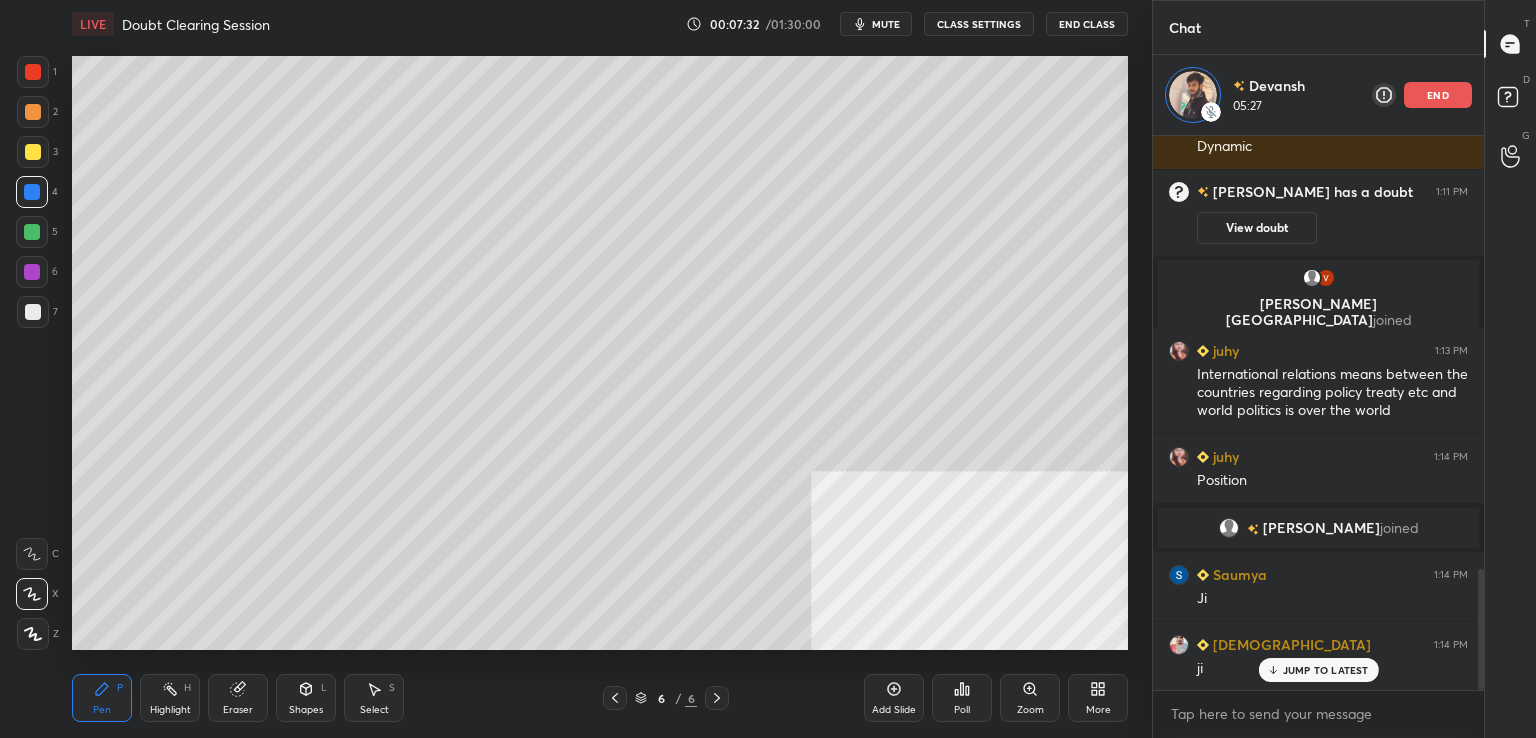 click at bounding box center [33, 152] 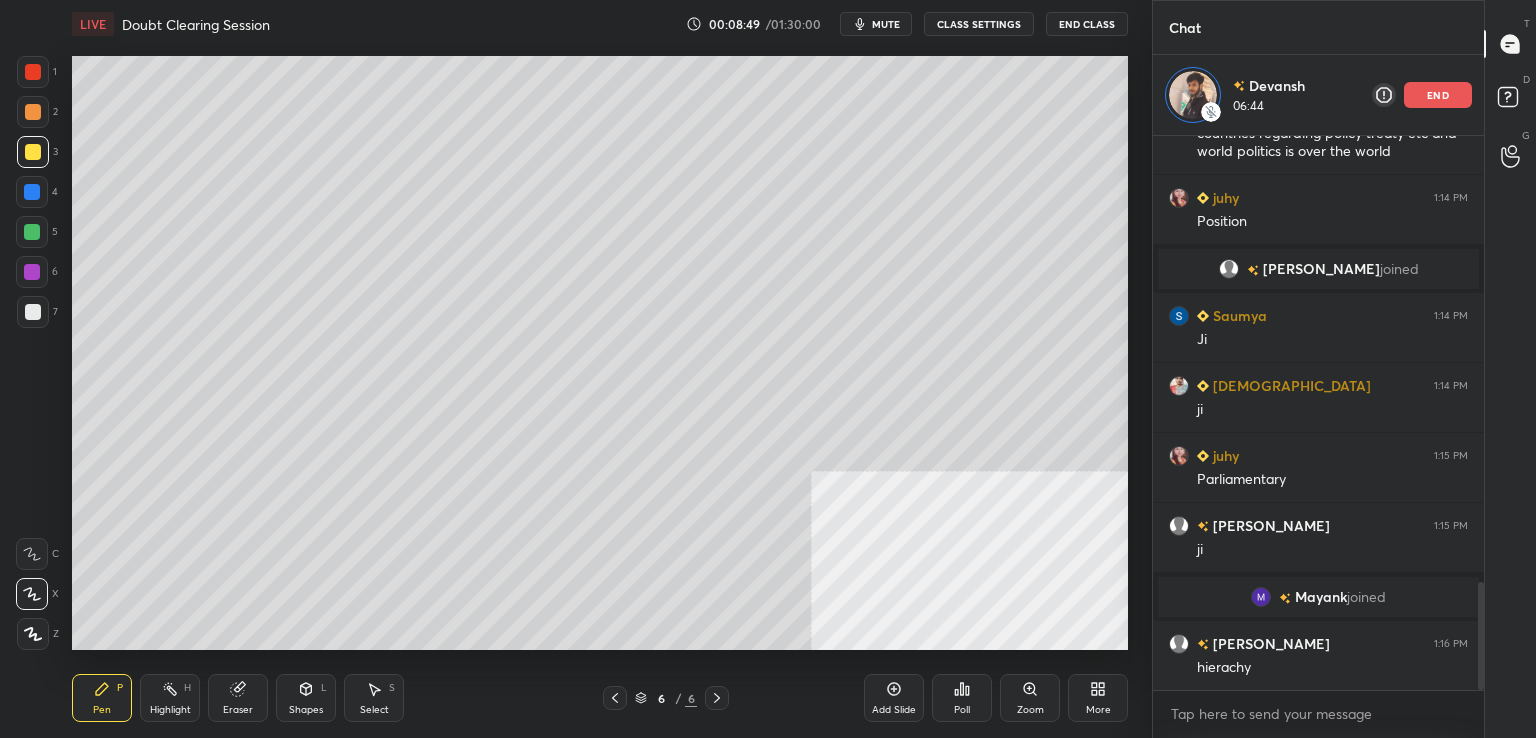scroll, scrollTop: 2295, scrollLeft: 0, axis: vertical 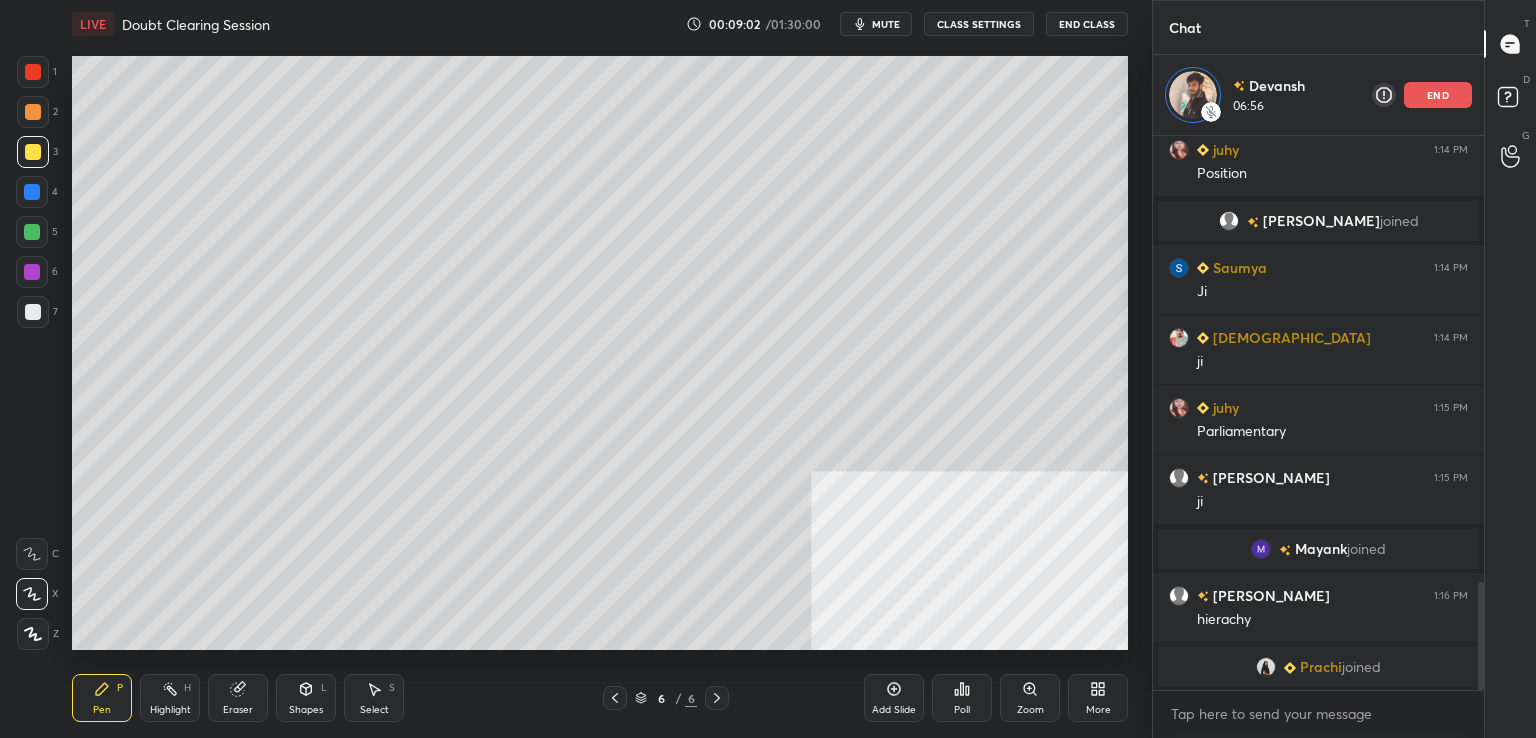 click on "Add Slide" at bounding box center (894, 710) 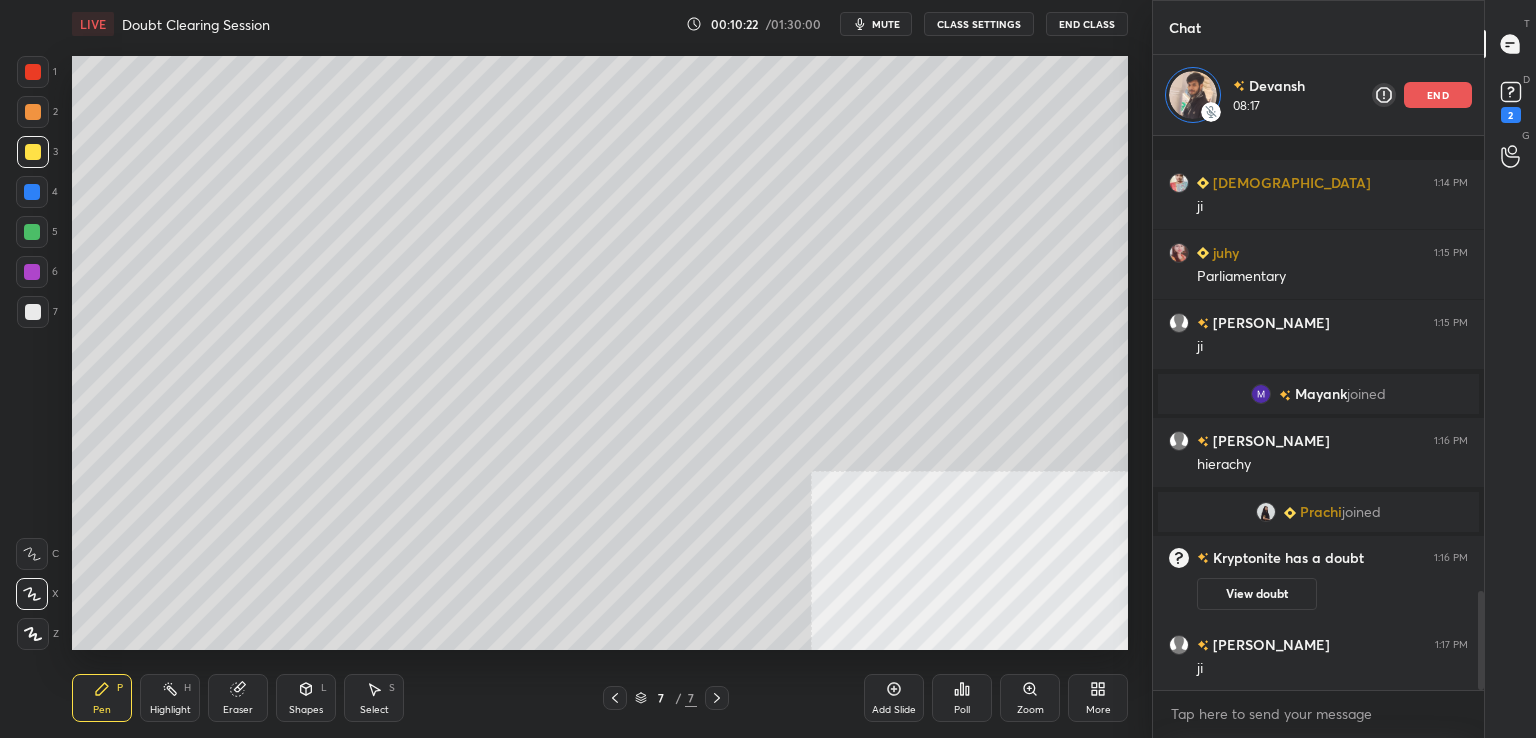 scroll, scrollTop: 2547, scrollLeft: 0, axis: vertical 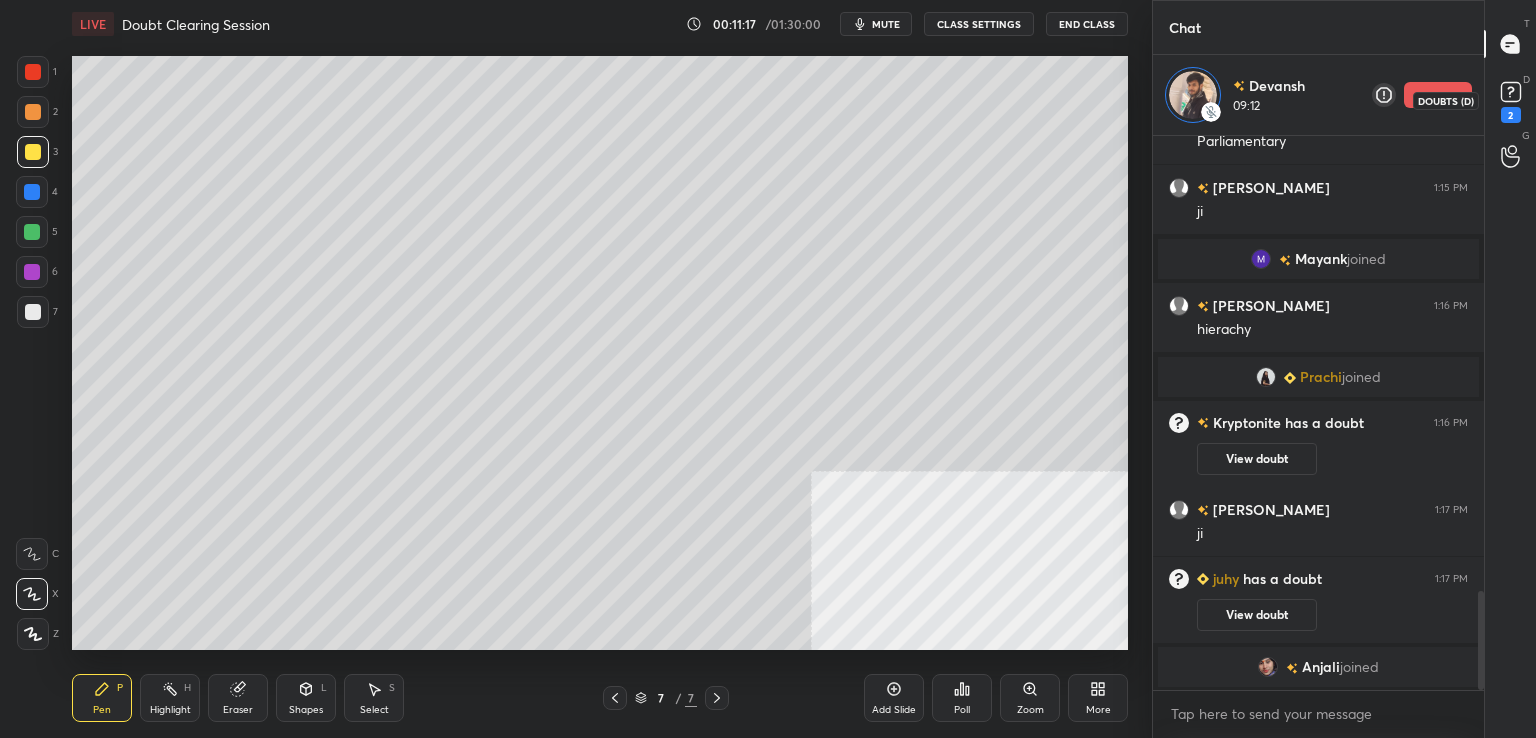 click on "2" at bounding box center [1511, 100] 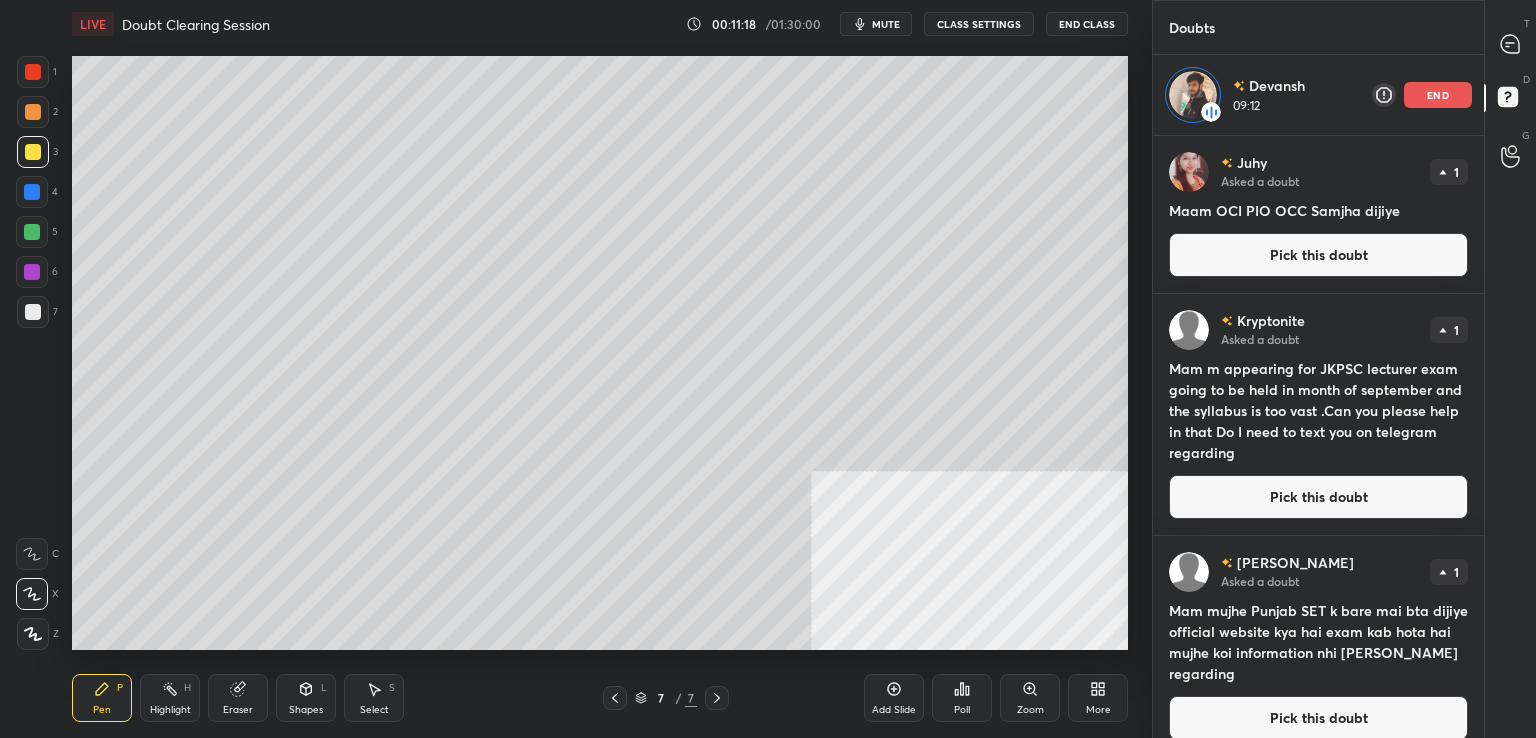 click 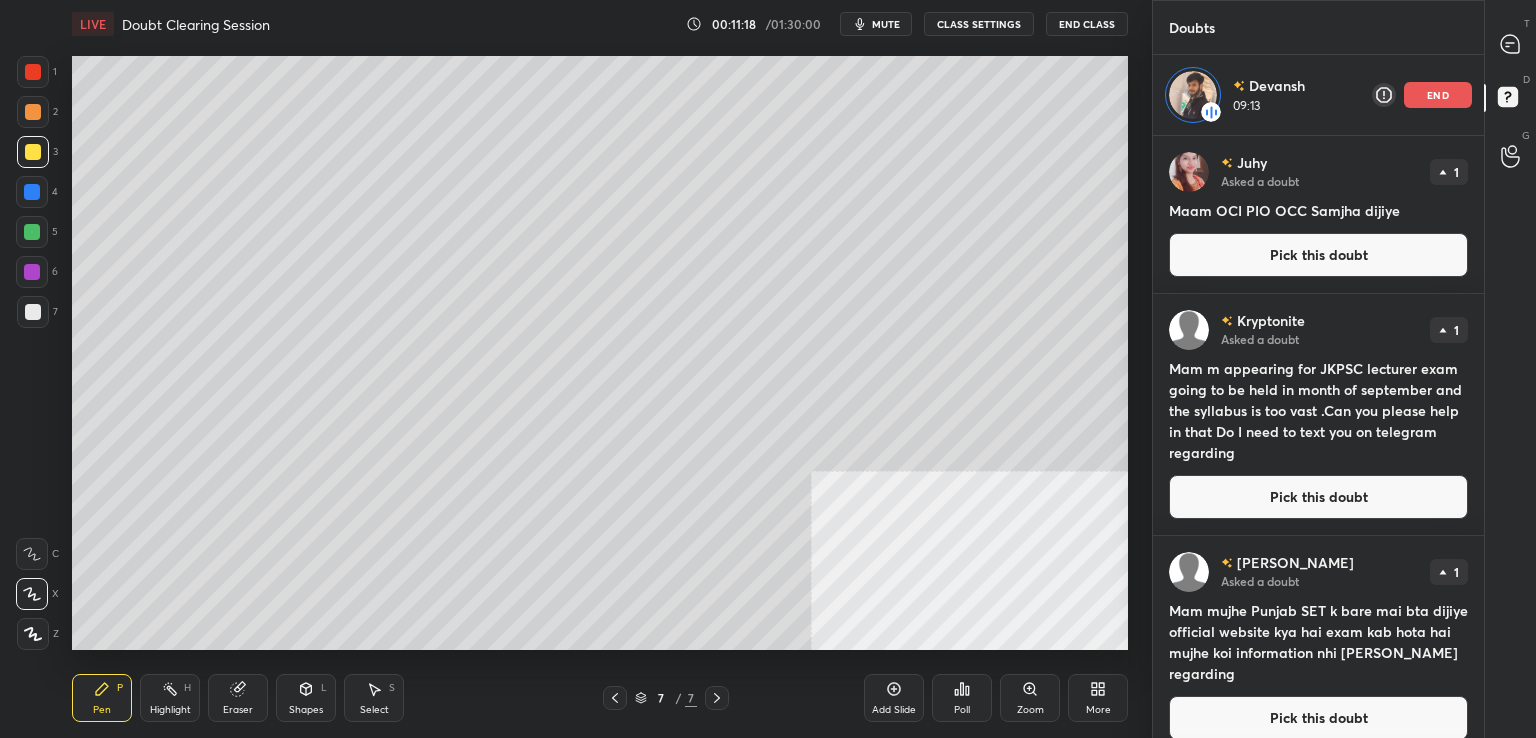 click 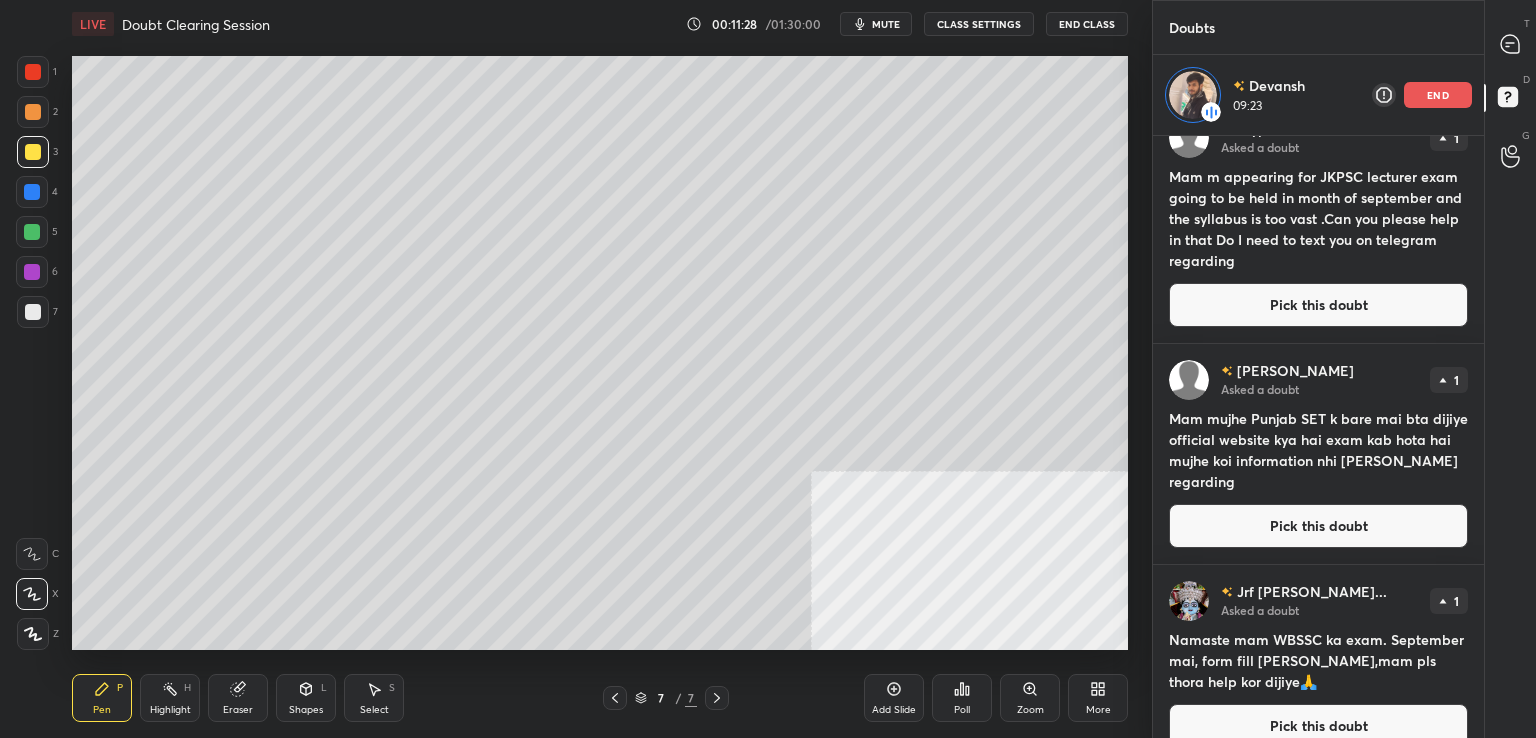 scroll, scrollTop: 417, scrollLeft: 0, axis: vertical 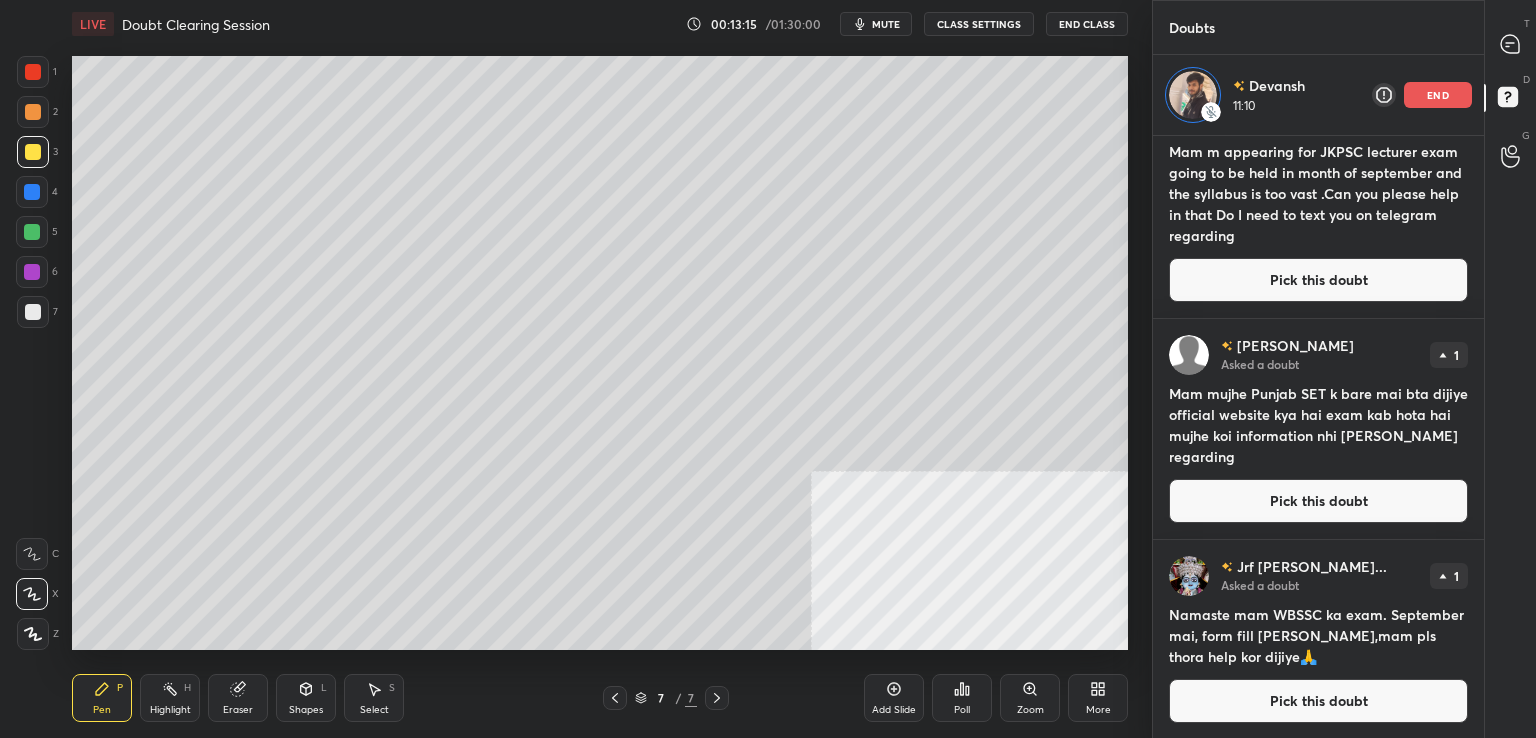 click on "T Messages (T)" at bounding box center [1510, 44] 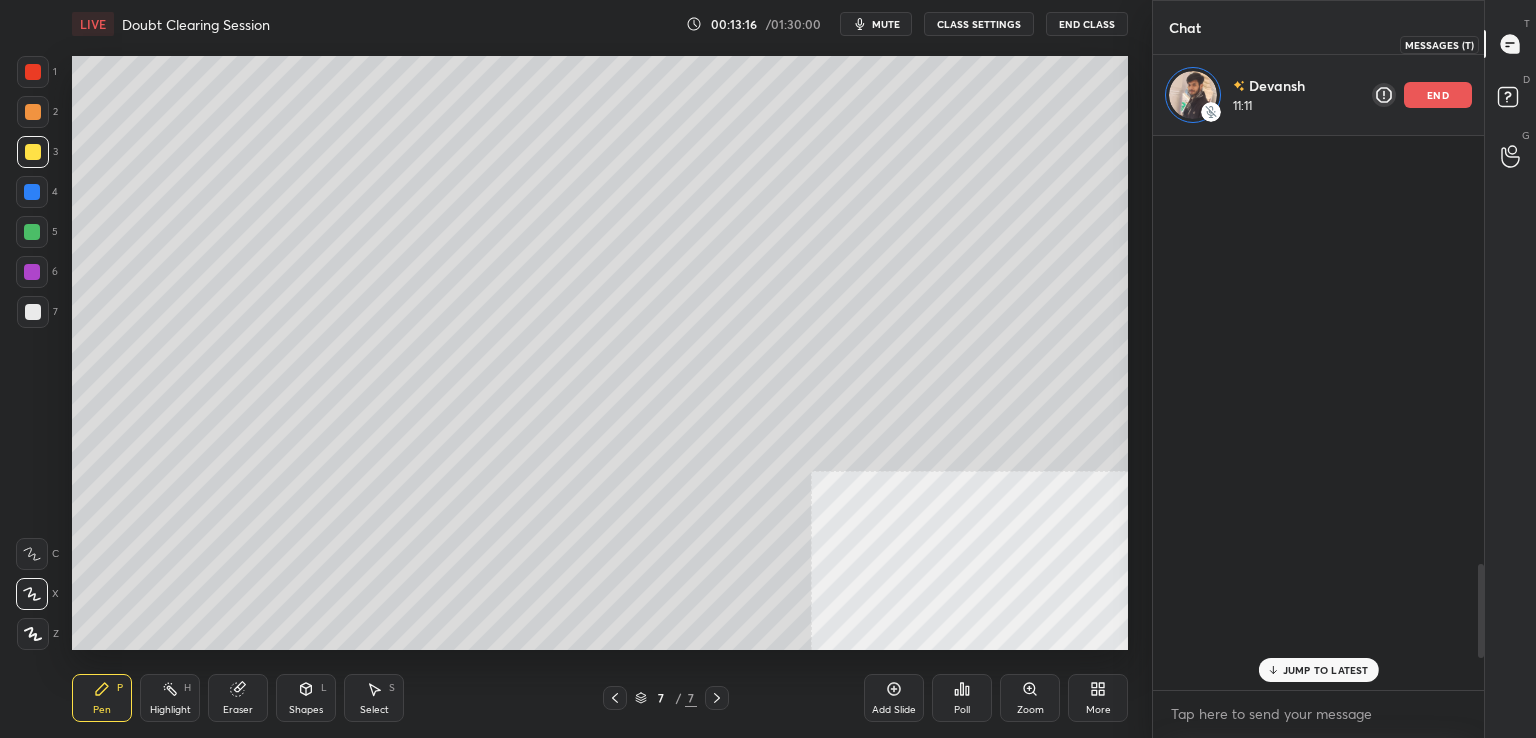 scroll, scrollTop: 2620, scrollLeft: 0, axis: vertical 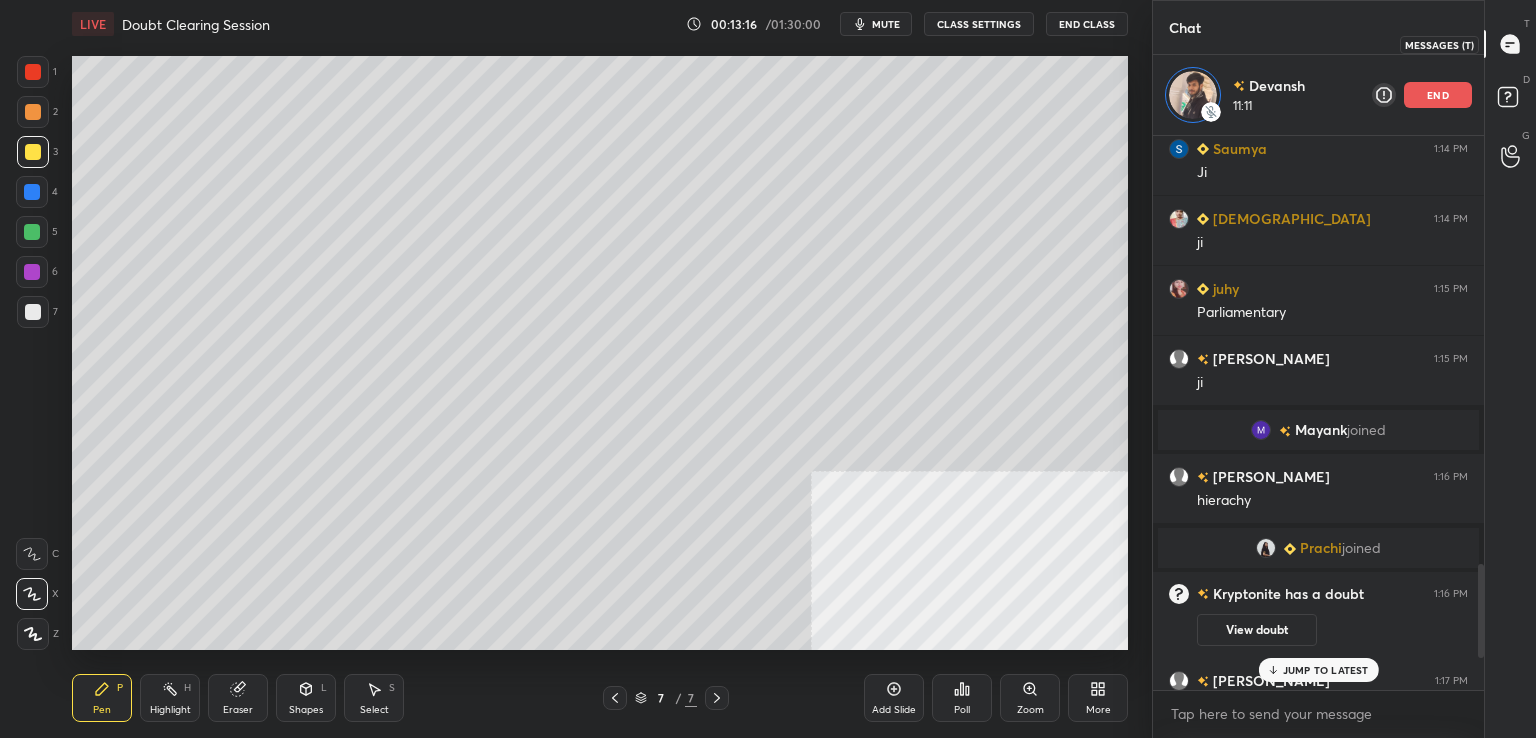 click at bounding box center (1511, 44) 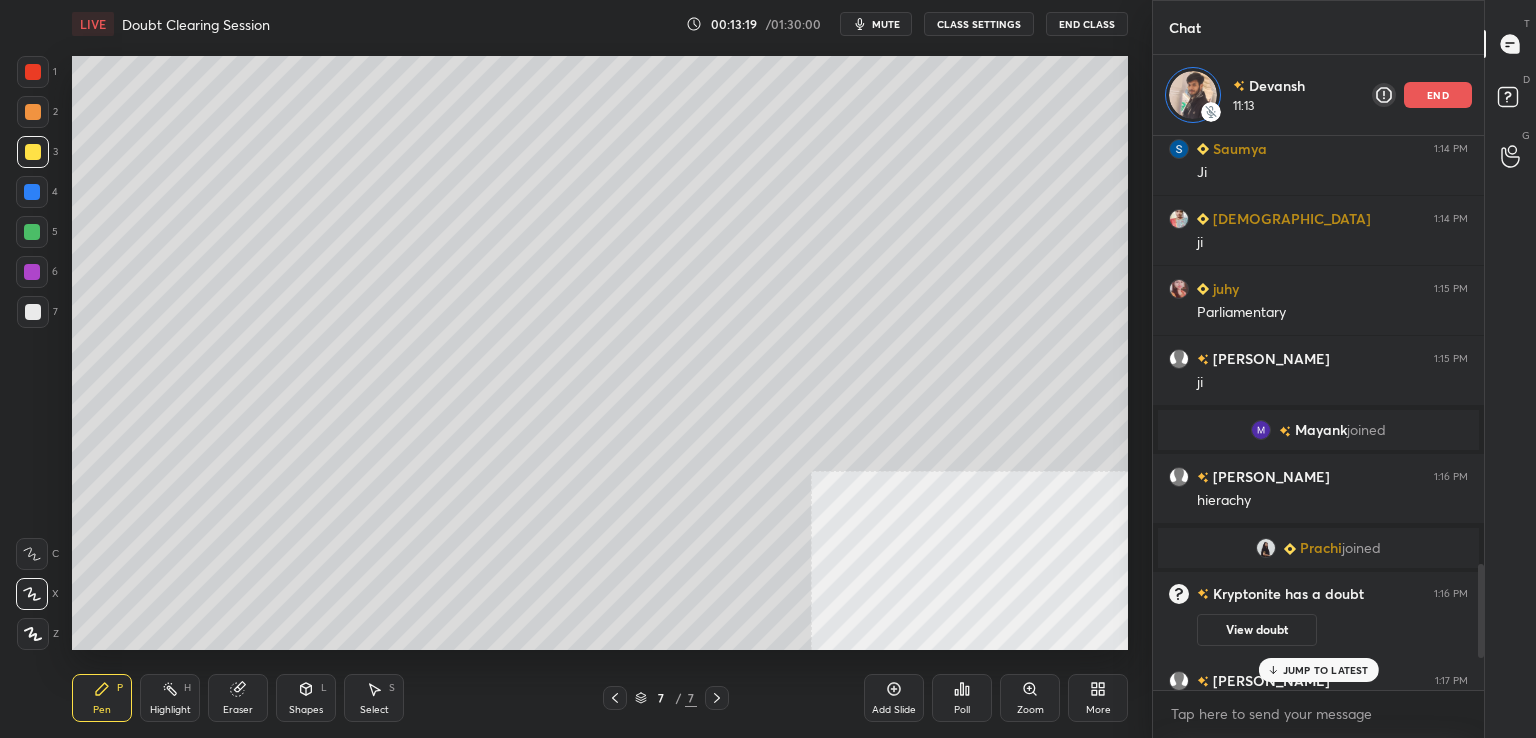 click on "JUMP TO LATEST" at bounding box center [1326, 670] 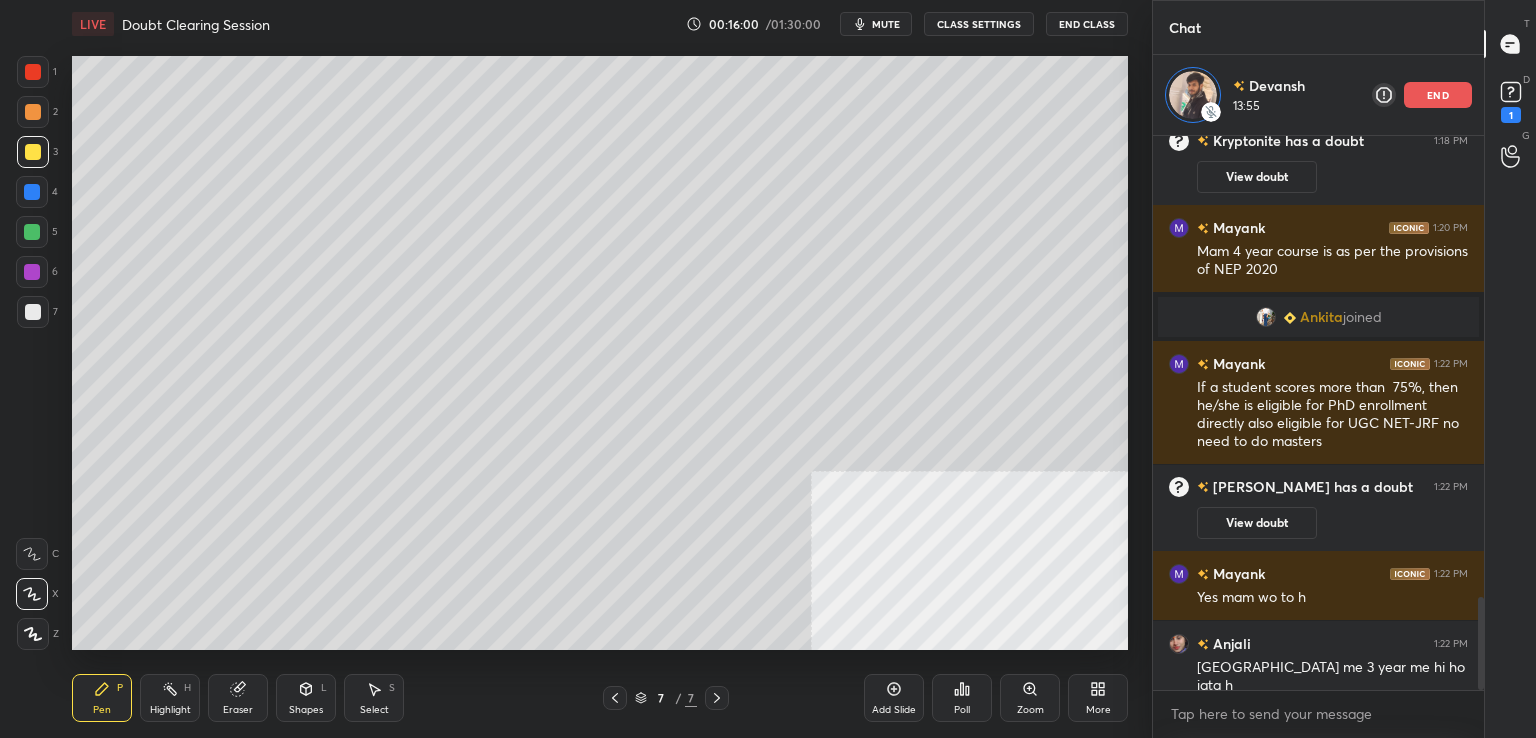 scroll, scrollTop: 2820, scrollLeft: 0, axis: vertical 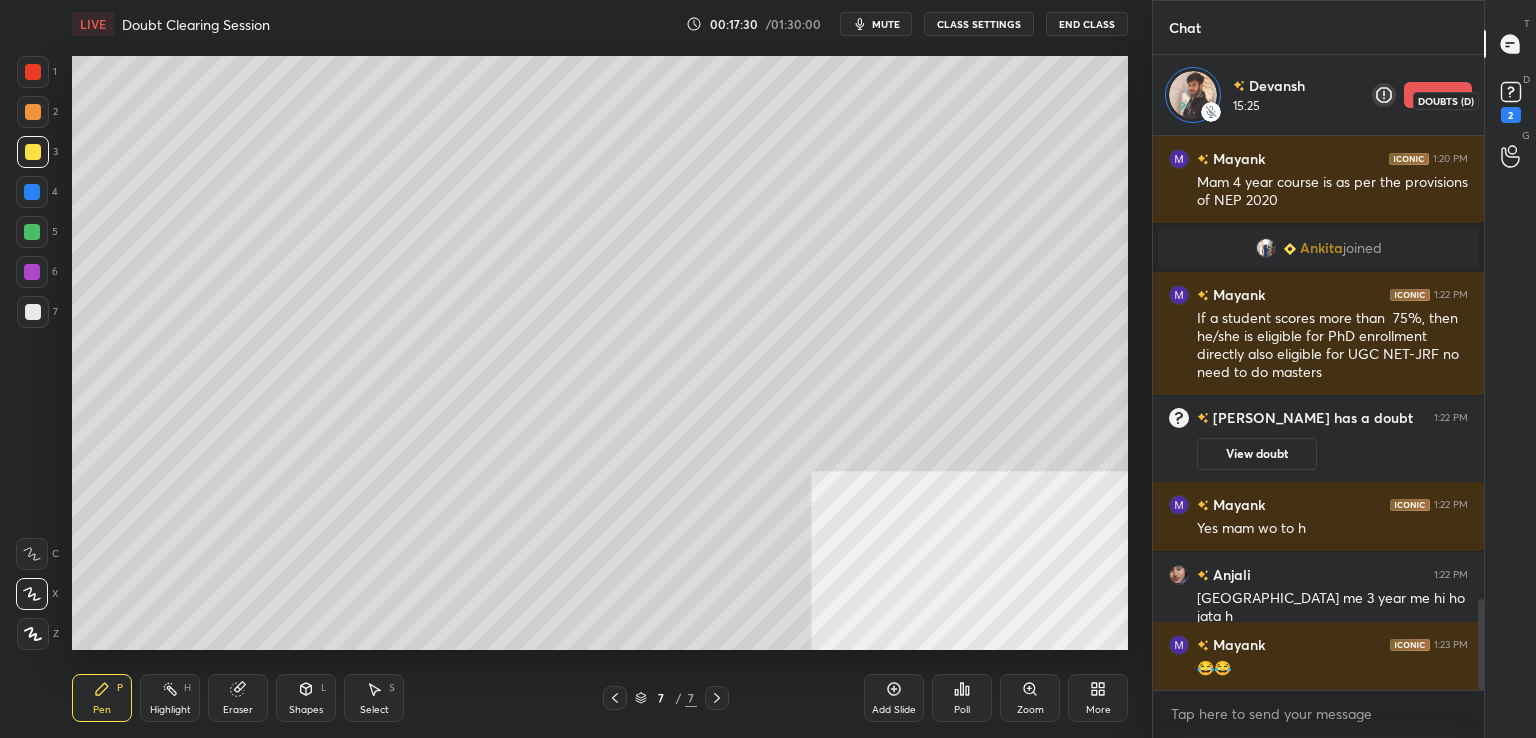 click 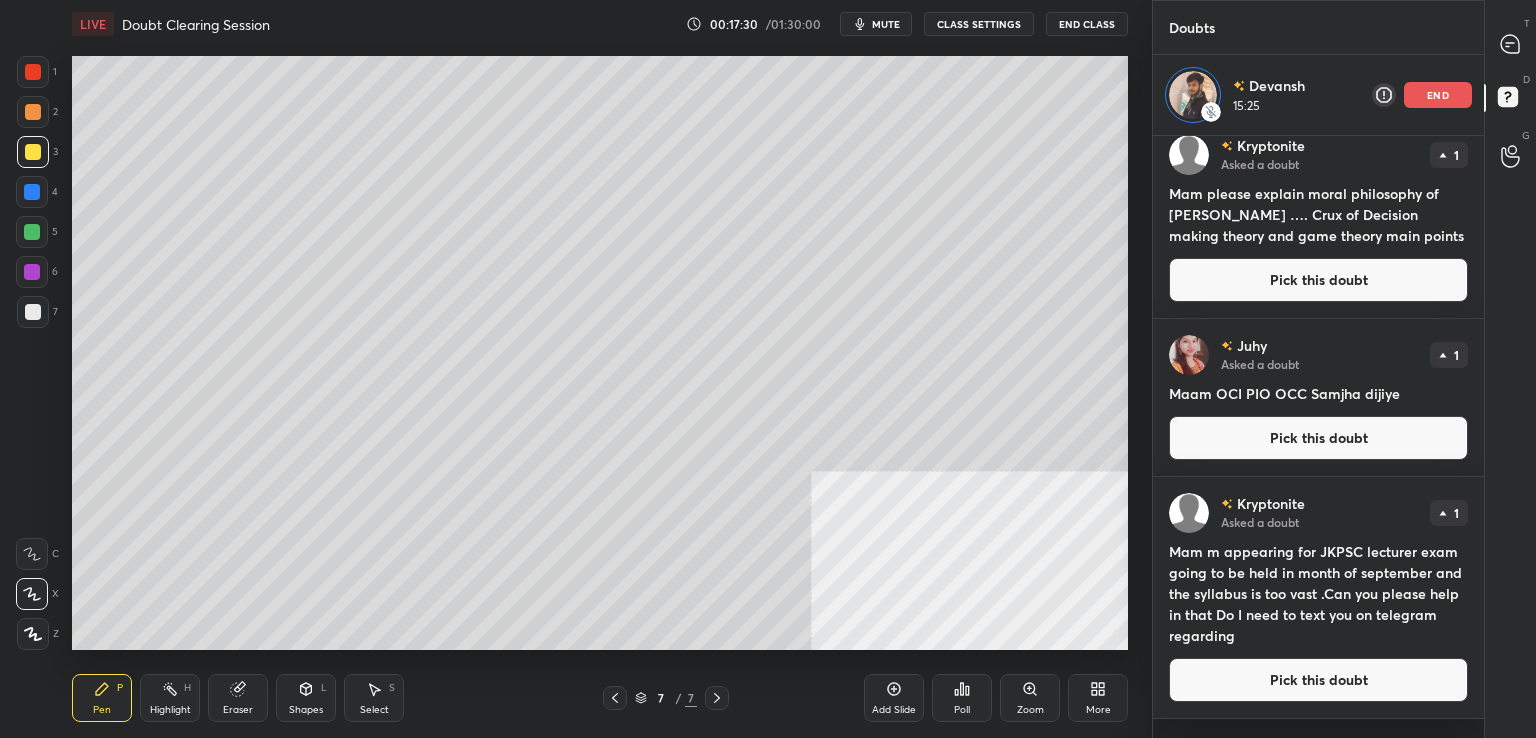 click 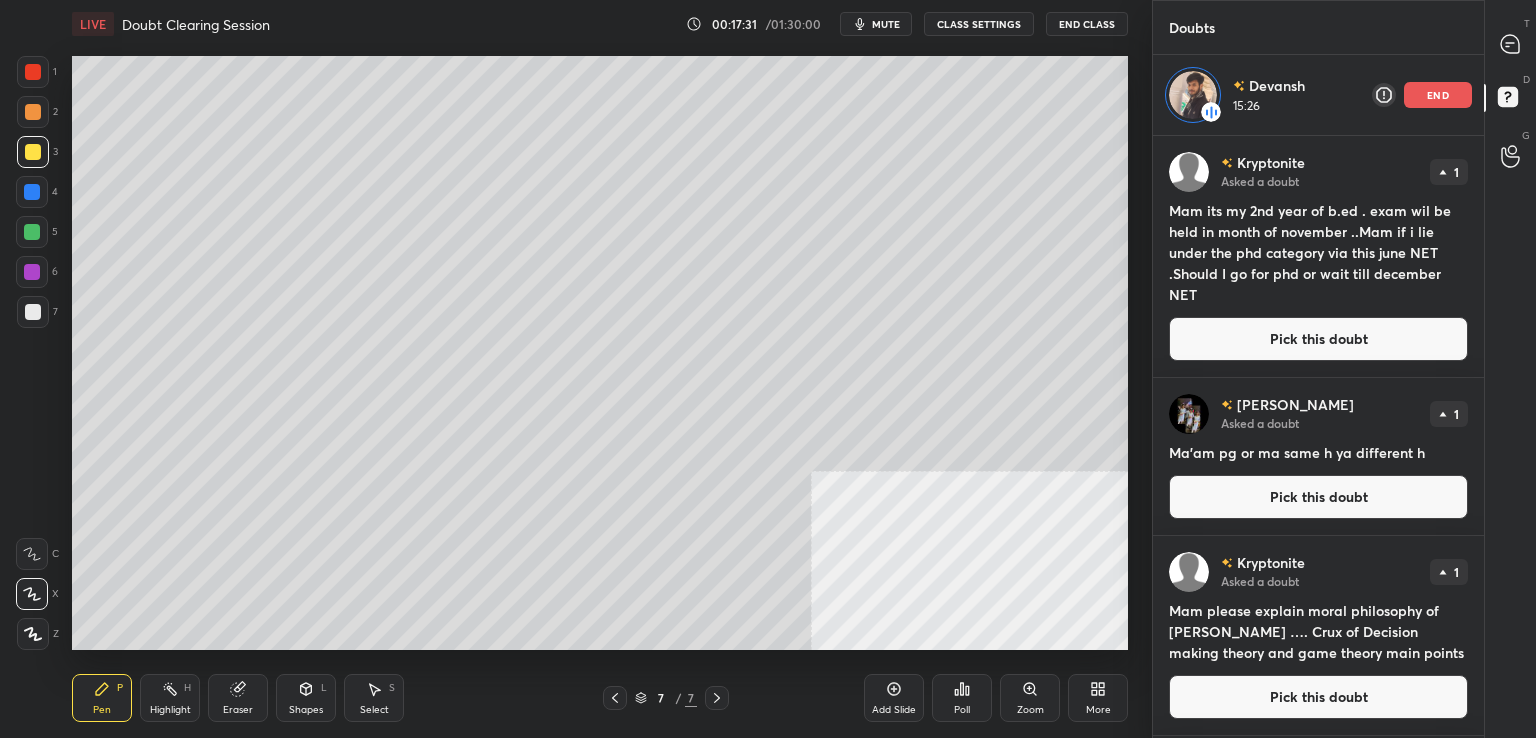 click 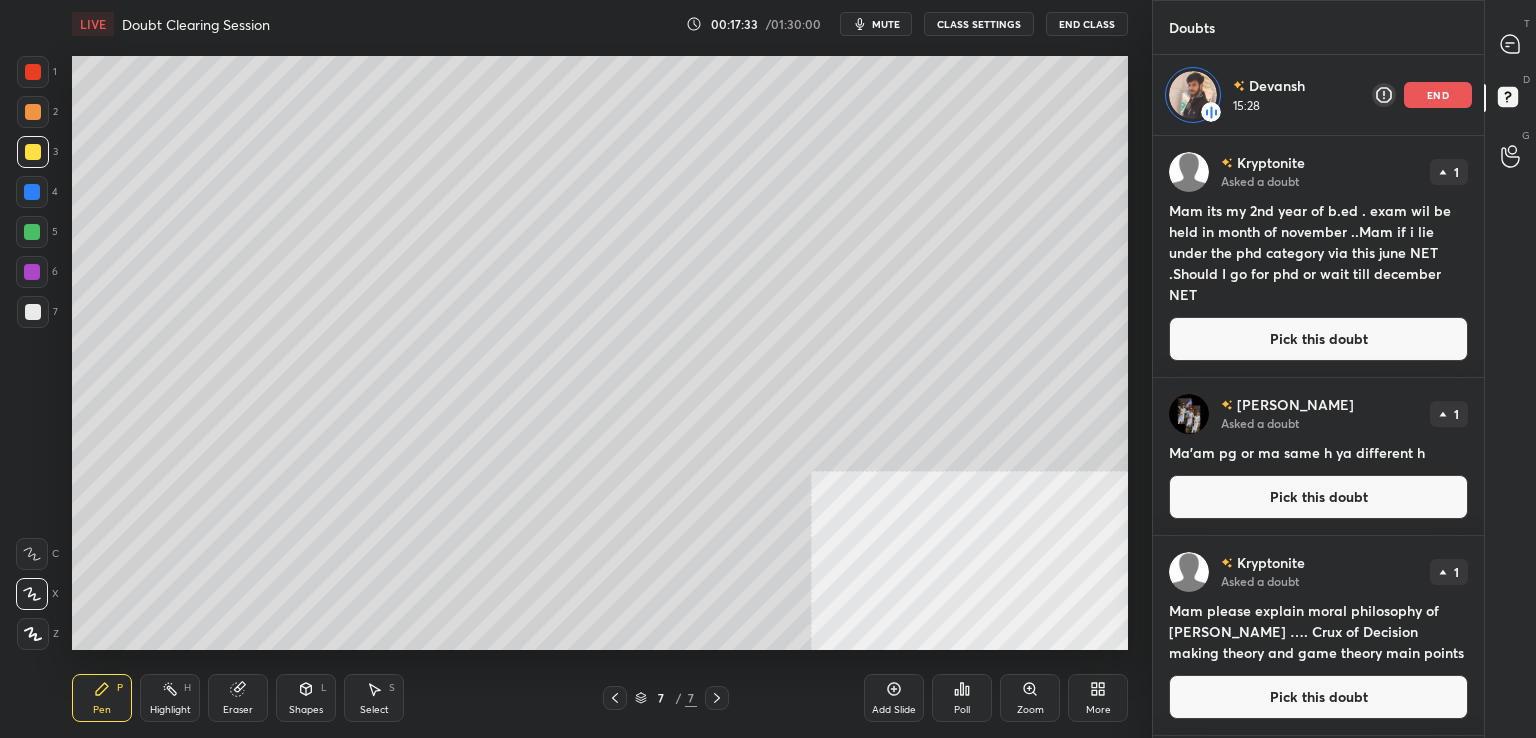 scroll, scrollTop: 78, scrollLeft: 0, axis: vertical 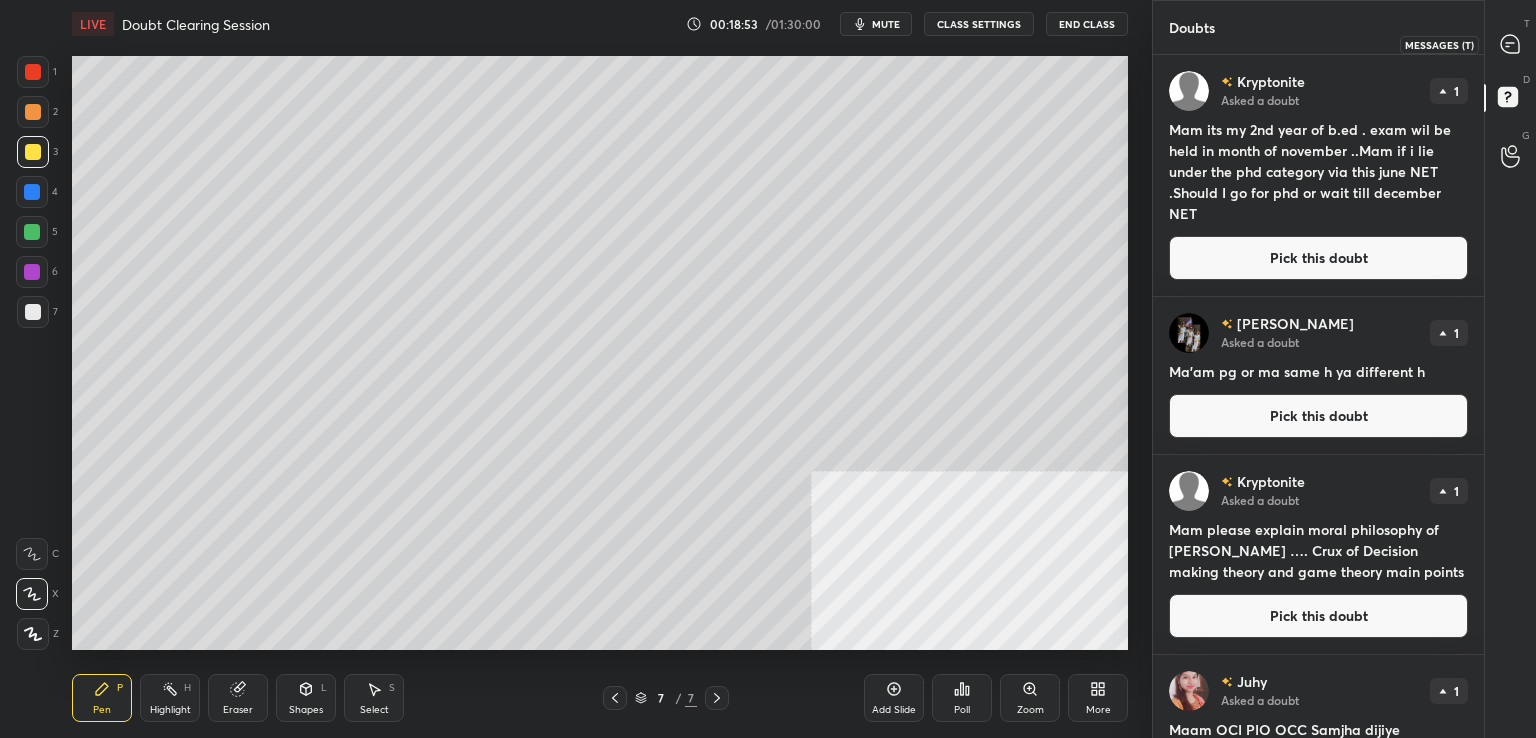 click 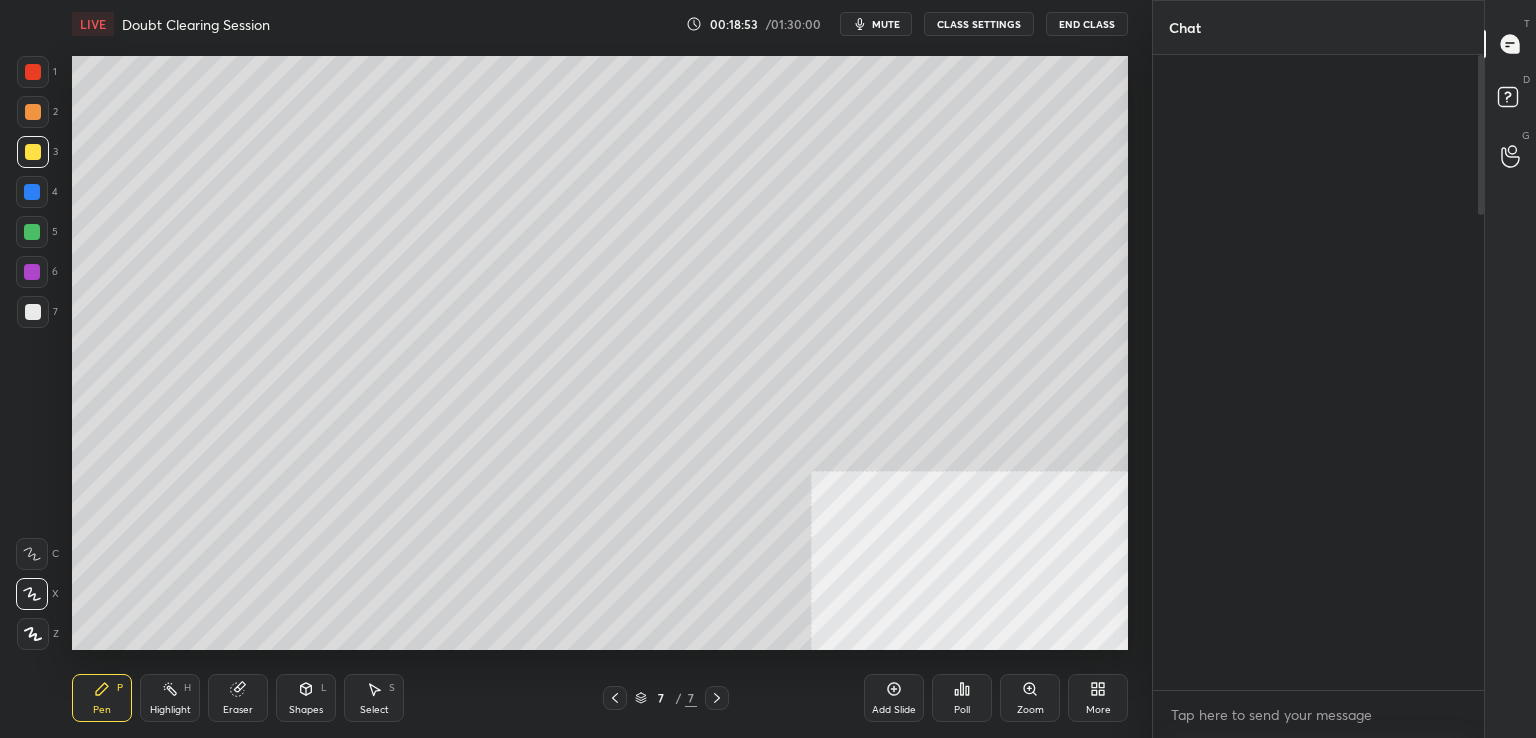 click 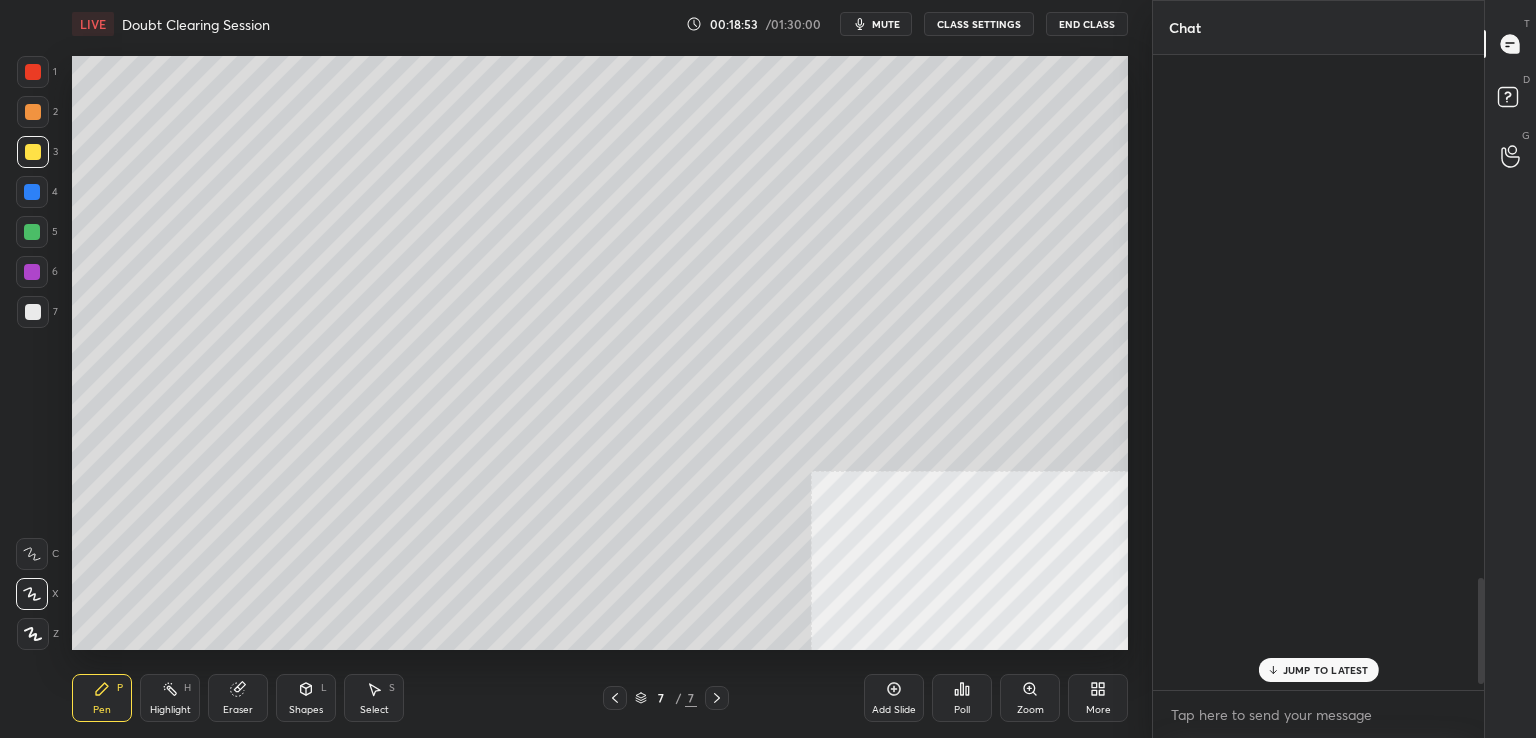 scroll, scrollTop: 3130, scrollLeft: 0, axis: vertical 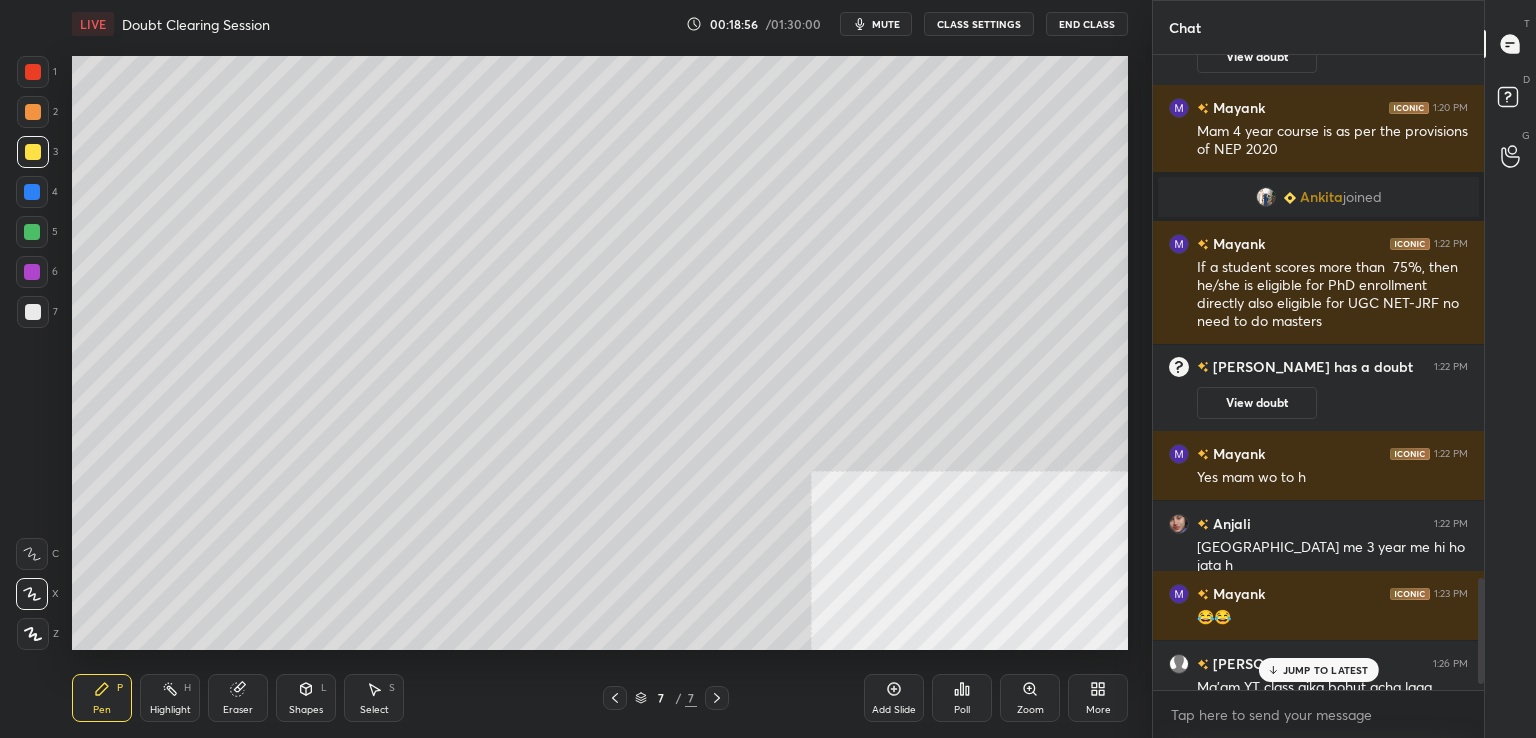 click on "JUMP TO LATEST" at bounding box center [1318, 670] 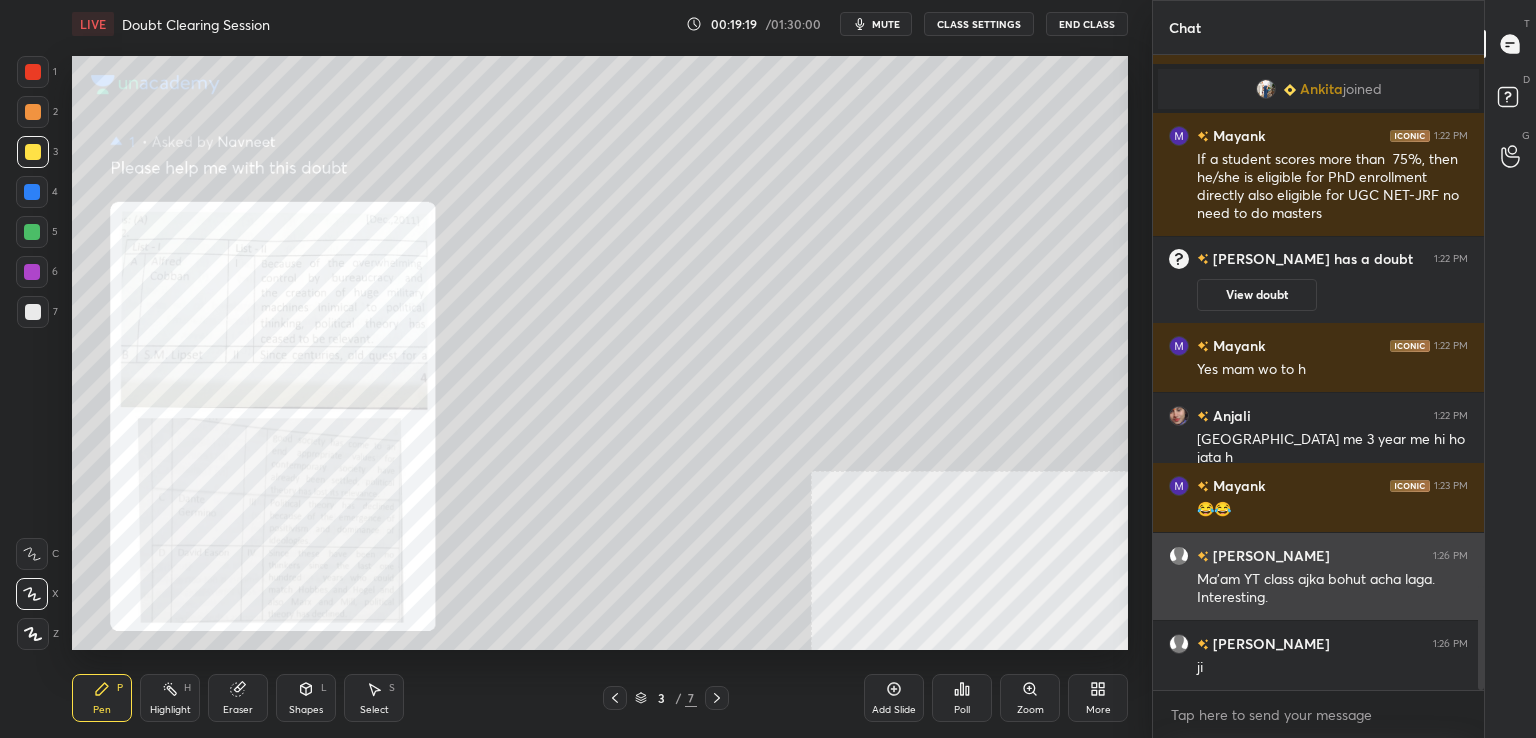 scroll, scrollTop: 3308, scrollLeft: 0, axis: vertical 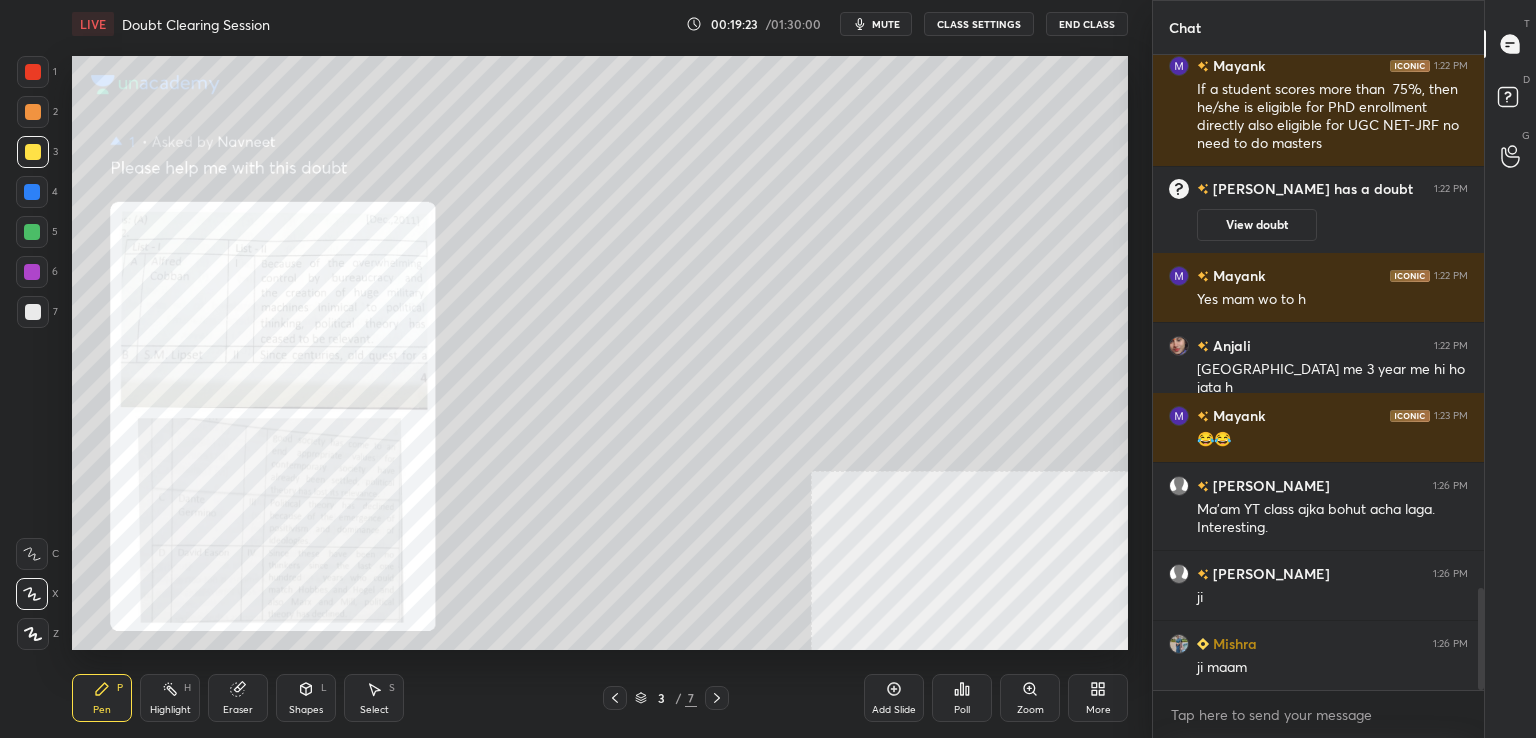 drag, startPoint x: 1484, startPoint y: 665, endPoint x: 1479, endPoint y: 627, distance: 38.327538 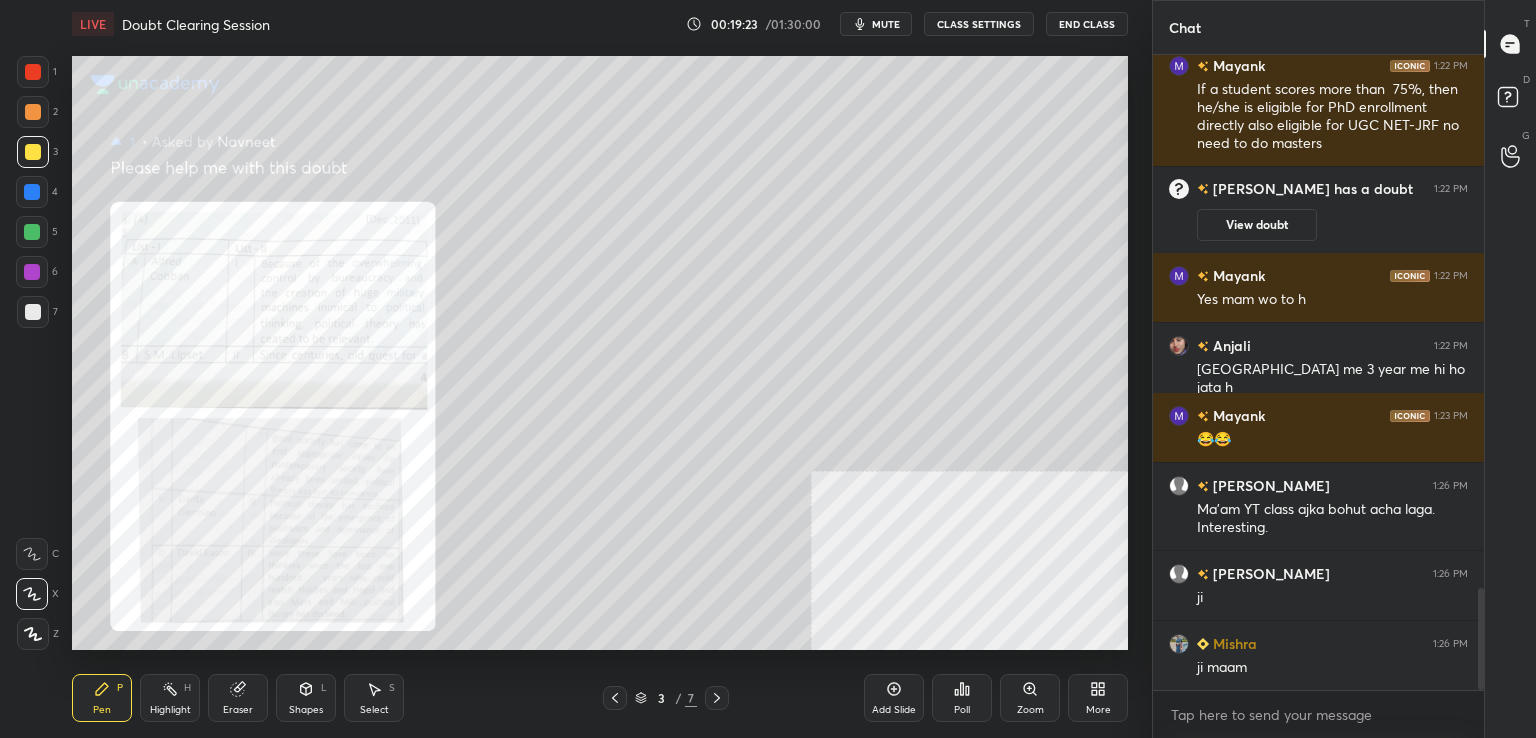 click on "Chat [PERSON_NAME]  joined [PERSON_NAME] 1:22 PM If a student scores more than  75%, then he/she is eligible for PhD enrollment directly also eligible for UGC NET-JRF no need to do [PERSON_NAME]   has a doubt 1:22 PM View doubt [PERSON_NAME] 1:22 PM Yes mam wo to h [PERSON_NAME] 1:22 PM [GEOGRAPHIC_DATA] me 3 year me hi ho jata h [PERSON_NAME] 1:23 PM 😂😂 Kryptonite   has a doubt 1:25 PM View doubt [PERSON_NAME] 1:26 PM Ma'am YT class ajka bohut acha laga. Interesting. [PERSON_NAME] 1:26 PM [PERSON_NAME] 1:26 PM ji maam JUMP TO LATEST Enable hand raising Enable raise hand to speak to learners. Once enabled, chat will be turned off temporarily. Enable x   Kryptonite Asked a doubt 1 Mam its my 2nd year of b.ed . exam wil be held in month of november ..Mam if i lie under the phd category via this june NET .Should I go for phd  or wait till  december NET Pick this doubt [PERSON_NAME] Asked a doubt 1 Ma'am pg or ma same h ya different h Pick this doubt [PERSON_NAME] Asked a doubt 1 Pick this doubt [PERSON_NAME] Asked a doubt 1 Maam OCI PIO OCC Samjha dijiye Pick this doubt 1 T" at bounding box center (1344, 369) 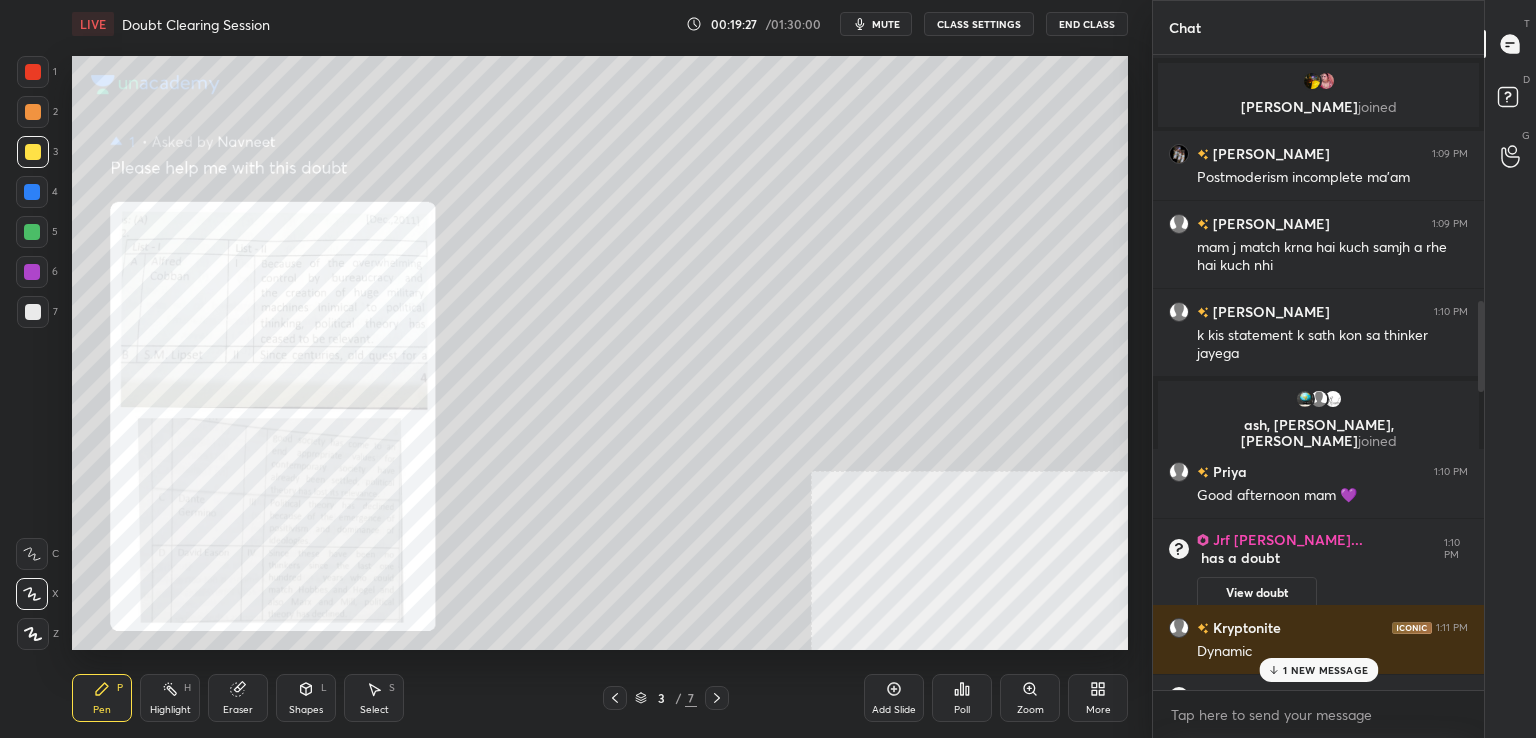 scroll, scrollTop: 1695, scrollLeft: 0, axis: vertical 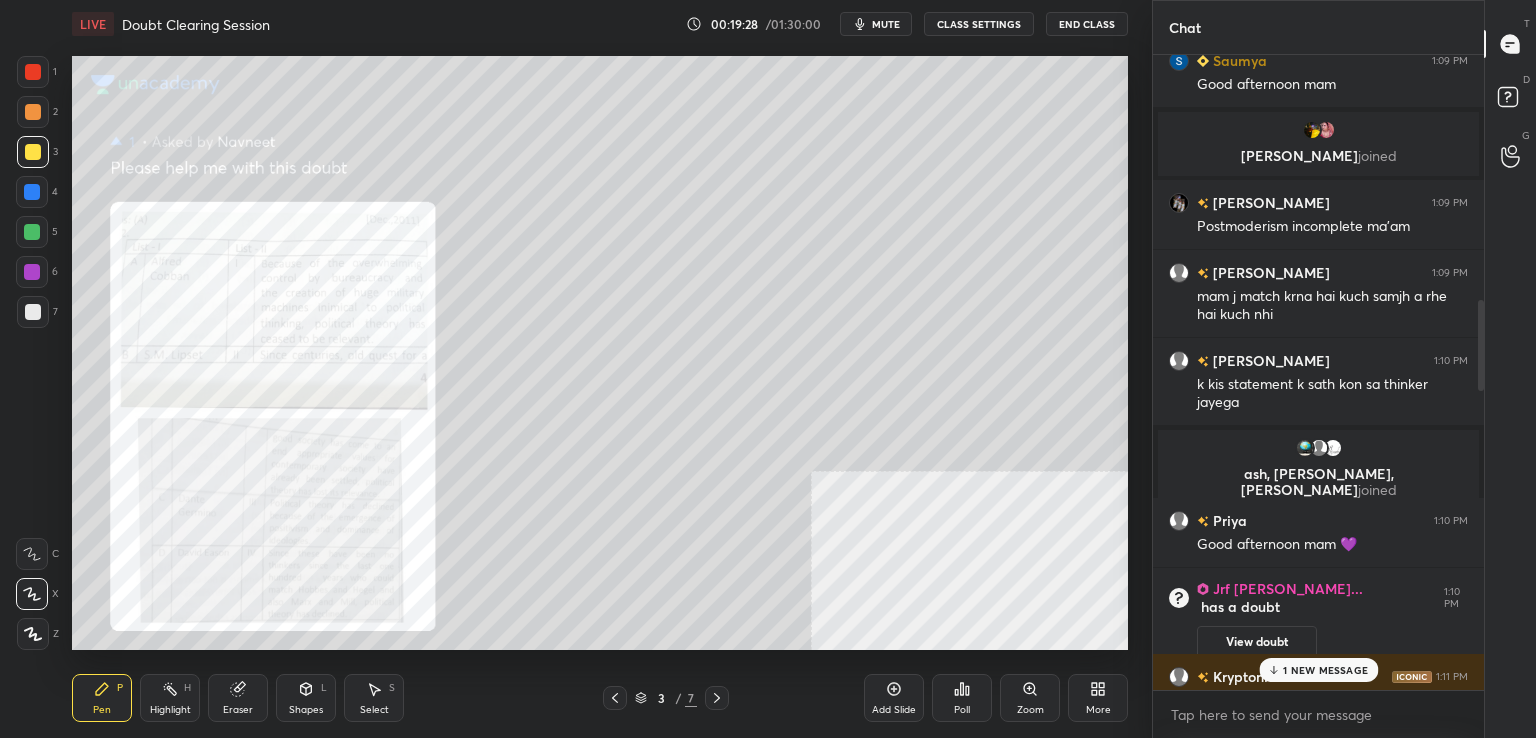 drag, startPoint x: 1479, startPoint y: 627, endPoint x: 1501, endPoint y: 394, distance: 234.03632 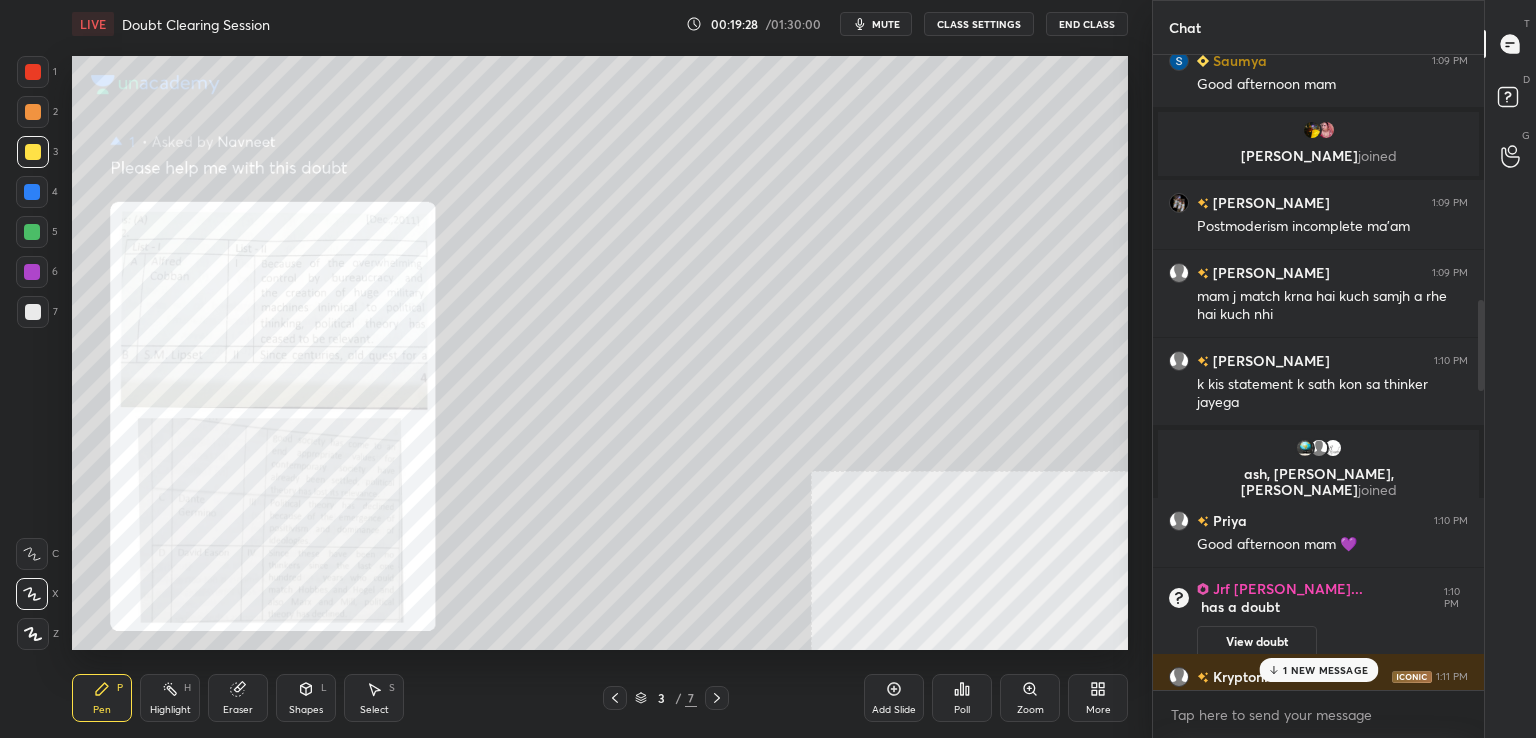 click on "Chat [PERSON_NAME] 1:08 PM Good afternoon ma'am Kryptonite 1:08 PM Good afternoon mam✨ Abhishek 1:08 PM Good afternoon ma'am 🌻🌻 [PERSON_NAME]  joined Mishra 1:08 PM thik h maam aap kese h maam juhy 1:08 PM Good afternoon mam [PERSON_NAME]  joined ASHA 1:08 PM Good afternoon mam [PERSON_NAME] 1:08 PM RAH pe aa skte ma'am? [PERSON_NAME]  joined [PERSON_NAME] 1:09 PM Good afternoon mam [PERSON_NAME]  joined [PERSON_NAME] 1:09 PM Postmoderism incomplete ma'am [PERSON_NAME] 1:09 PM mam j match krna hai kuch samjh a rhe hai kuch nhi Navneet 1:10 PM k kis statement k sath kon sa thinker jayega ash, [PERSON_NAME], [PERSON_NAME]  joined Priya 1:10 PM Good afternoon mam 💜 Jrf [PERSON_NAME]...   has a doubt 1:10 PM View doubt Kryptonite 1:11 PM Dynamic [PERSON_NAME]   has a doubt 1:11 PM View doubt 1 NEW MESSAGE Enable hand raising Enable raise hand to speak to learners. Once enabled, chat will be turned off temporarily. Enable x   Kryptonite Asked a doubt 1 Pick this doubt [PERSON_NAME] Asked a doubt 1 Ma'am pg or ma same h ya different h Pick this doubt Kryptonite Asked a doubt 1 Juhy 1 1 T" at bounding box center (1344, 369) 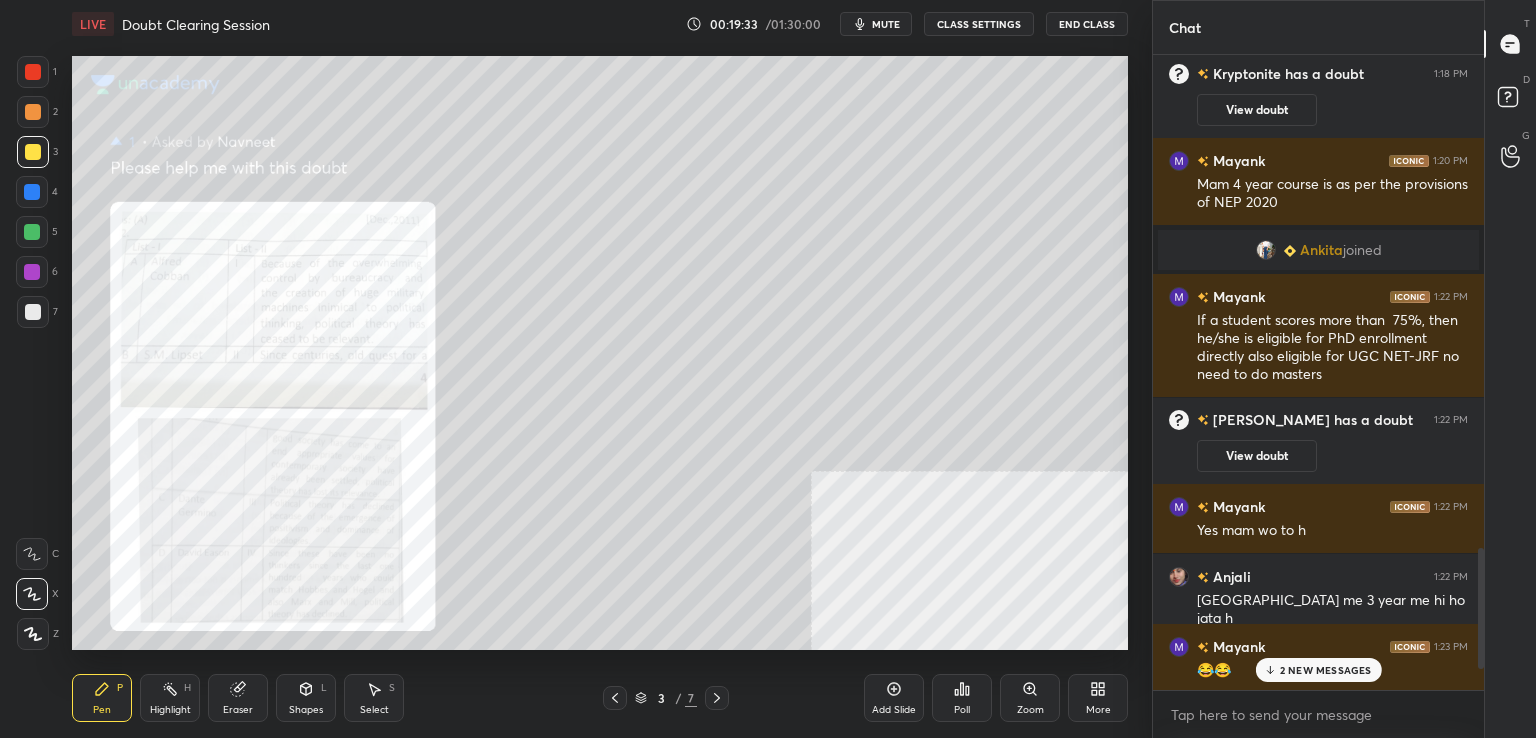 scroll, scrollTop: 3767, scrollLeft: 0, axis: vertical 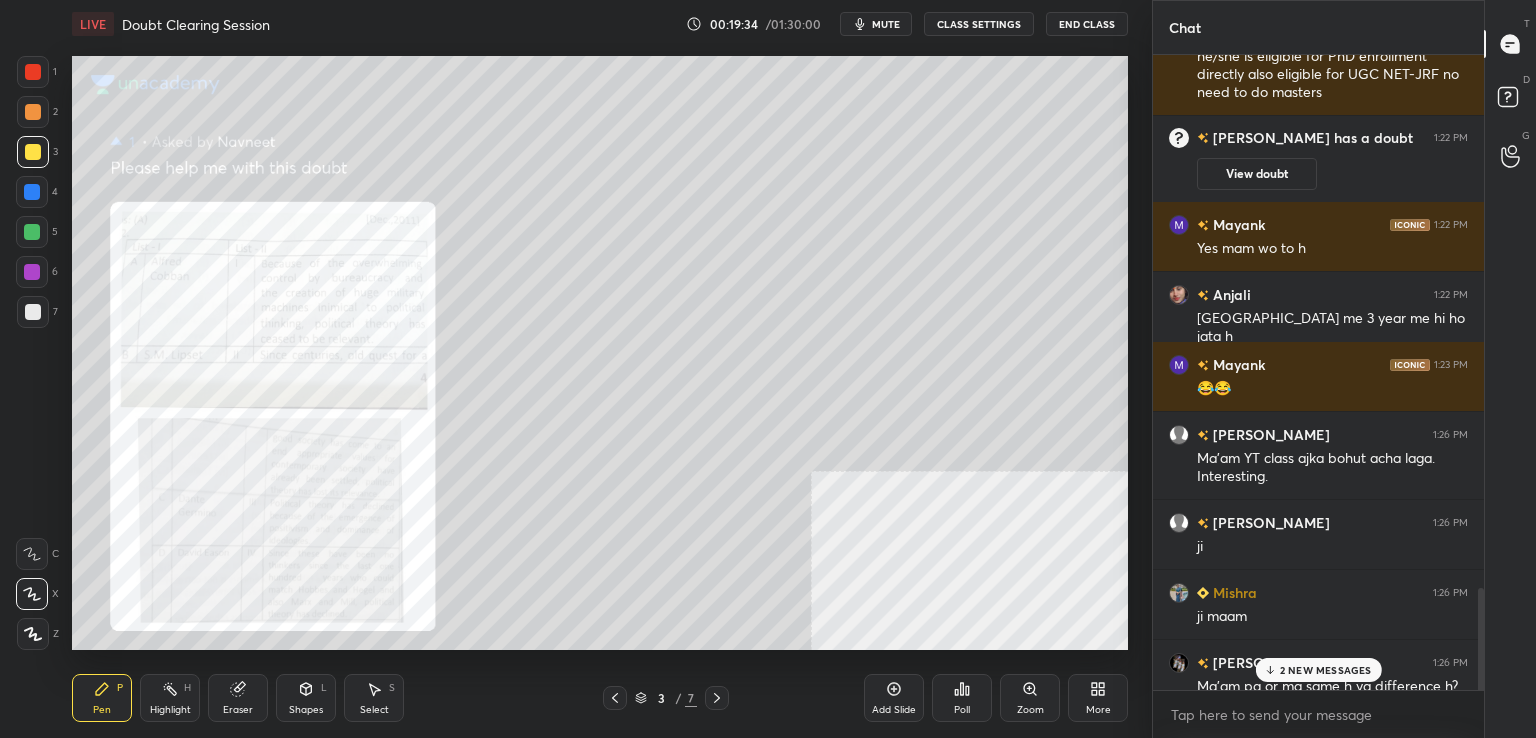 drag, startPoint x: 1478, startPoint y: 379, endPoint x: 1492, endPoint y: 776, distance: 397.24677 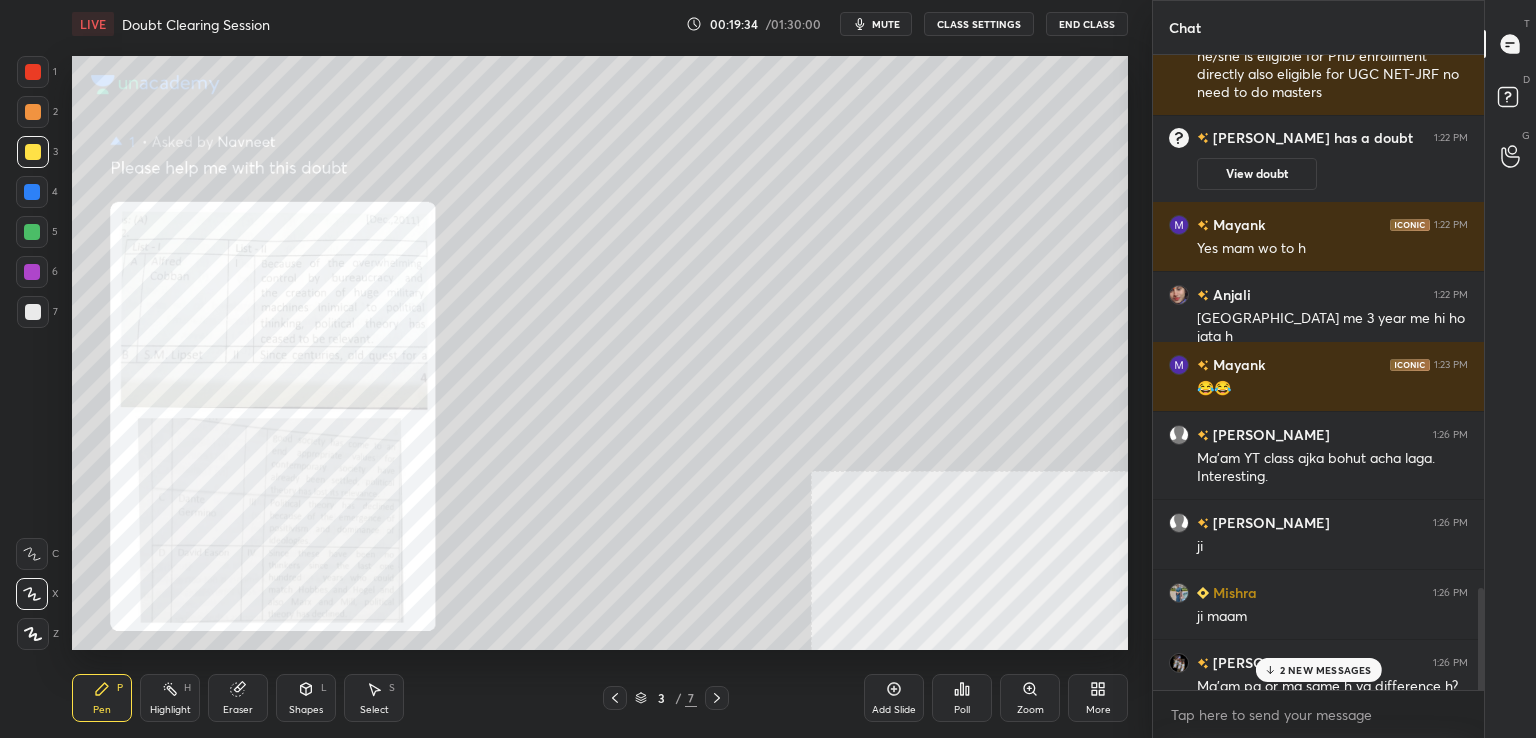 click on "1 2 3 4 5 6 7 C X Z C X Z E E Erase all   H H LIVE Doubt Clearing Session 00:19:34 /  01:30:00 mute CLASS SETTINGS End Class Setting up your live class Poll for   secs No correct answer Start poll Back Doubt Clearing Session • L5 of Practice Course On Unit-1 Pol Theory [PERSON_NAME] Pen P Highlight H Eraser Shapes L Select S 3 / 7 Add Slide Poll Zoom More Chat [PERSON_NAME]  joined [PERSON_NAME] 1:22 PM If a student scores more than  75%, then he/she is eligible for PhD enrollment directly also eligible for UGC NET-JRF no need to do [PERSON_NAME]   has a doubt 1:22 PM View doubt [PERSON_NAME] 1:22 PM Yes mam wo to h [PERSON_NAME] 1:22 PM [GEOGRAPHIC_DATA] me 3 year me hi ho jata h [PERSON_NAME] 1:23 PM 😂😂 Kryptonite   has a doubt 1:25 PM View doubt [PERSON_NAME] 1:26 PM Ma'am YT class ajka bohut acha laga. Interesting. [PERSON_NAME] 1:26 PM [PERSON_NAME] 1:26 PM ji maam [PERSON_NAME] 1:26 PM Ma'am pg or ma same h ya difference h? [PERSON_NAME] 1:27 PM mam konse thinker kisse relate hoga 2 NEW MESSAGES Enable hand raising Enable x   Kryptonite Asked a doubt 1 1" at bounding box center [768, 0] 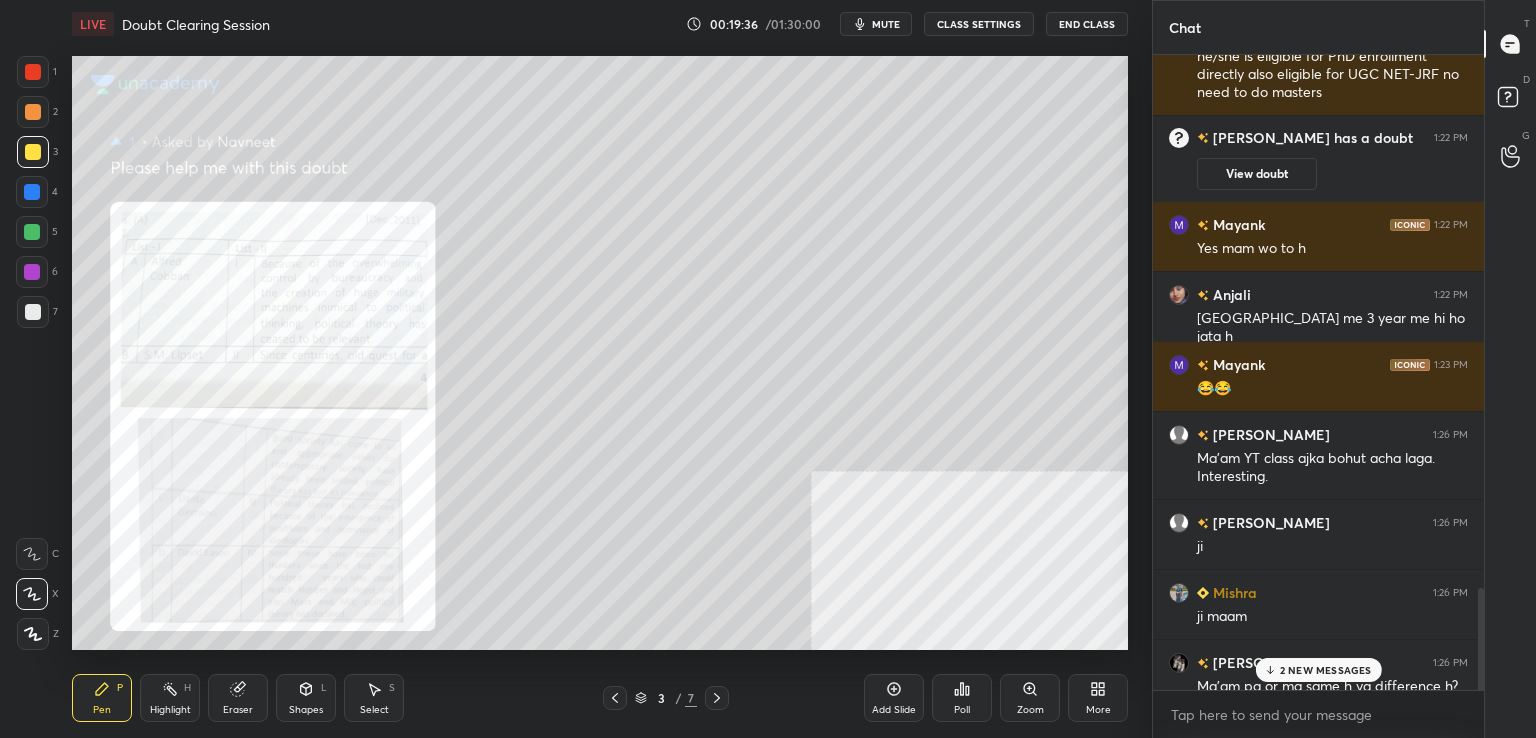click on "2 NEW MESSAGES" at bounding box center (1318, 670) 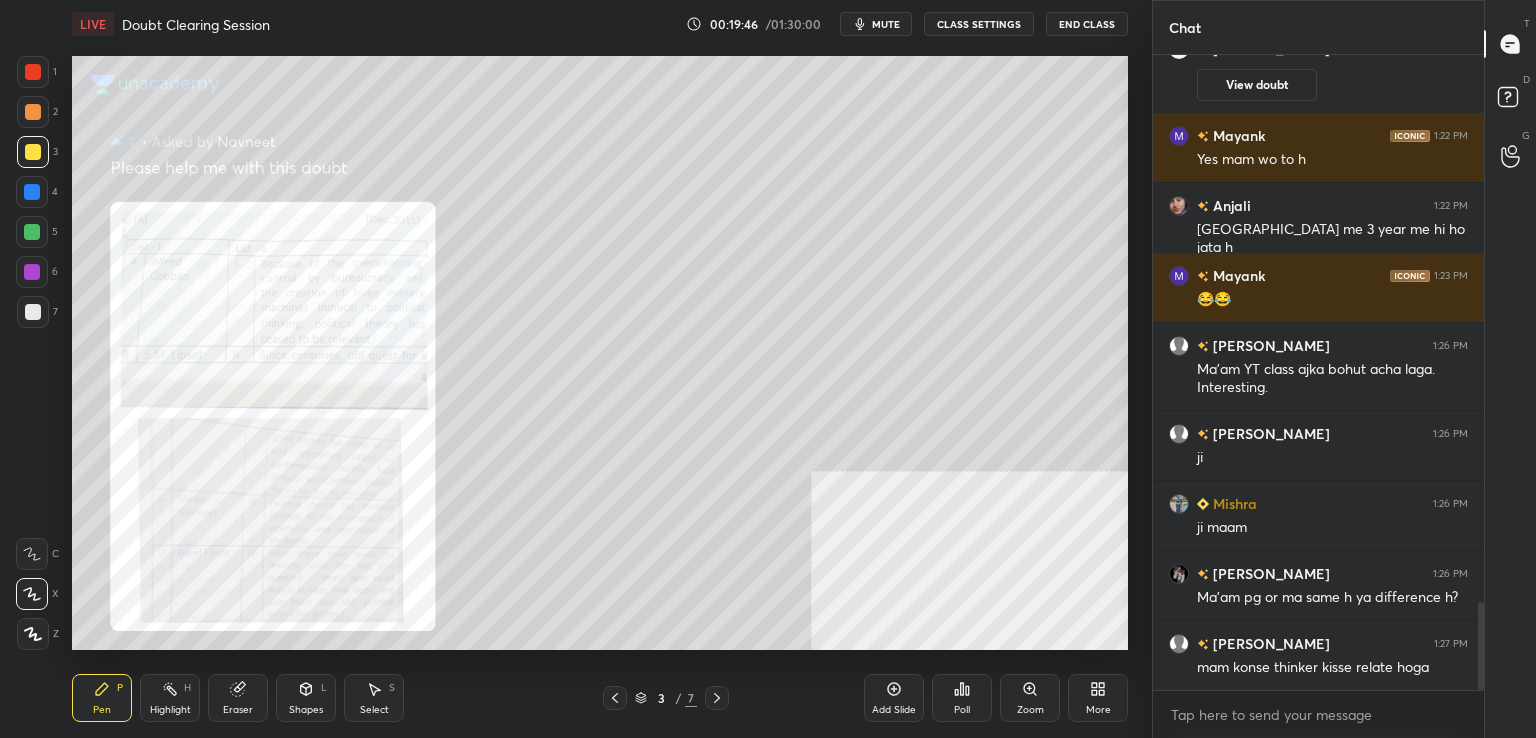 scroll, scrollTop: 3926, scrollLeft: 0, axis: vertical 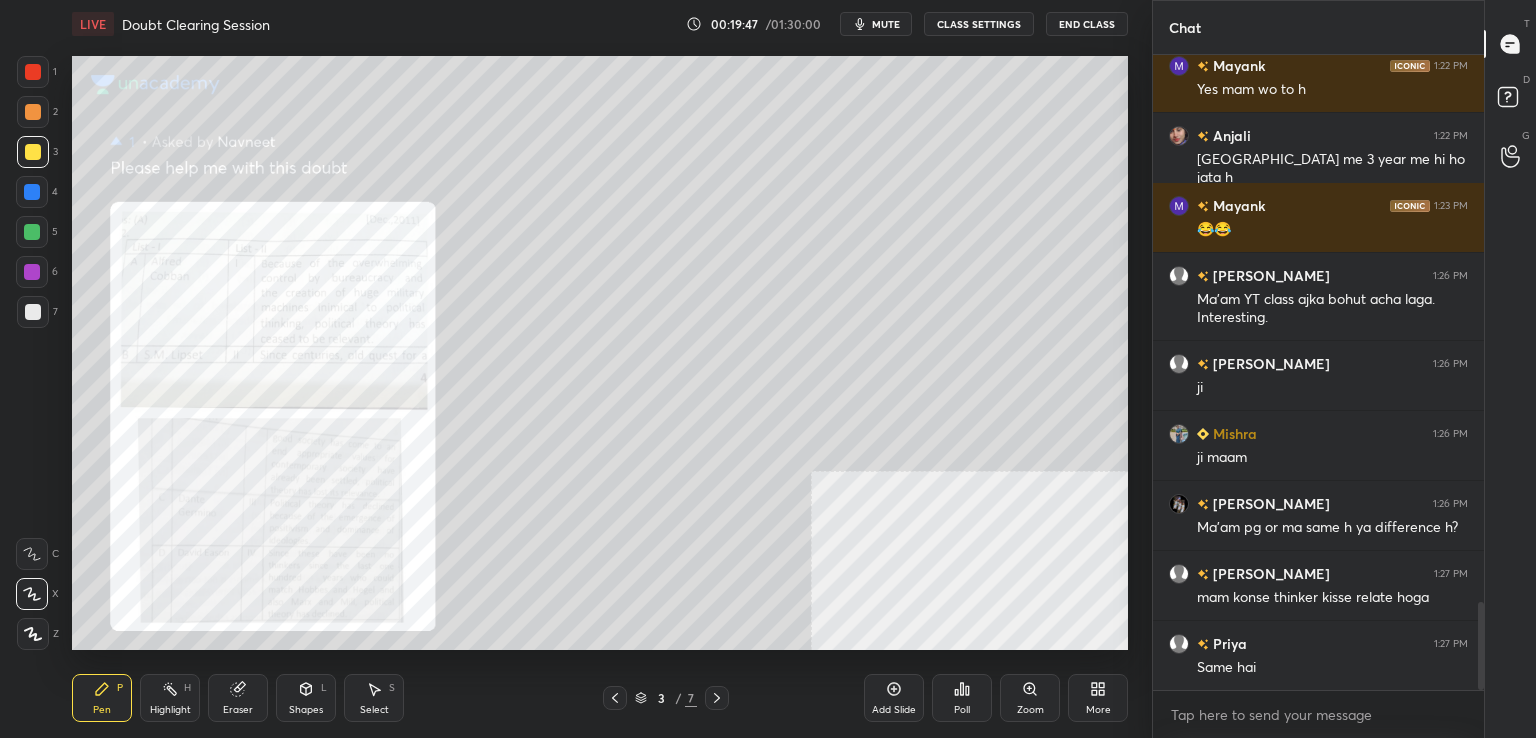 click 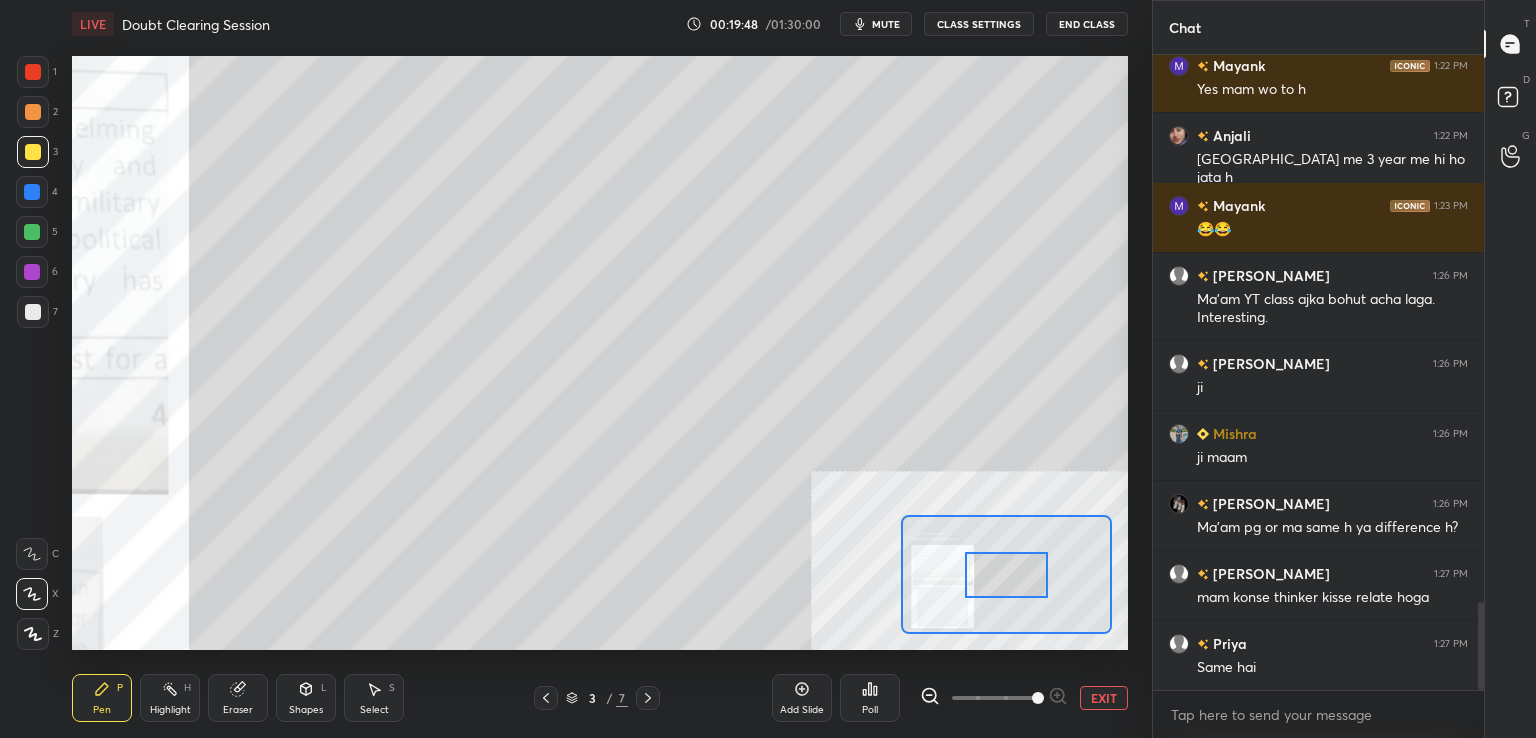 click at bounding box center (994, 698) 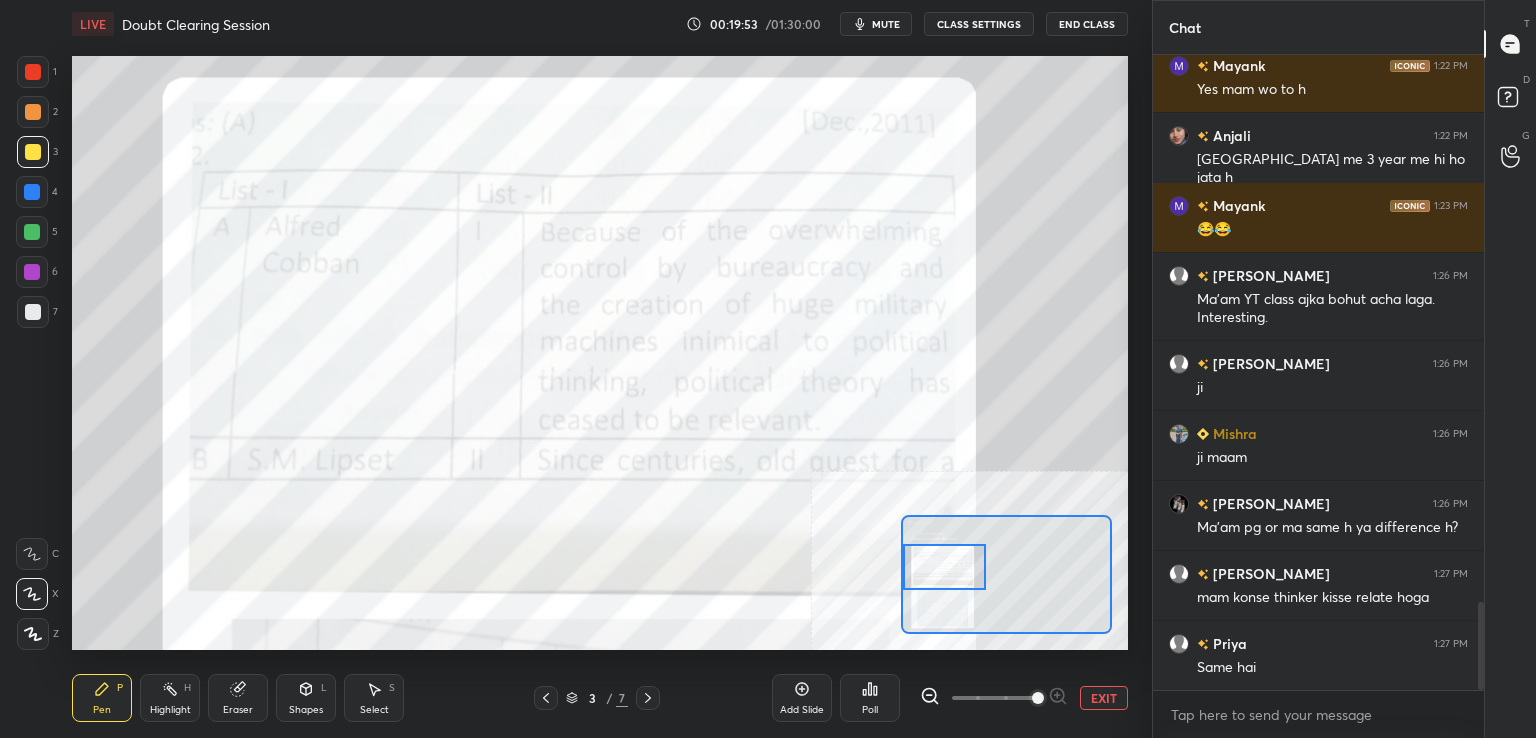 click on "Setting up your live class Poll for   secs No correct answer Start poll" at bounding box center [600, 353] 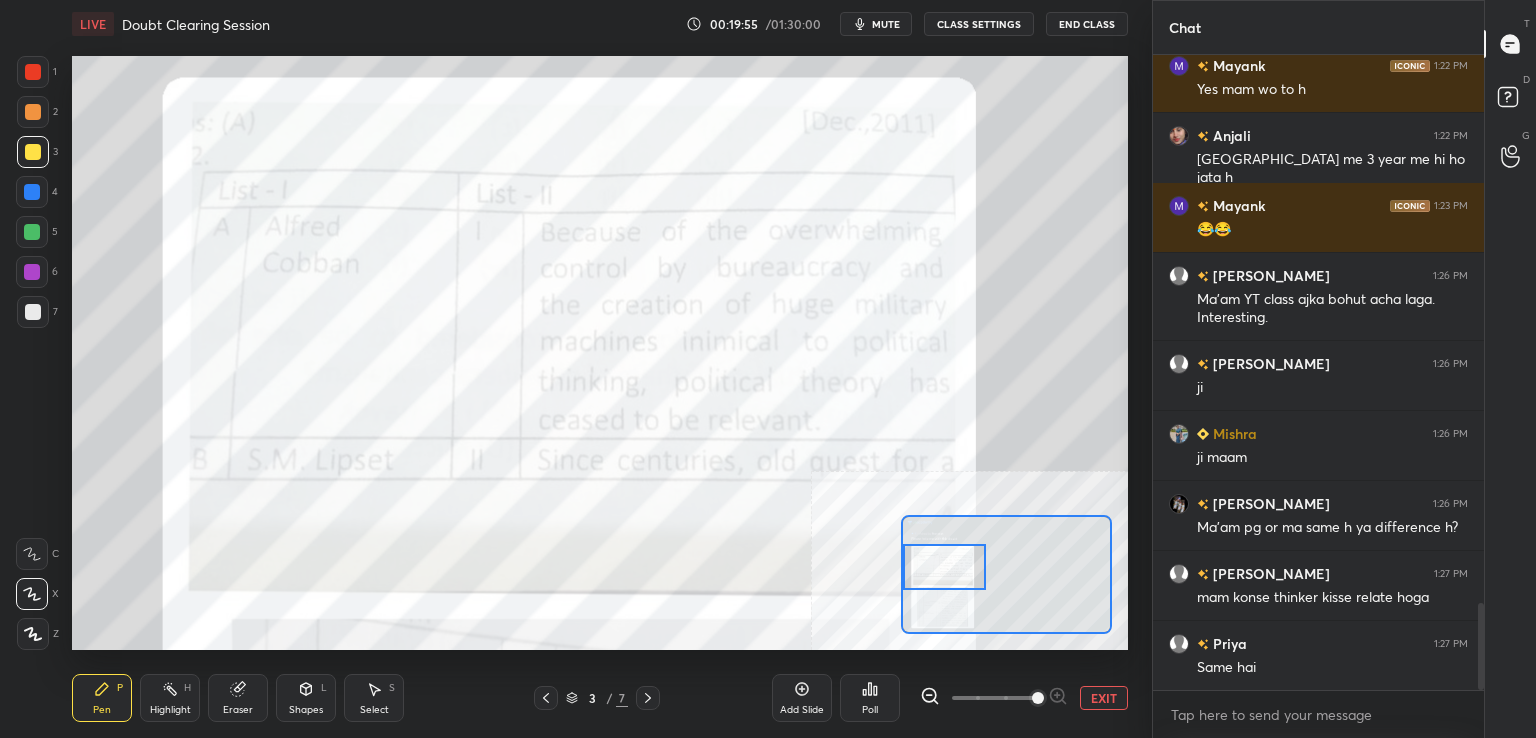 scroll, scrollTop: 3996, scrollLeft: 0, axis: vertical 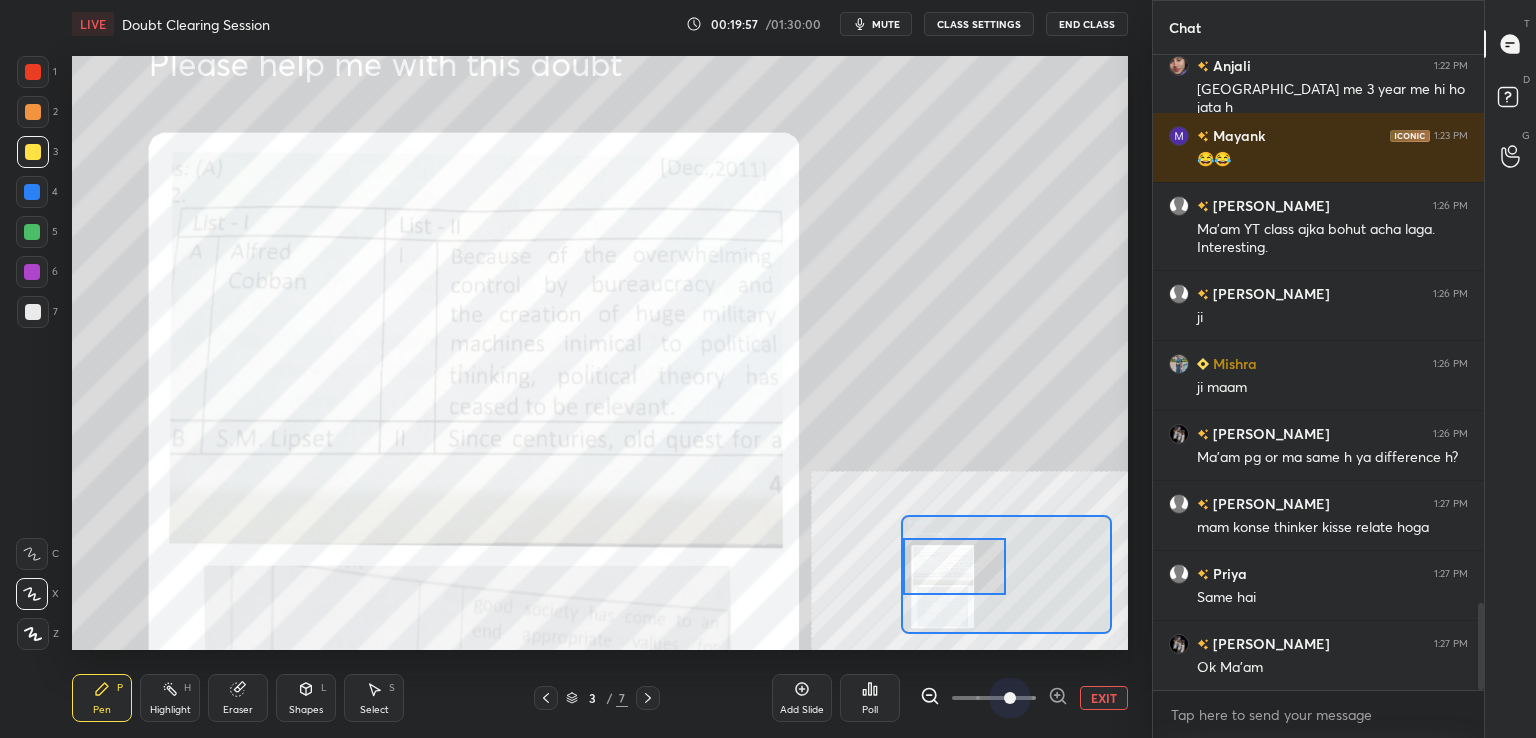 click at bounding box center [994, 698] 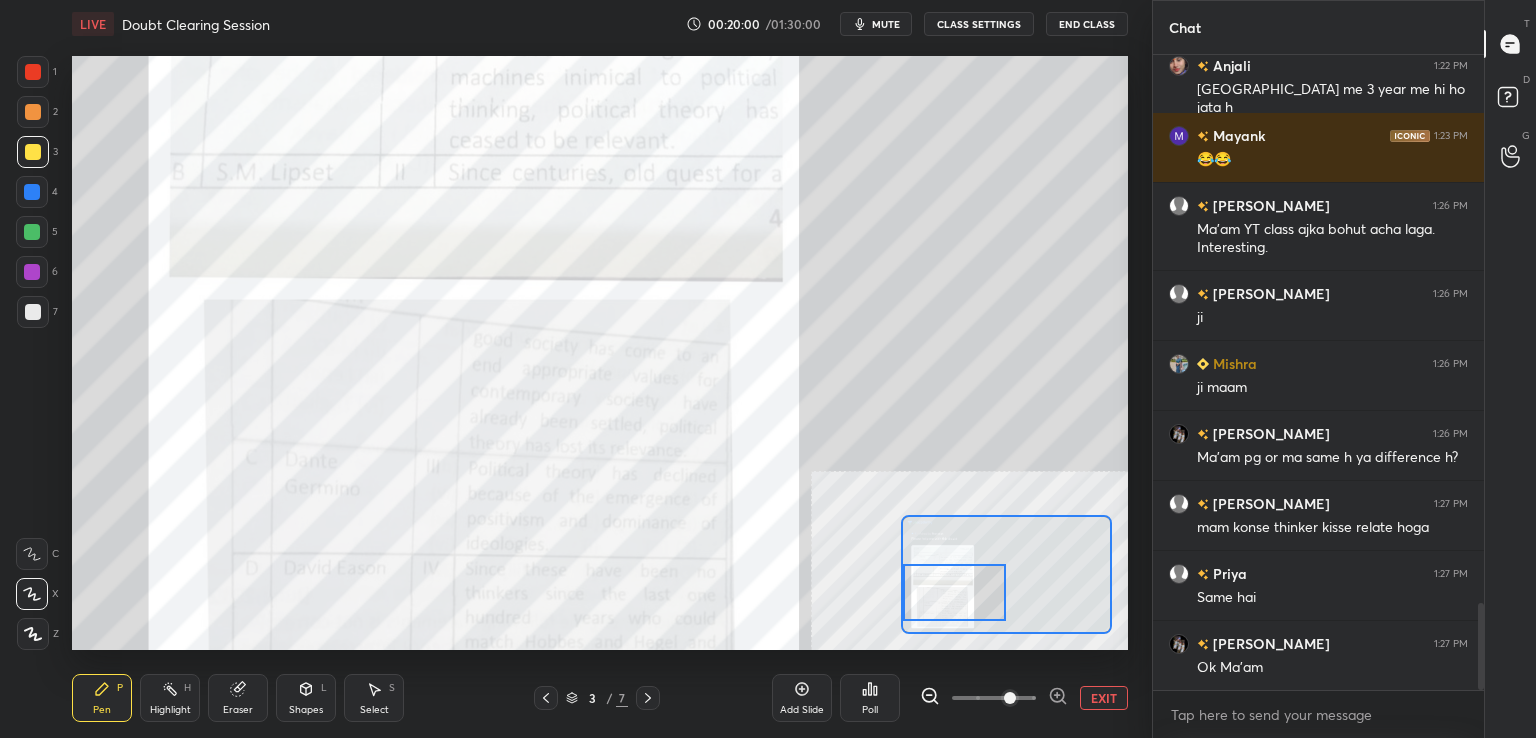 drag, startPoint x: 980, startPoint y: 580, endPoint x: 972, endPoint y: 606, distance: 27.202942 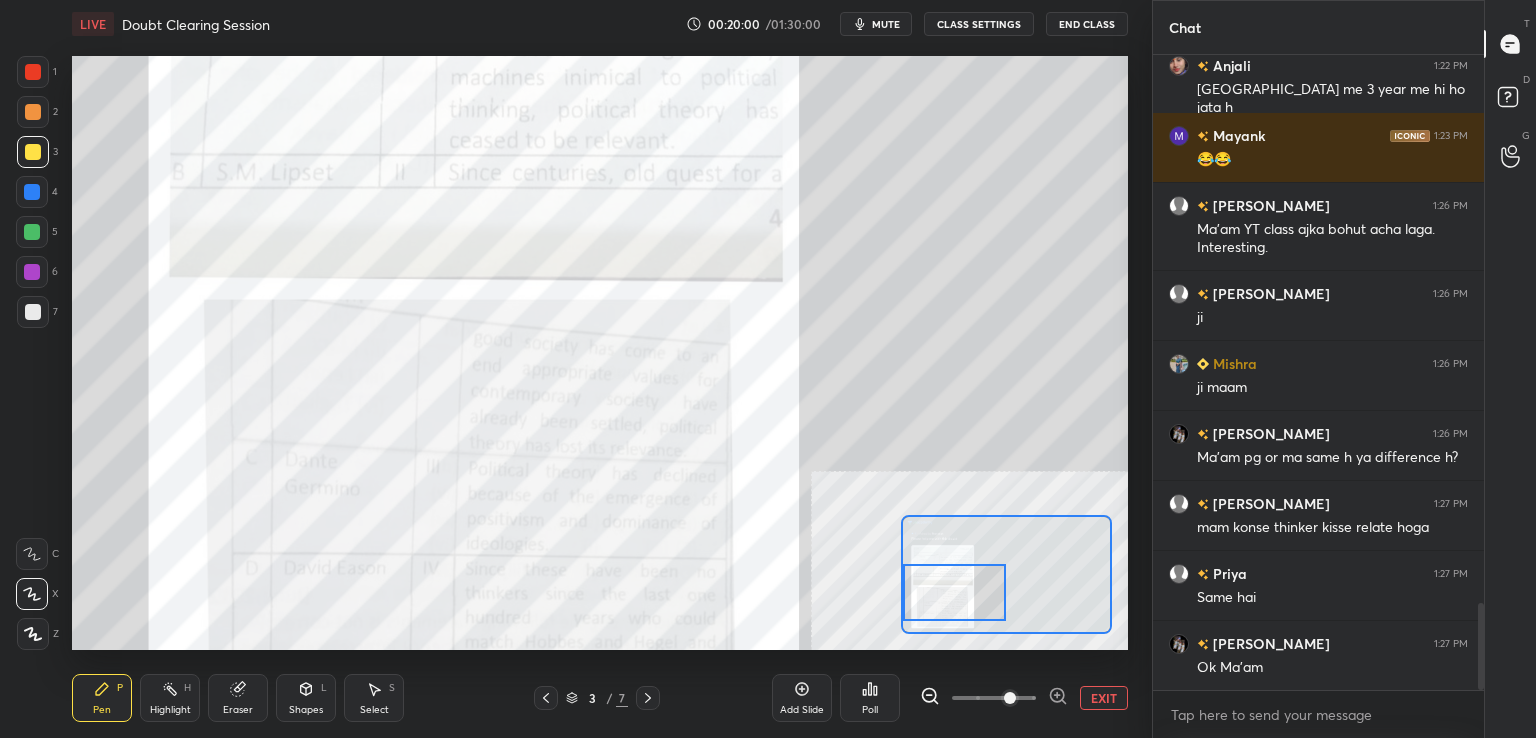 click at bounding box center (955, 592) 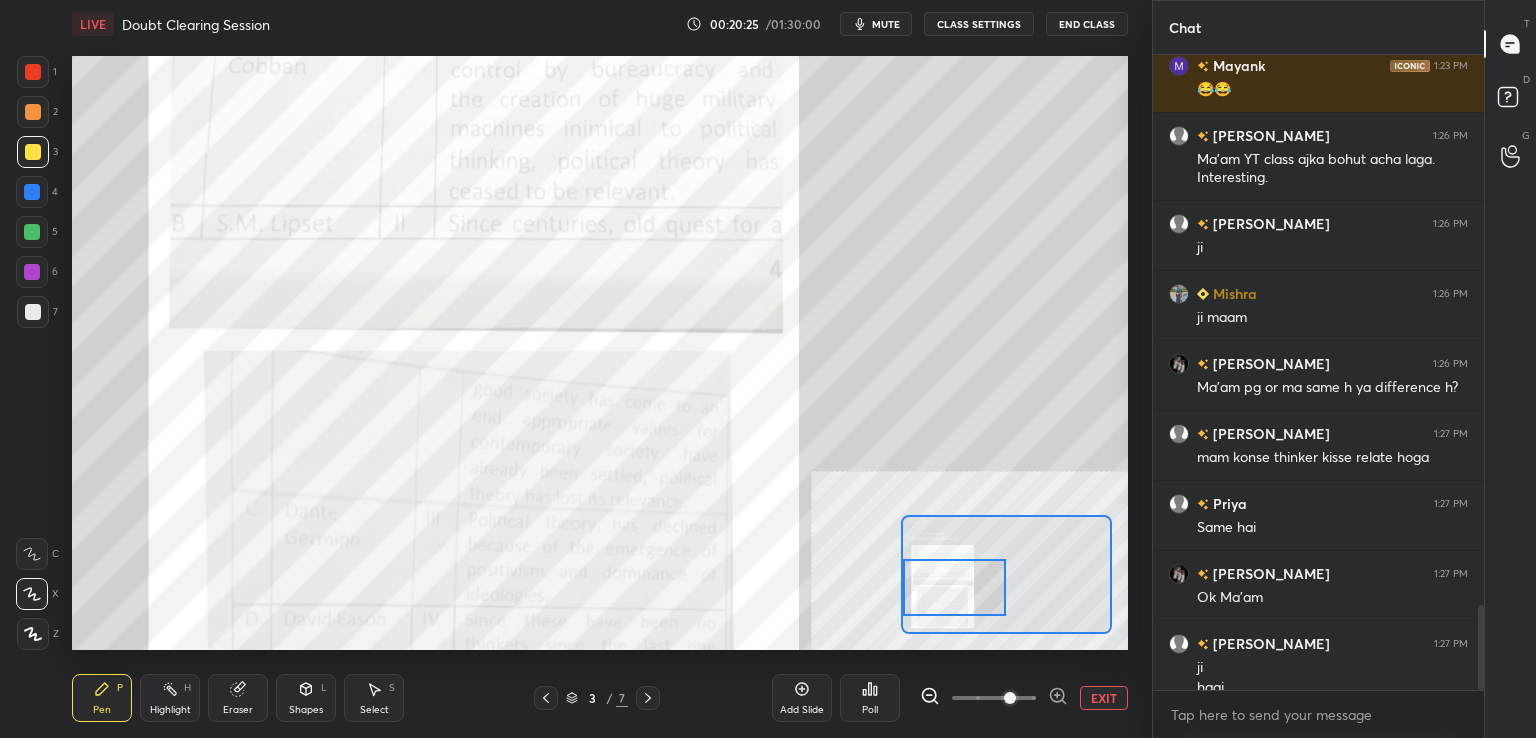 scroll, scrollTop: 4086, scrollLeft: 0, axis: vertical 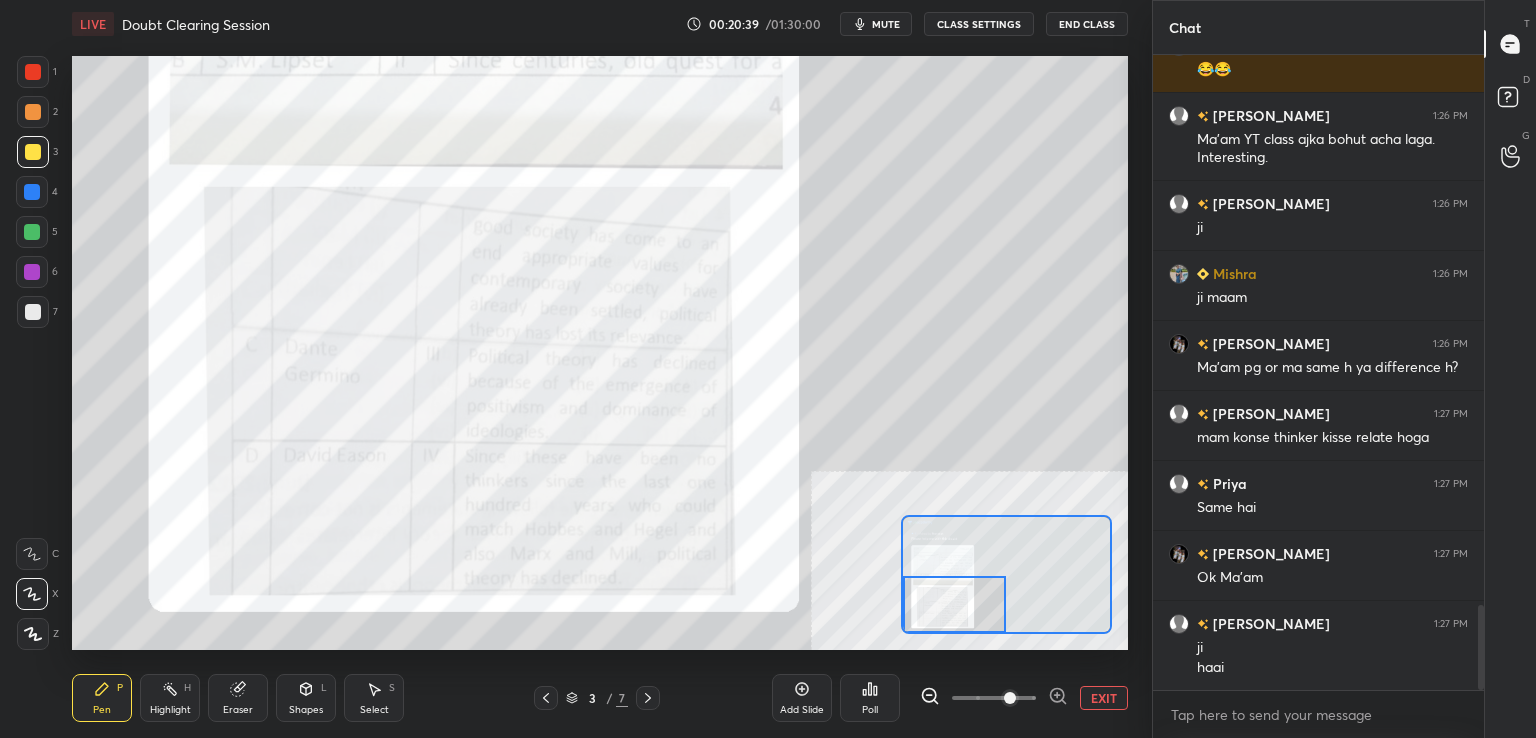 drag, startPoint x: 963, startPoint y: 589, endPoint x: 949, endPoint y: 633, distance: 46.173584 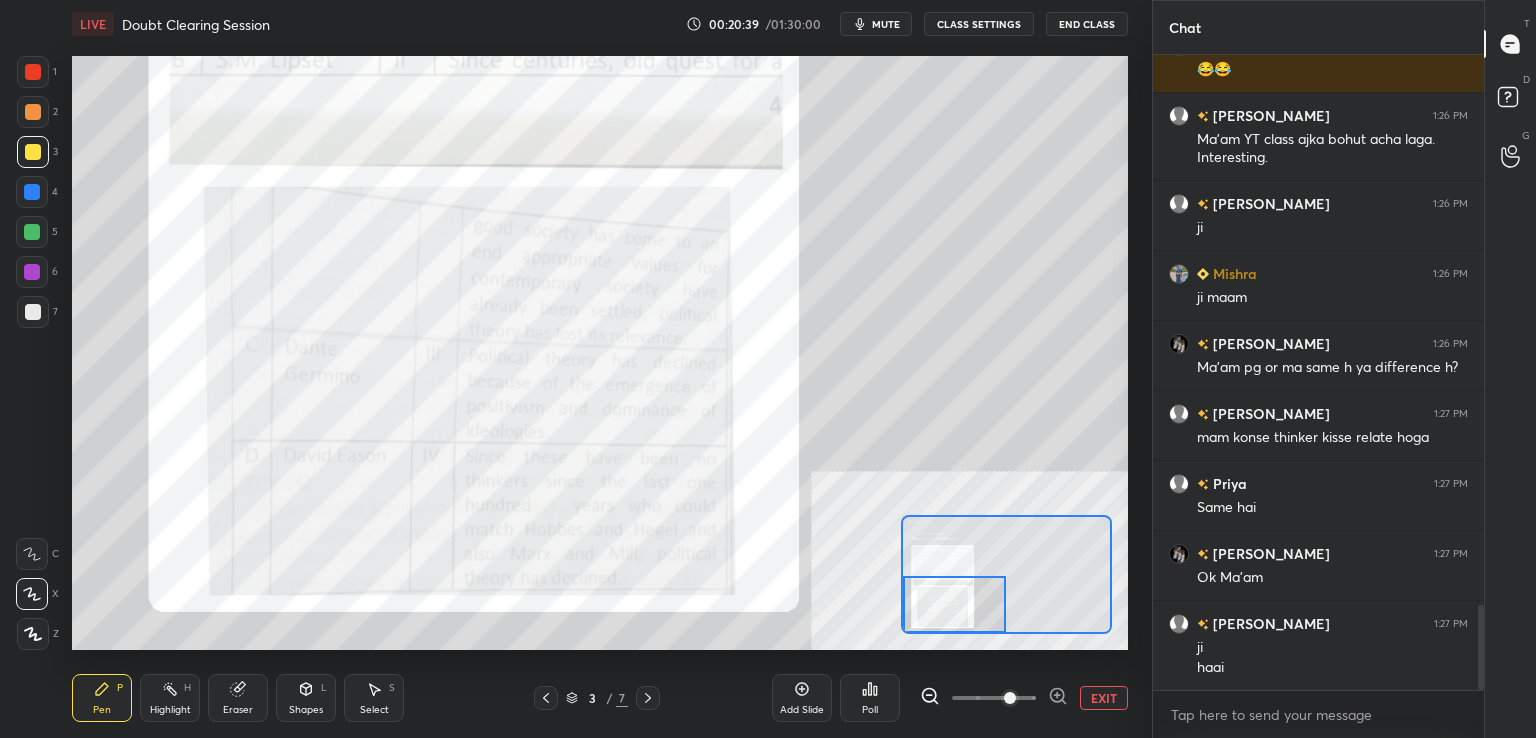 click at bounding box center [1006, 574] 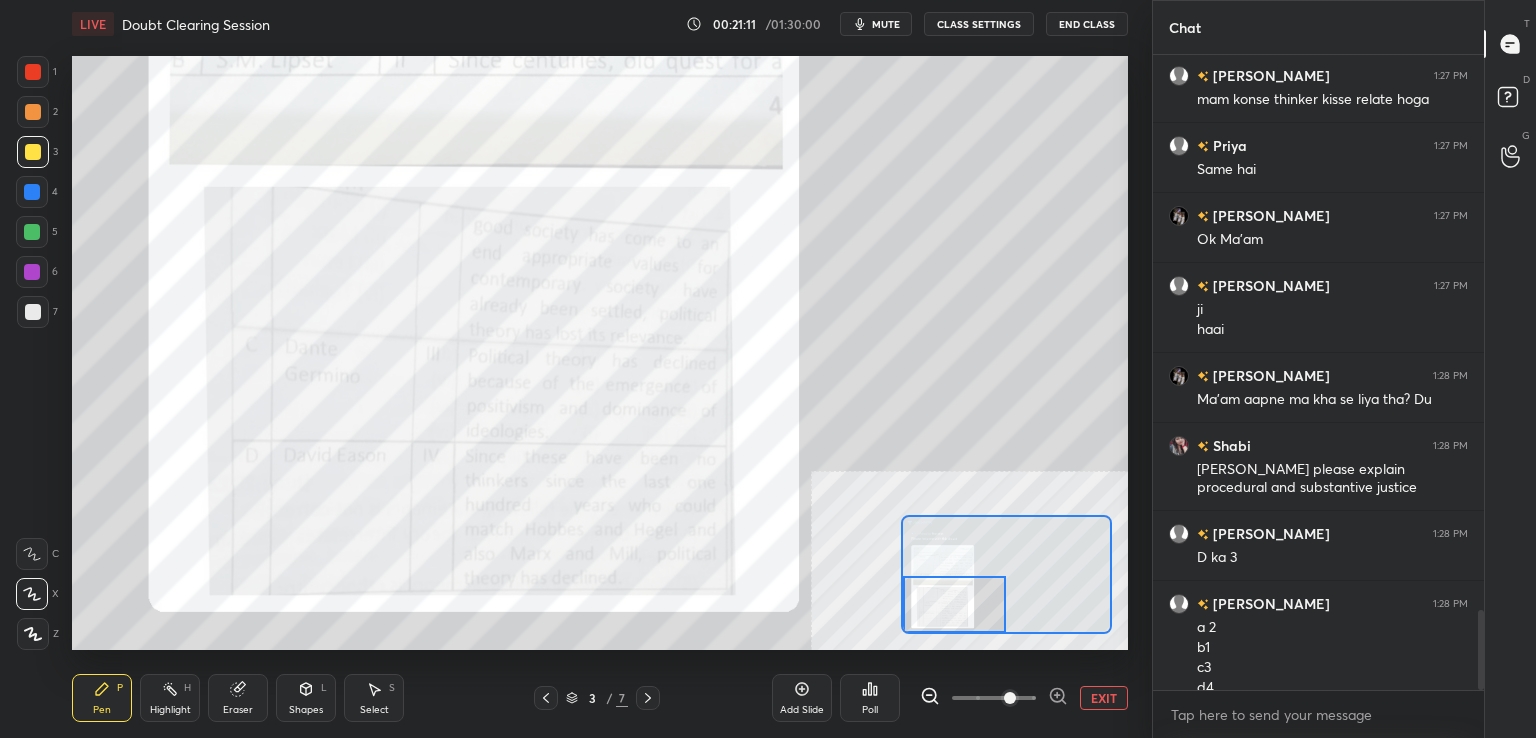 scroll, scrollTop: 4444, scrollLeft: 0, axis: vertical 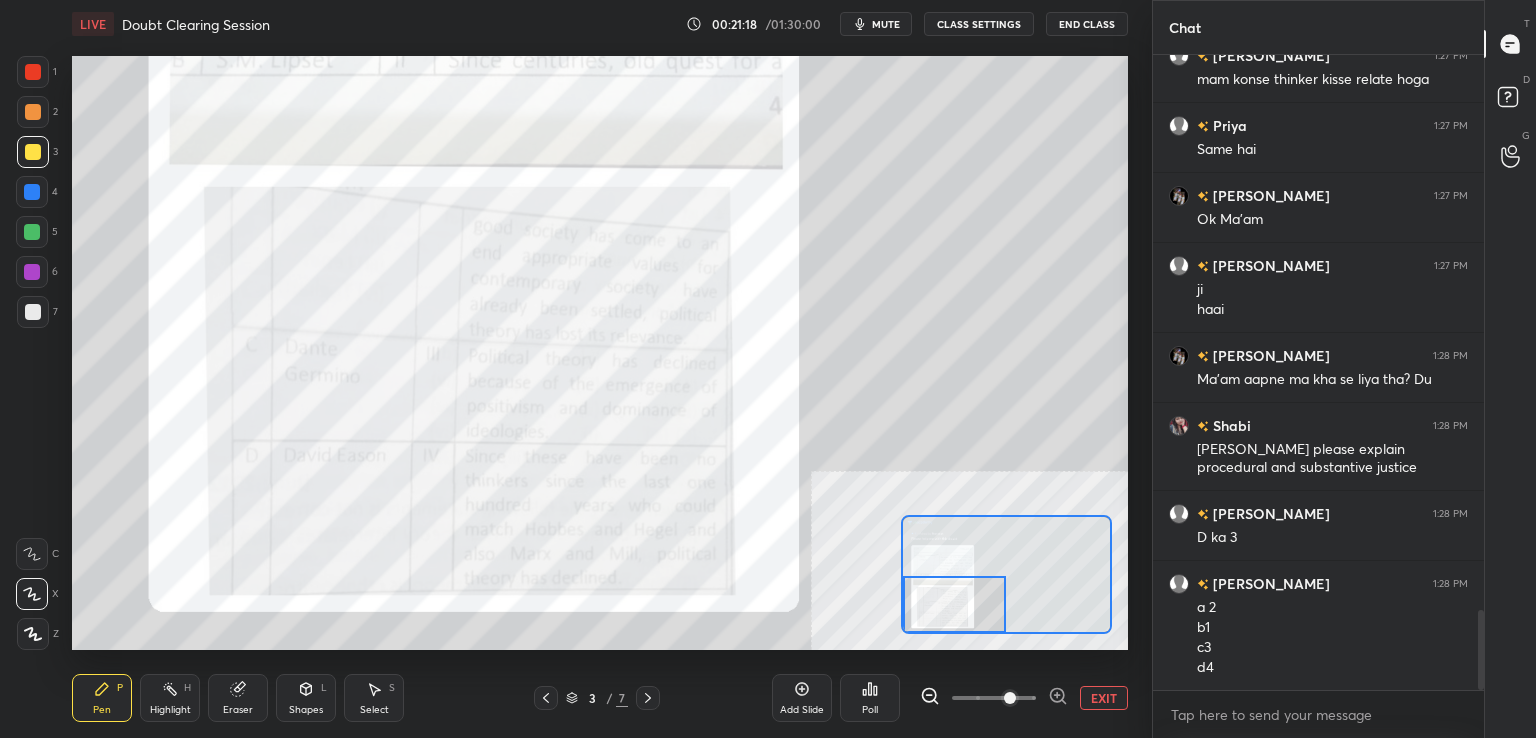 drag, startPoint x: 949, startPoint y: 633, endPoint x: 955, endPoint y: 617, distance: 17.088007 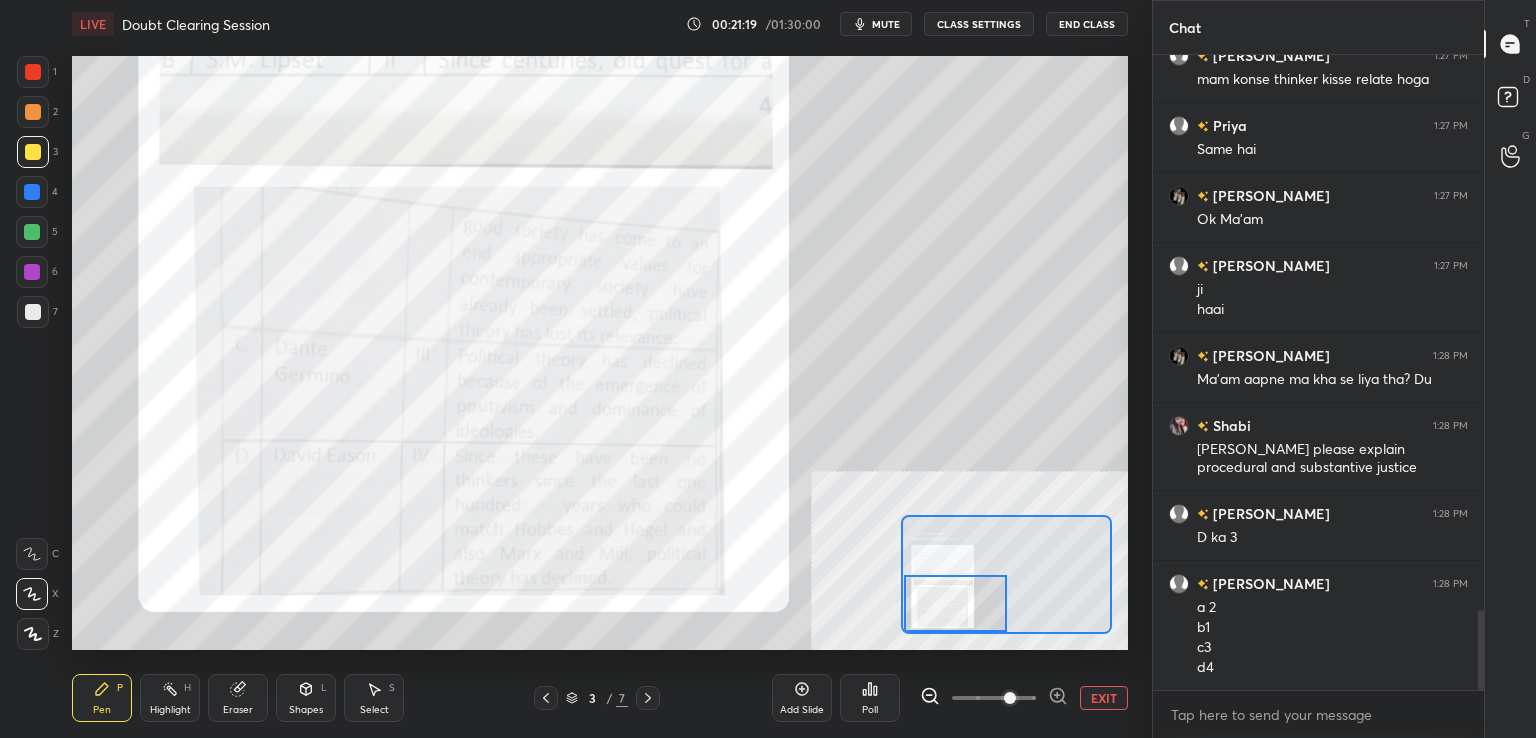 scroll, scrollTop: 4464, scrollLeft: 0, axis: vertical 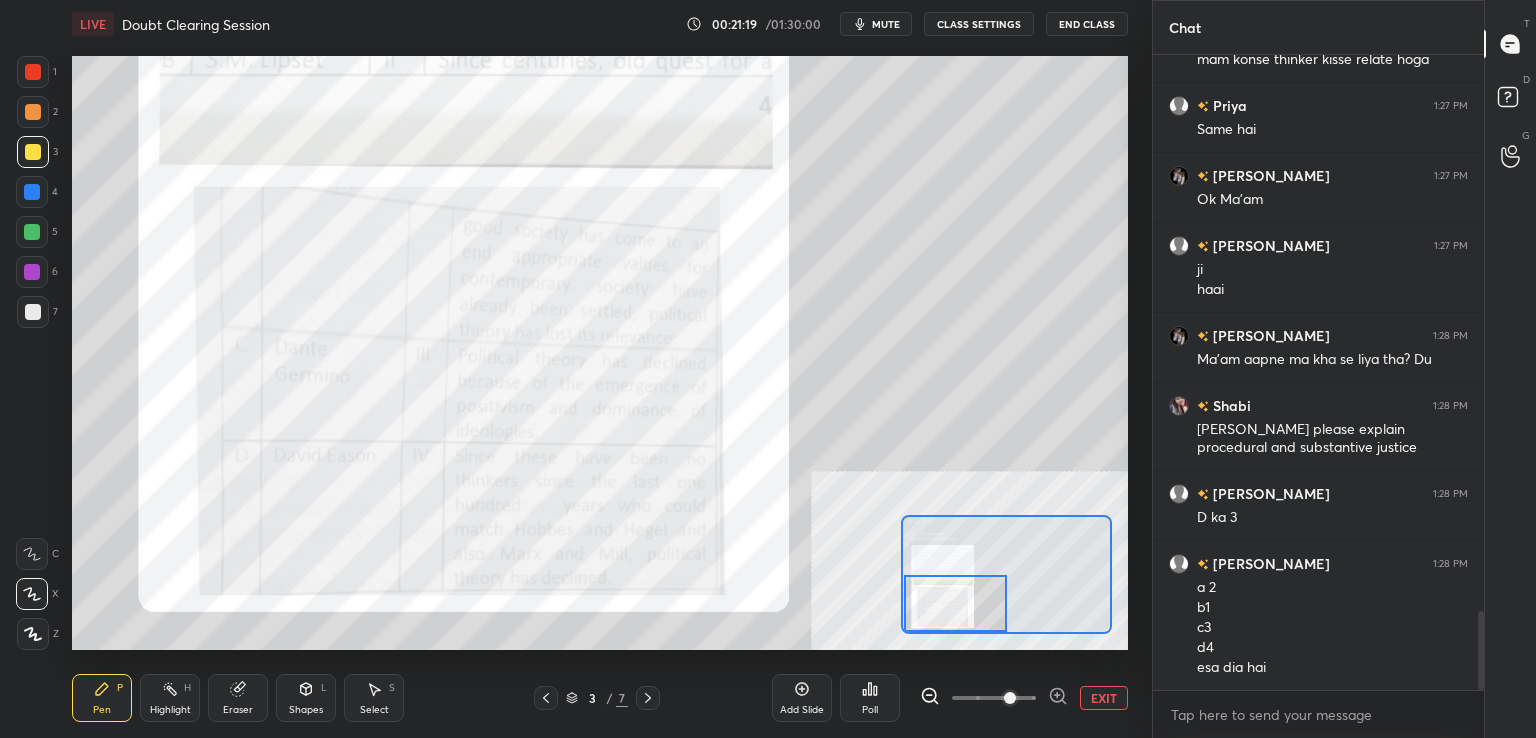click at bounding box center [956, 603] 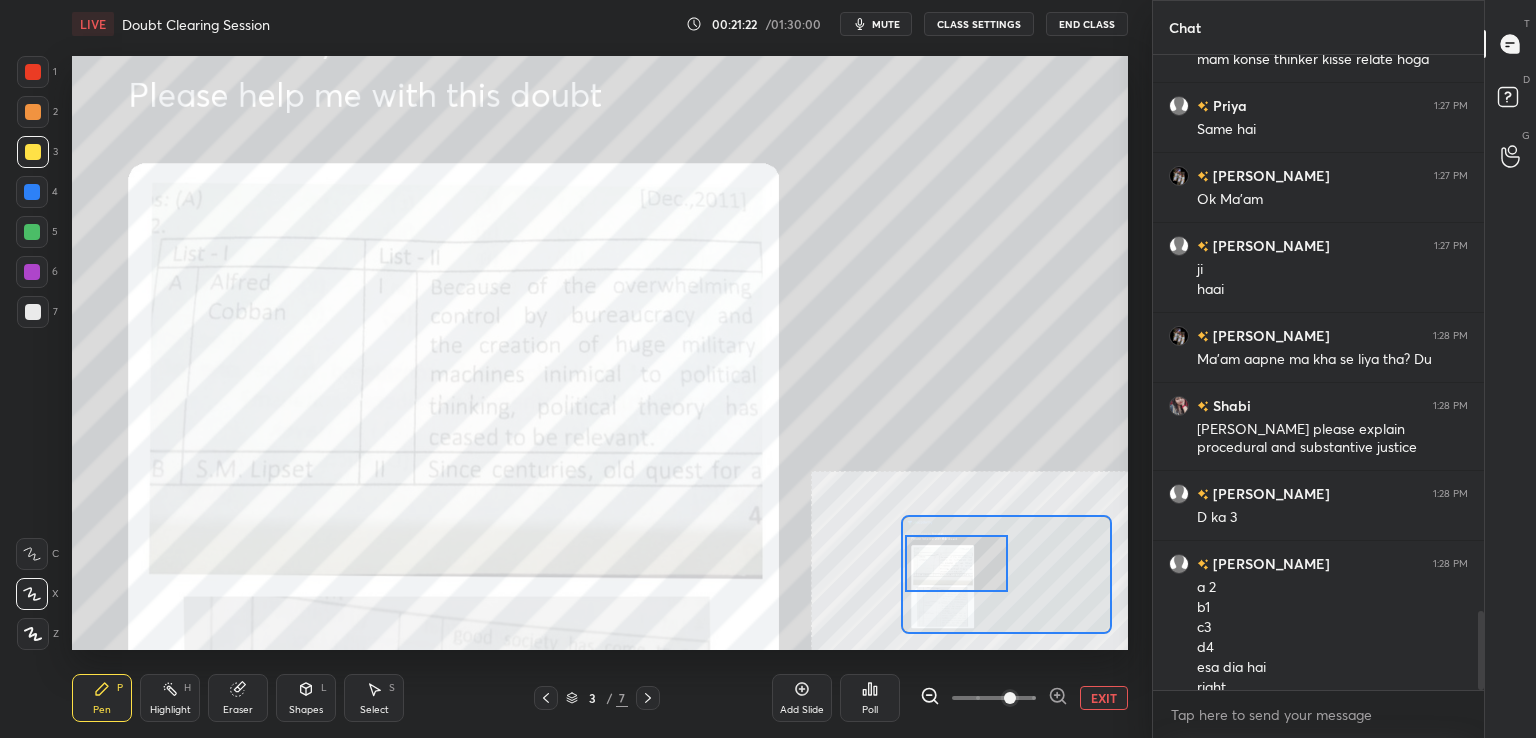 scroll, scrollTop: 4484, scrollLeft: 0, axis: vertical 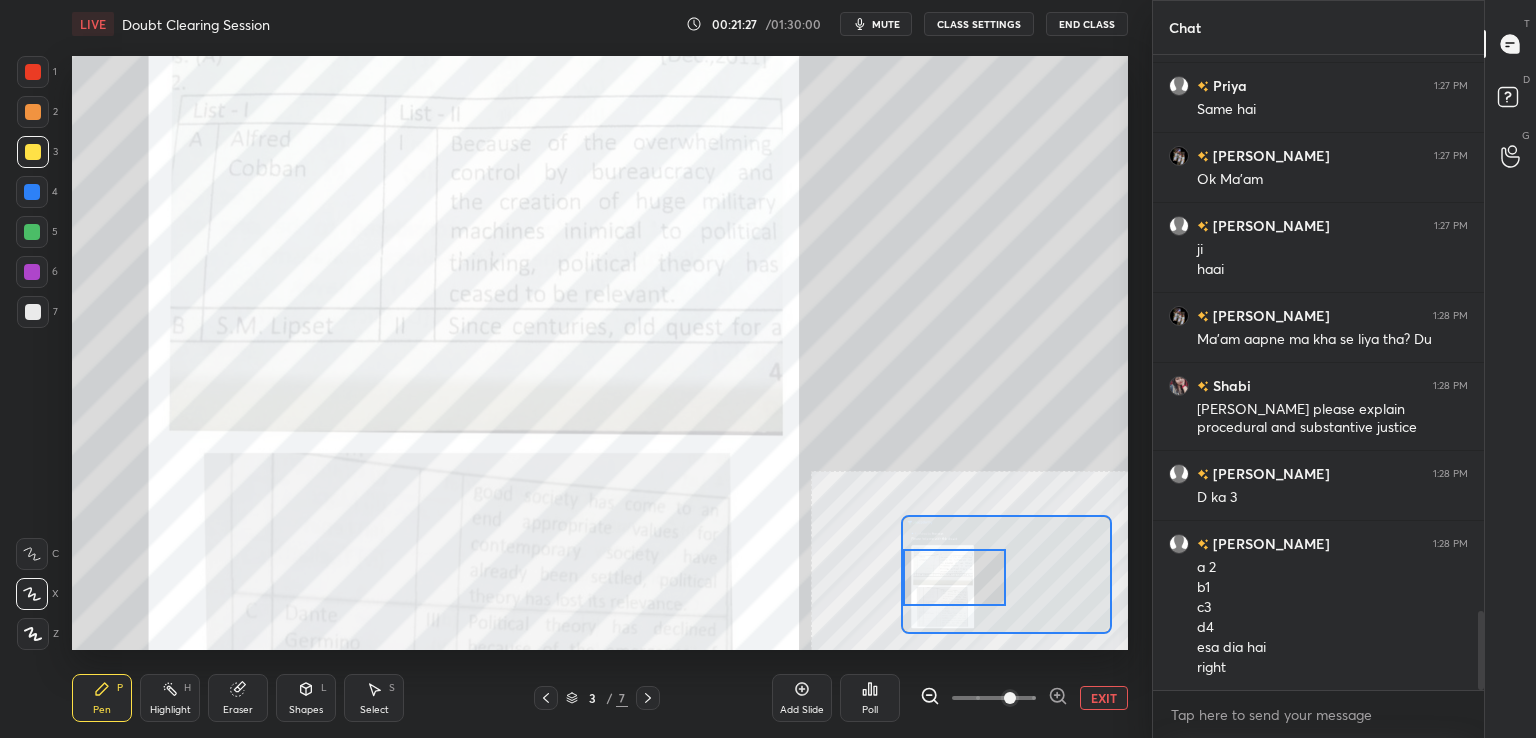 drag, startPoint x: 955, startPoint y: 617, endPoint x: 938, endPoint y: 591, distance: 31.06445 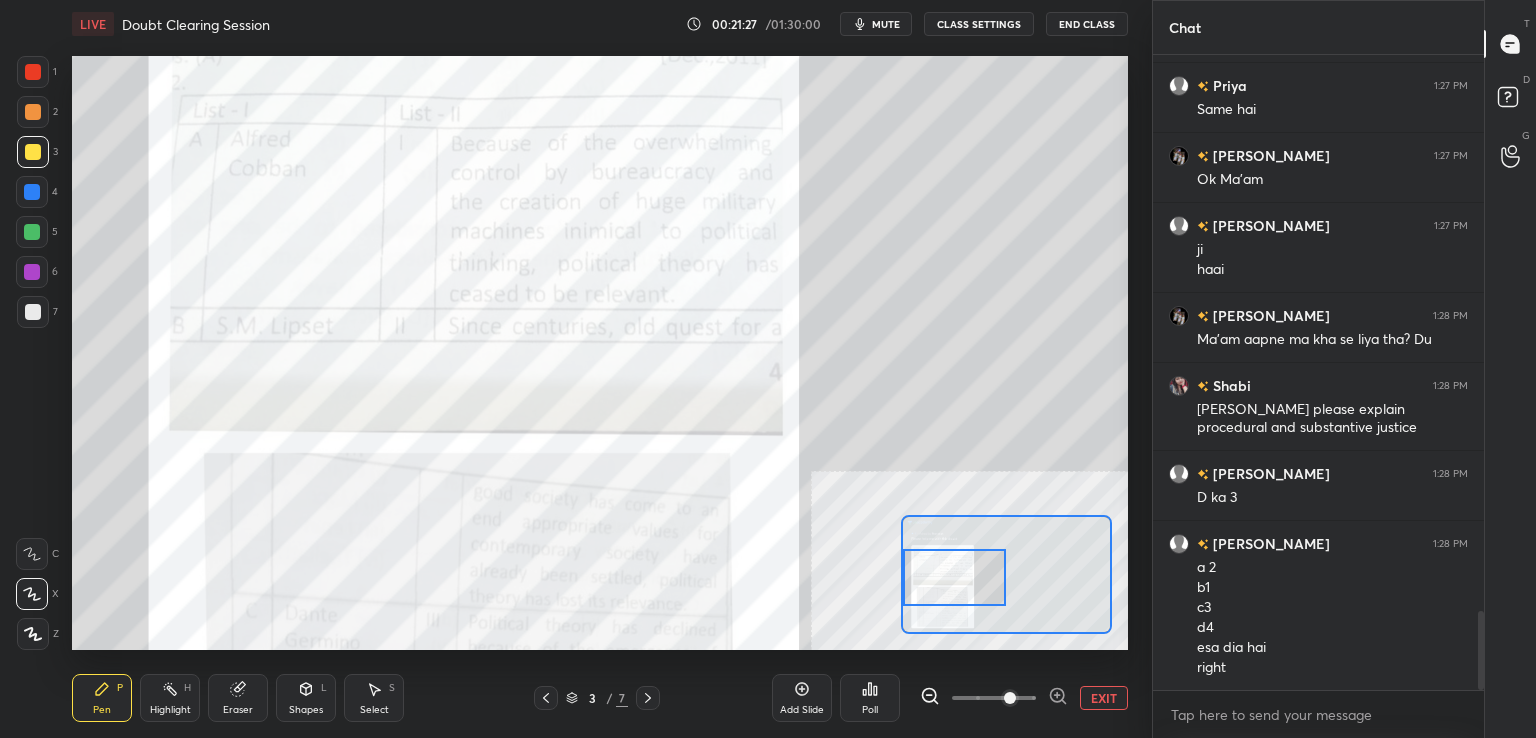 click at bounding box center (955, 577) 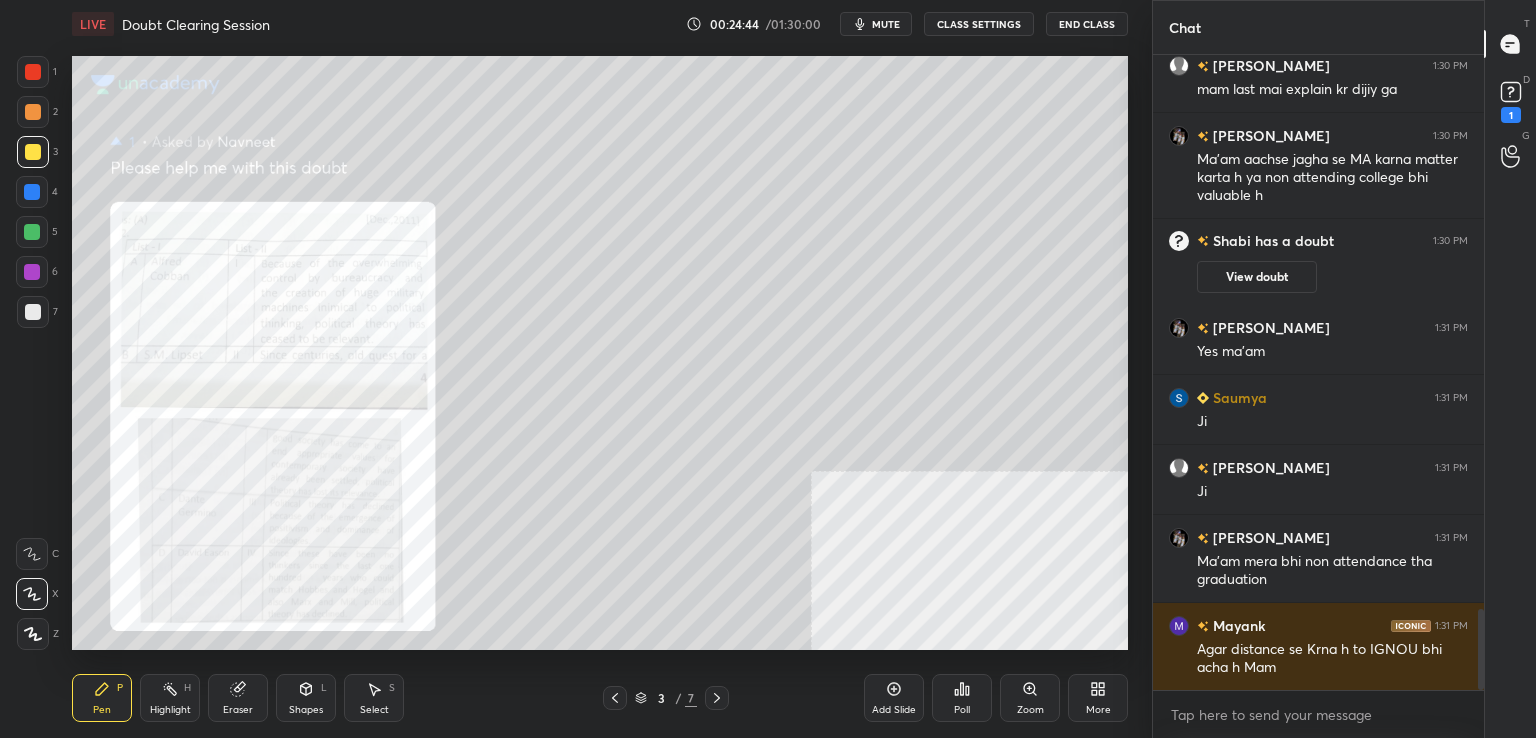 scroll, scrollTop: 4434, scrollLeft: 0, axis: vertical 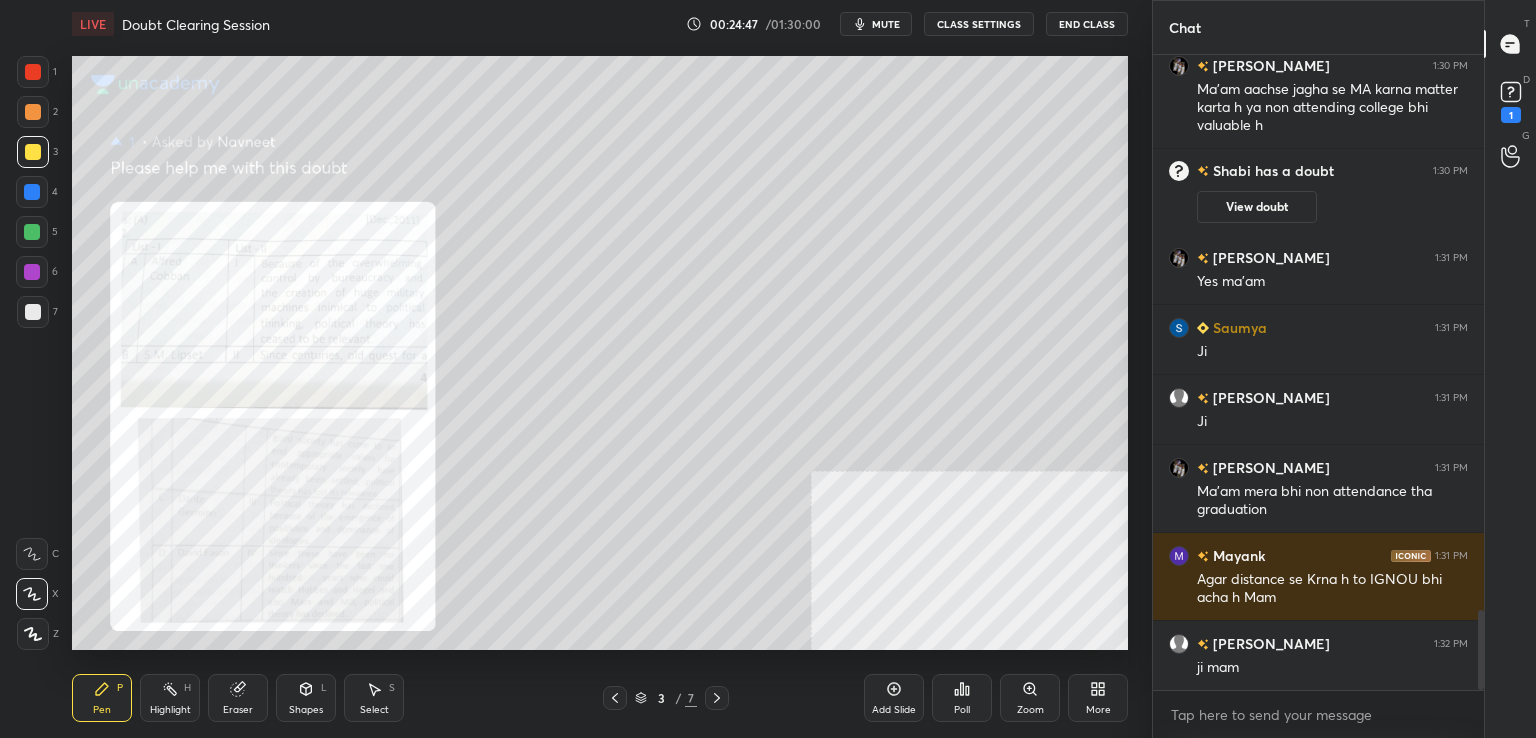 click on "Zoom" at bounding box center [1030, 698] 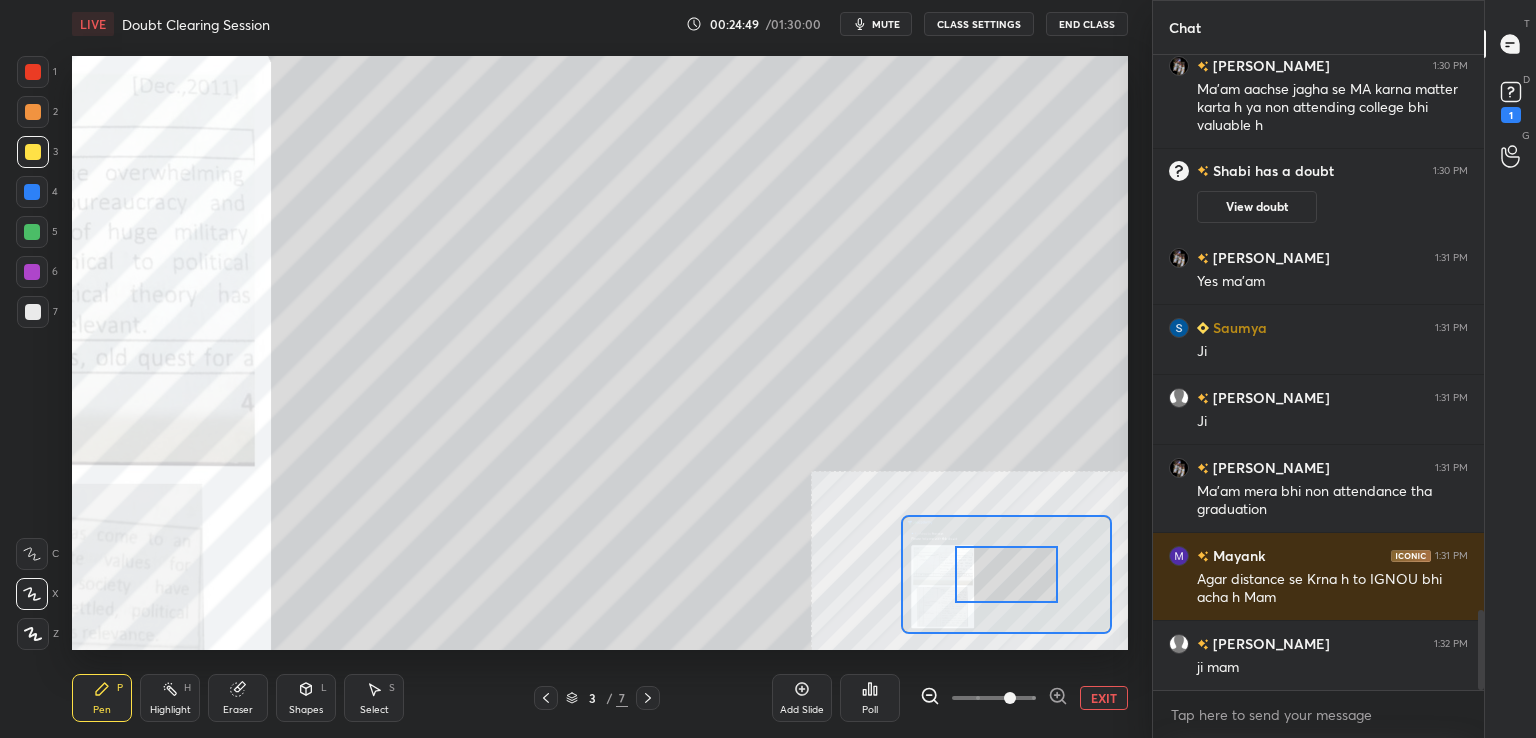 click at bounding box center (994, 698) 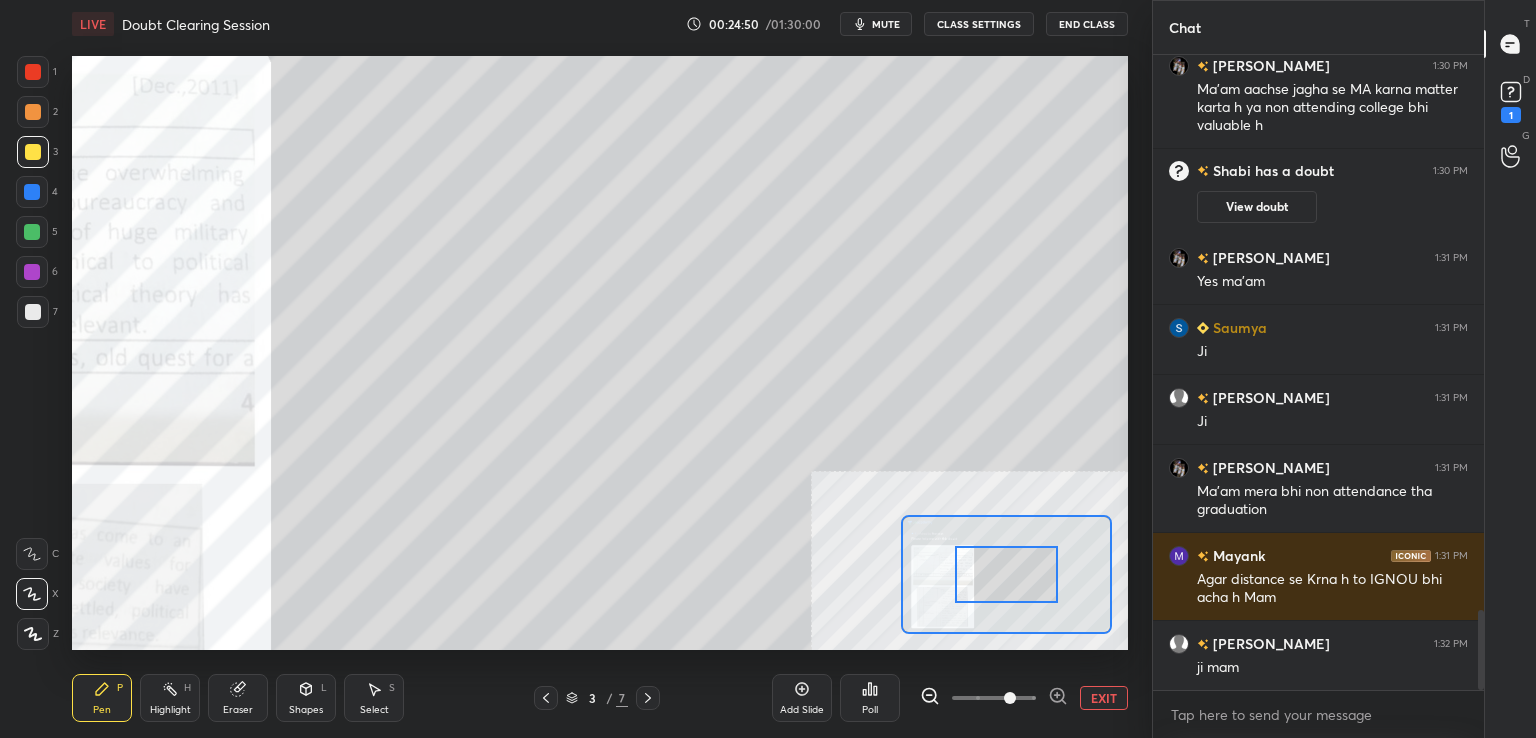 click at bounding box center (1010, 698) 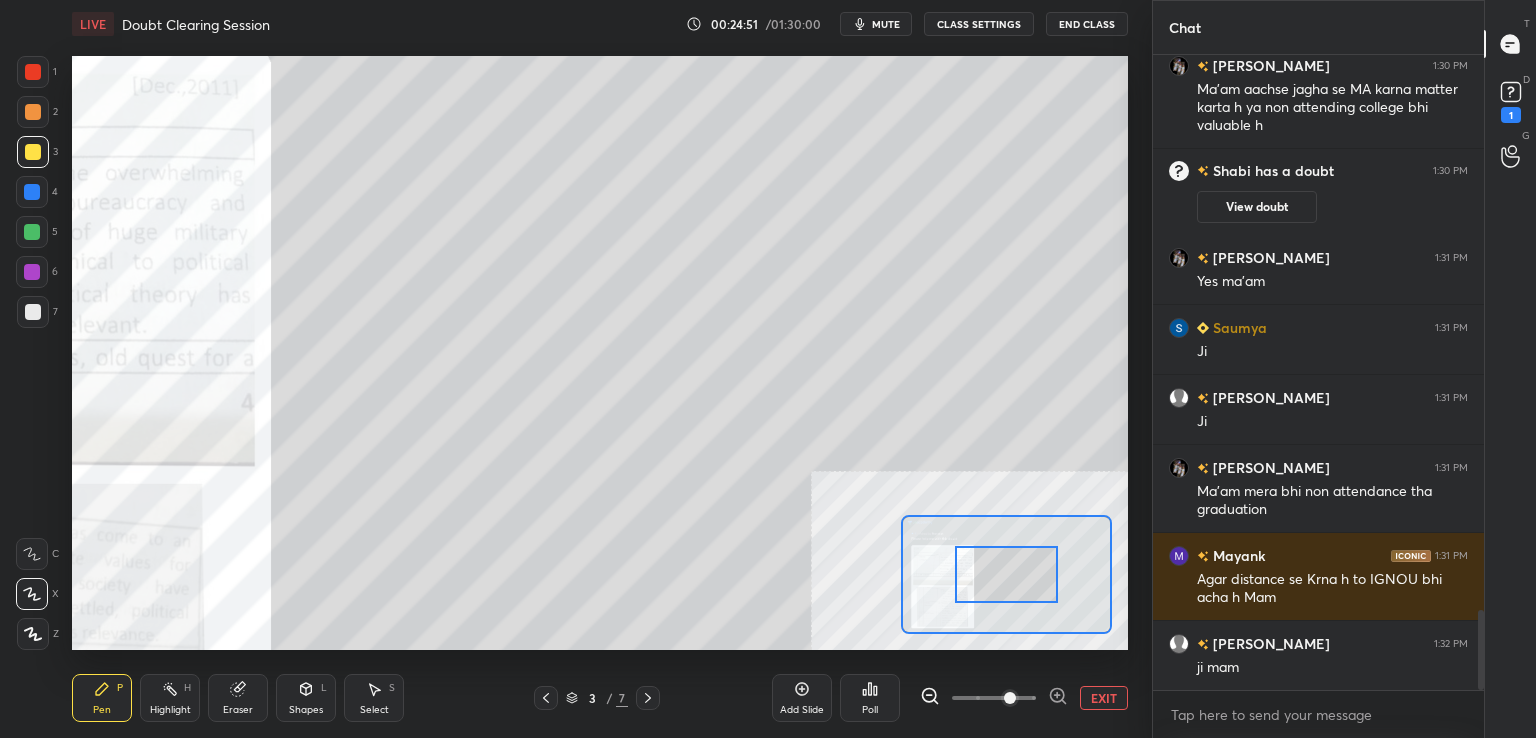 click at bounding box center [1010, 698] 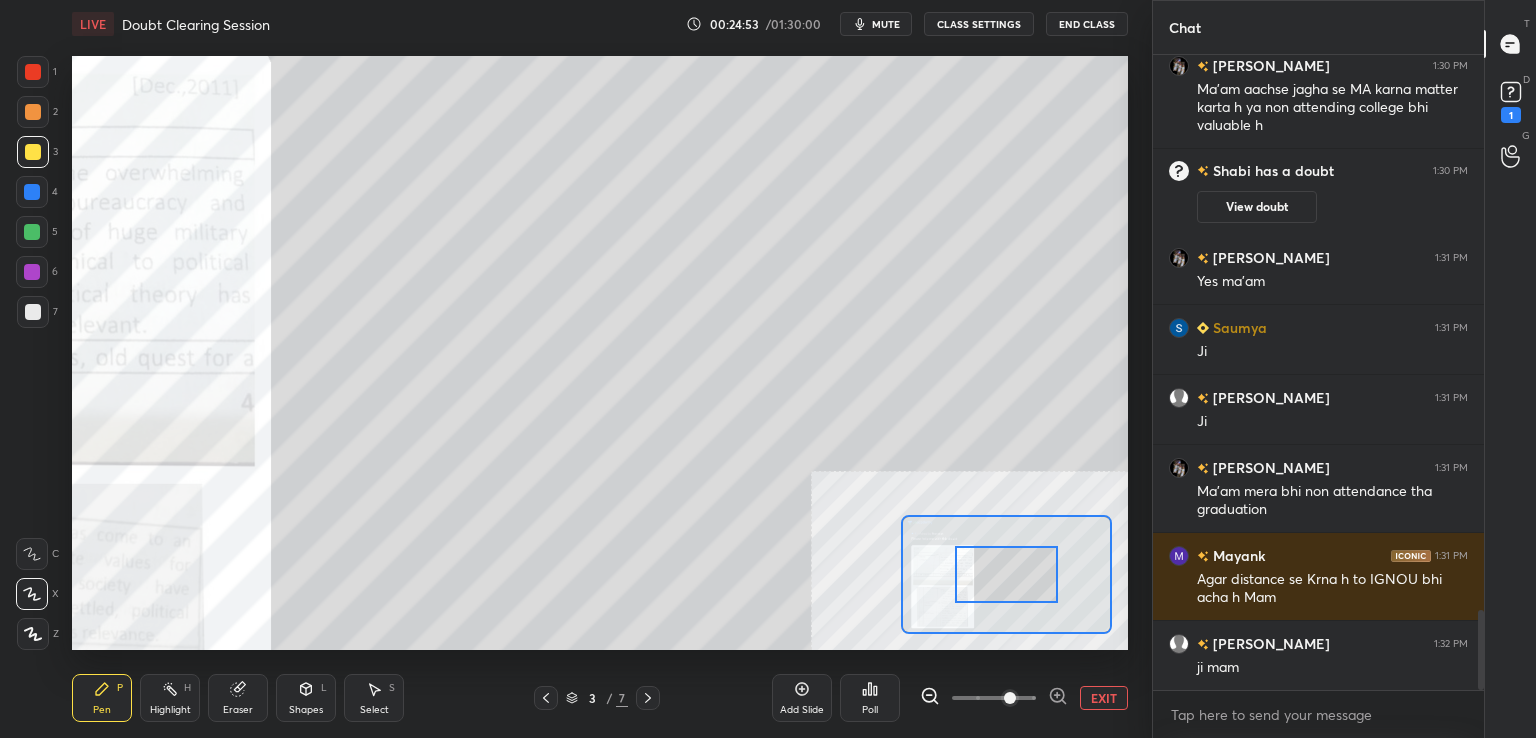 click at bounding box center [1007, 574] 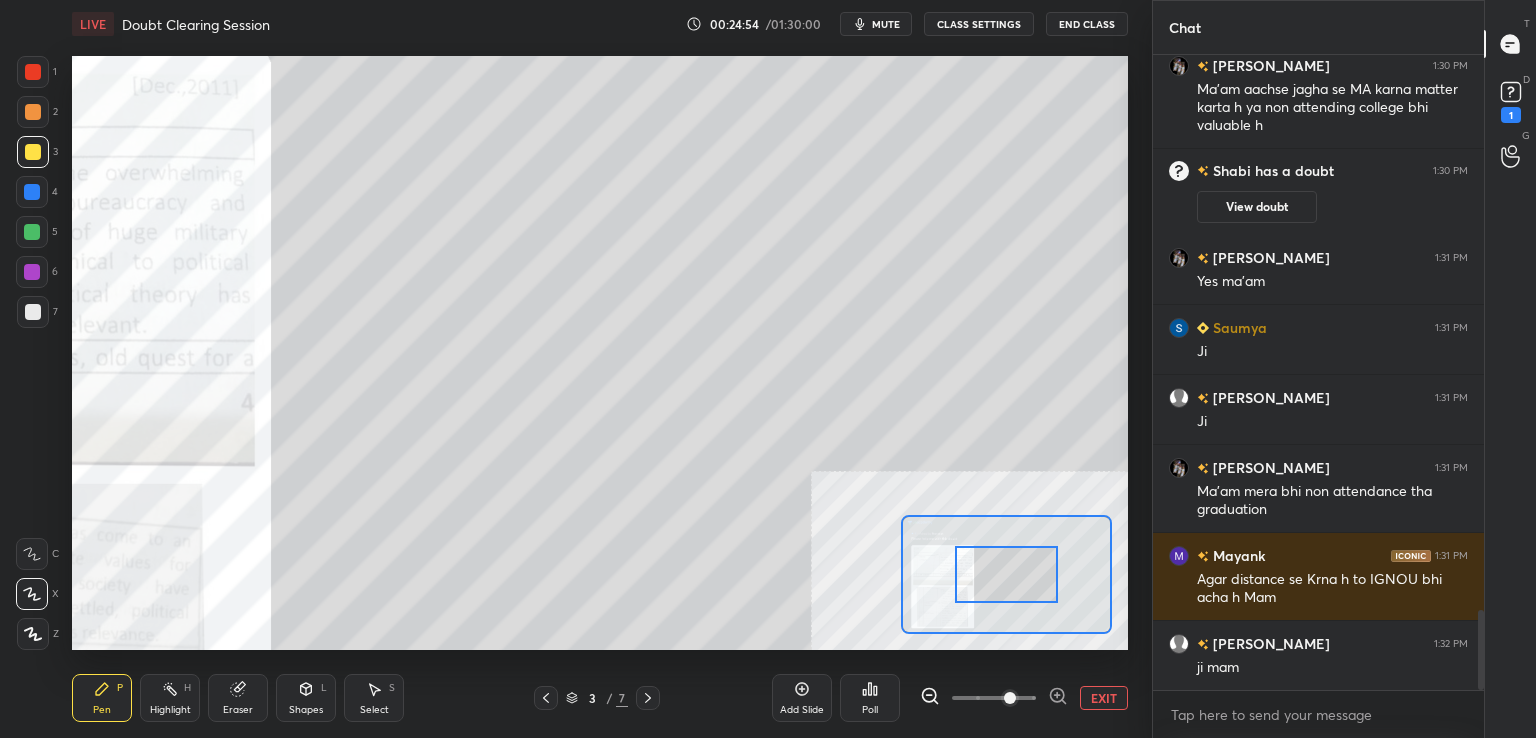 click at bounding box center [1007, 574] 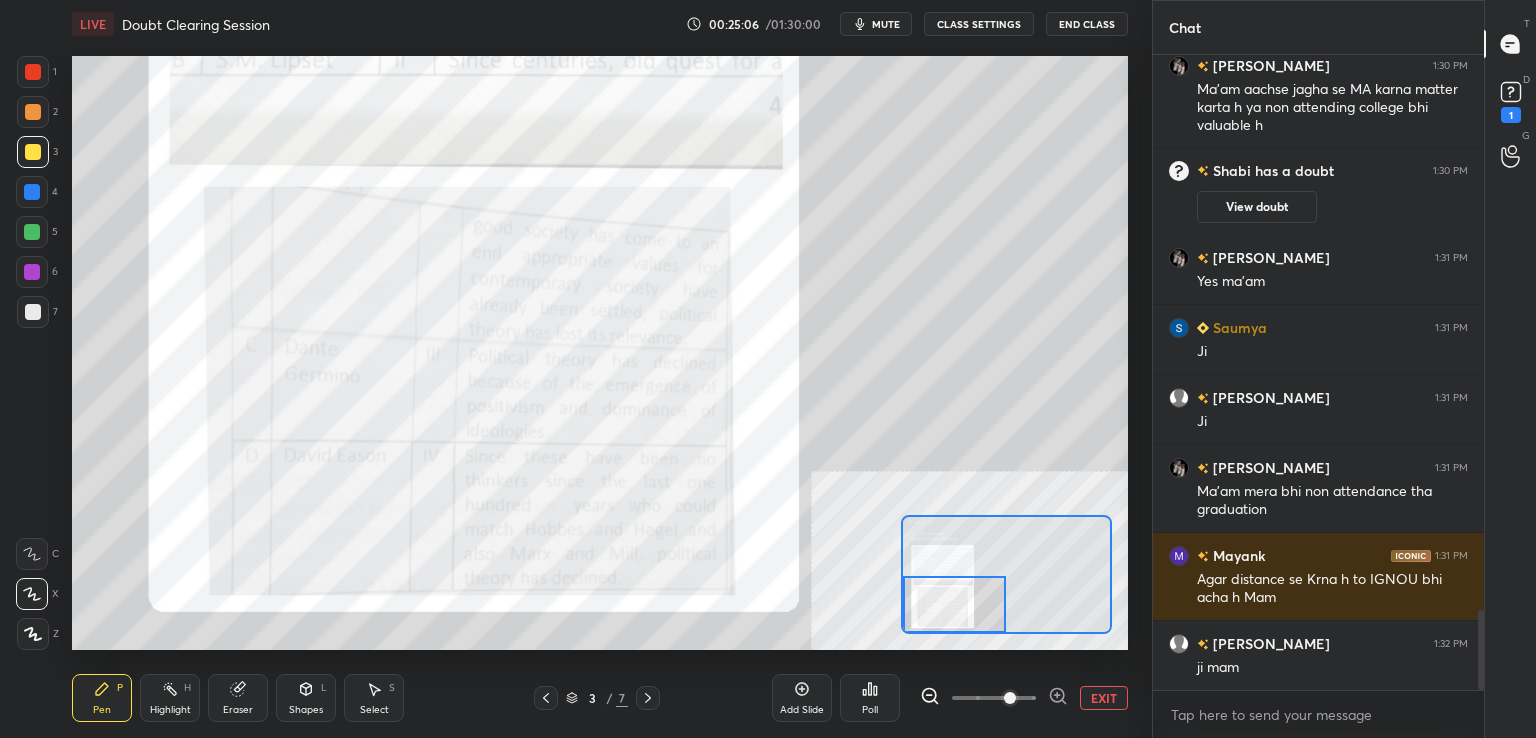 click on "Setting up your live class Poll for   secs No correct answer Start poll" at bounding box center [600, 353] 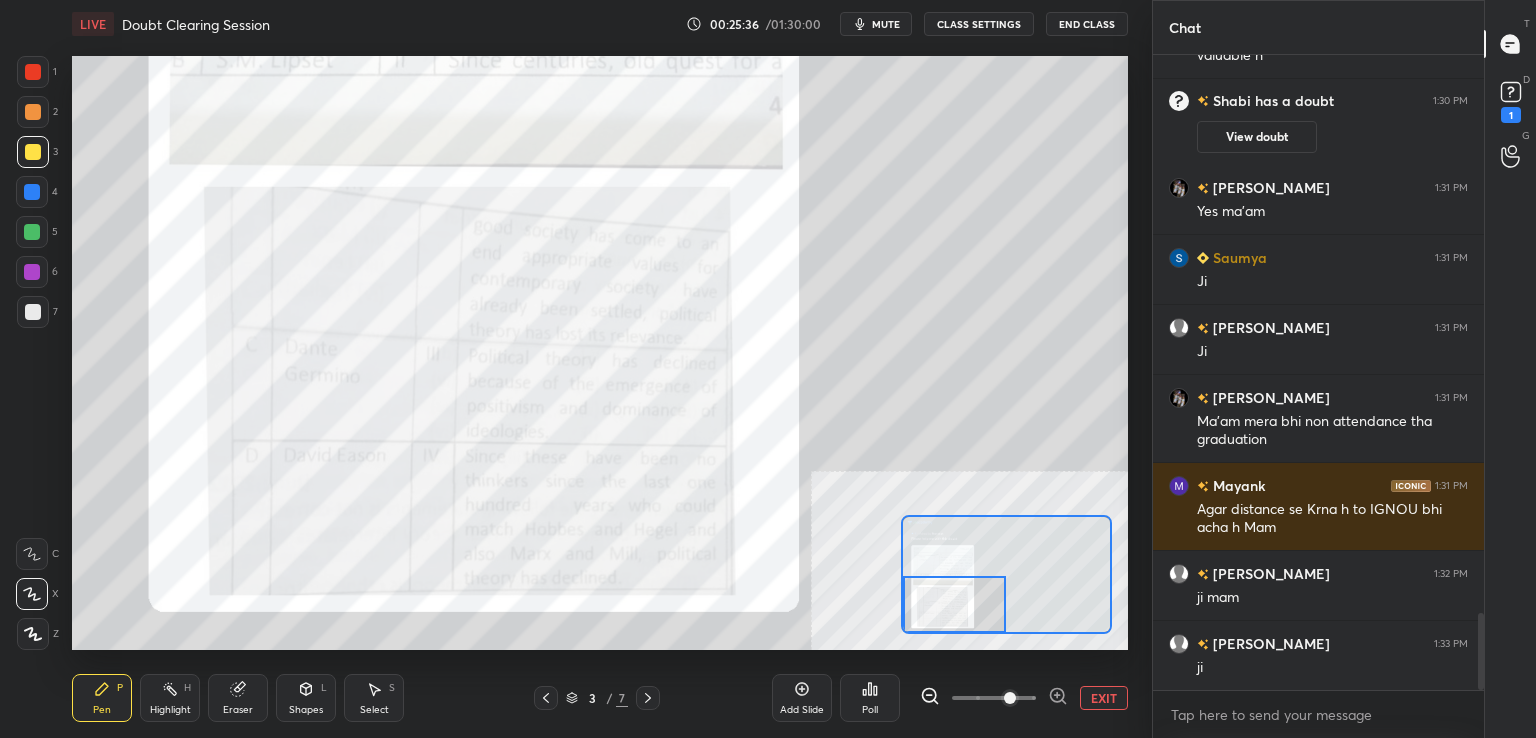 scroll, scrollTop: 4574, scrollLeft: 0, axis: vertical 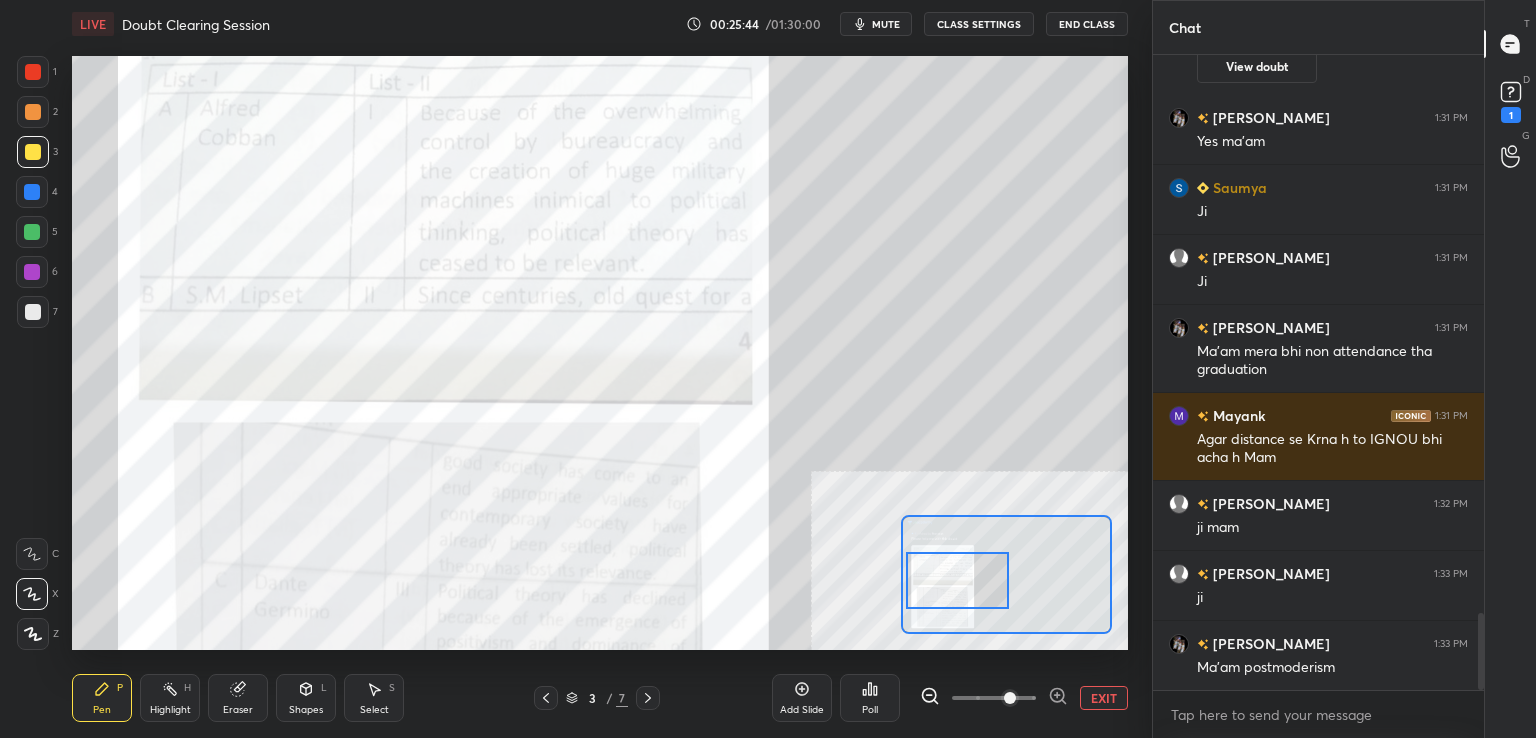 drag, startPoint x: 964, startPoint y: 609, endPoint x: 967, endPoint y: 584, distance: 25.179358 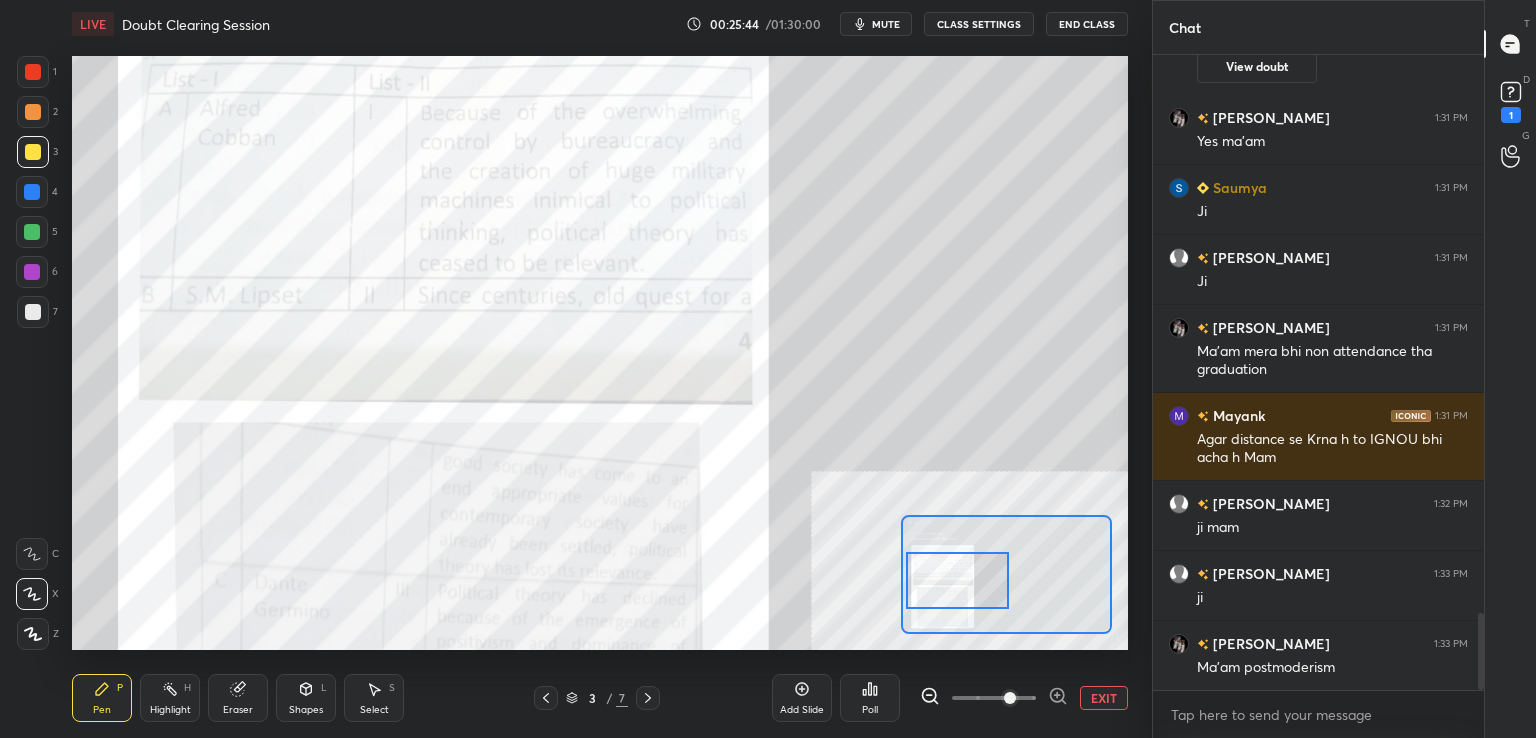 click at bounding box center (958, 580) 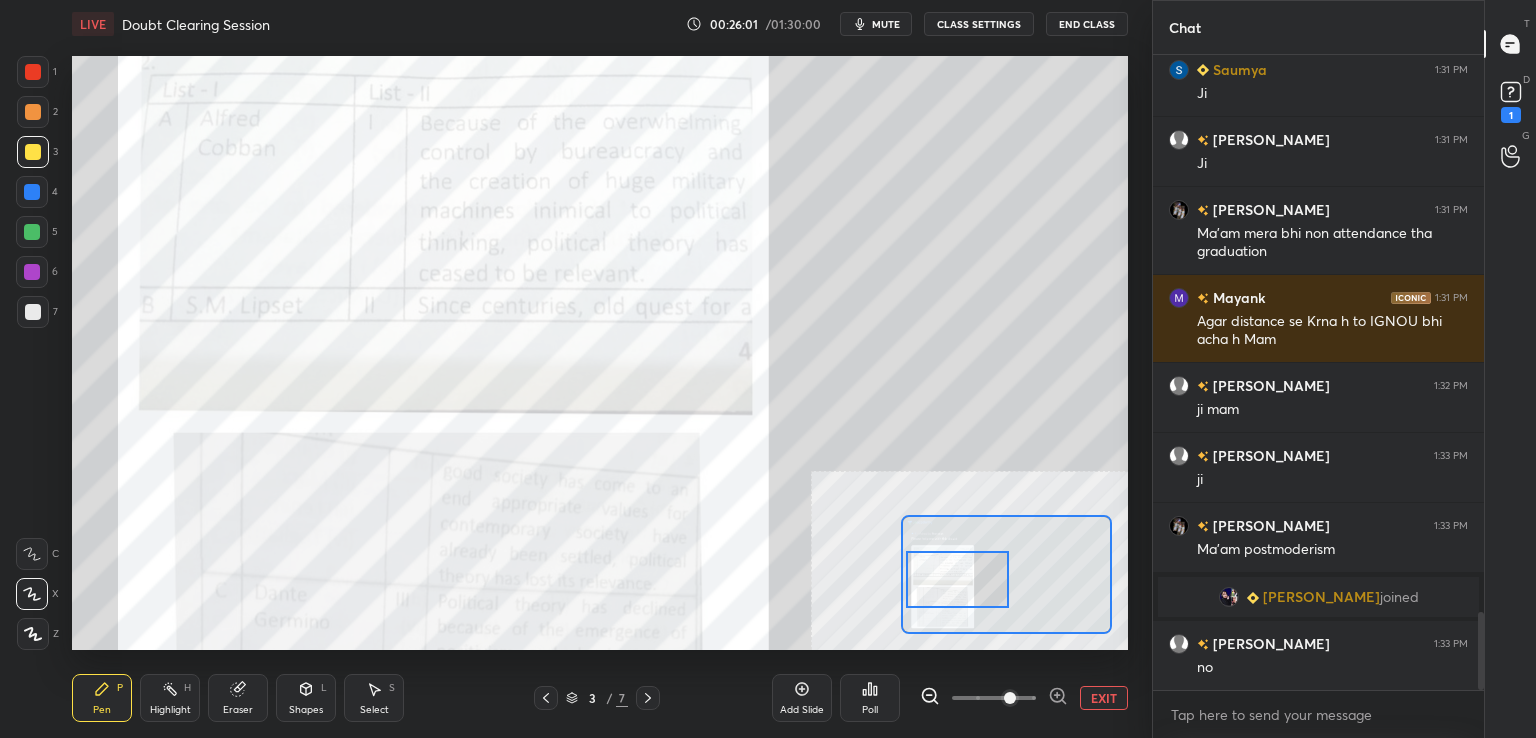 scroll, scrollTop: 4538, scrollLeft: 0, axis: vertical 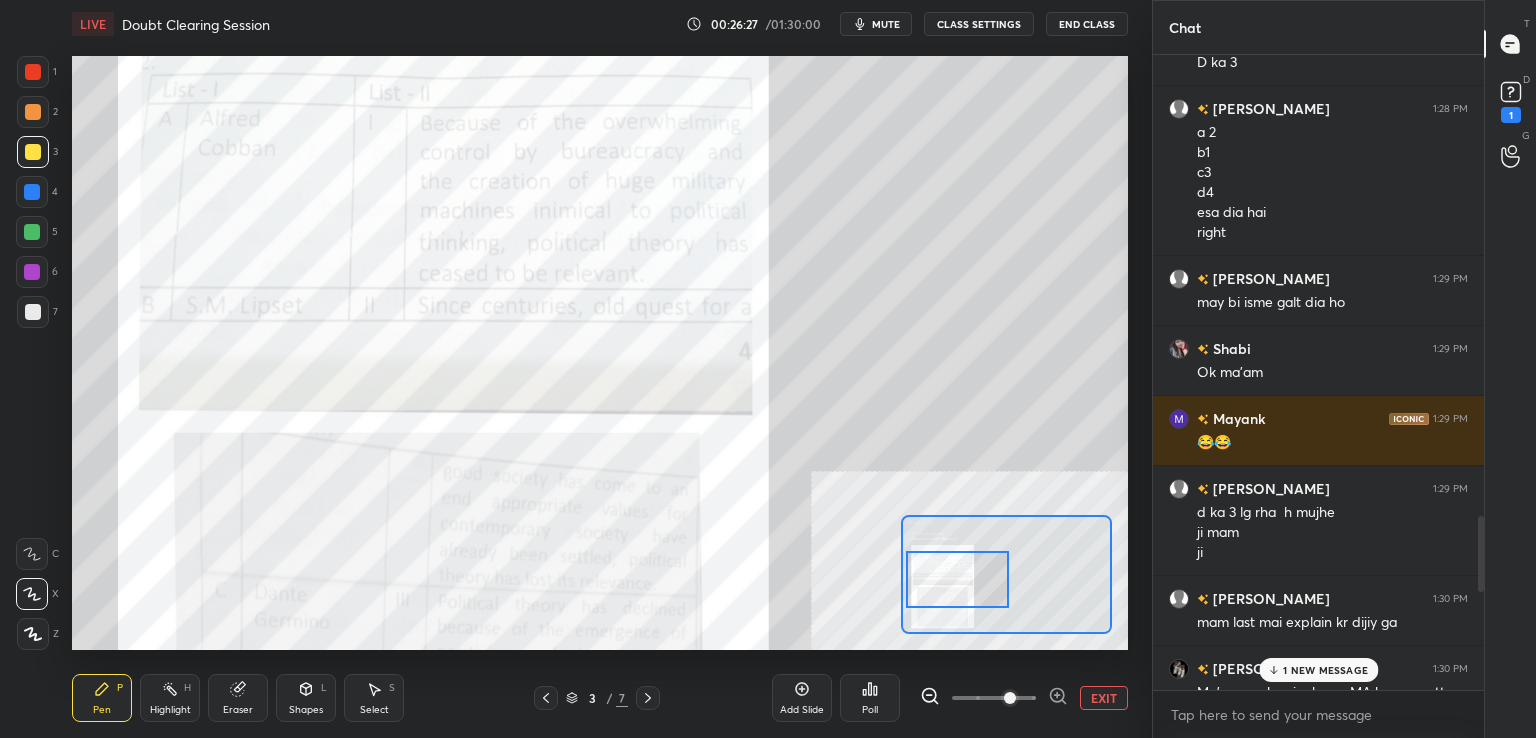 drag, startPoint x: 1480, startPoint y: 679, endPoint x: 1473, endPoint y: 597, distance: 82.29824 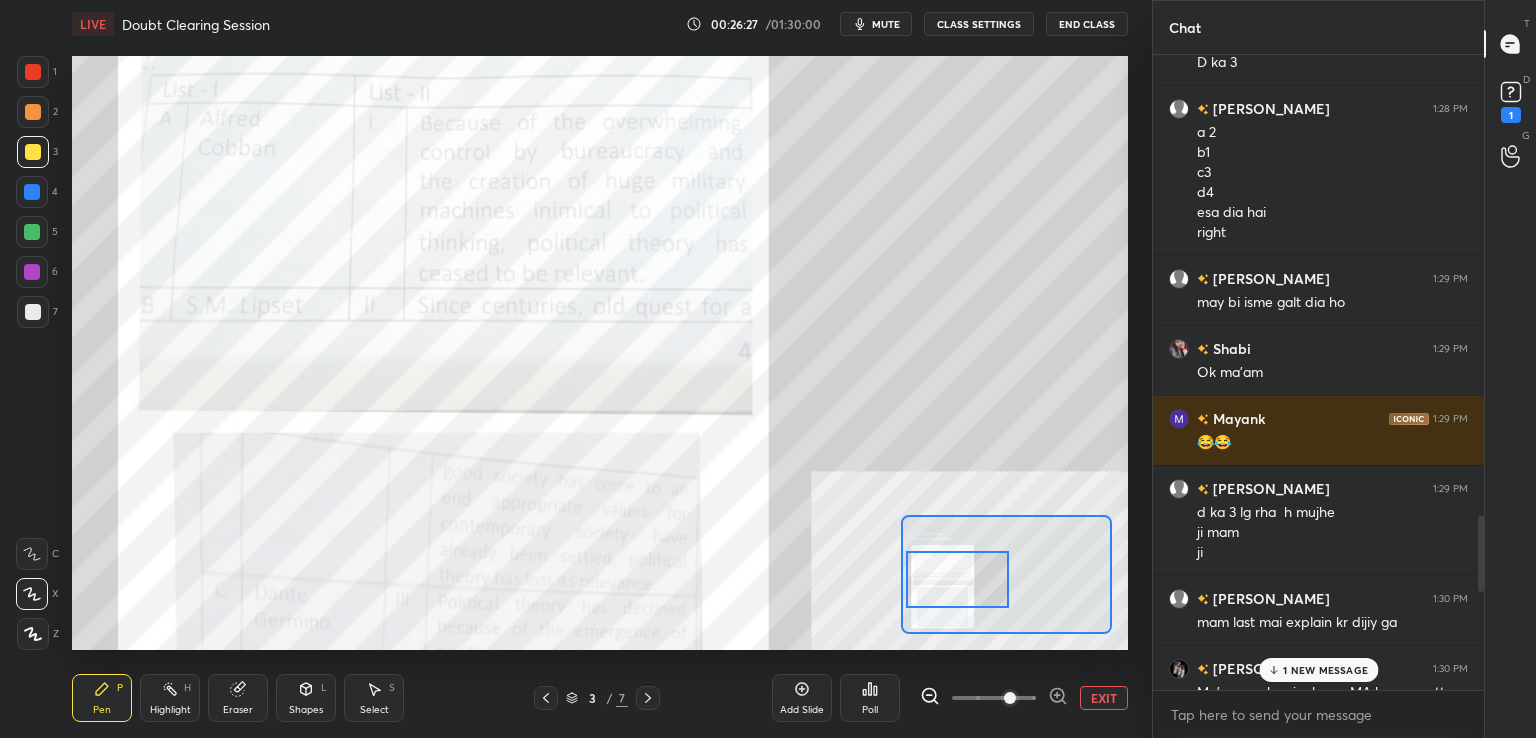 click at bounding box center (1478, 372) 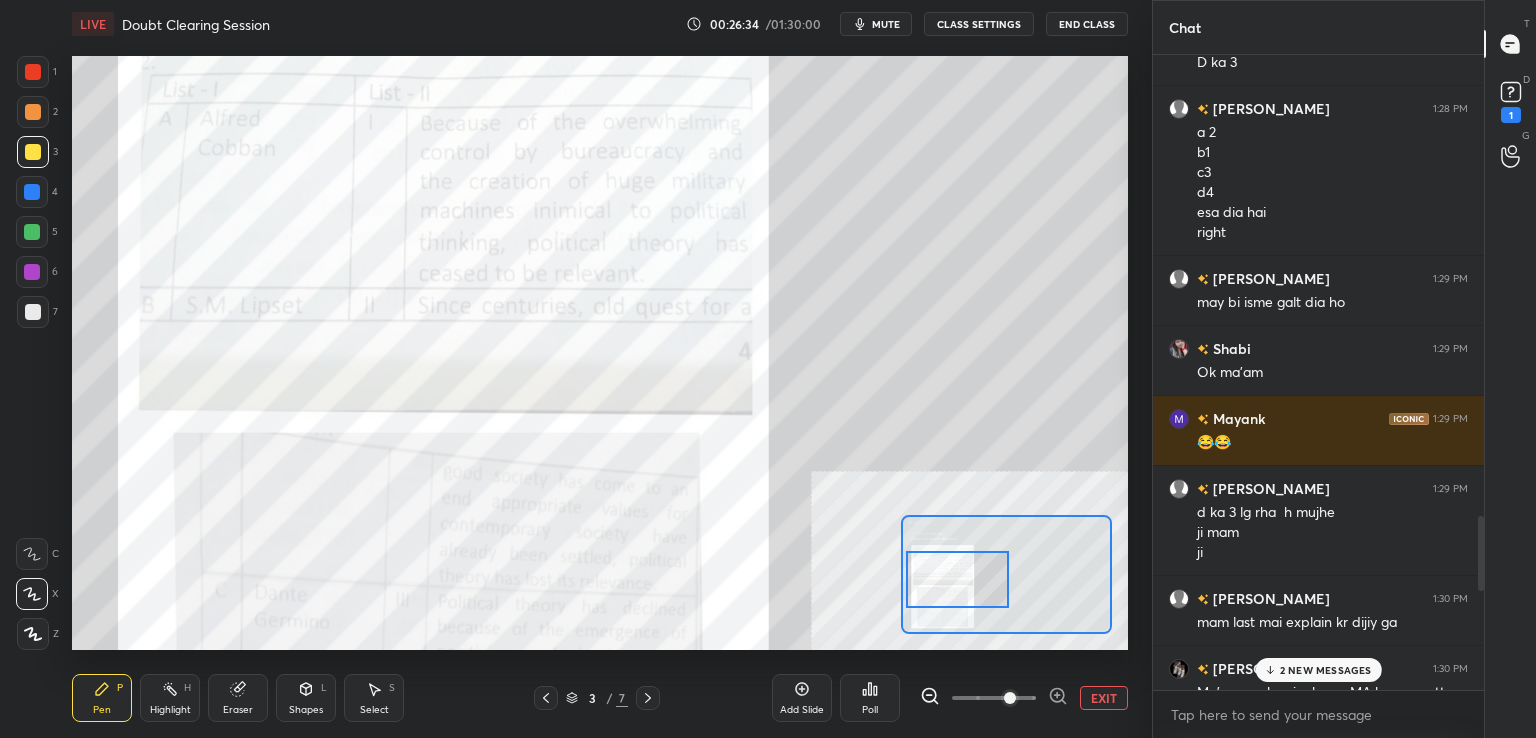 click on "2 NEW MESSAGES" at bounding box center (1326, 670) 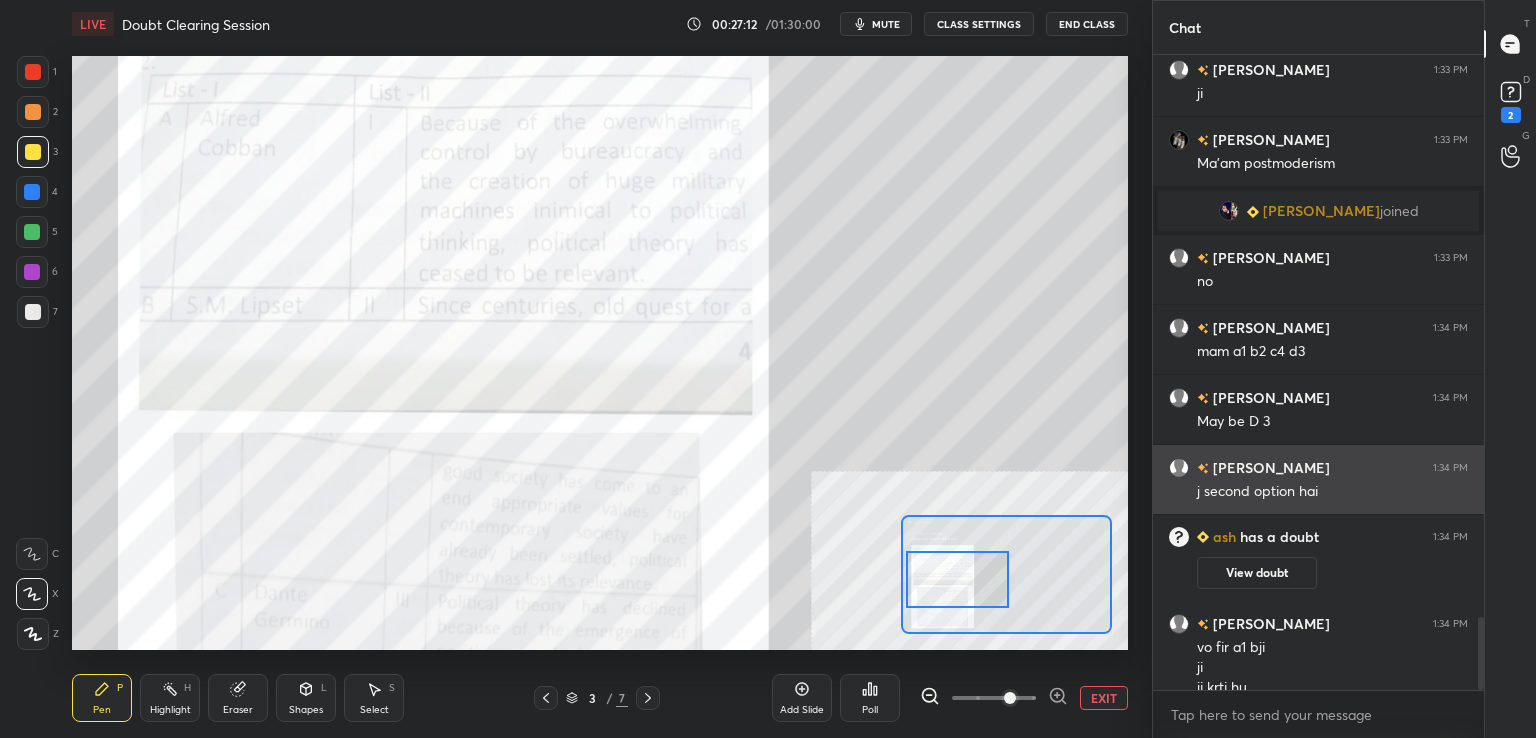 scroll, scrollTop: 4864, scrollLeft: 0, axis: vertical 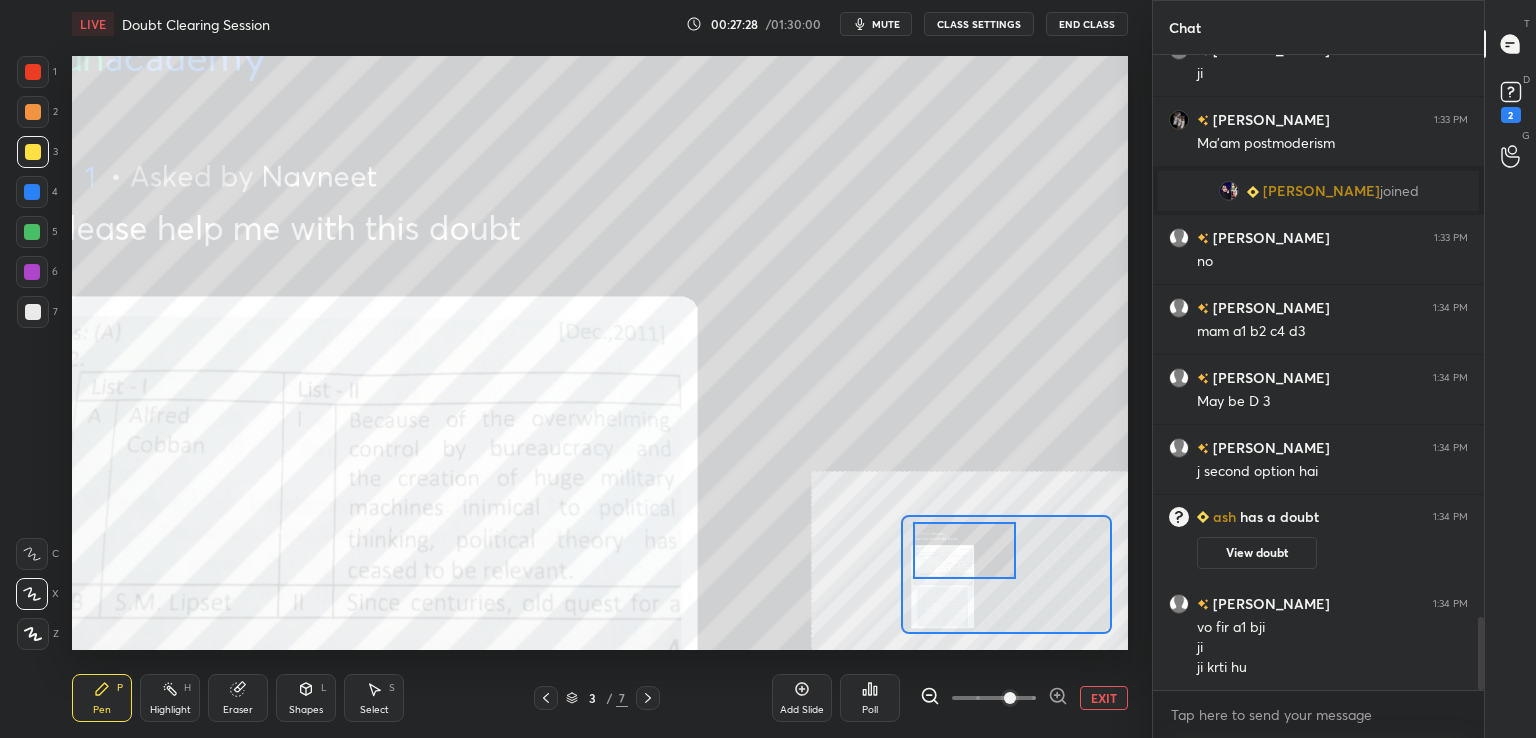 drag, startPoint x: 940, startPoint y: 566, endPoint x: 944, endPoint y: 529, distance: 37.215588 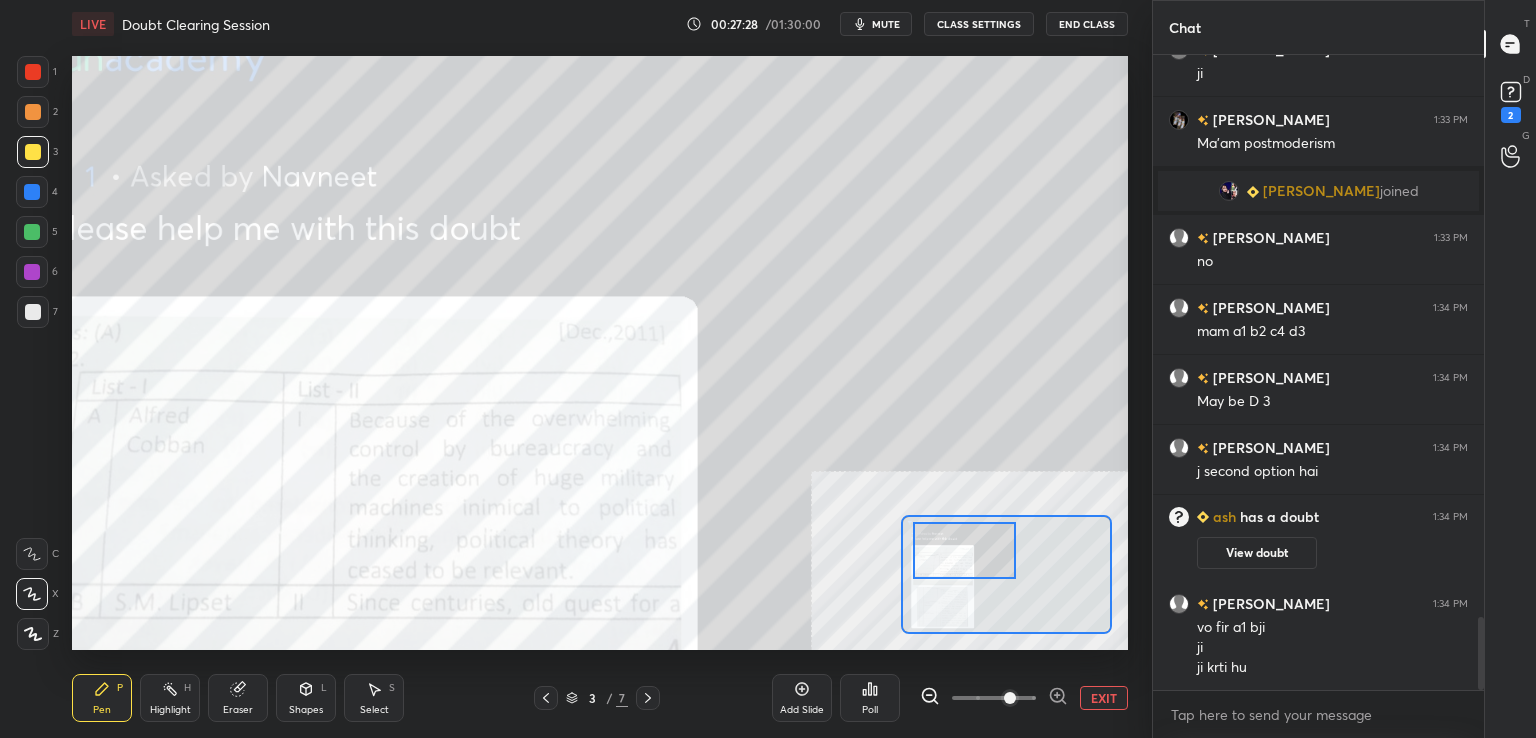 click at bounding box center [965, 550] 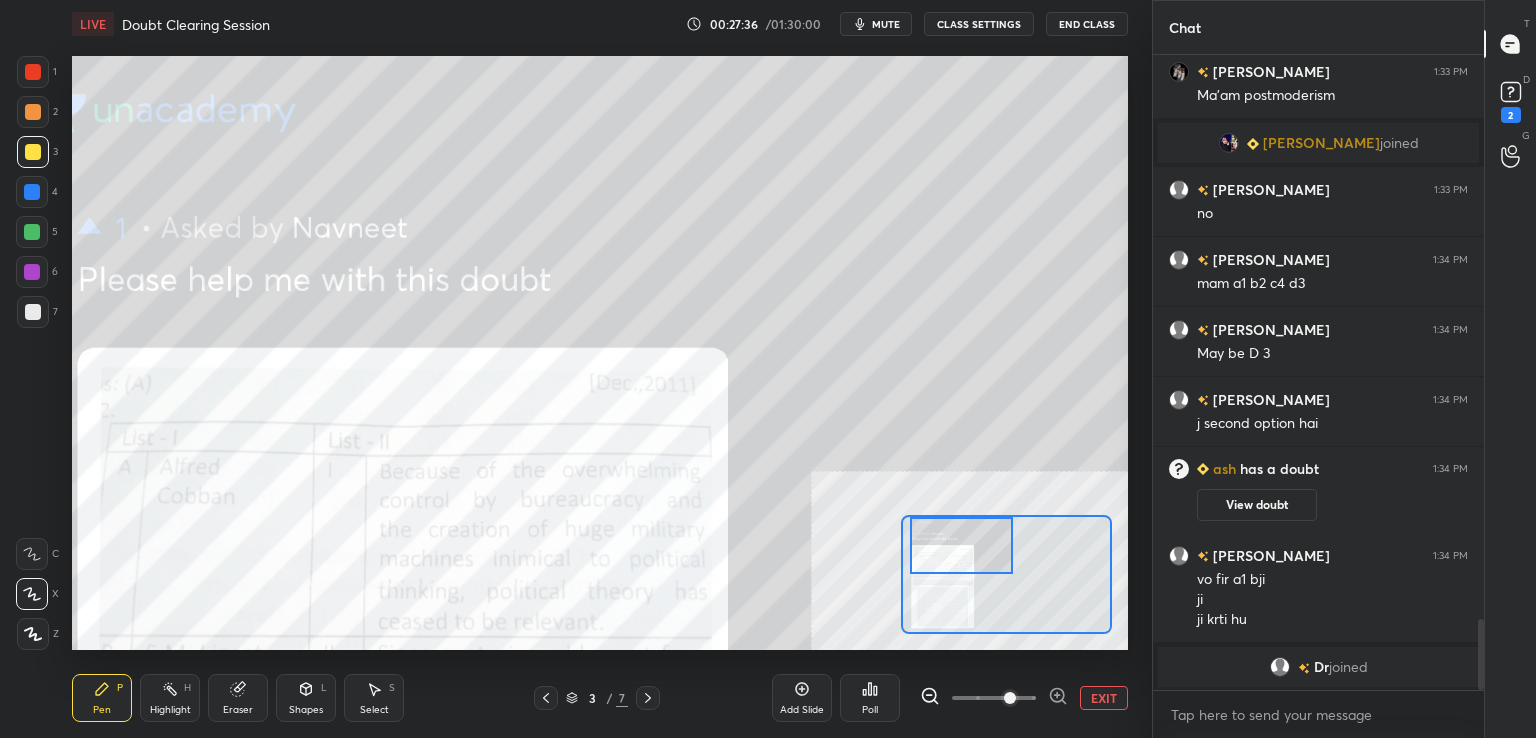 scroll, scrollTop: 5062, scrollLeft: 0, axis: vertical 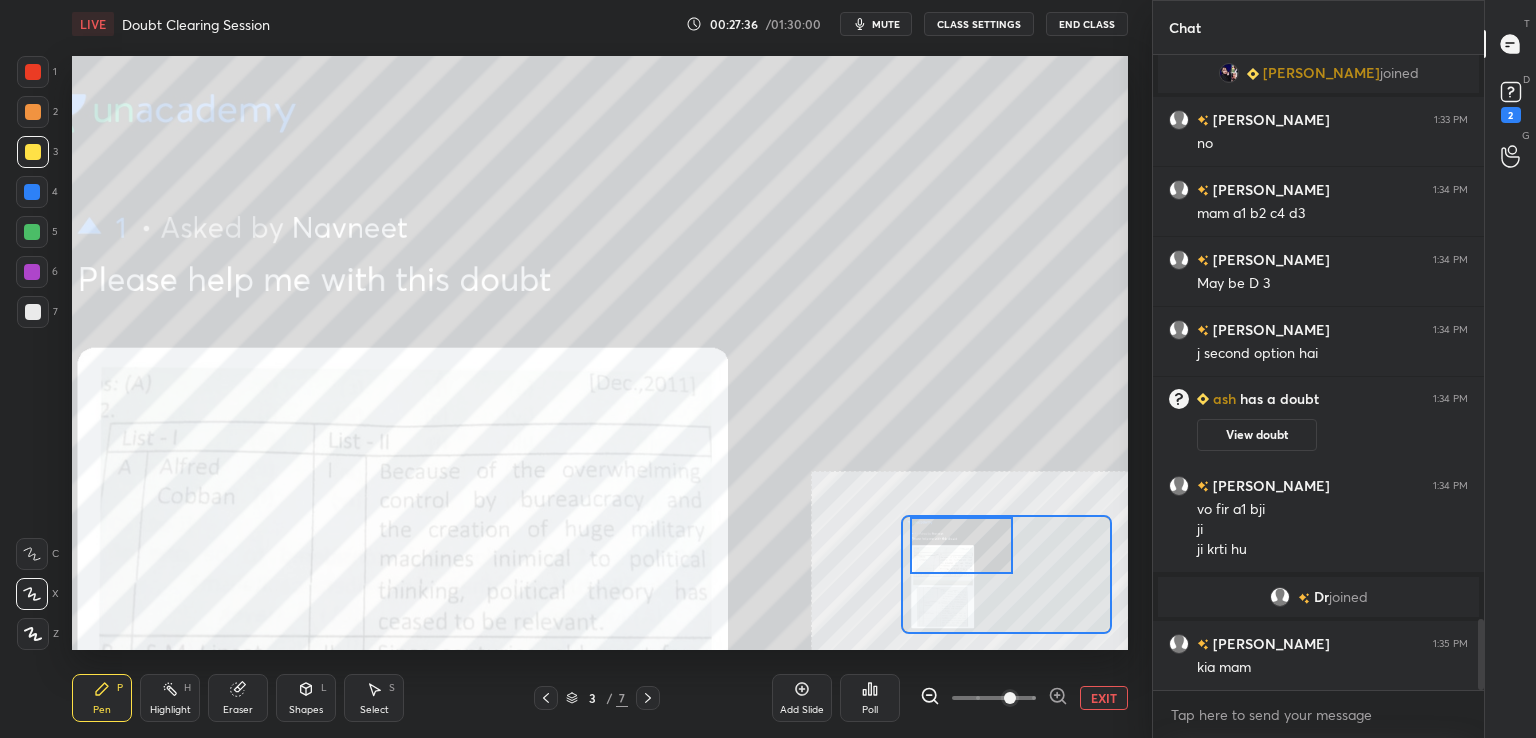 drag, startPoint x: 1482, startPoint y: 662, endPoint x: 1456, endPoint y: 729, distance: 71.867935 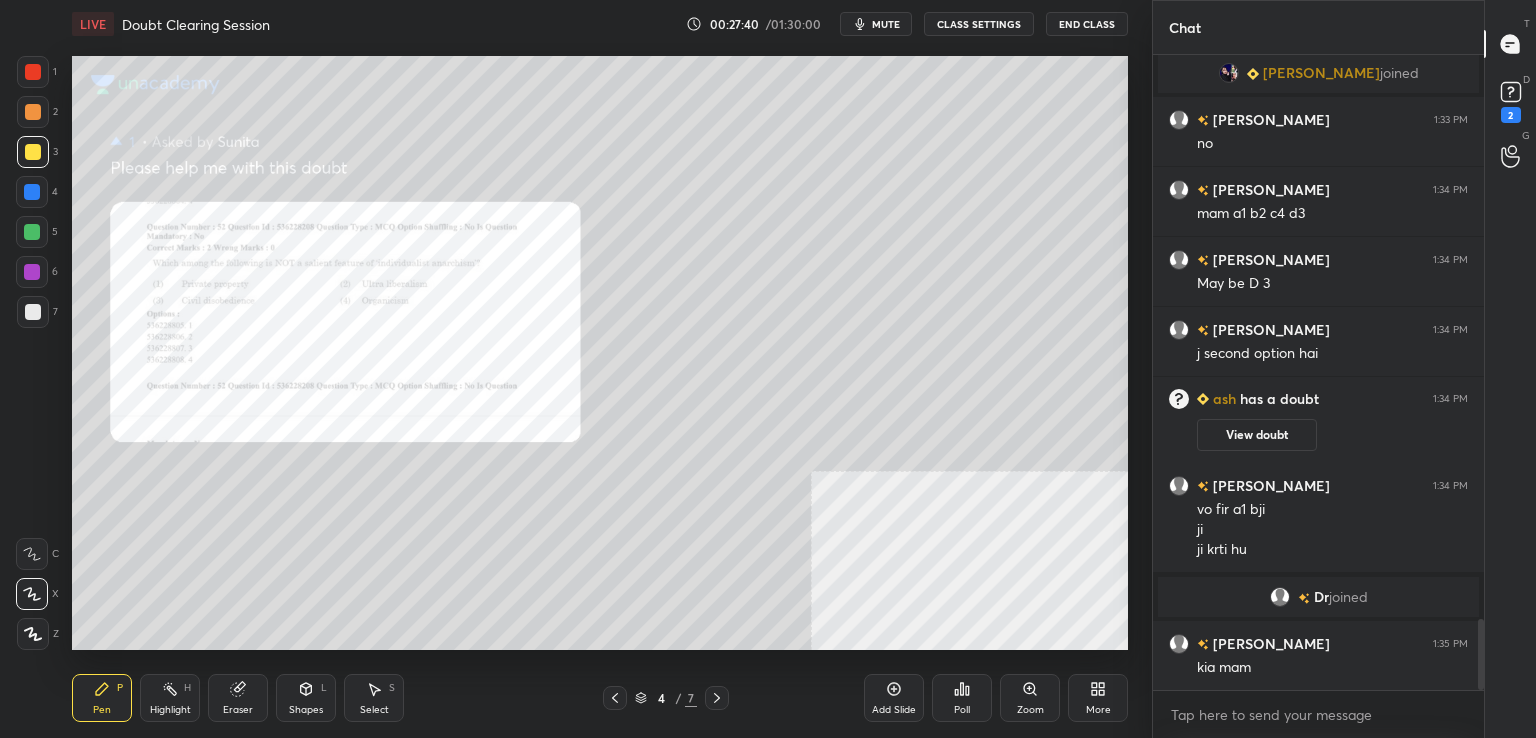 click on "Zoom" at bounding box center (1030, 698) 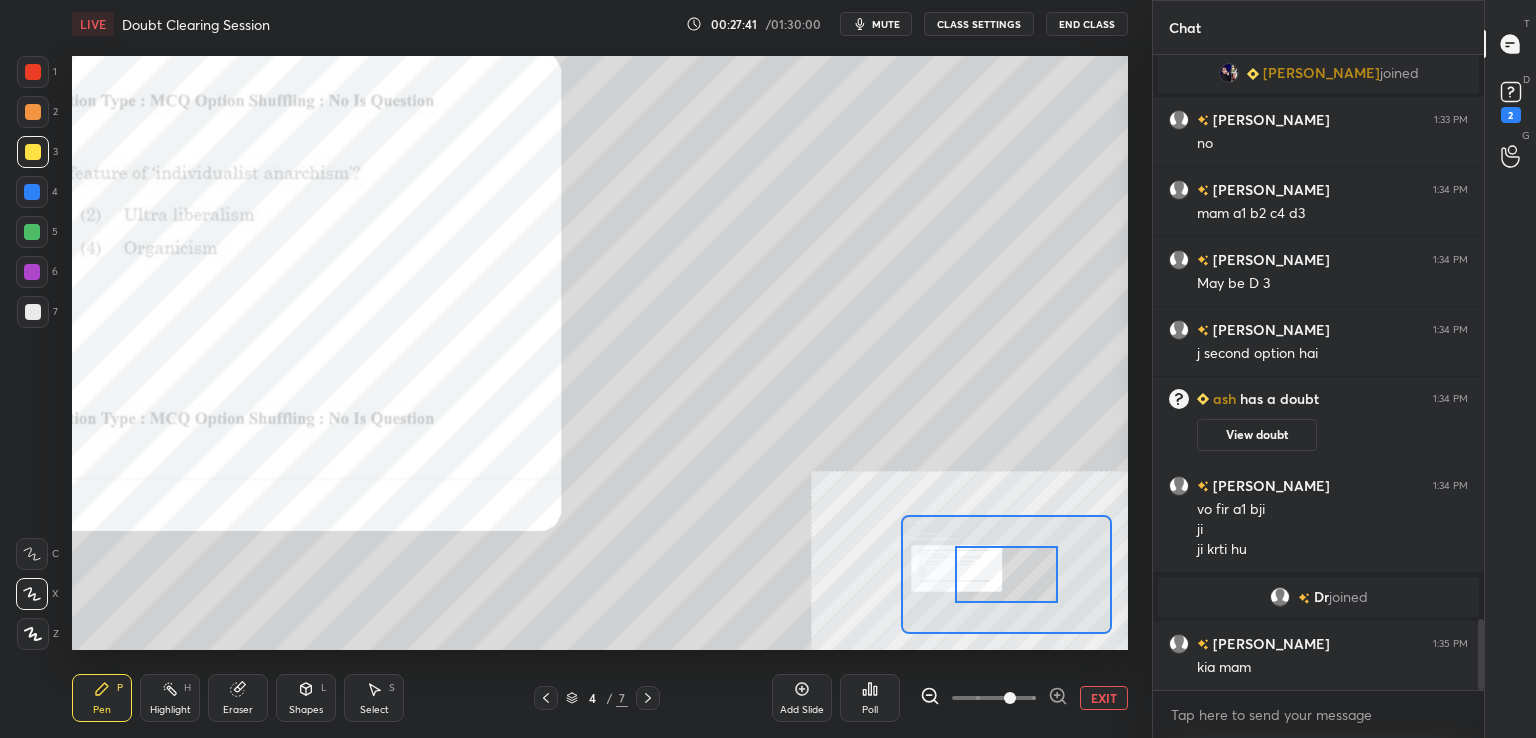 click at bounding box center [994, 698] 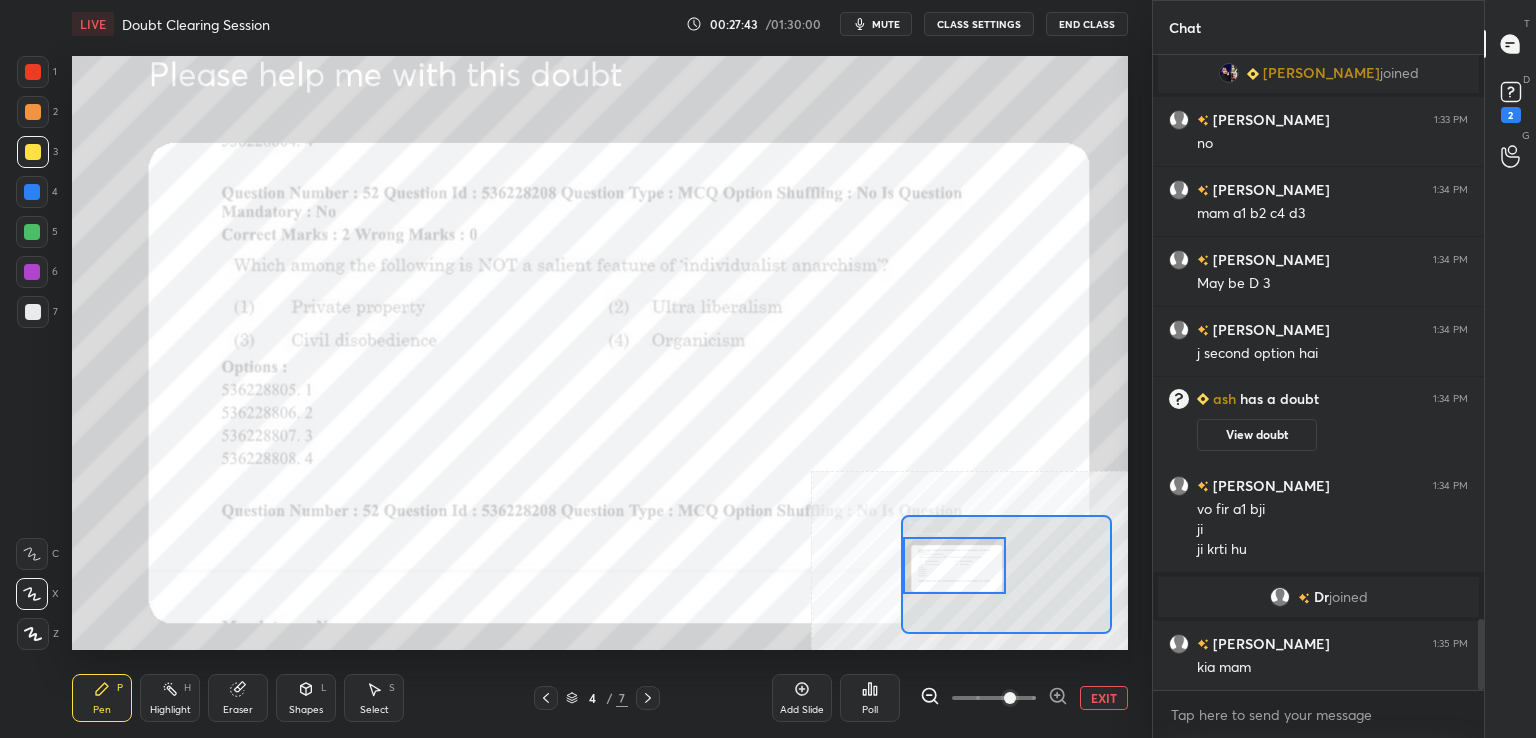 drag, startPoint x: 1016, startPoint y: 578, endPoint x: 957, endPoint y: 569, distance: 59.682495 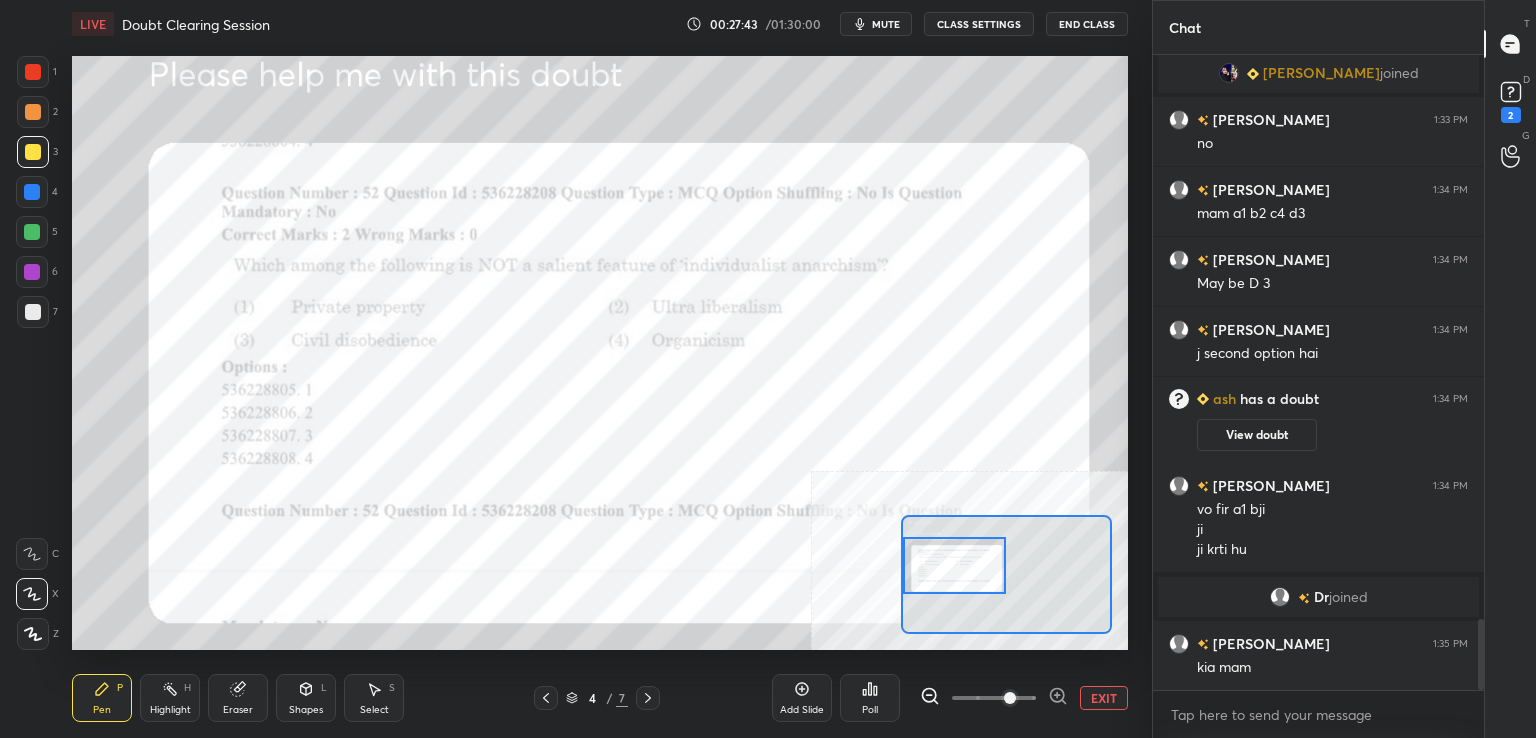 click at bounding box center (955, 565) 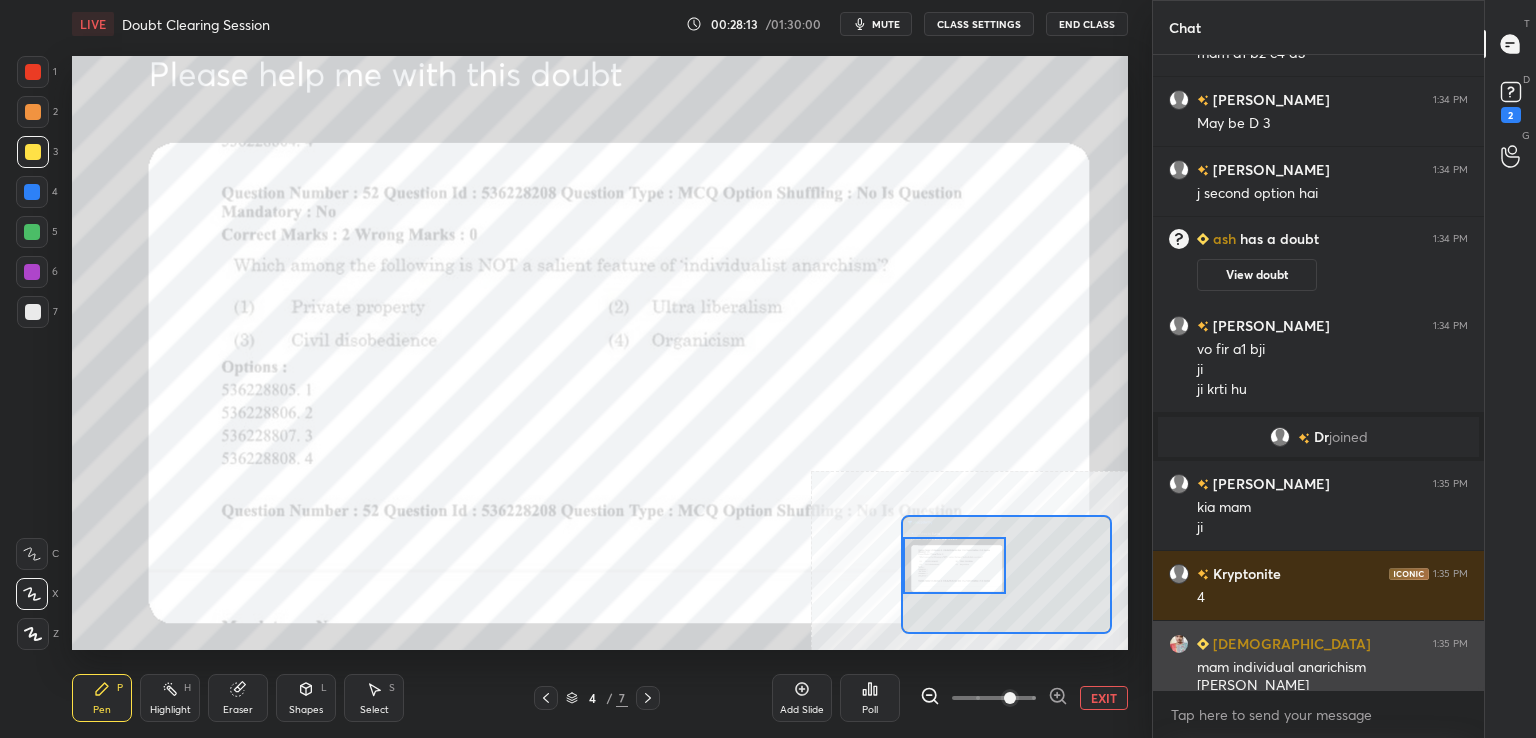 scroll, scrollTop: 5292, scrollLeft: 0, axis: vertical 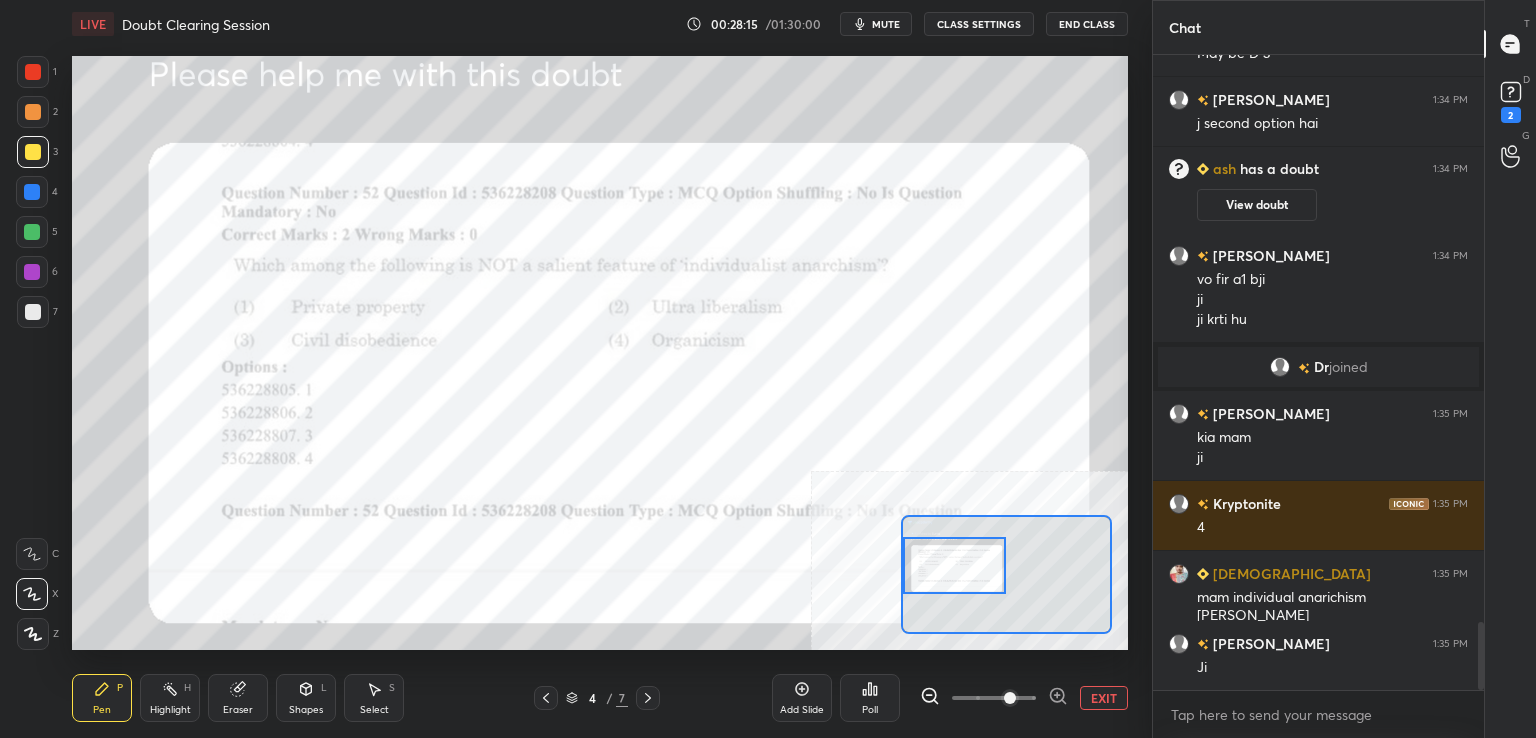 click at bounding box center [33, 72] 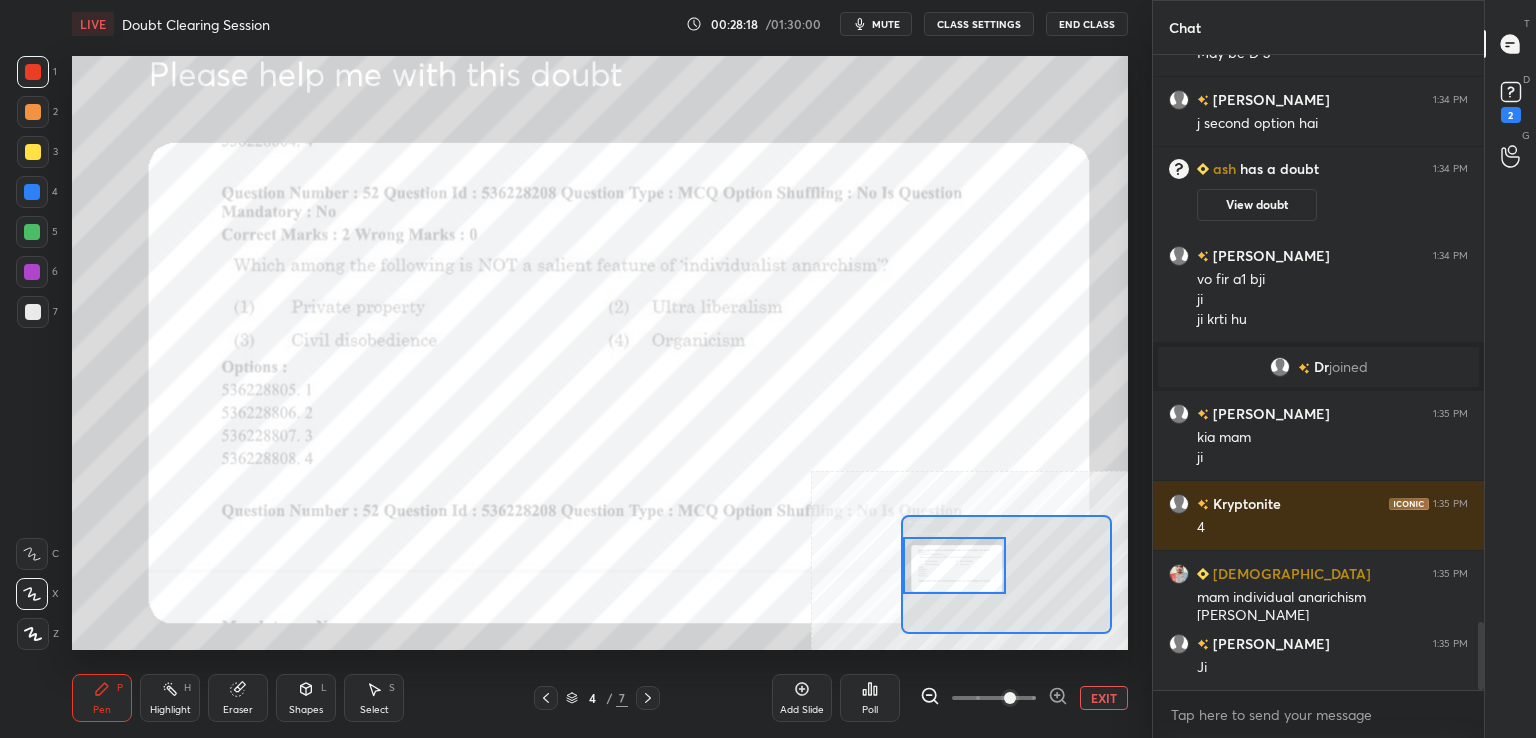 scroll, scrollTop: 5362, scrollLeft: 0, axis: vertical 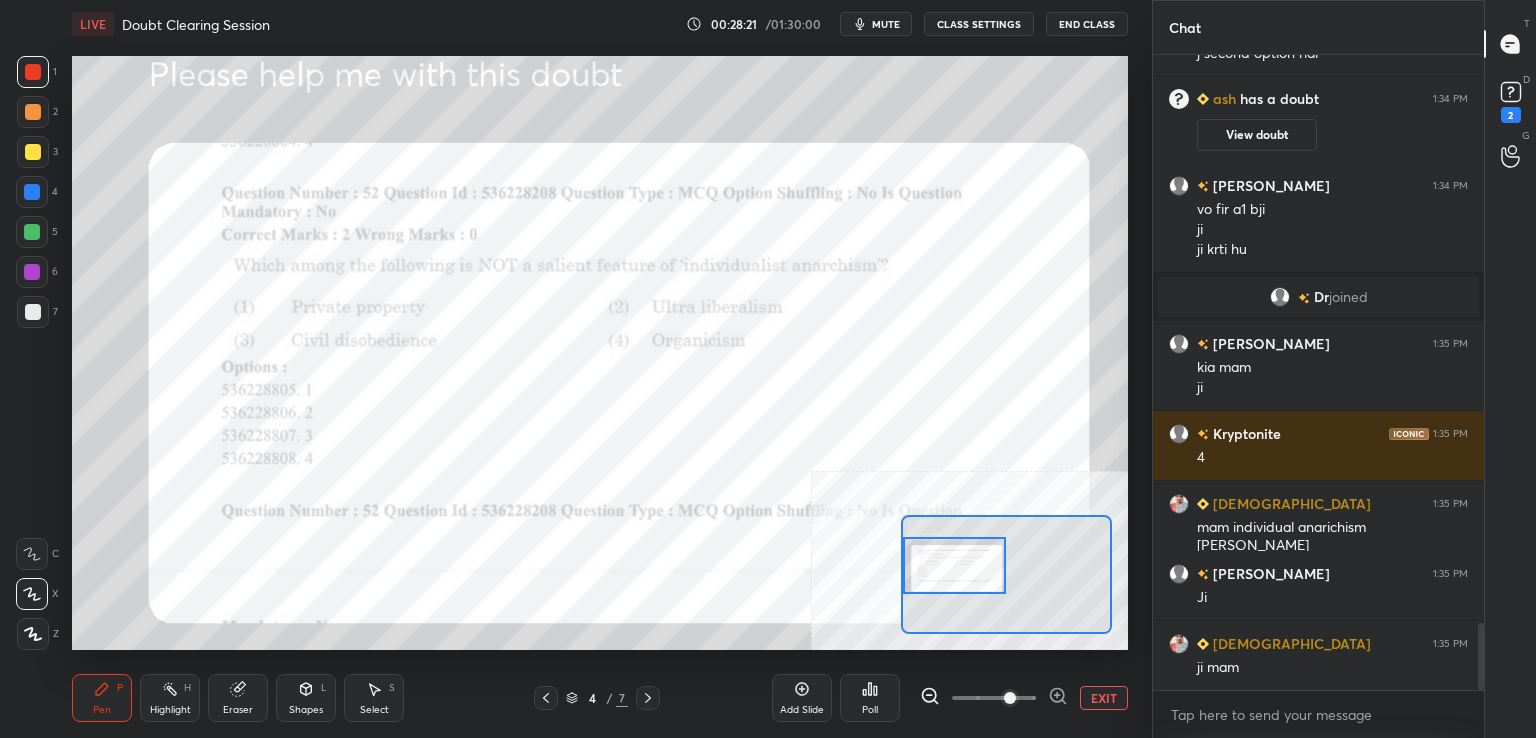 click on "C" at bounding box center (37, 550) 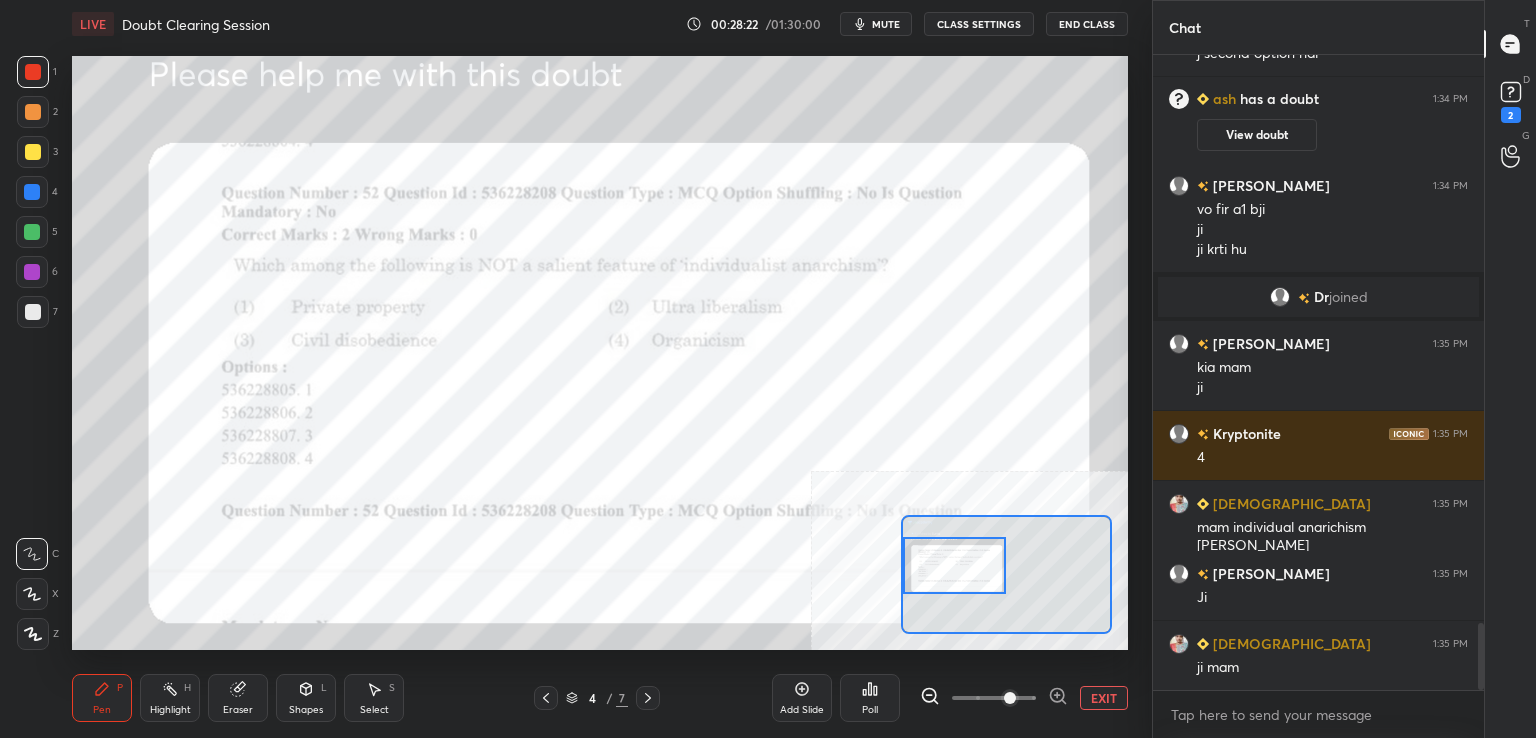 click at bounding box center [32, 554] 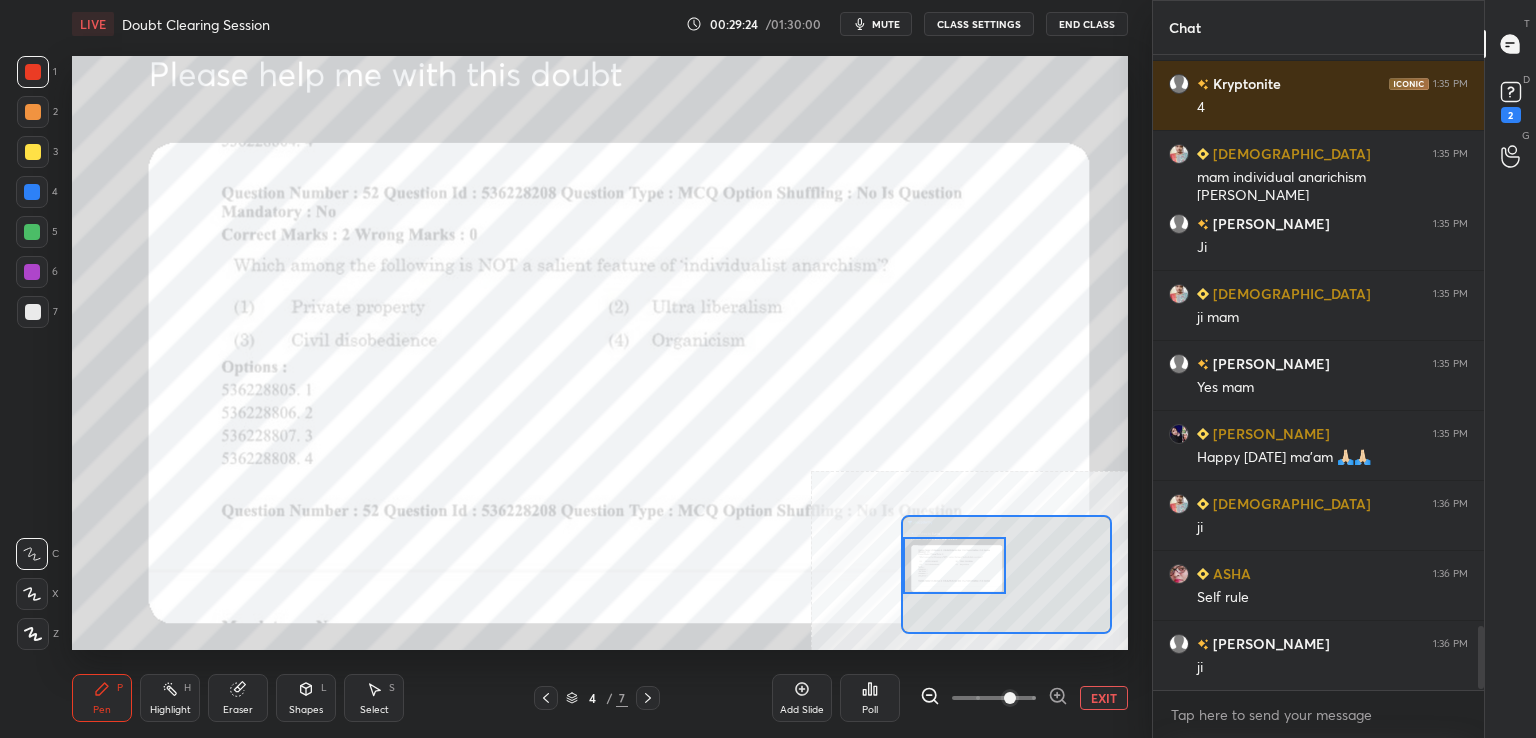 scroll, scrollTop: 5760, scrollLeft: 0, axis: vertical 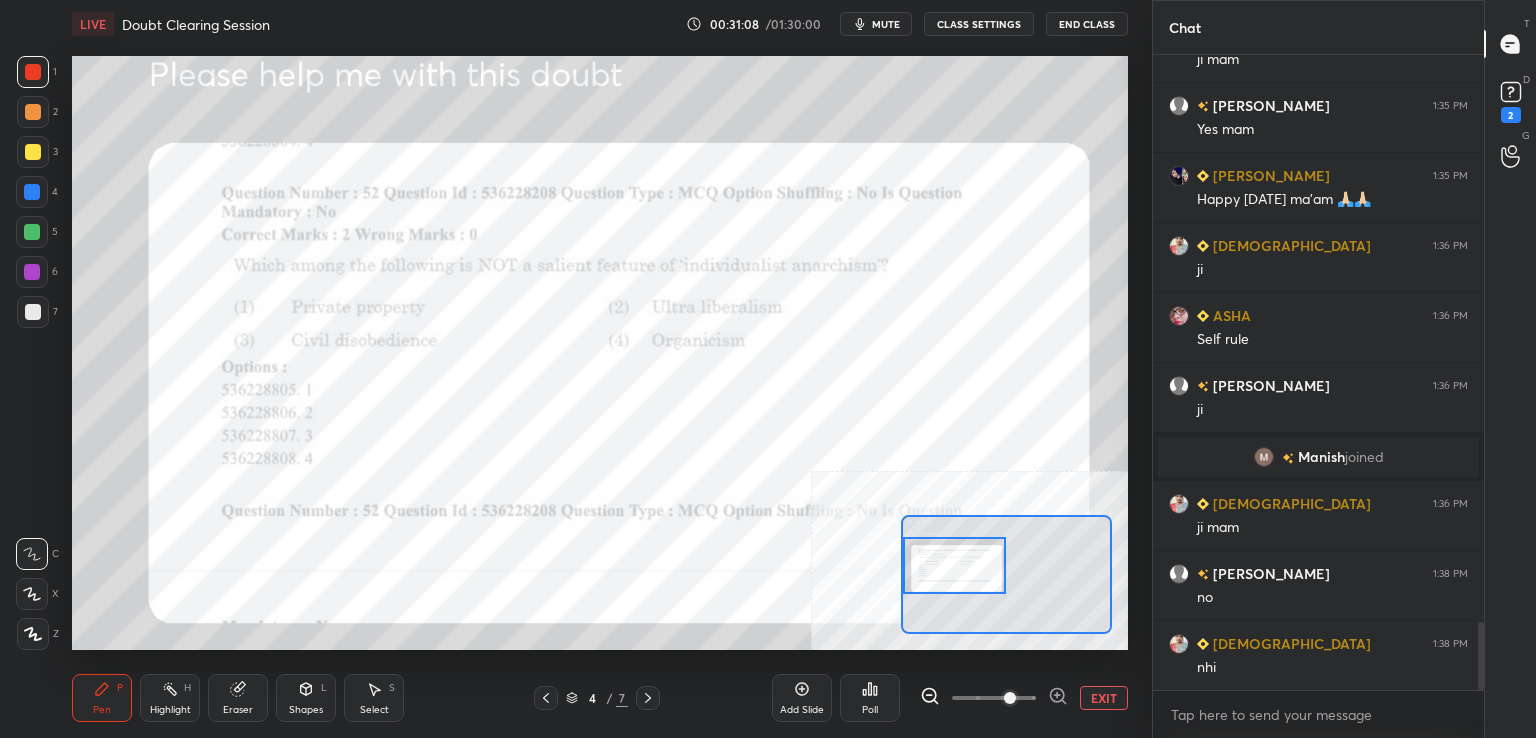 click on "EXIT" at bounding box center (1104, 698) 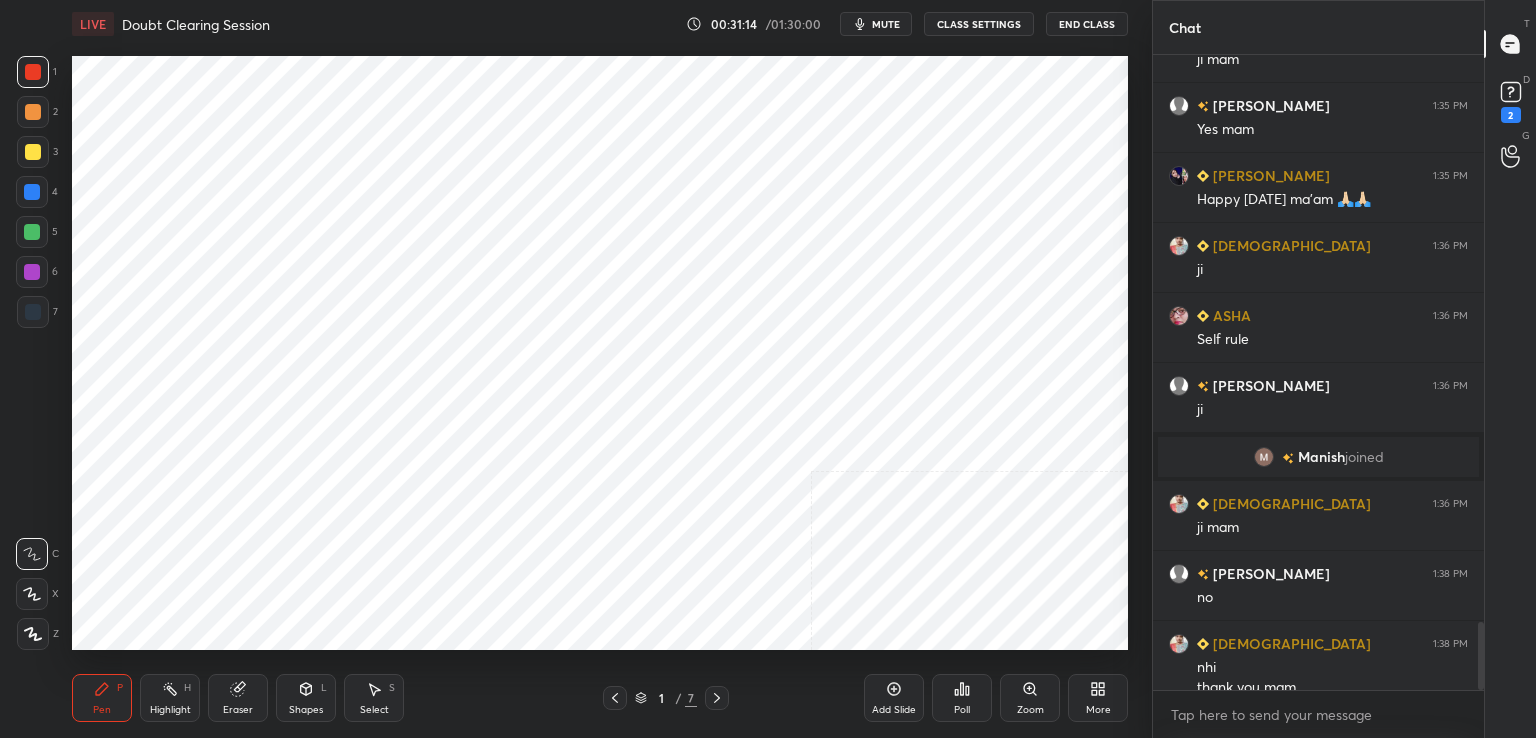 scroll, scrollTop: 5344, scrollLeft: 0, axis: vertical 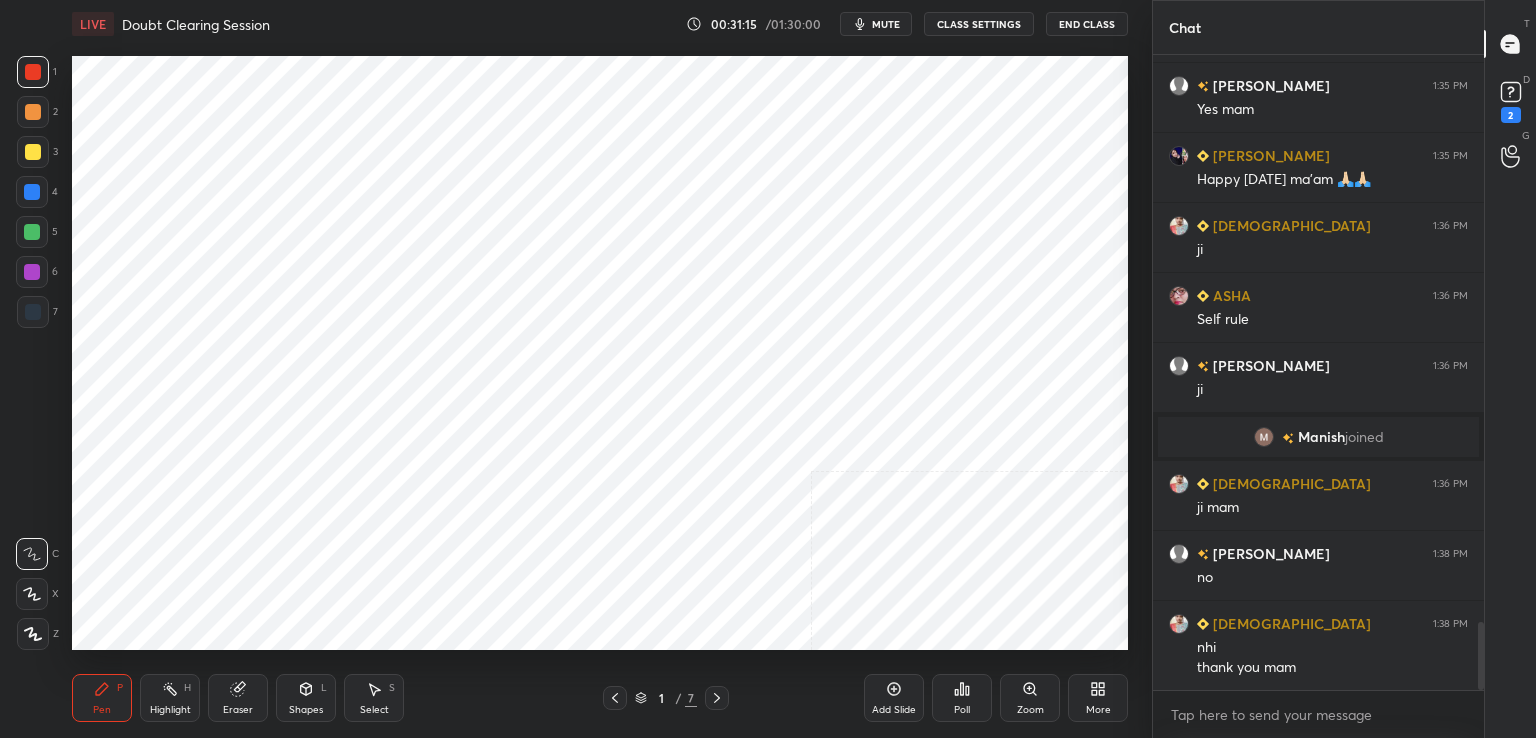 click on "G Raise Hand (G)" at bounding box center (1510, 156) 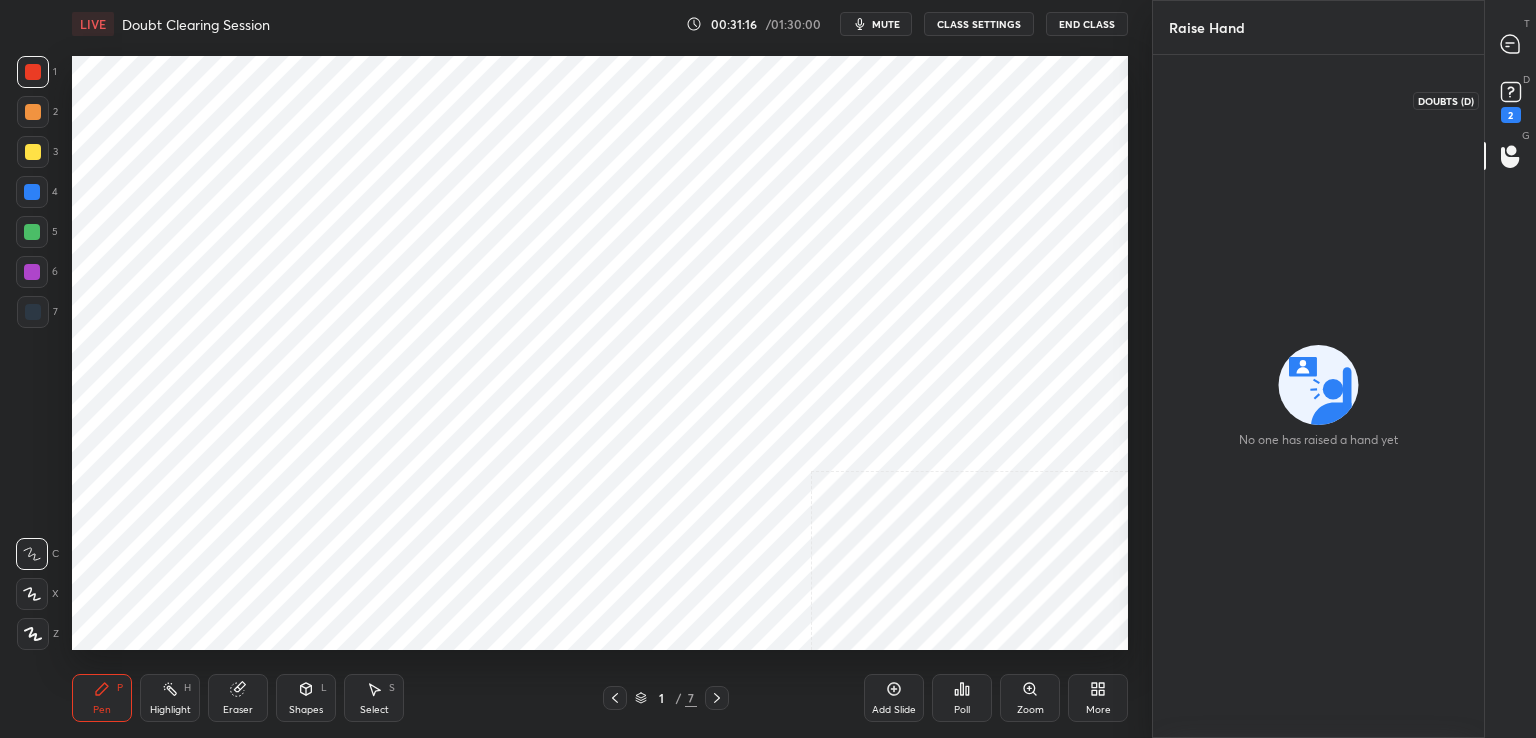 click on "2" at bounding box center [1511, 115] 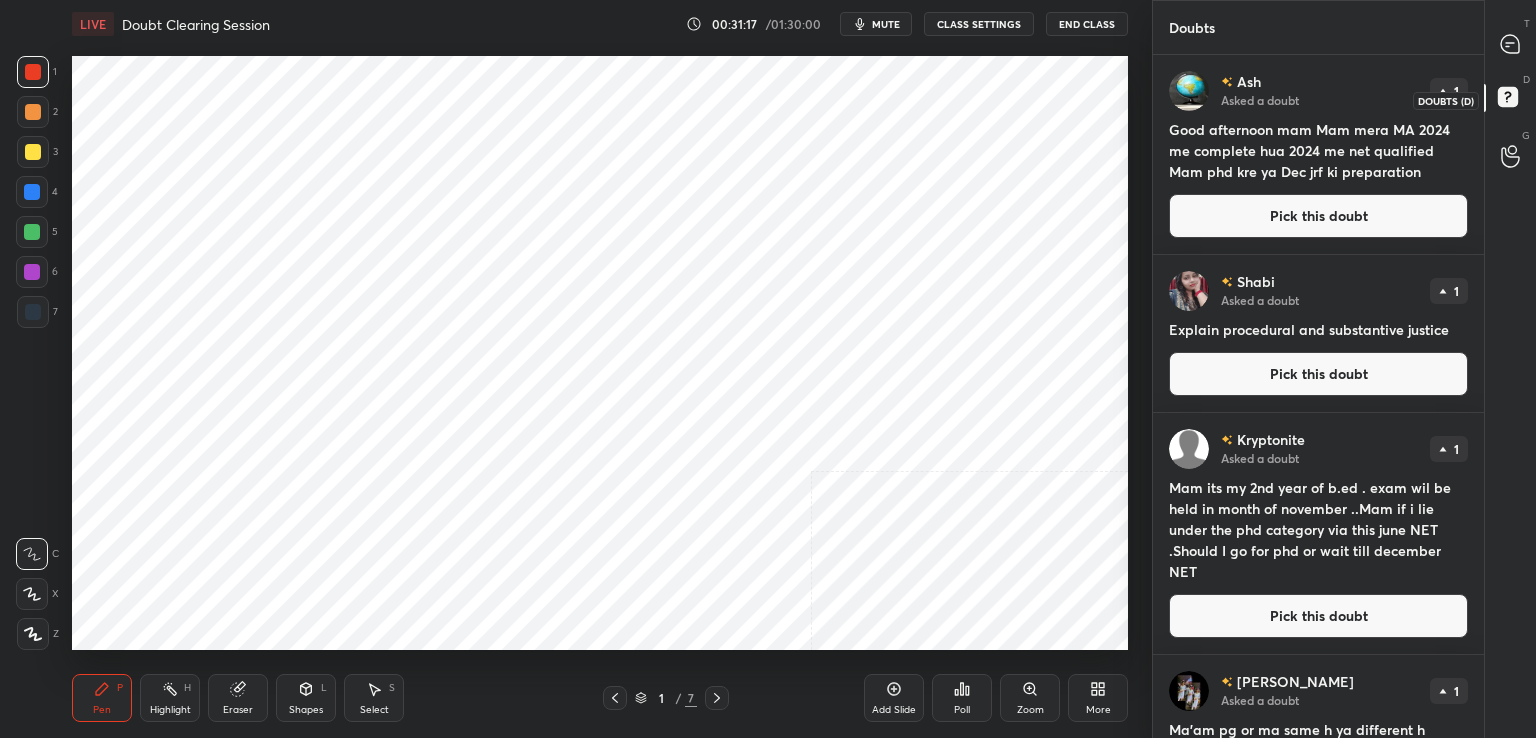 click 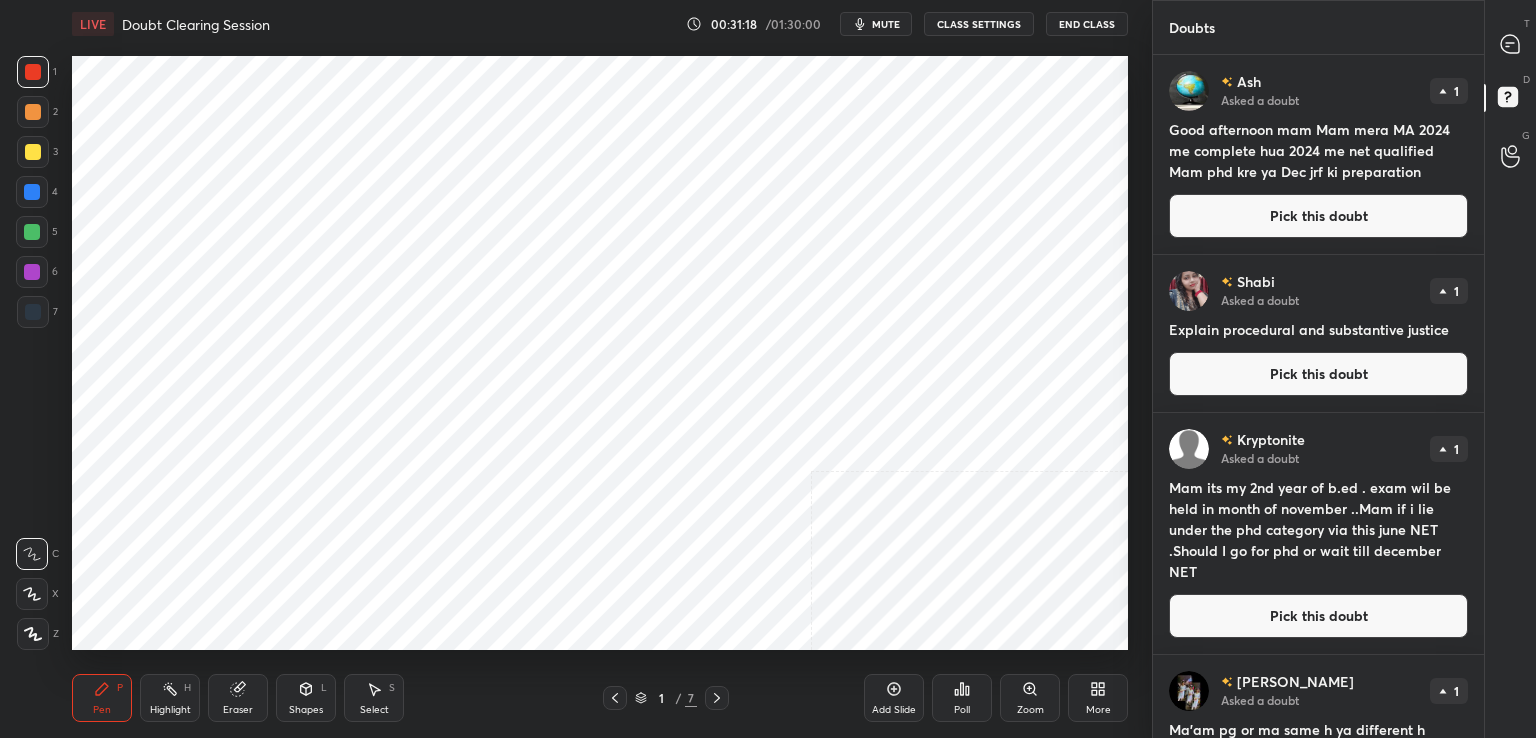 drag, startPoint x: 1519, startPoint y: 117, endPoint x: 1365, endPoint y: 195, distance: 172.62677 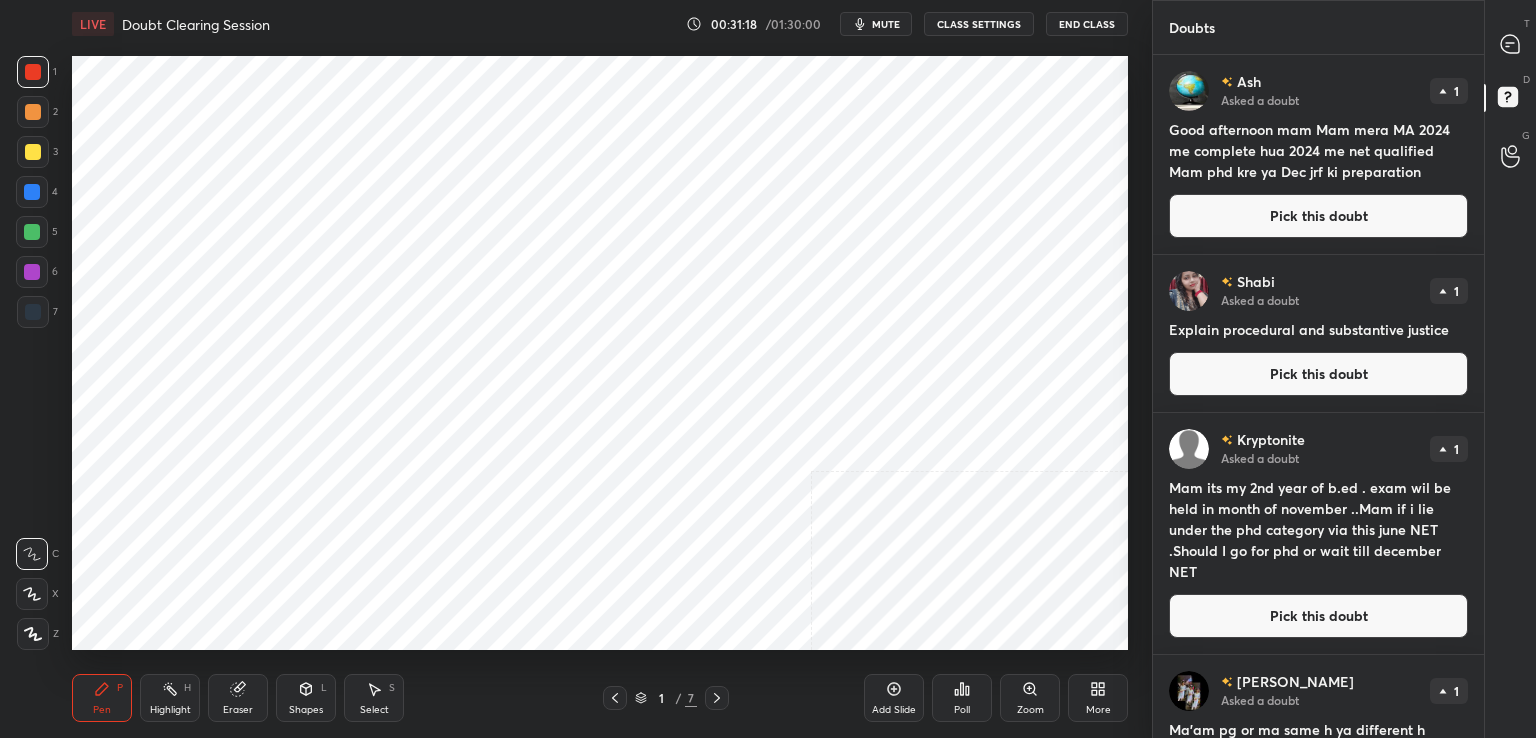 click on "Doubts Enable hand raising Enable raise hand to speak to learners. Once enabled, chat will be turned off temporarily. Enable x   [PERSON_NAME] Asked a doubt 1 Good afternoon mam
Mam mera [GEOGRAPHIC_DATA] 2024 me complete hua
2024 me net qualified
Mam phd  kre ya Dec jrf ki preparation Pick this doubt Shabi Asked a doubt 1 Explain procedural and substantive justice Pick this doubt Kryptonite Asked a doubt 1 Mam its my 2nd year of b.ed . exam wil be held in month of november ..Mam if i lie under the phd category via this june NET .Should I go for phd  or wait till  december NET Pick this doubt [PERSON_NAME] Asked a doubt 1 Ma'am pg or ma same h ya different h Pick this doubt [PERSON_NAME] Asked a doubt 1 Mam please explain moral philosophy of [PERSON_NAME] …. Crux of Decision making theory and game theory main points Pick this doubt NEW DOUBTS ASKED No one has raised a hand yet Can't raise hand Looks like educator just invited you to speak. Please wait before you can raise your hand again. Got it T Messages (T) D Doubts (D) G Raise Hand (G)" at bounding box center (1344, 369) 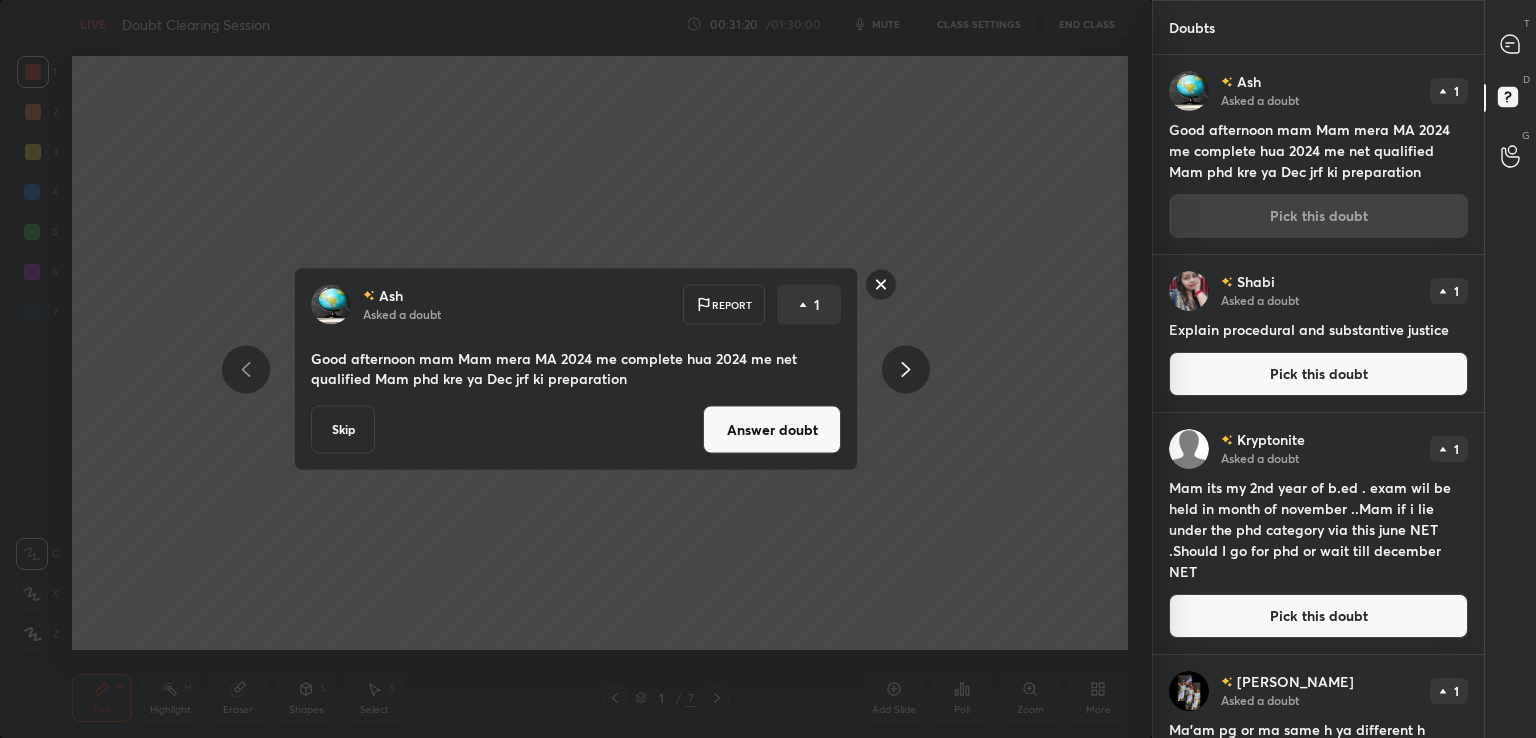 click on "Answer doubt" at bounding box center (772, 430) 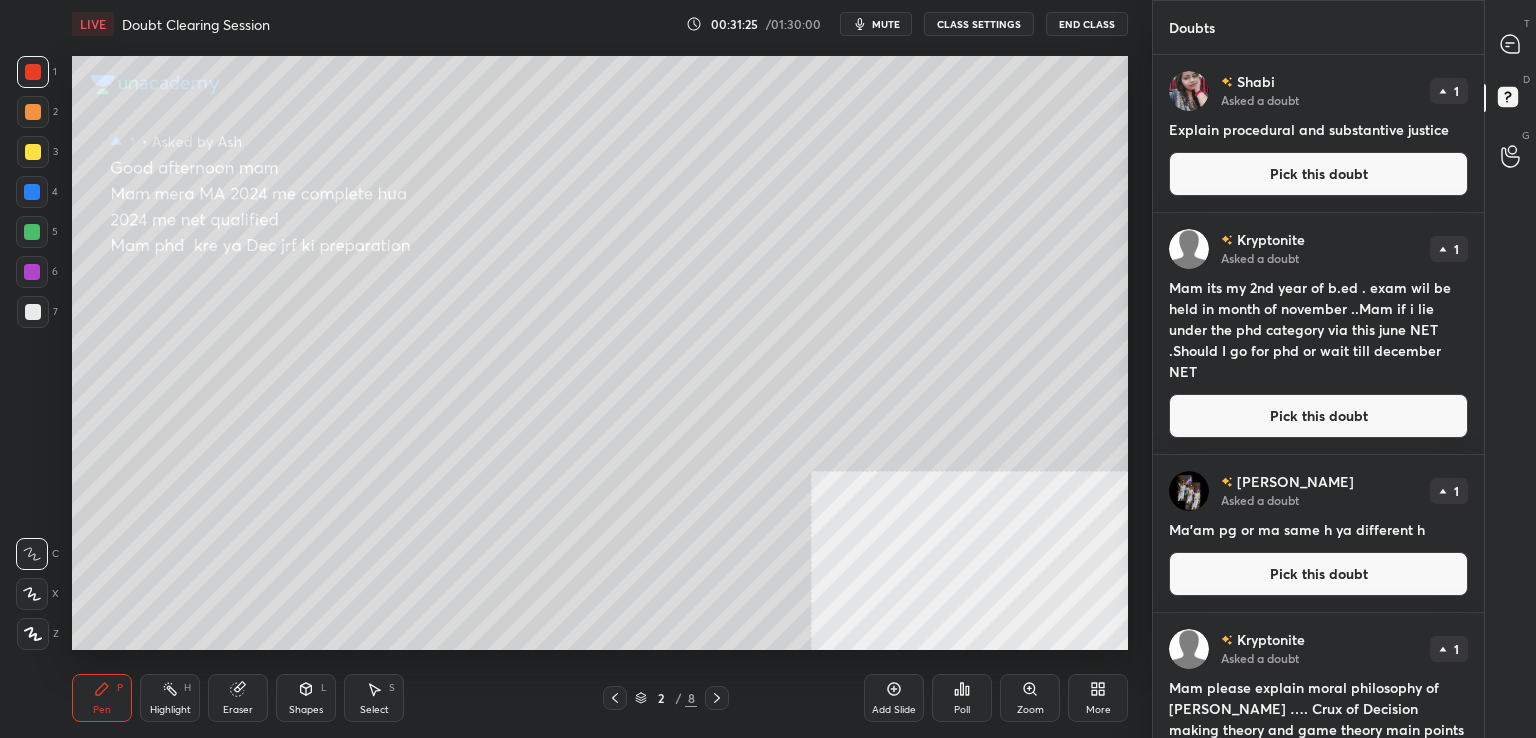 click on "Explain procedural and substantive justice" at bounding box center (1318, 129) 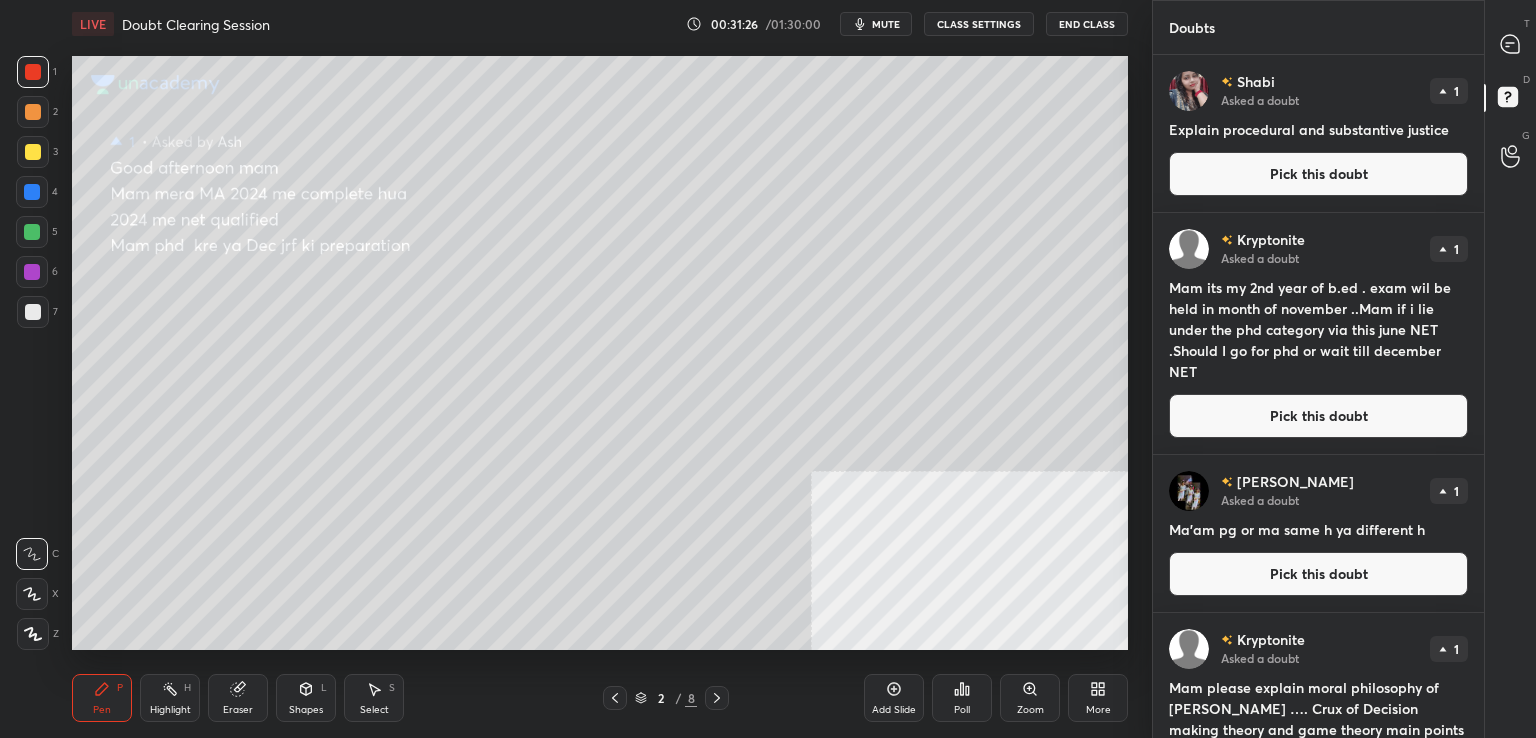 click on "Pick this doubt" at bounding box center (1318, 174) 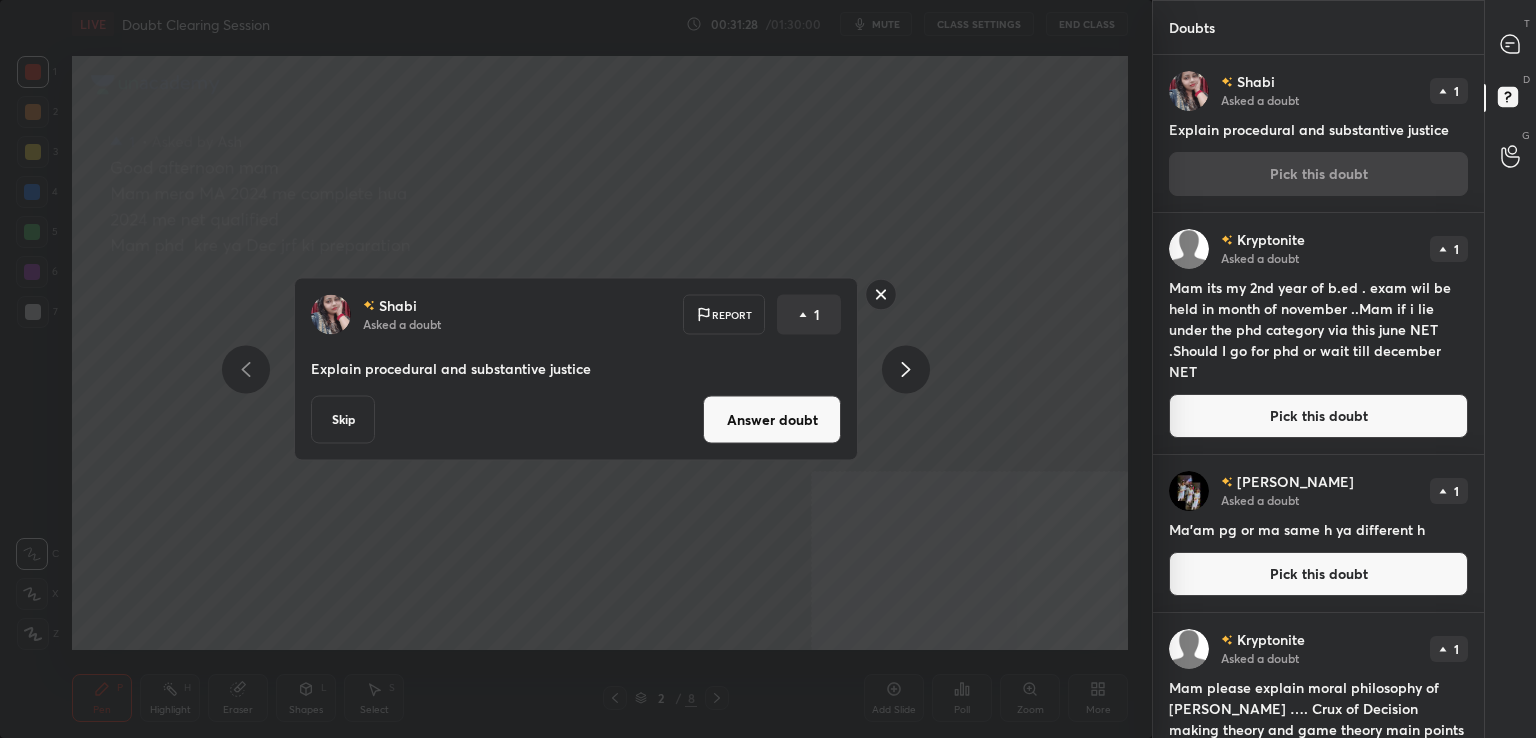 click on "Answer doubt" at bounding box center [772, 420] 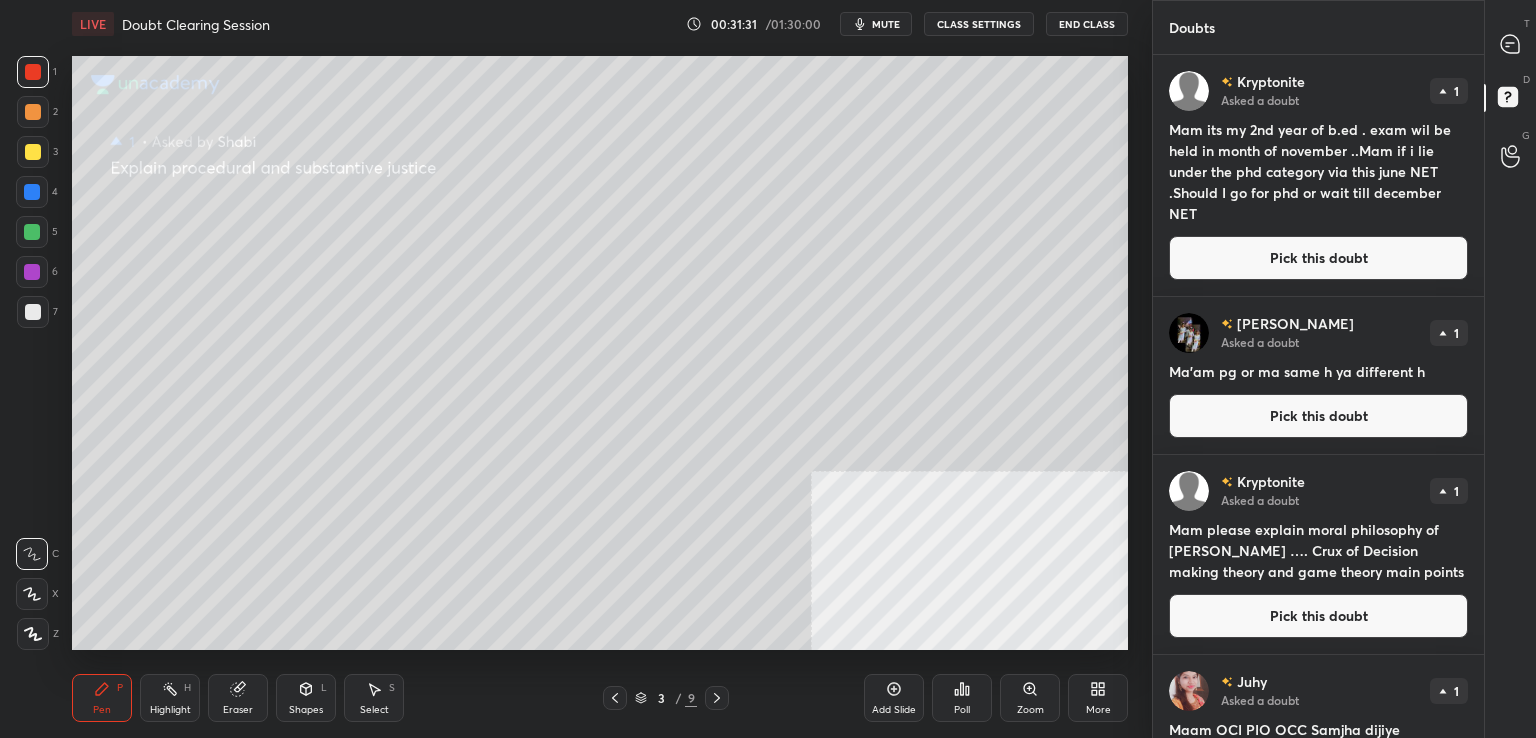 click on "Pick this doubt" at bounding box center (1318, 258) 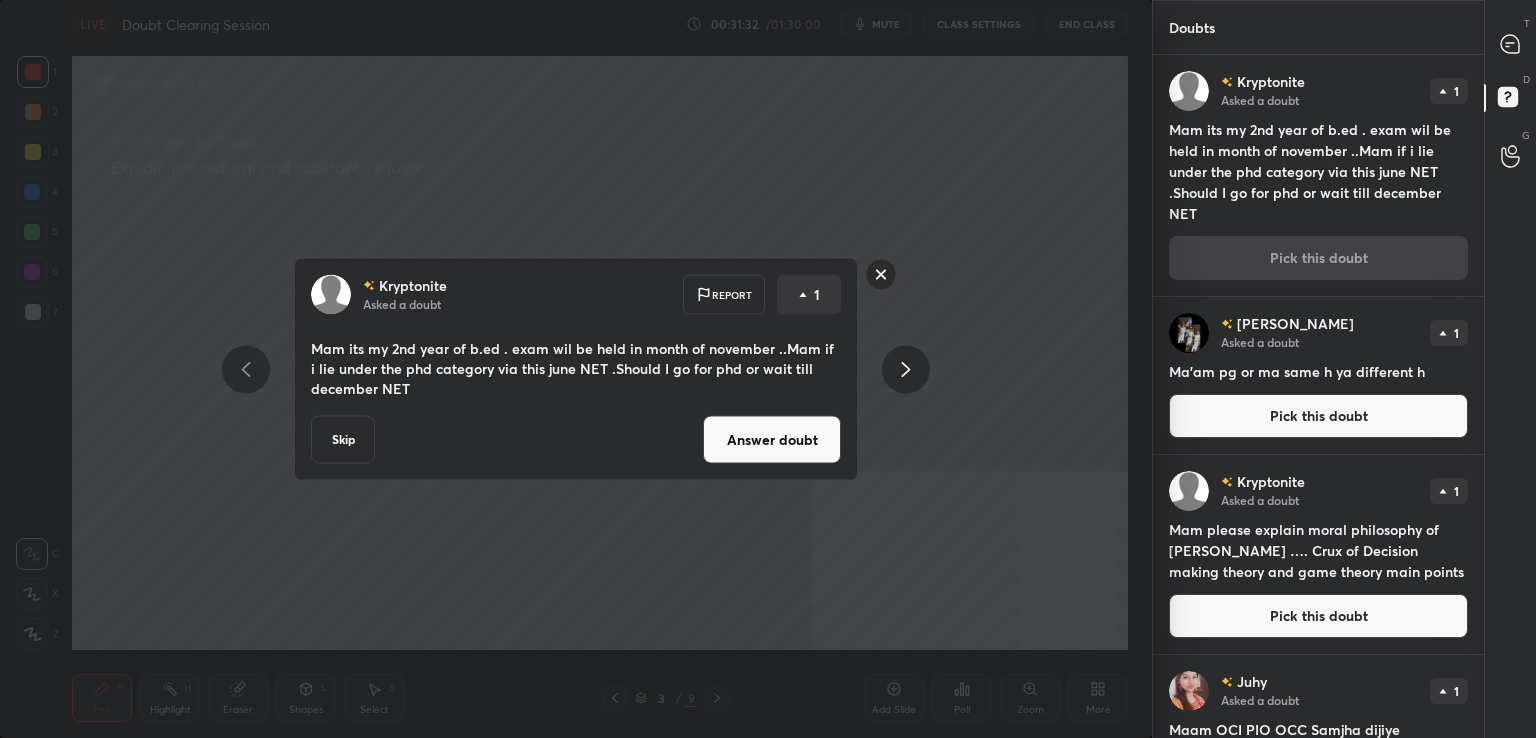 click on "Answer doubt" at bounding box center [772, 440] 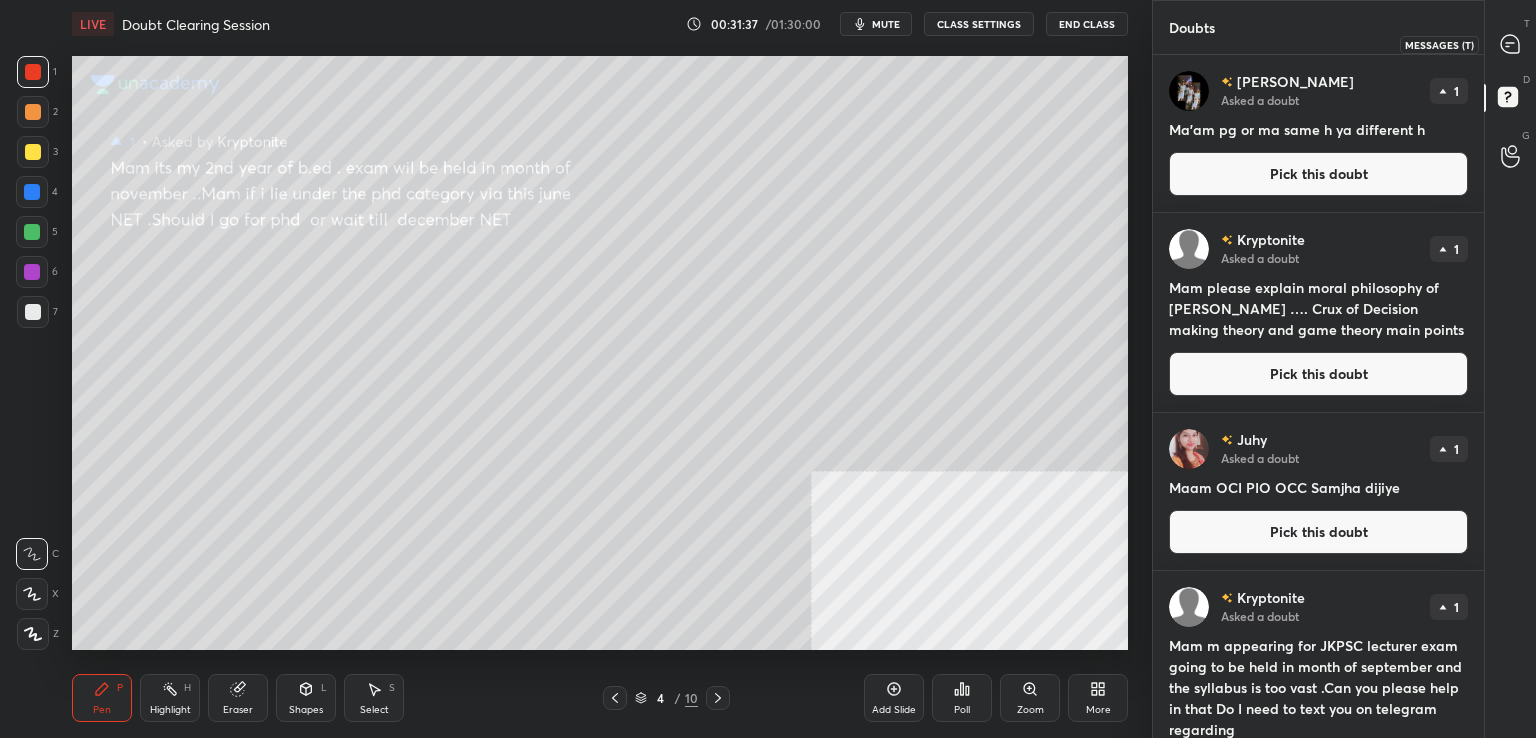 click 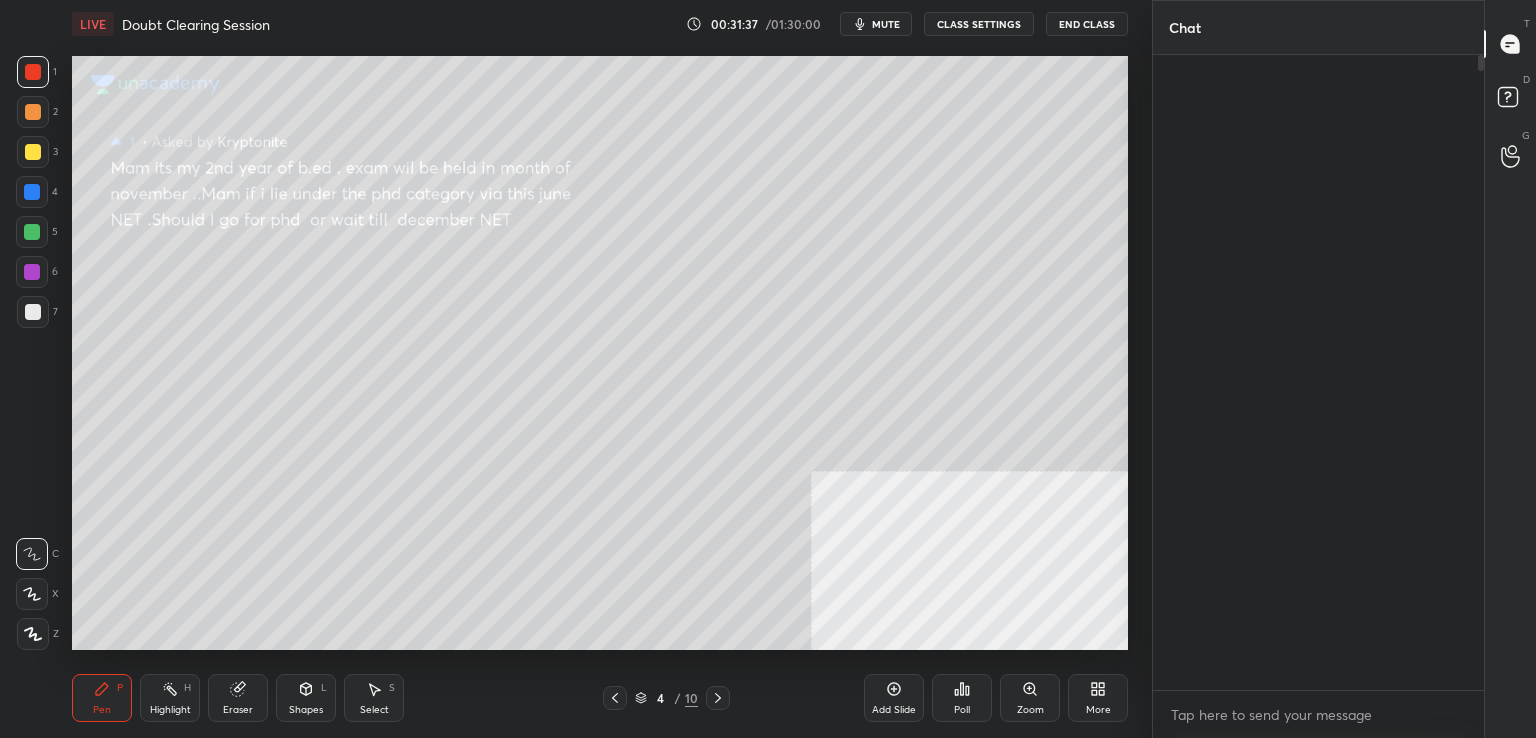 click 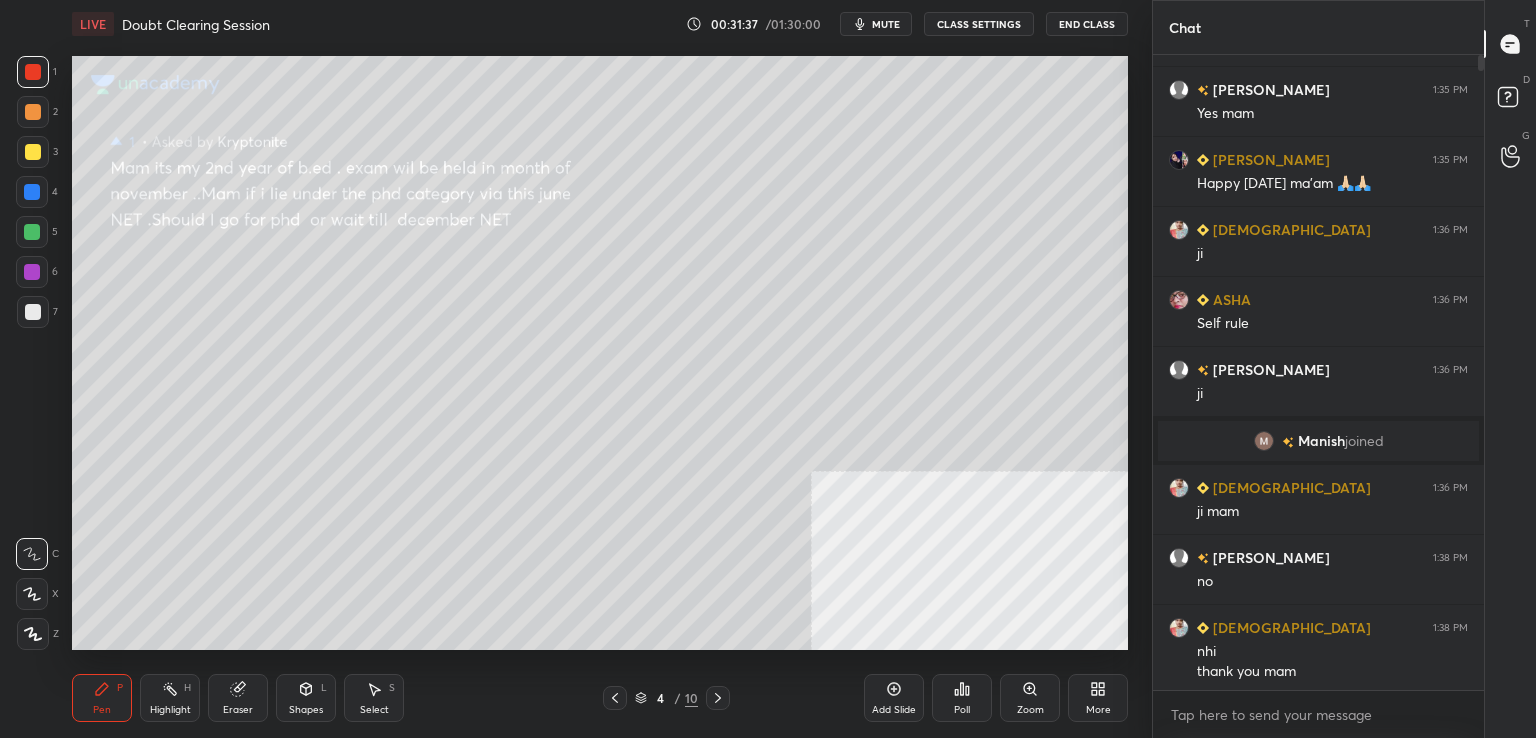 scroll, scrollTop: 6, scrollLeft: 6, axis: both 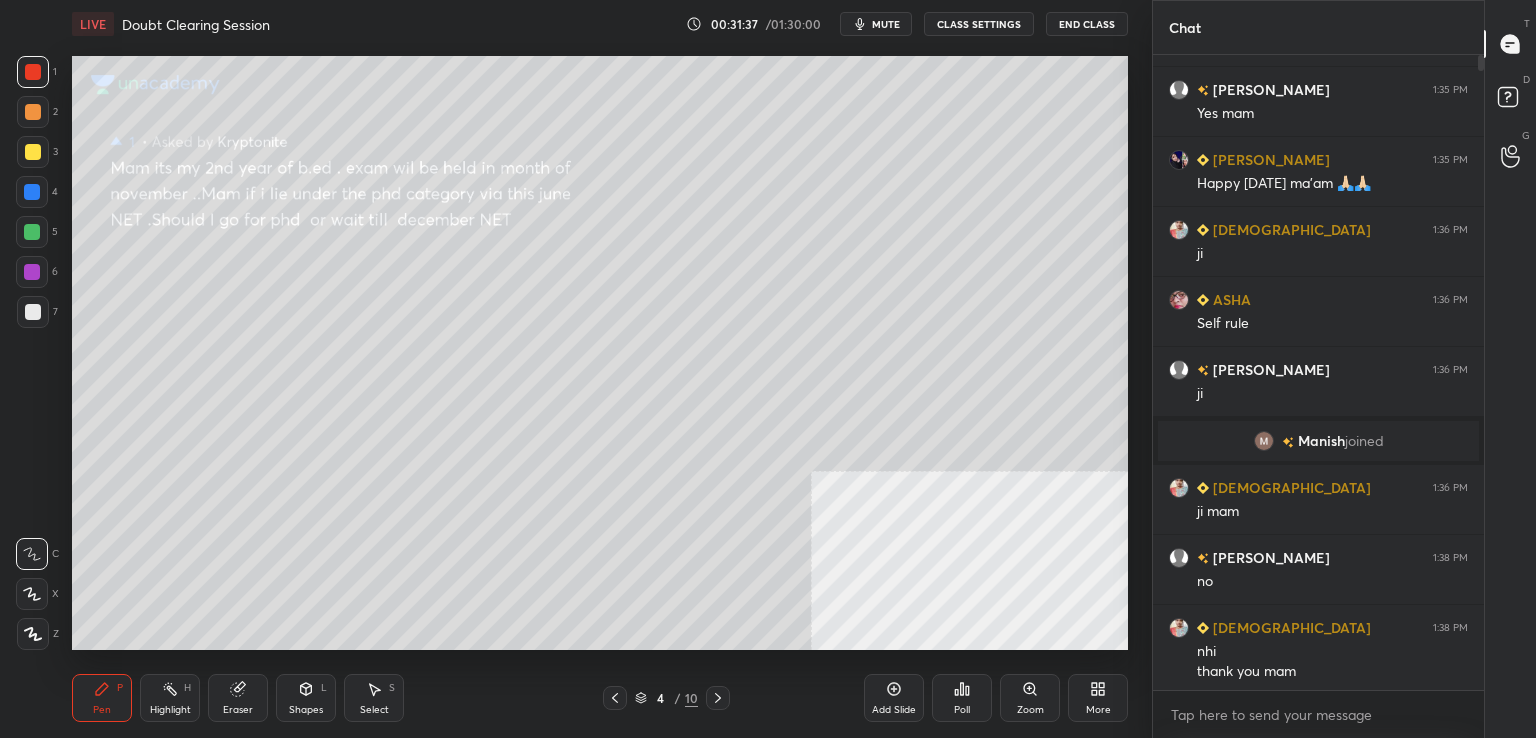 click 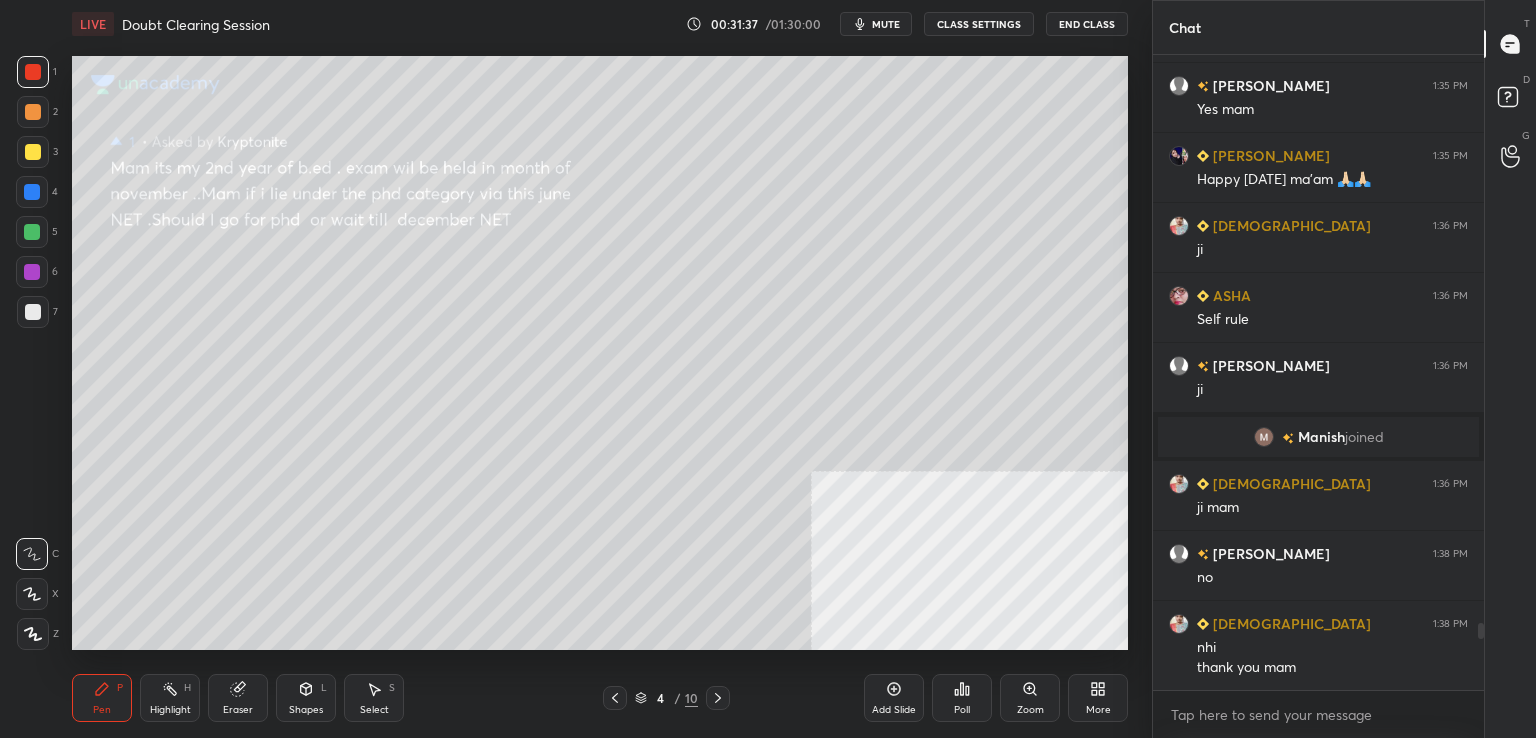 click 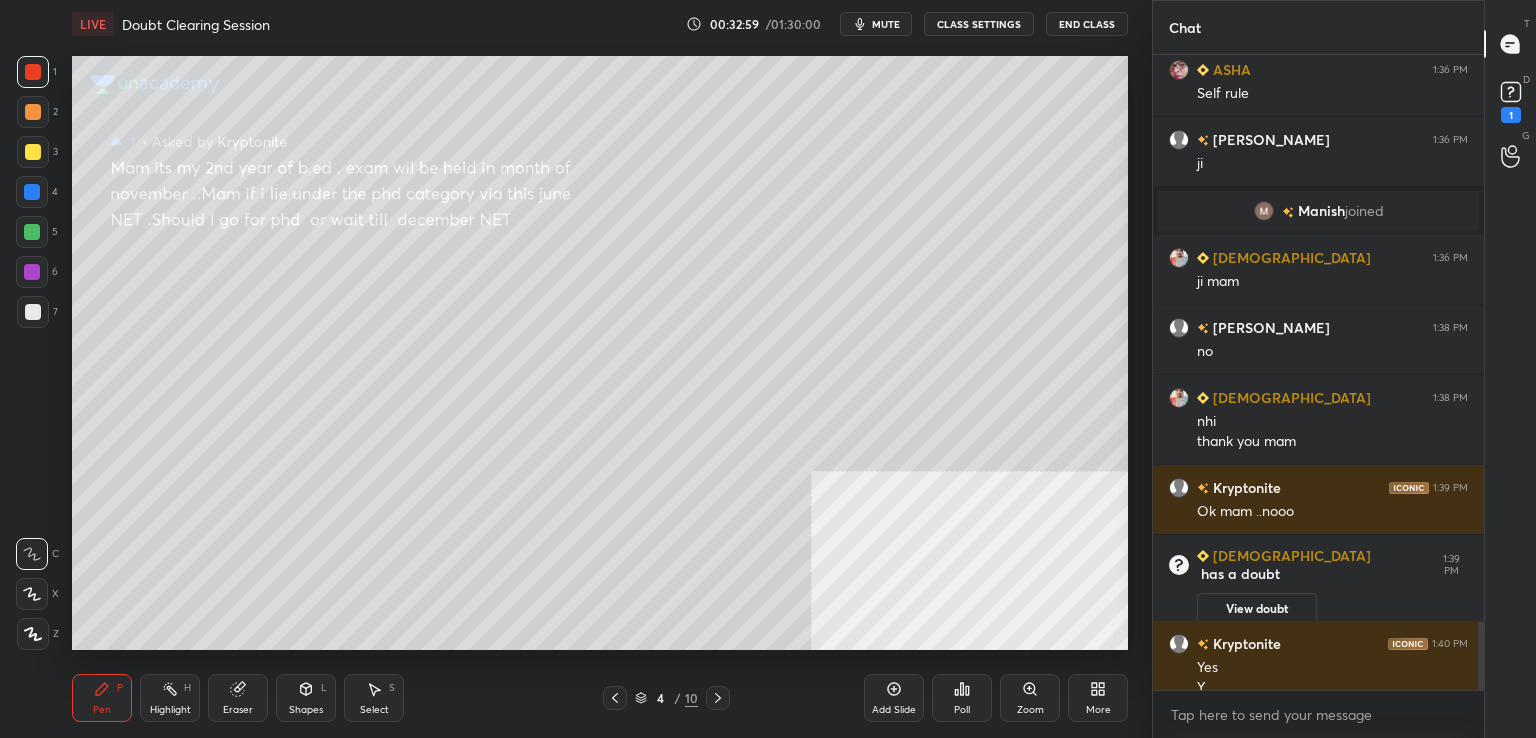 scroll, scrollTop: 5294, scrollLeft: 0, axis: vertical 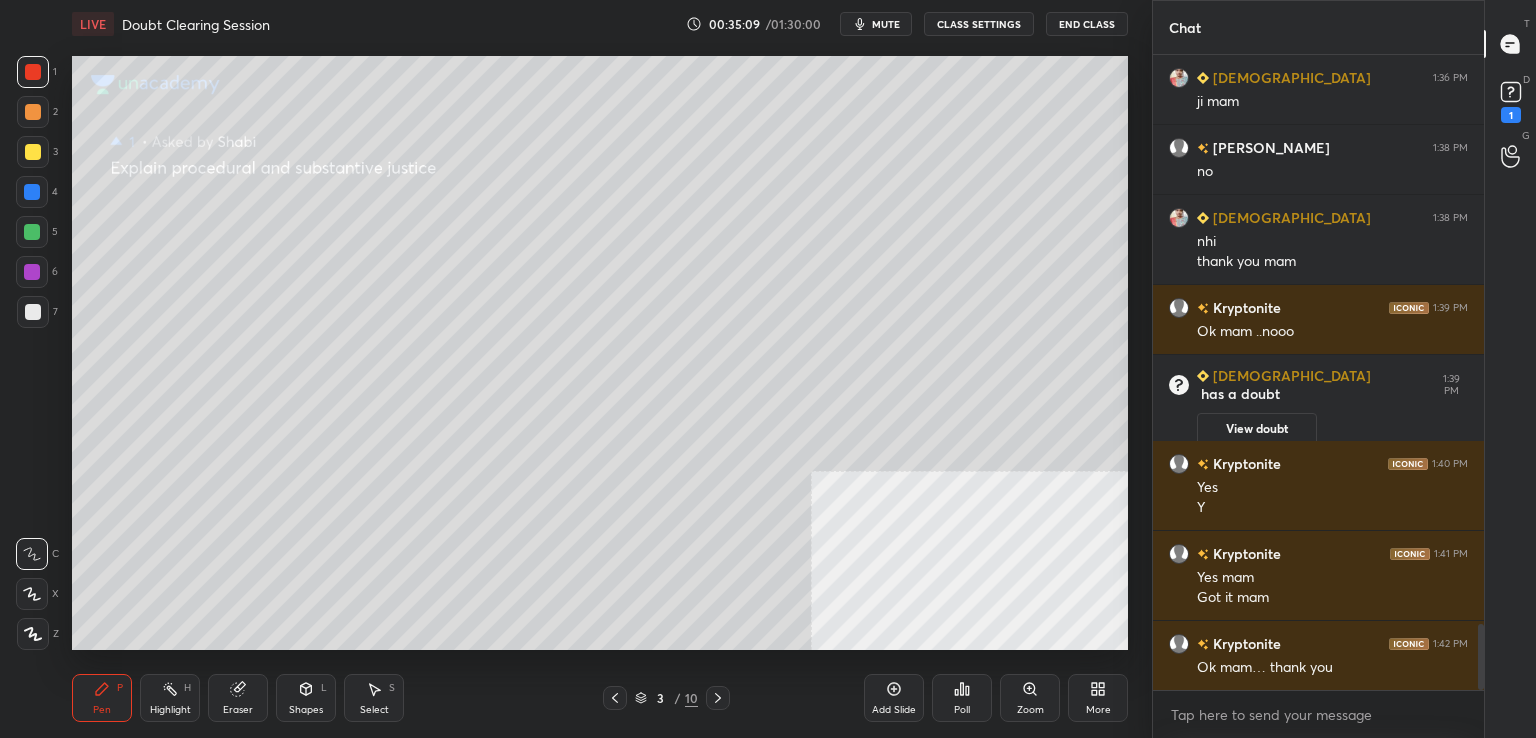 click at bounding box center [33, 312] 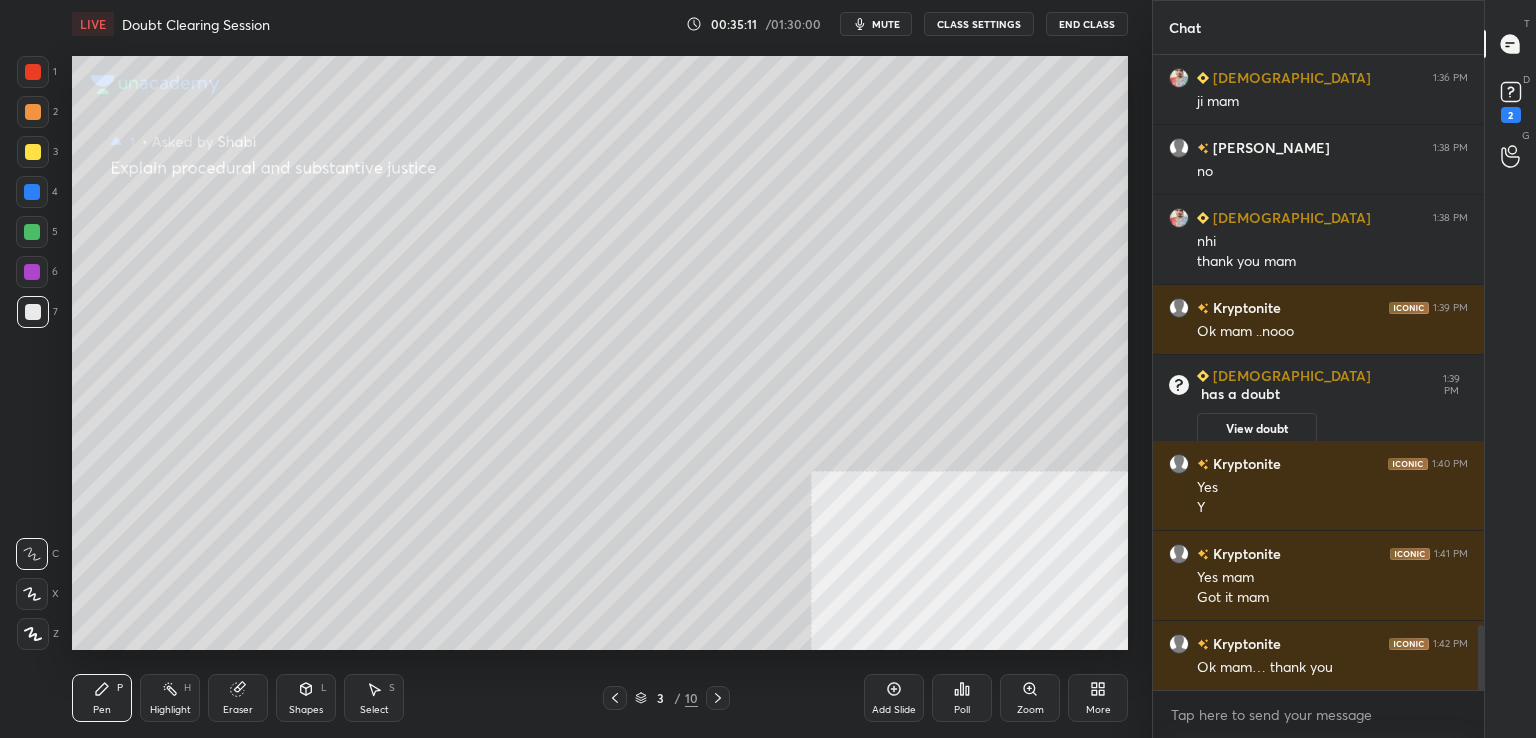 scroll, scrollTop: 5540, scrollLeft: 0, axis: vertical 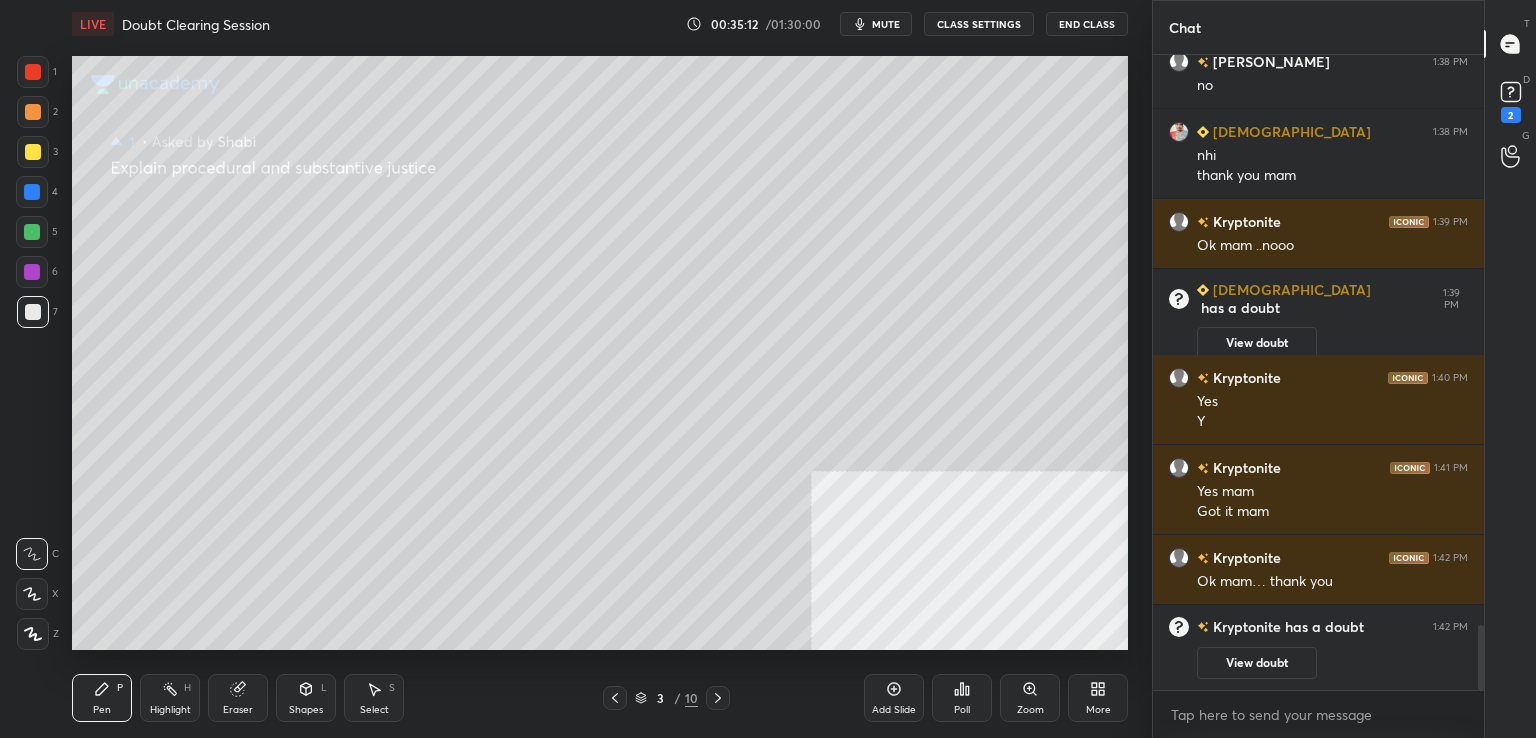click on "1 2 3 4 5 6 7 C X Z C X Z E E Erase all   H H" at bounding box center (32, 353) 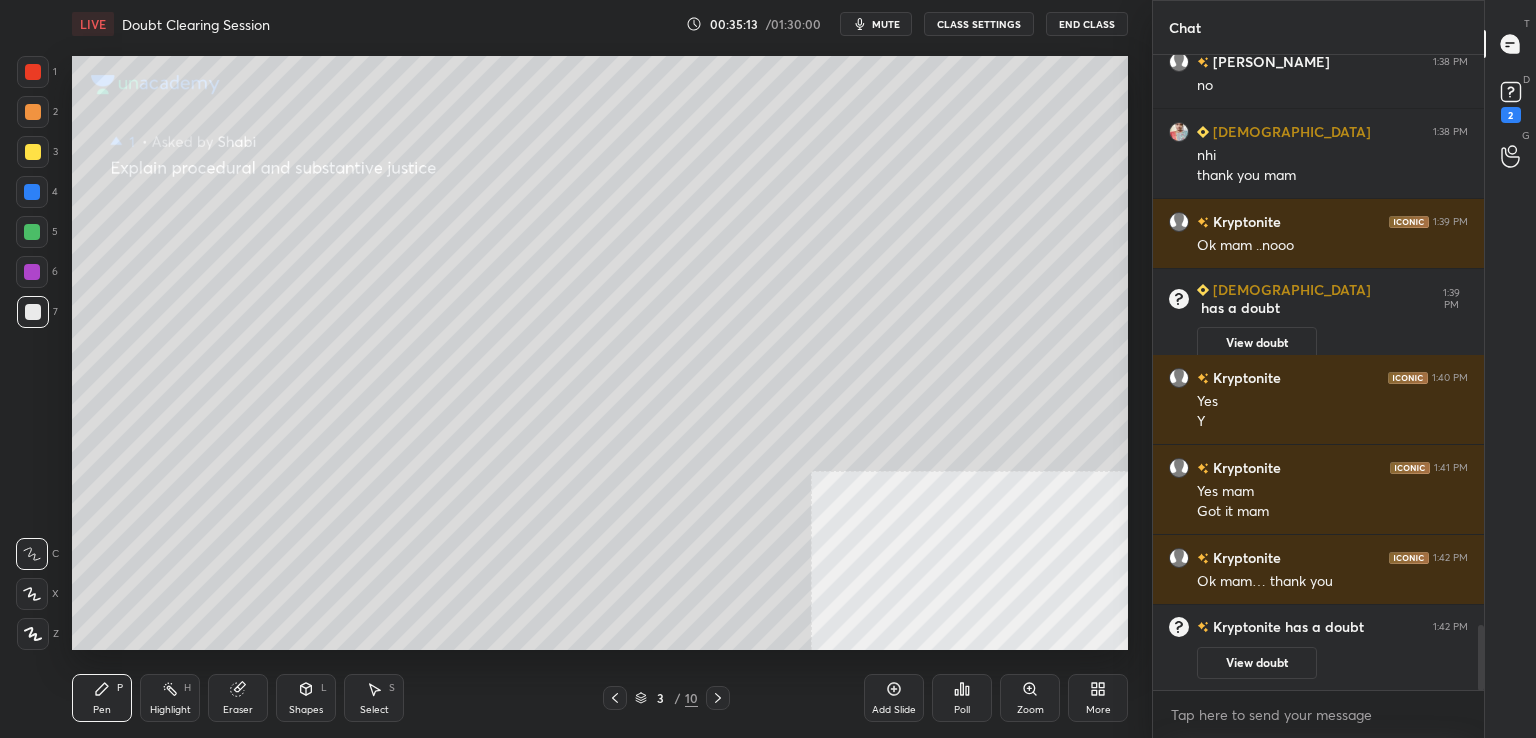 click 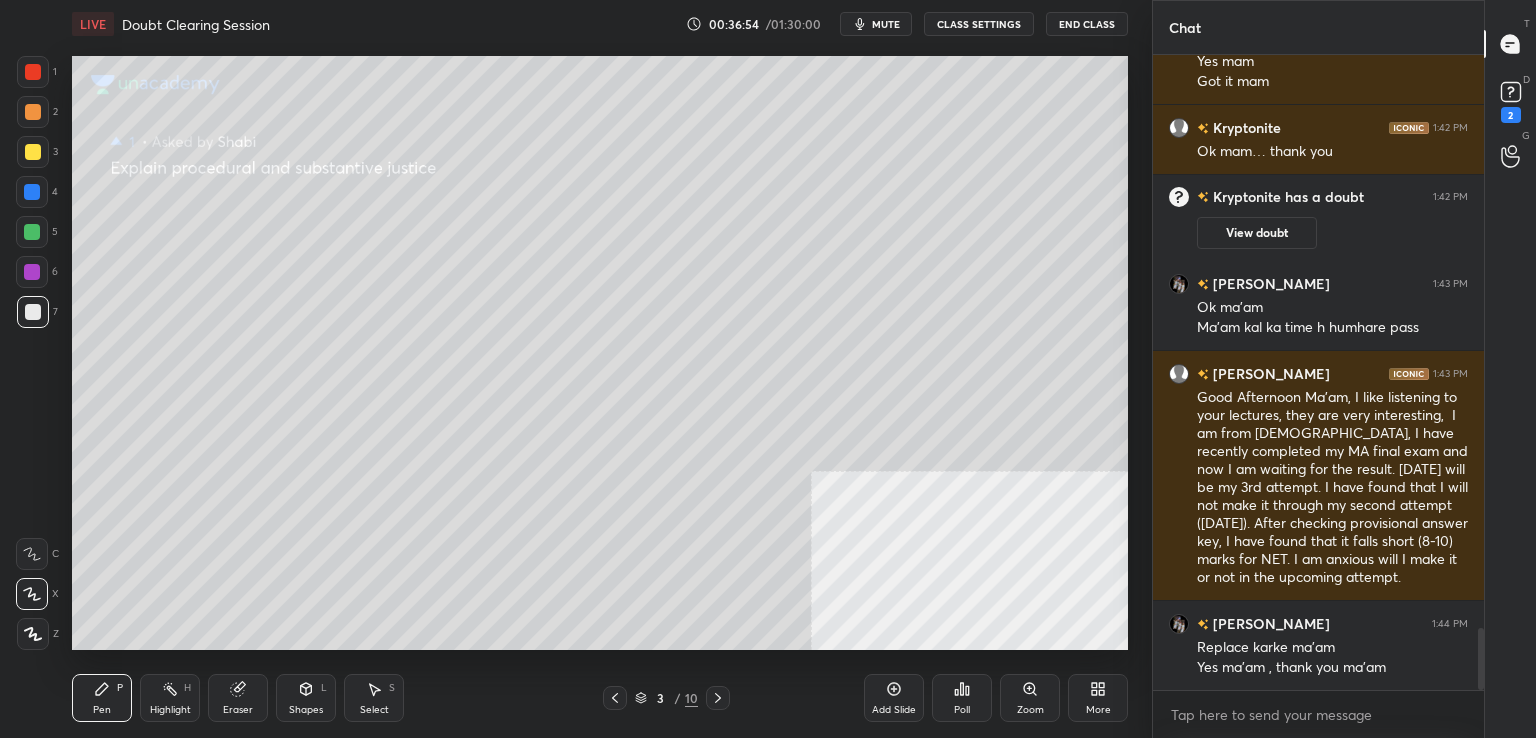 scroll, scrollTop: 5938, scrollLeft: 0, axis: vertical 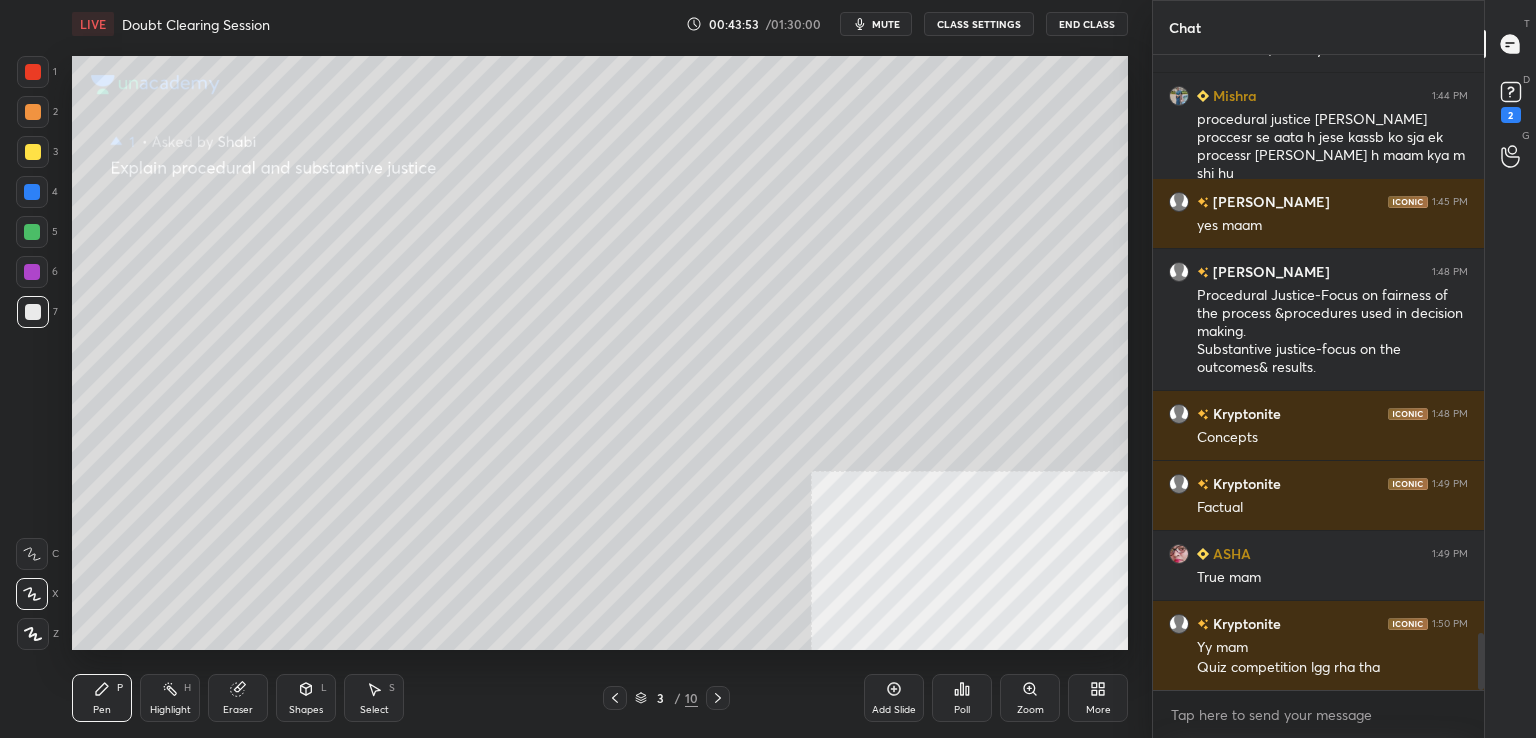 drag, startPoint x: 1480, startPoint y: 665, endPoint x: 1473, endPoint y: 698, distance: 33.734257 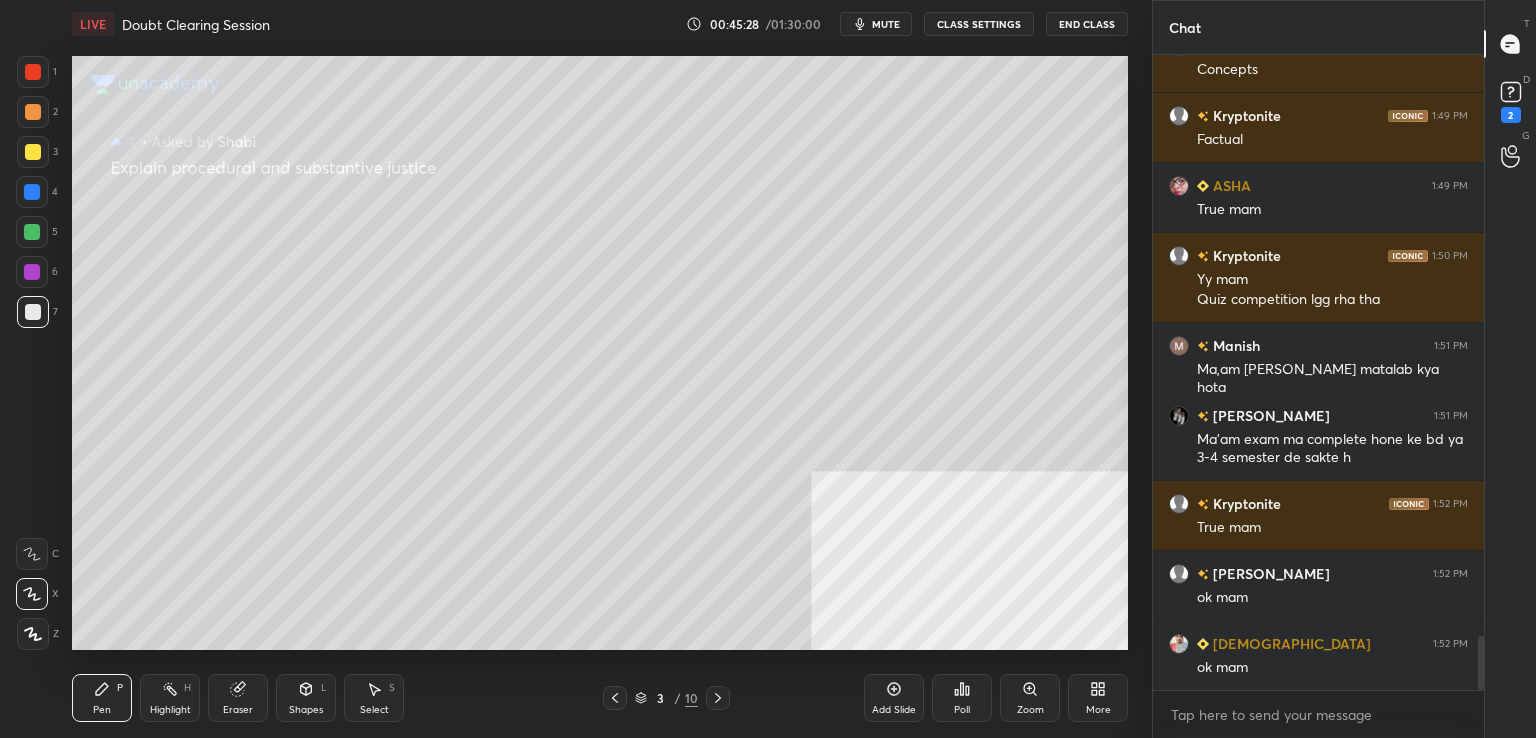 scroll, scrollTop: 6888, scrollLeft: 0, axis: vertical 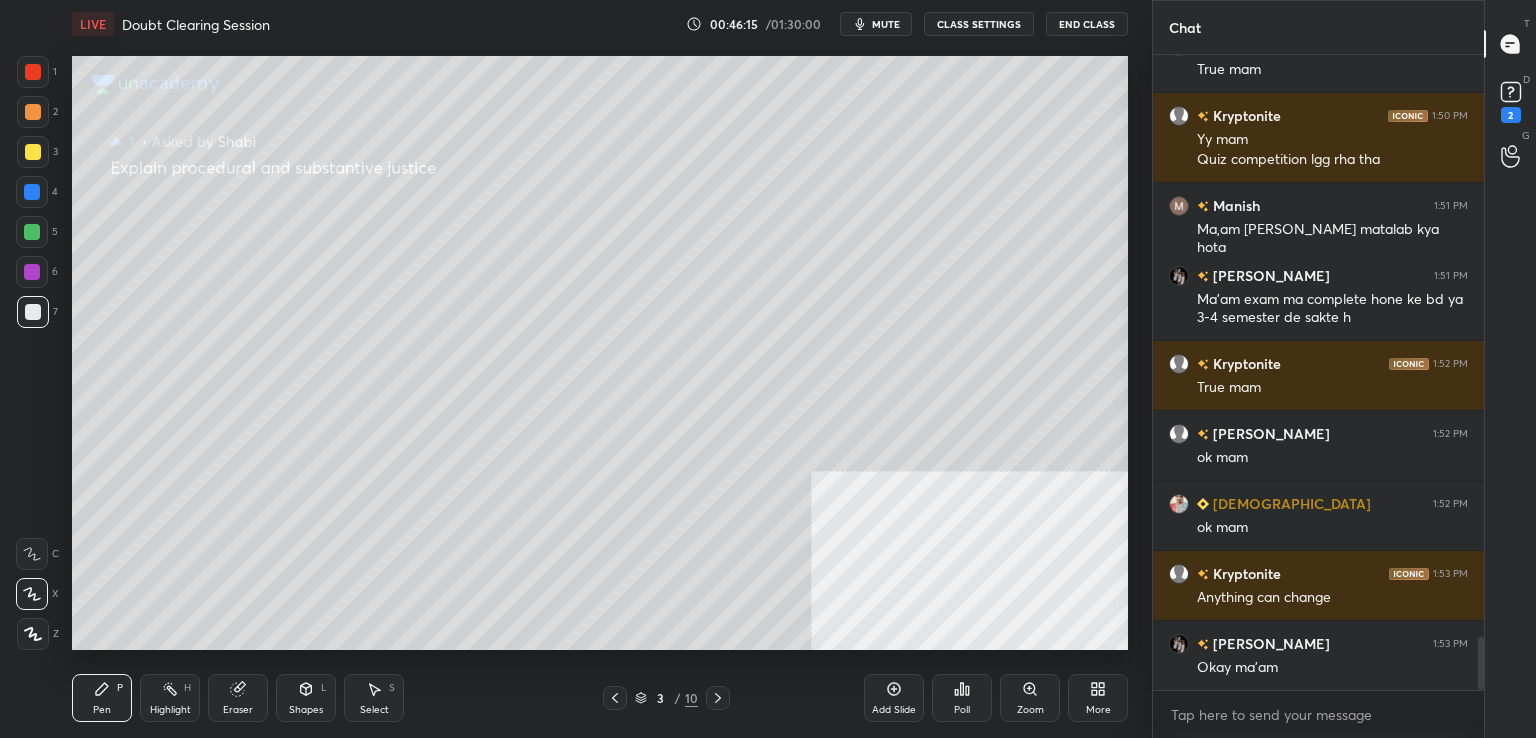 click on "Eraser" at bounding box center (238, 698) 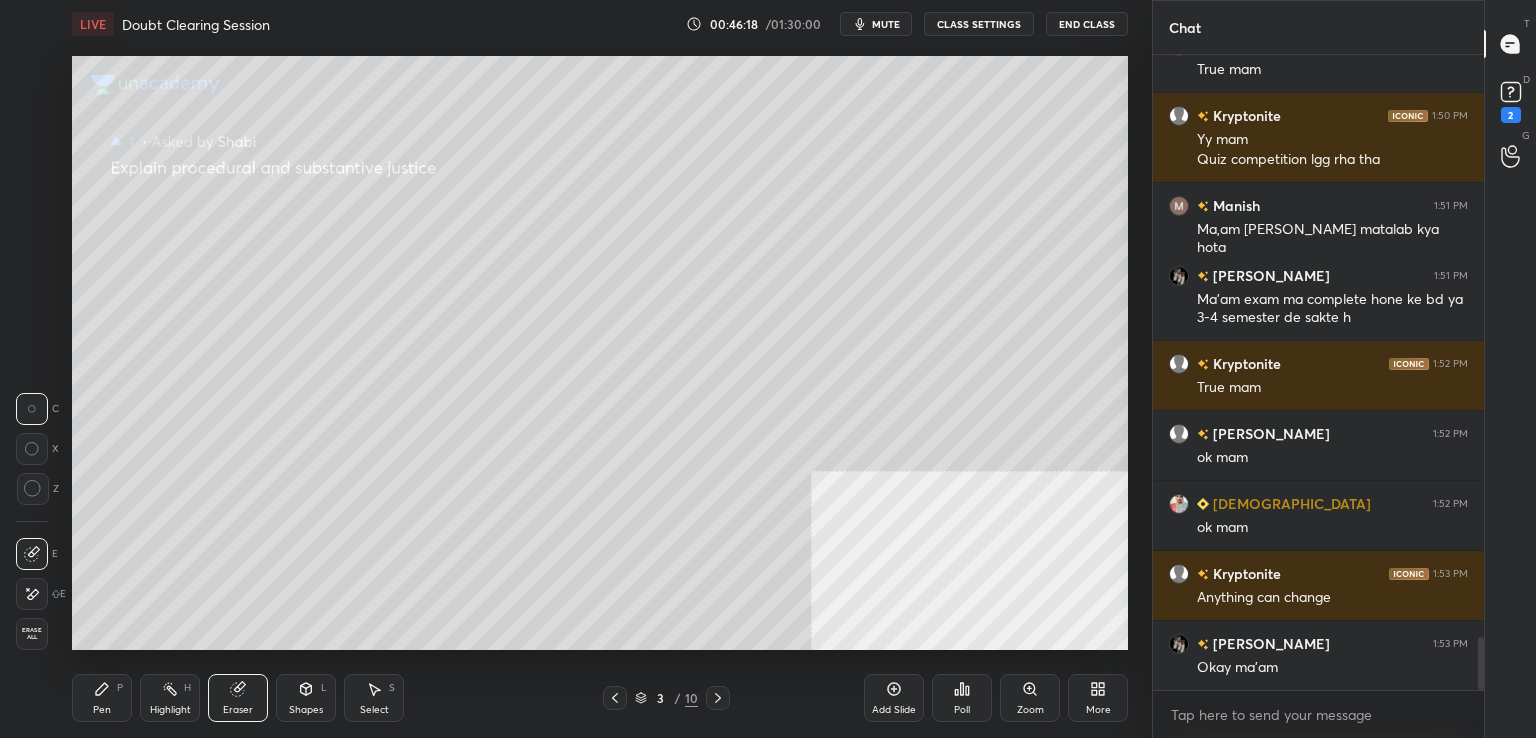 click on "Erase all" at bounding box center [32, 634] 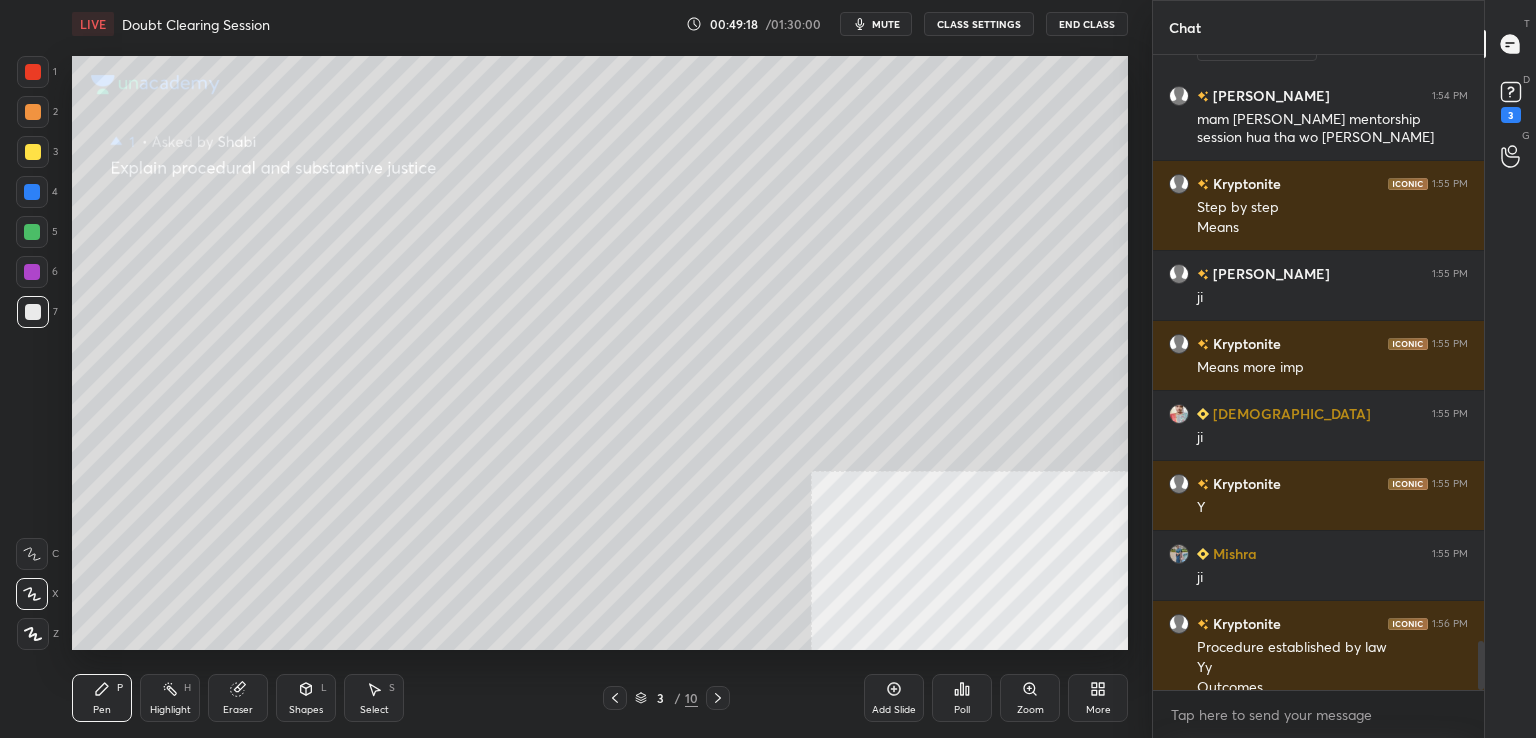 scroll, scrollTop: 7616, scrollLeft: 0, axis: vertical 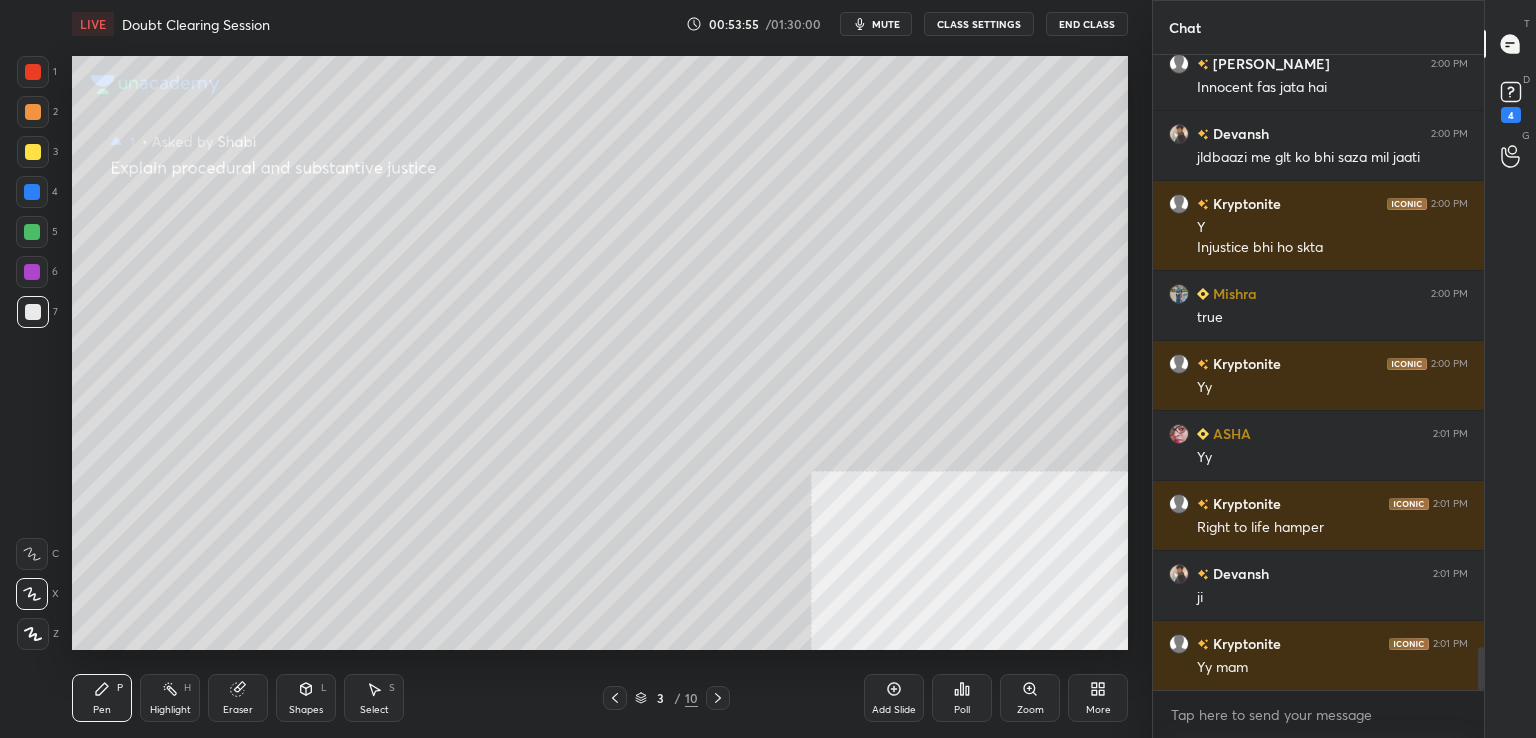 click on "Add Slide" at bounding box center (894, 698) 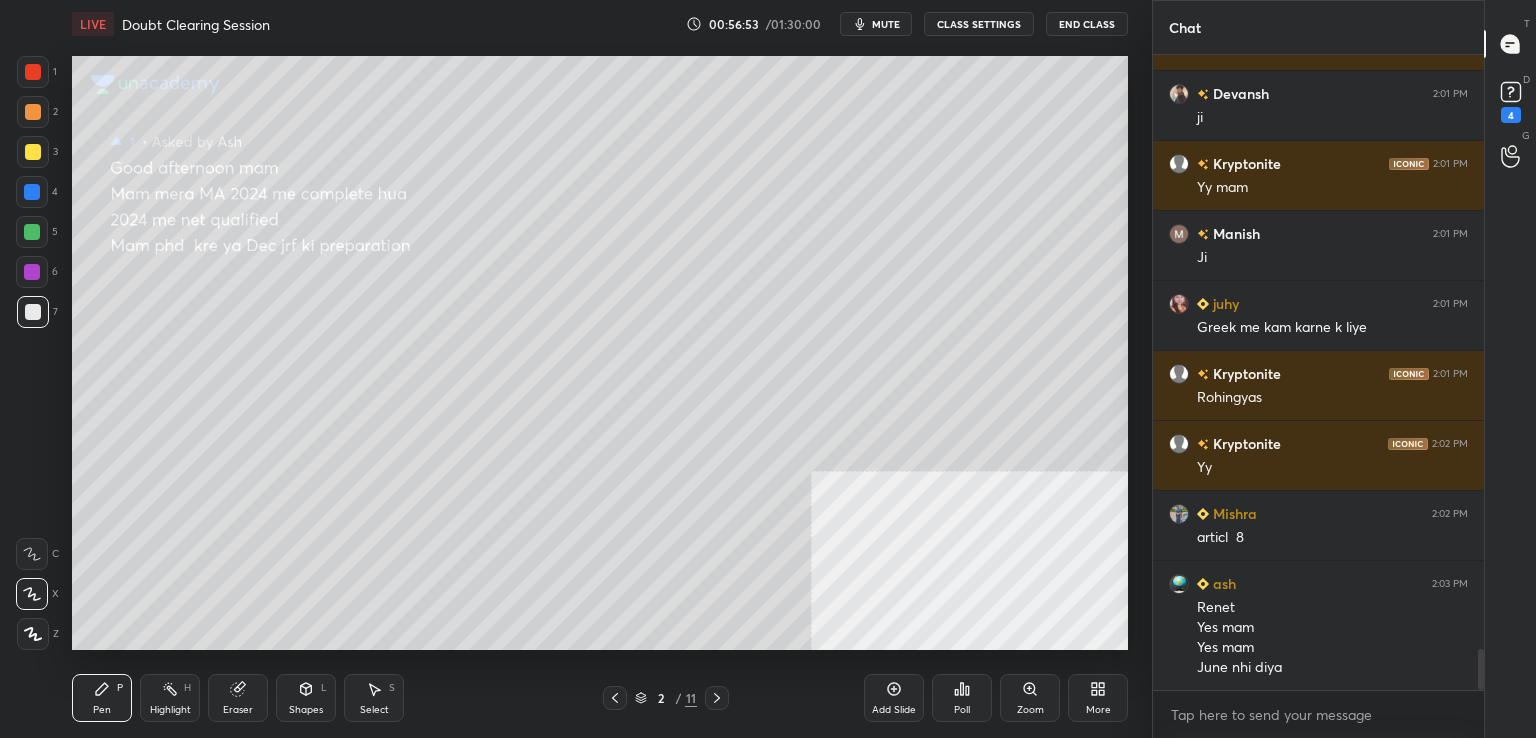 scroll, scrollTop: 9220, scrollLeft: 0, axis: vertical 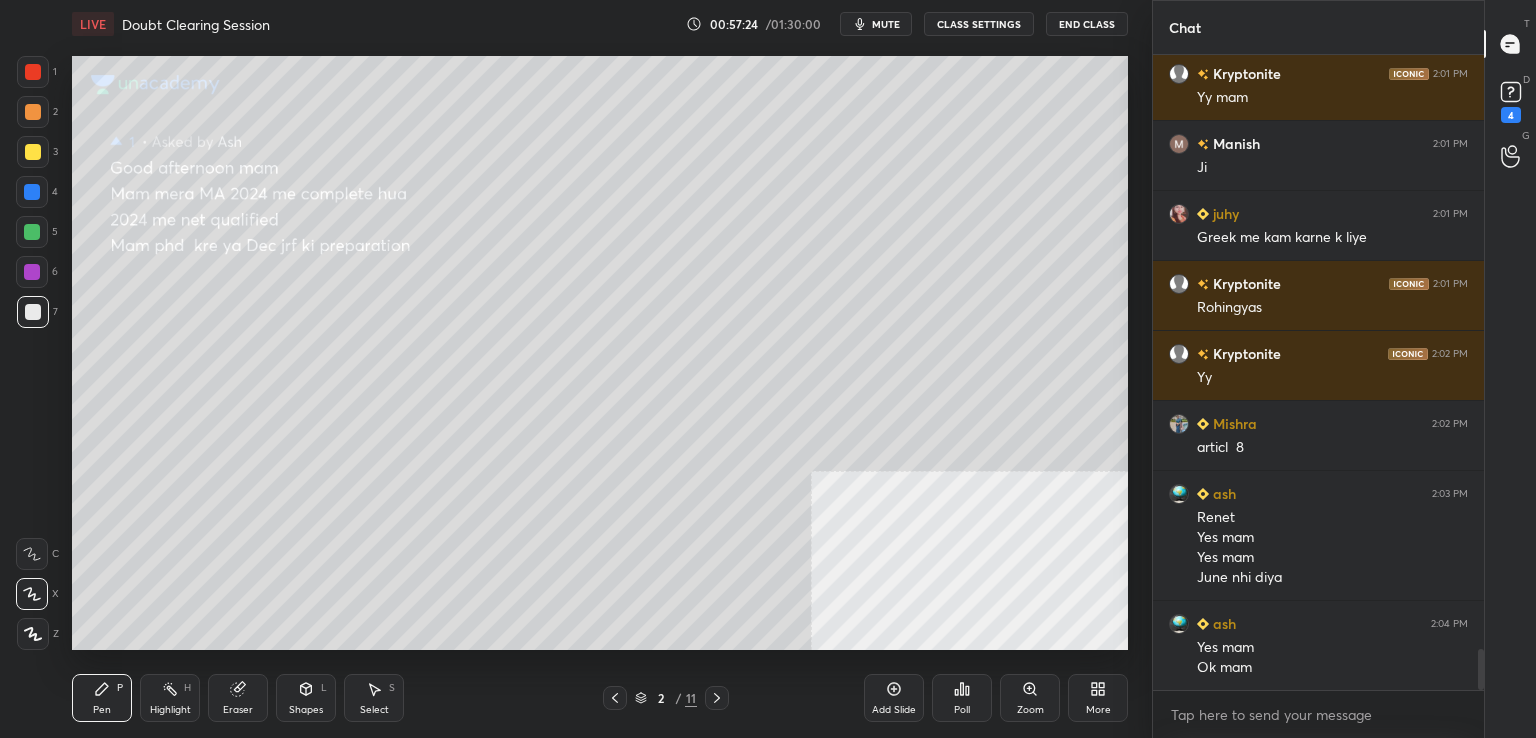 click on "D Doubts (D) 4" at bounding box center (1510, 100) 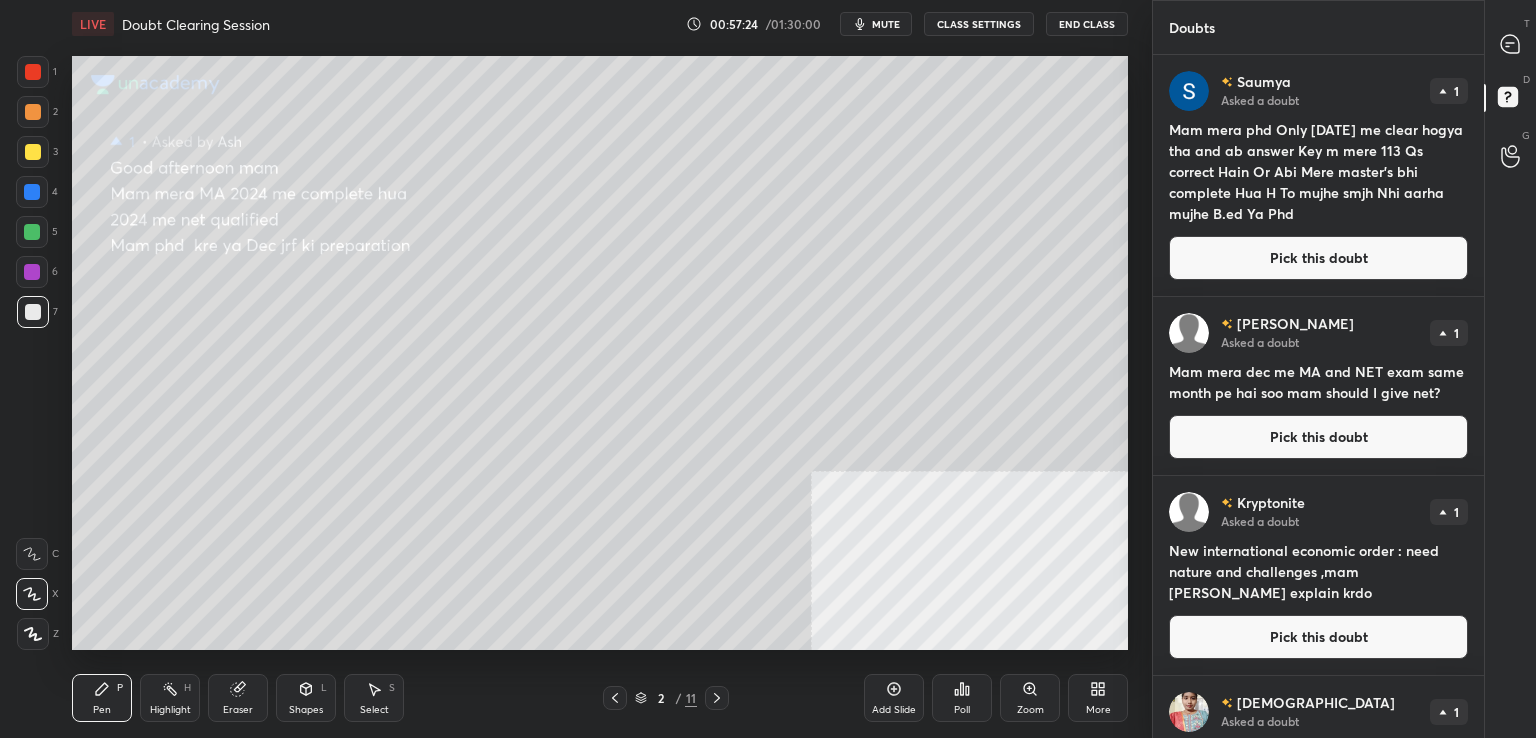 click on "D Doubts (D)" at bounding box center [1510, 100] 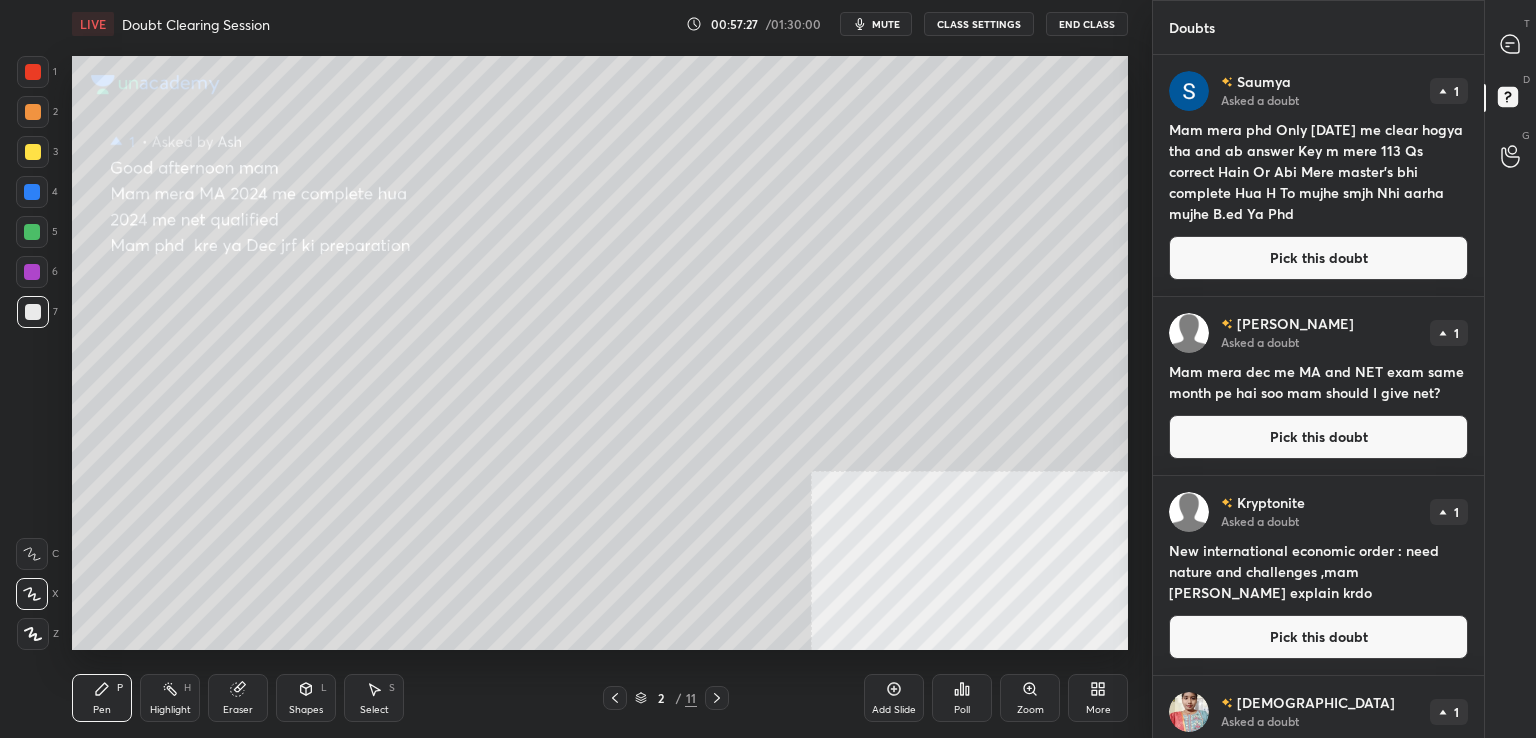 click on "Pick this doubt" at bounding box center (1318, 258) 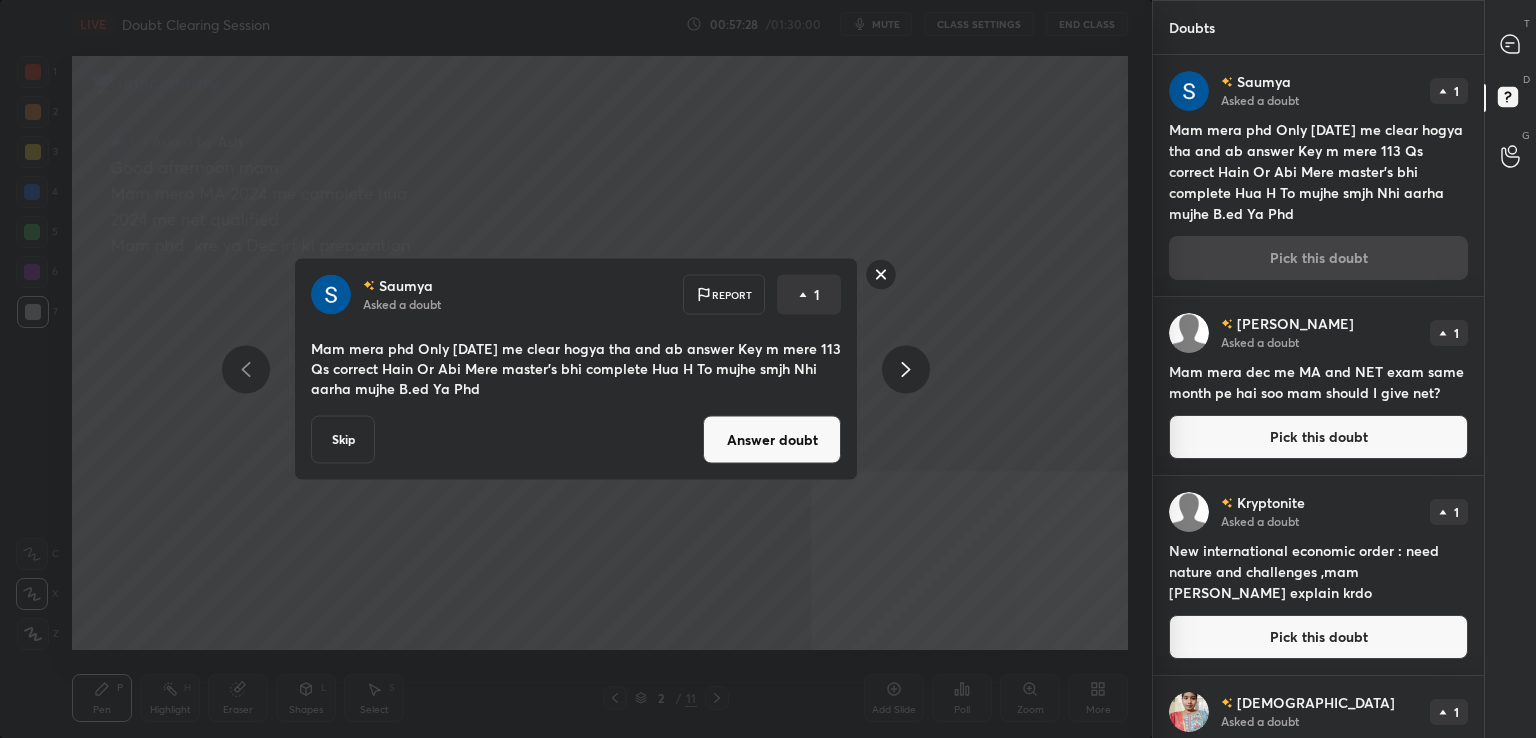 click on "Answer doubt" at bounding box center [772, 440] 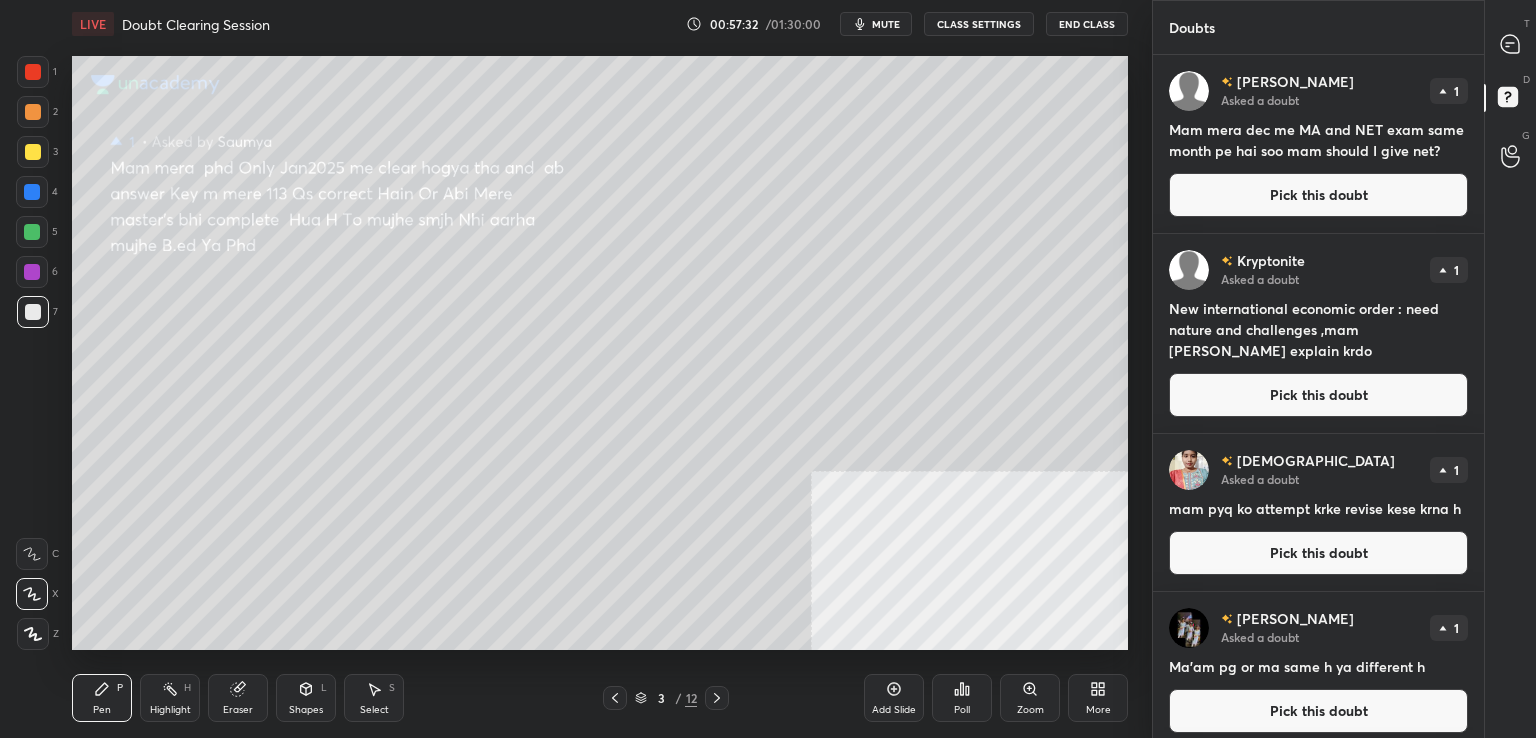 click on "Pick this doubt" at bounding box center (1318, 195) 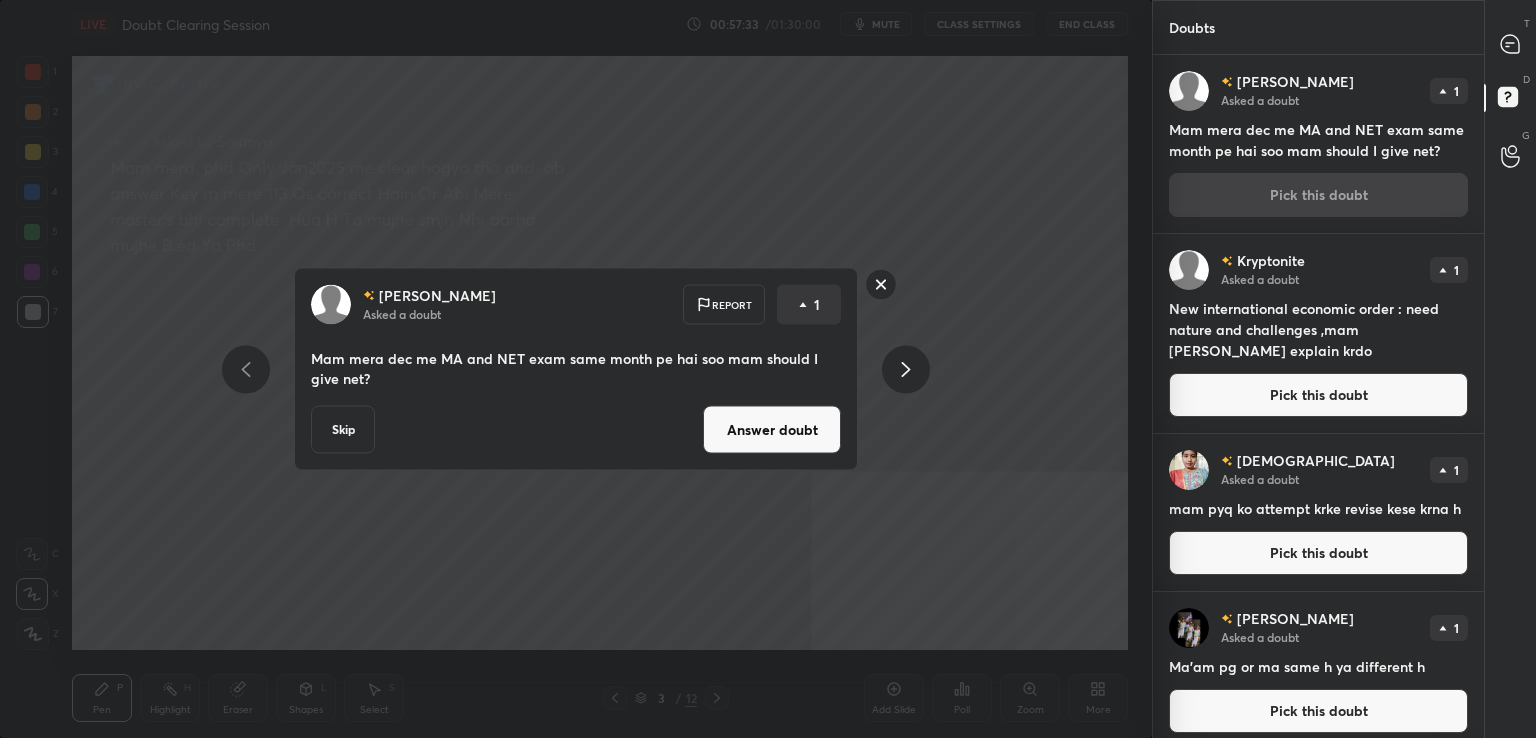 click on "Answer doubt" at bounding box center (772, 430) 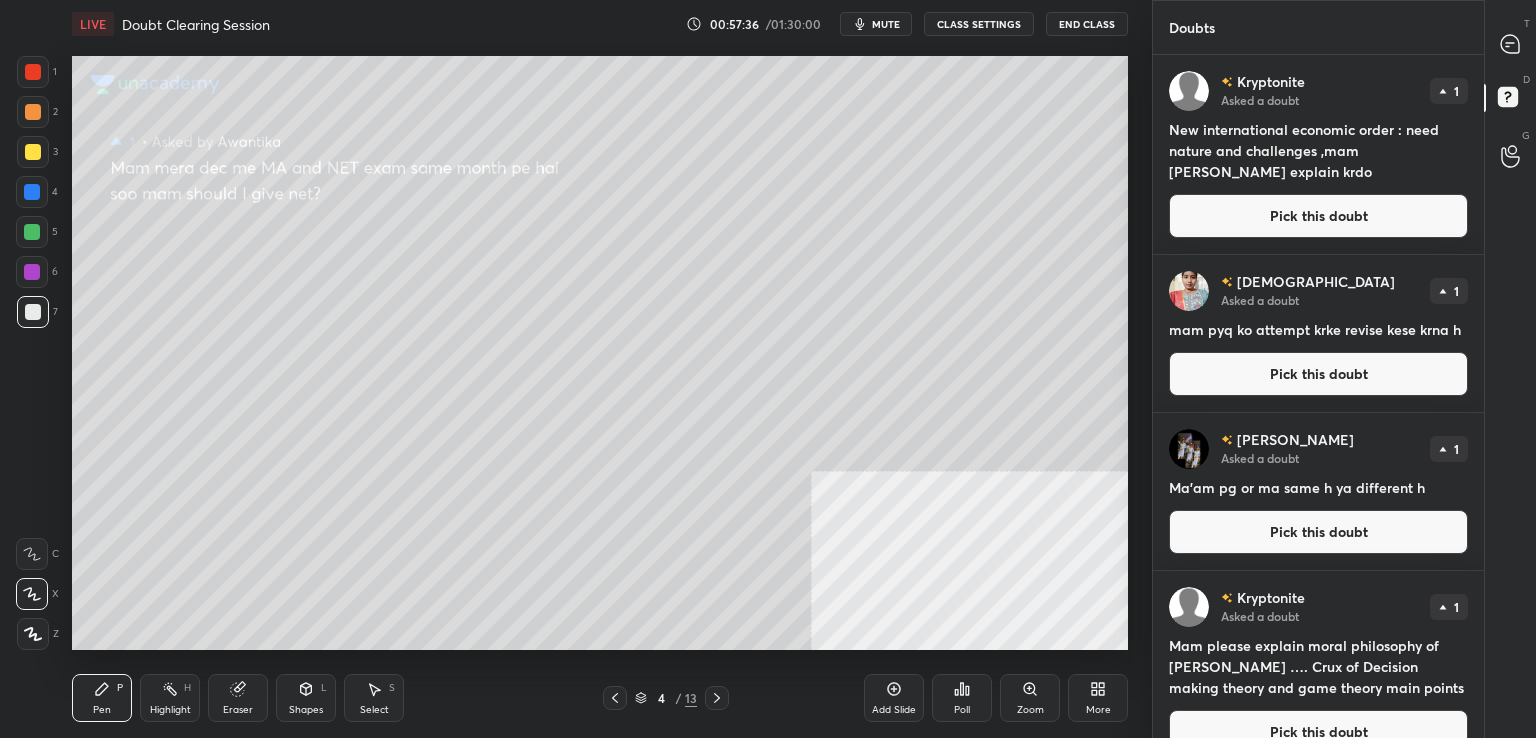 click on "Pick this doubt" at bounding box center (1318, 216) 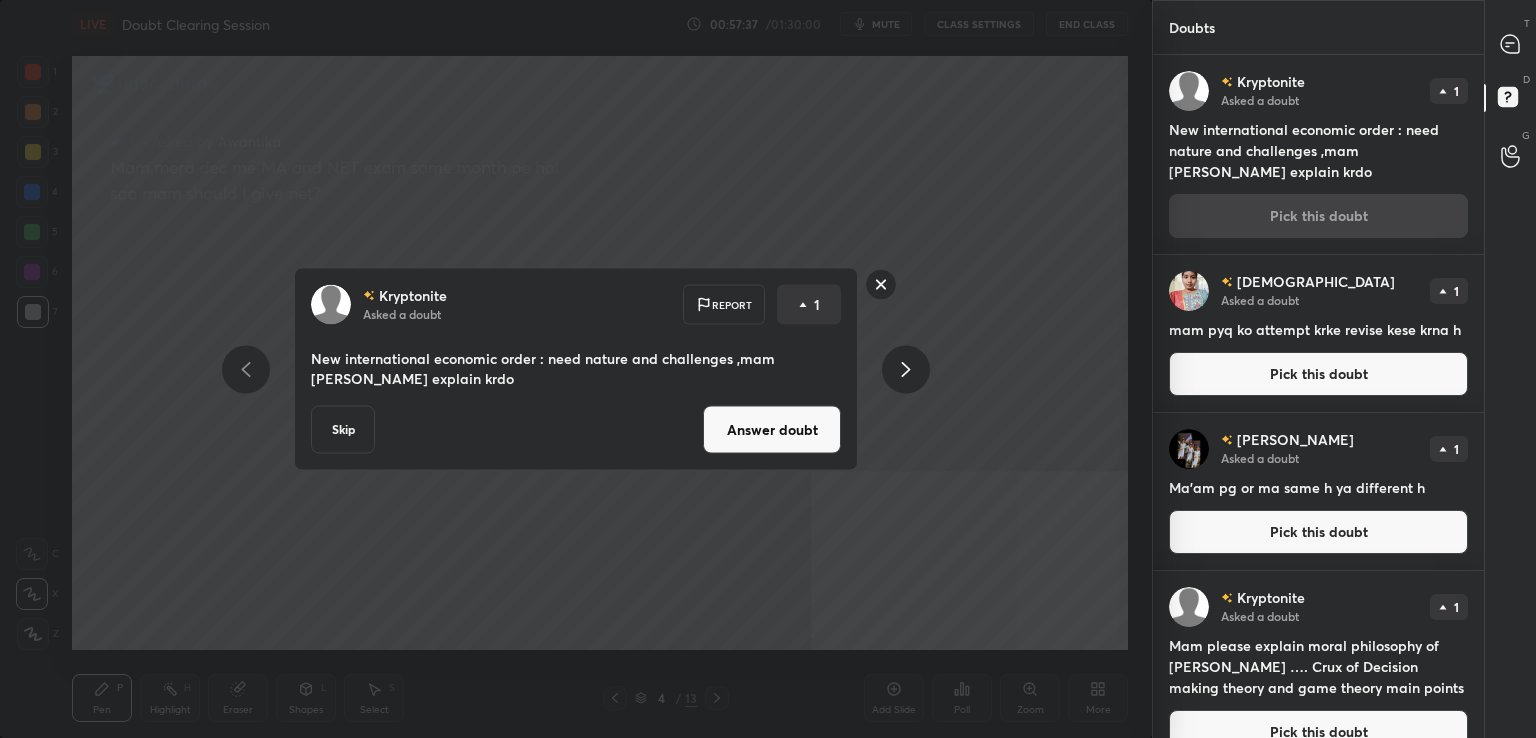 click on "Answer doubt" at bounding box center (772, 430) 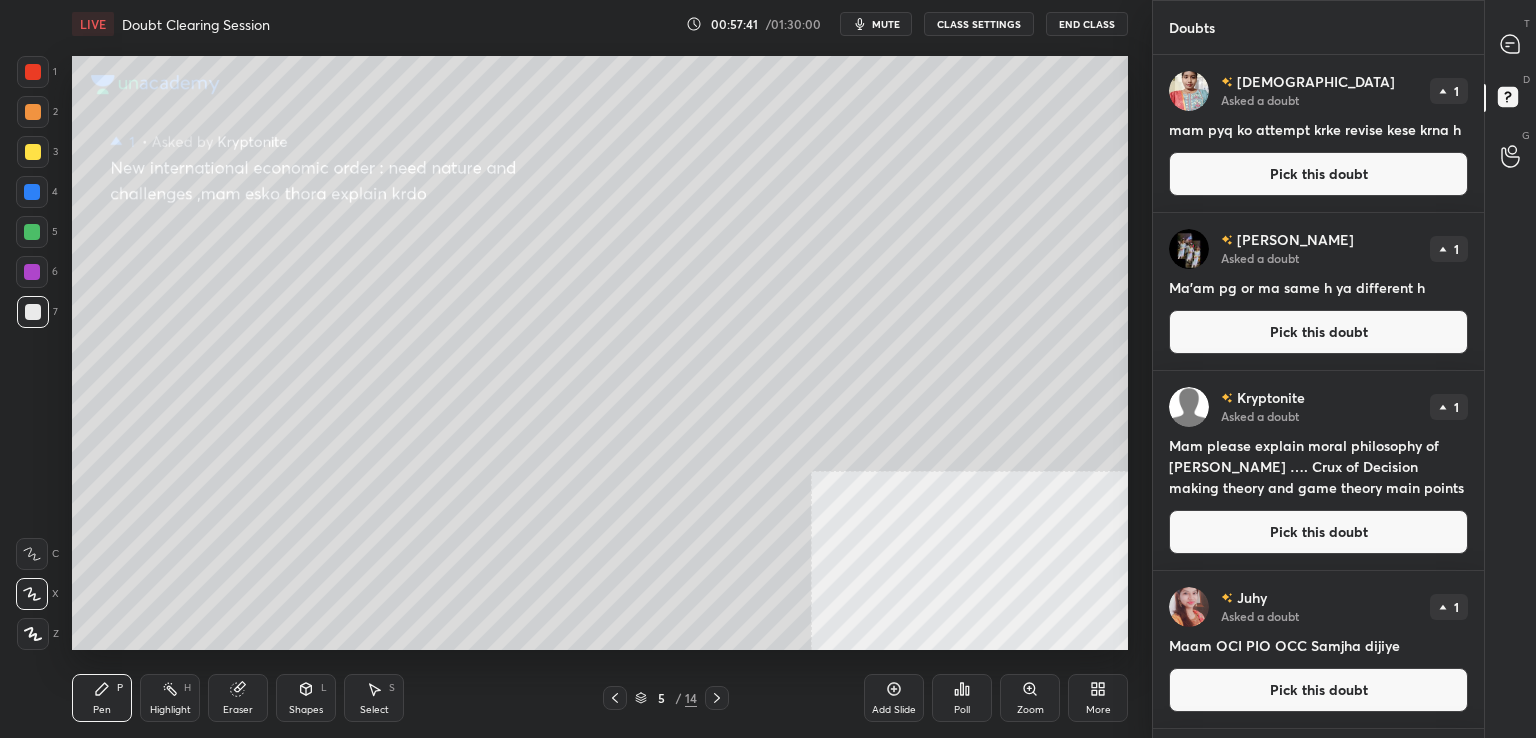 click on "Pick this doubt" at bounding box center (1318, 174) 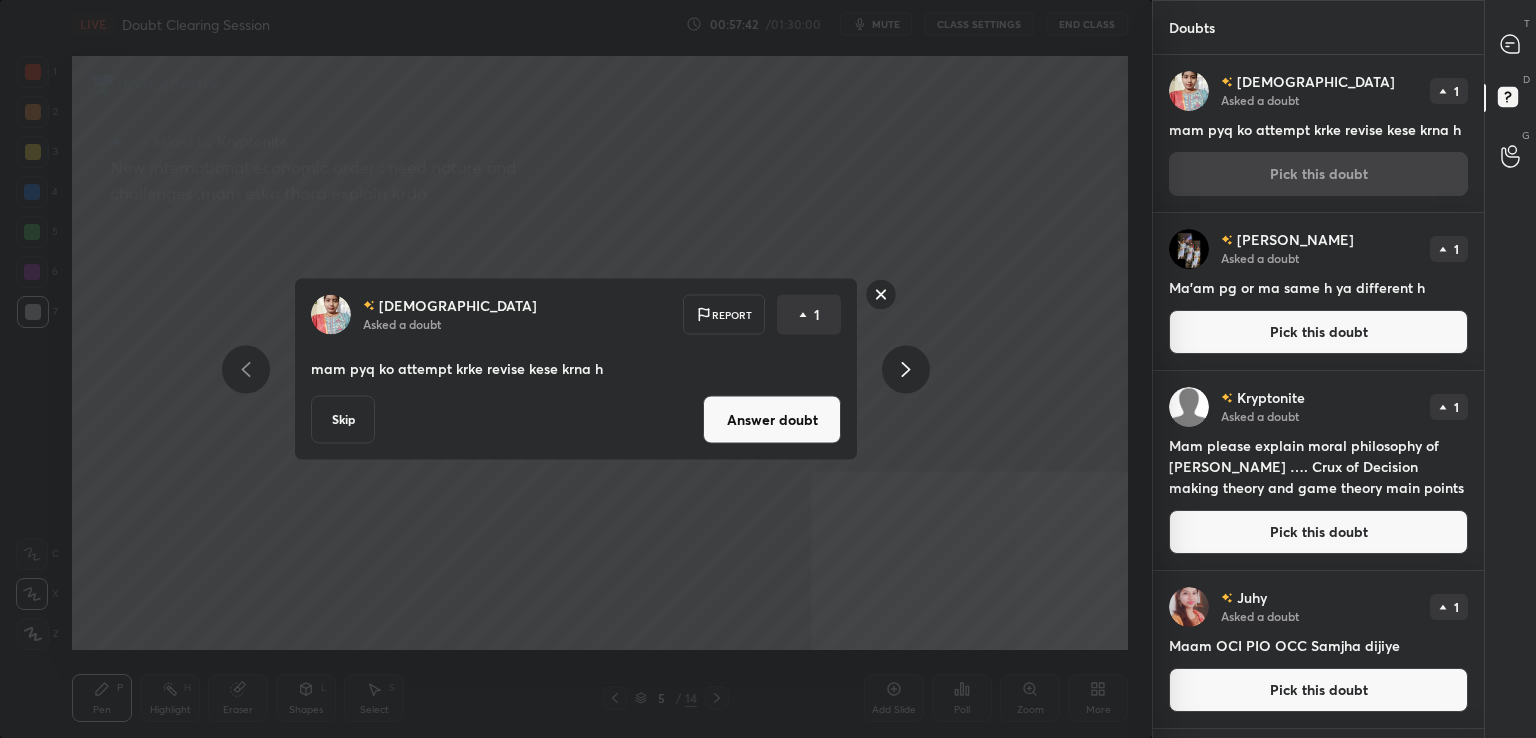 click on "Answer doubt" at bounding box center [772, 420] 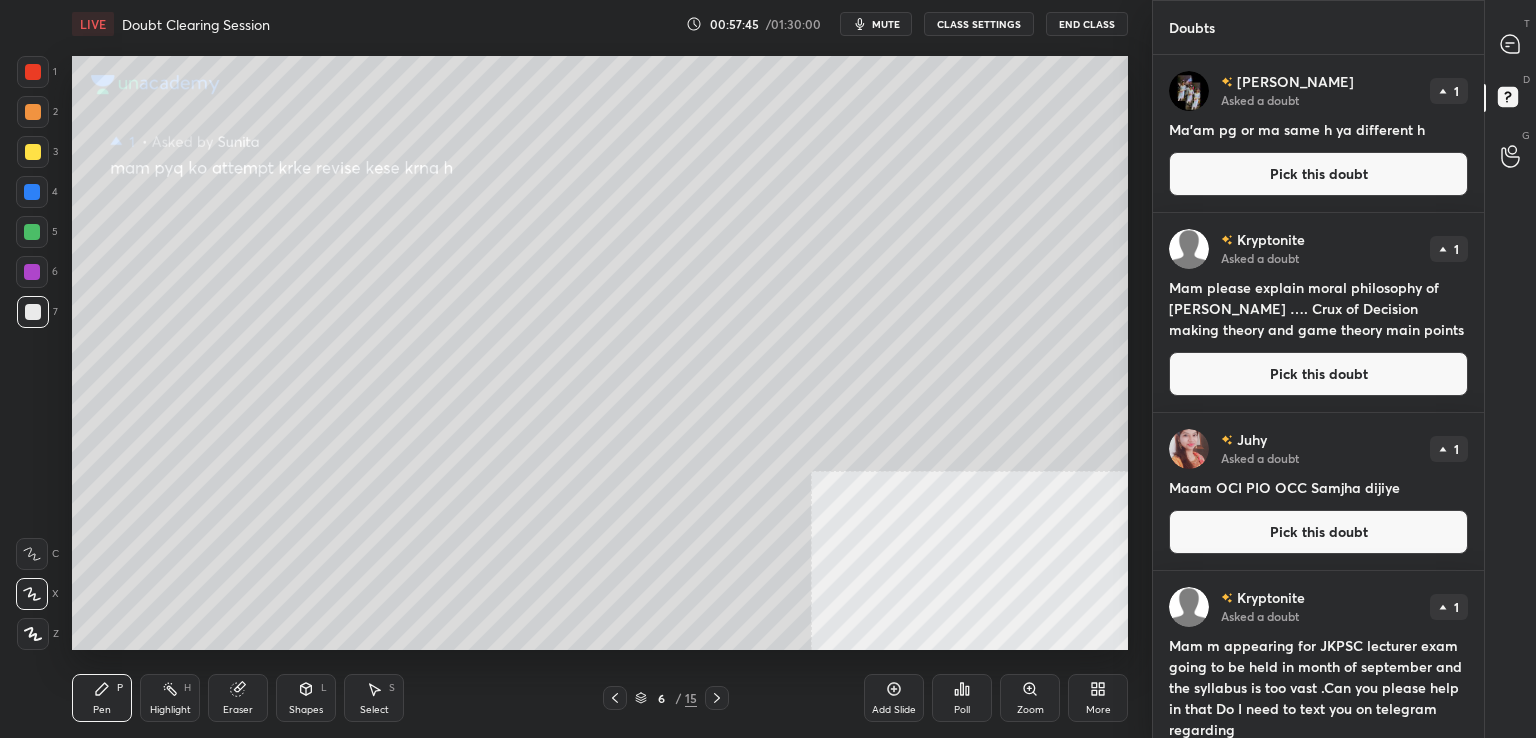 click on "Pick this doubt" at bounding box center (1318, 174) 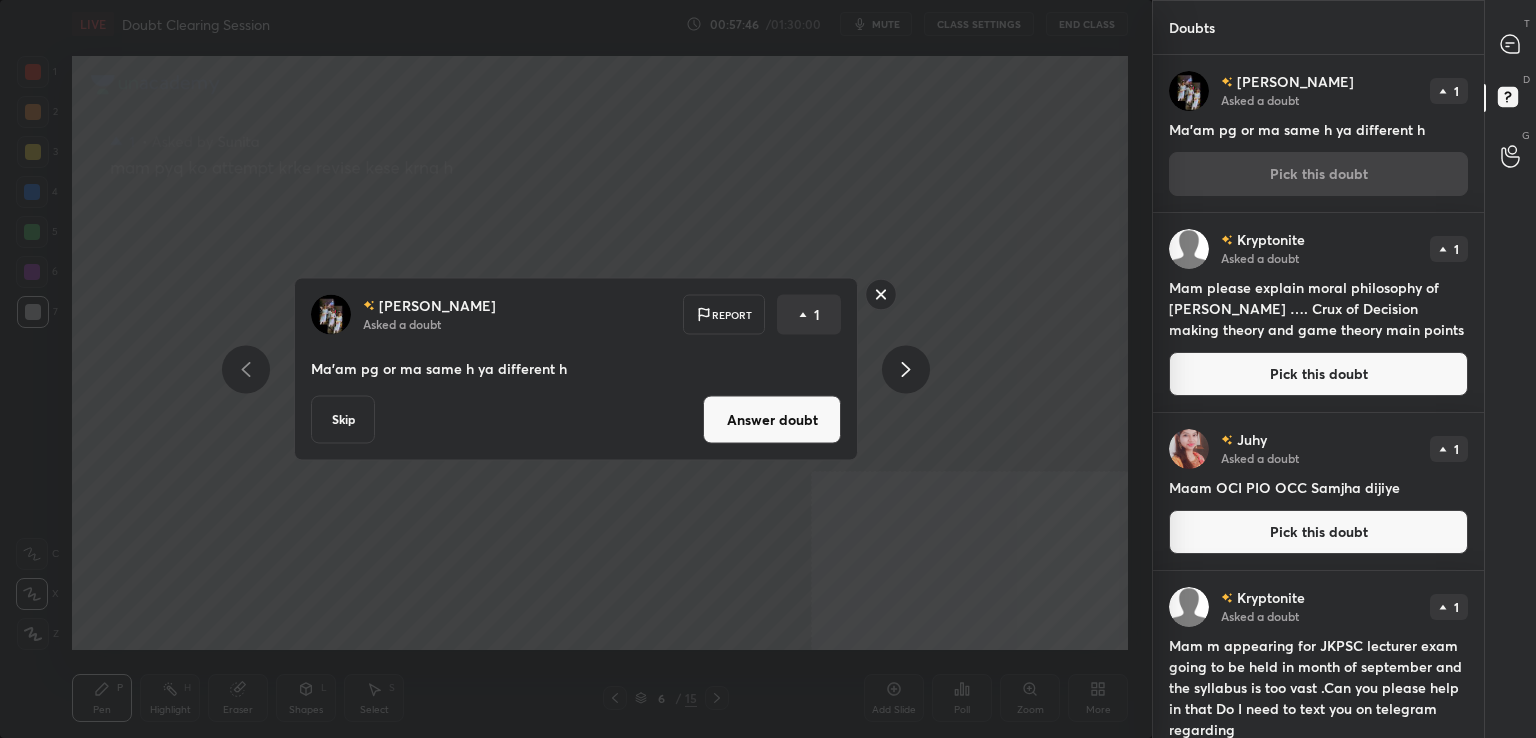 click on "[PERSON_NAME] Asked a doubt Report 1 Ma'am pg or ma same h ya different h Skip Answer doubt" at bounding box center (576, 369) 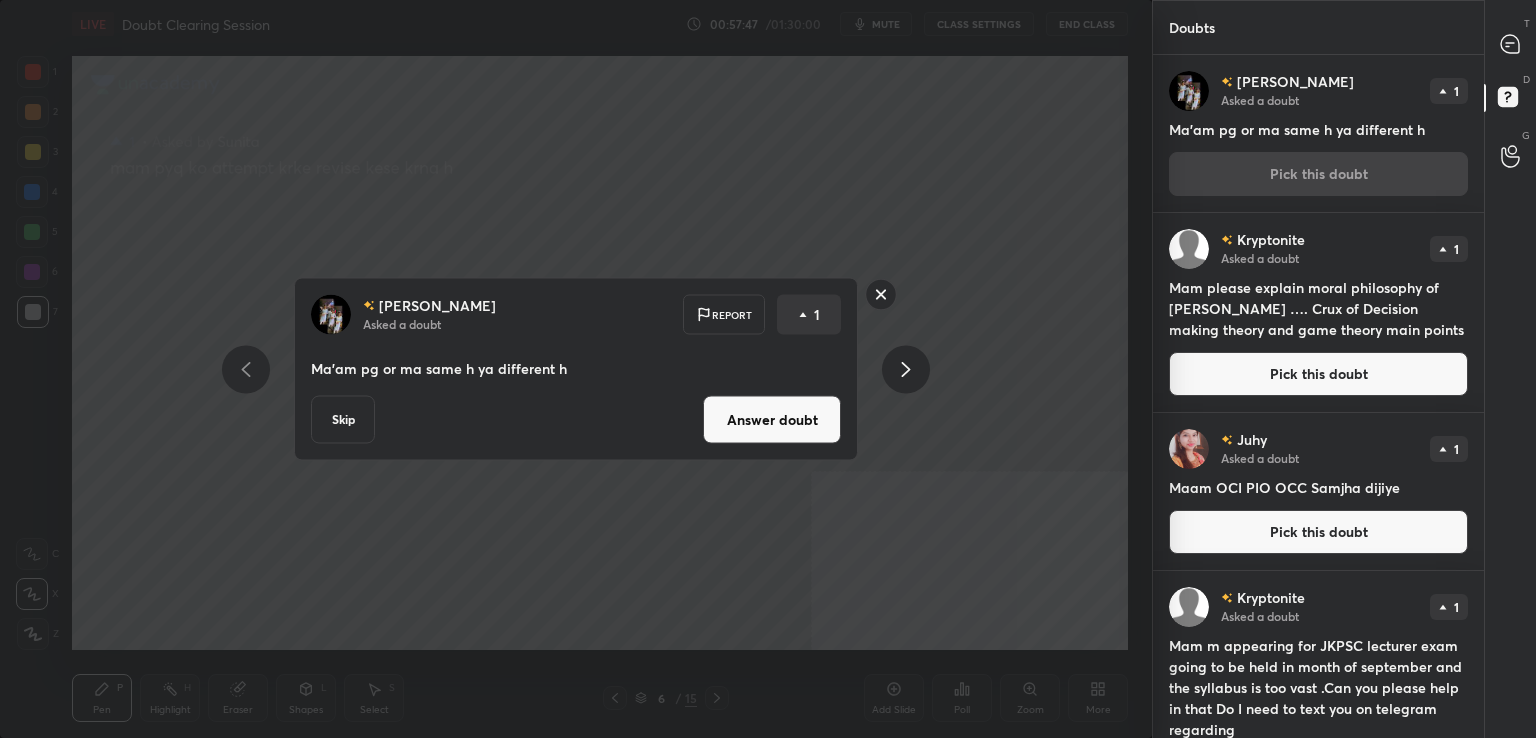 click on "Answer doubt" at bounding box center [772, 420] 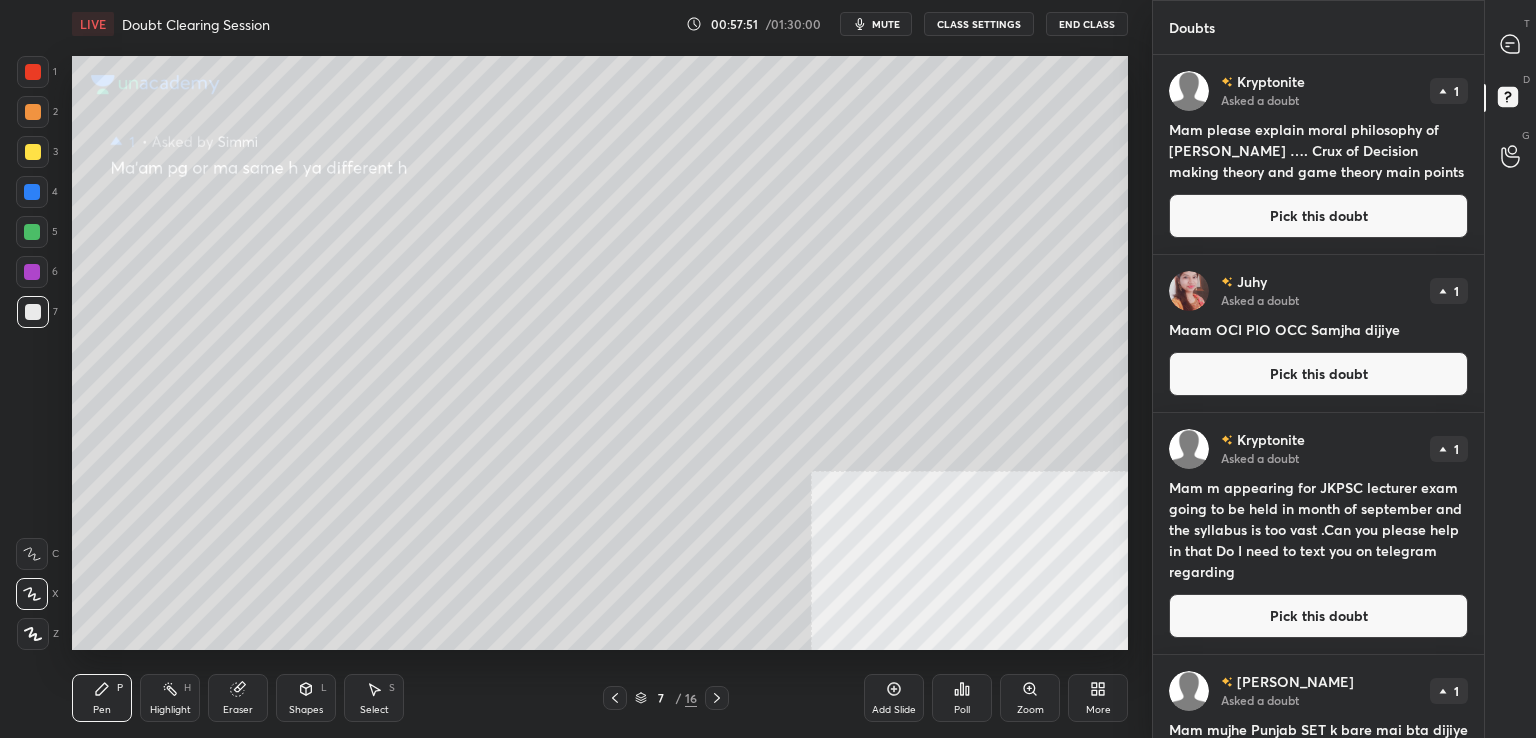 click on "Pick this doubt" at bounding box center (1318, 216) 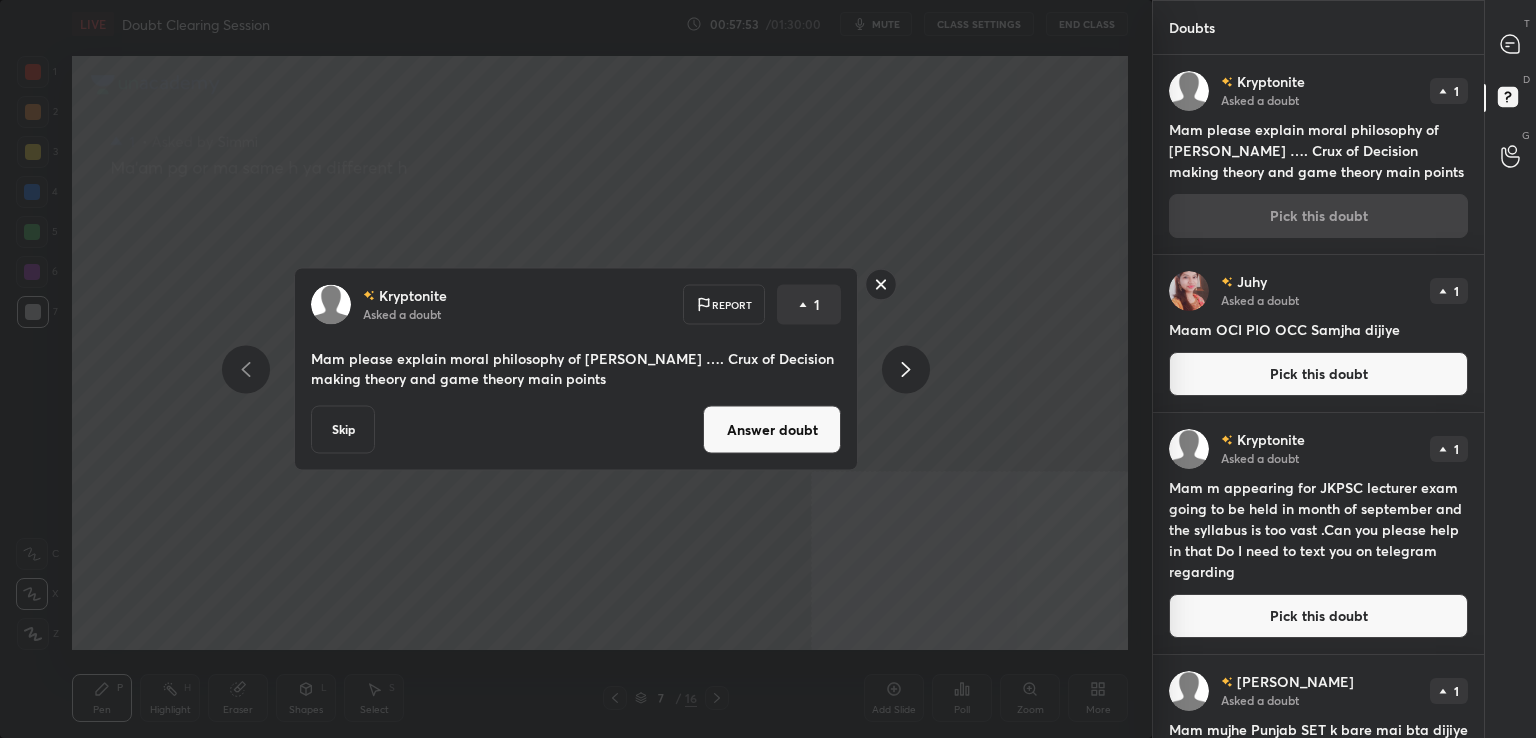 click on "Answer doubt" at bounding box center [772, 430] 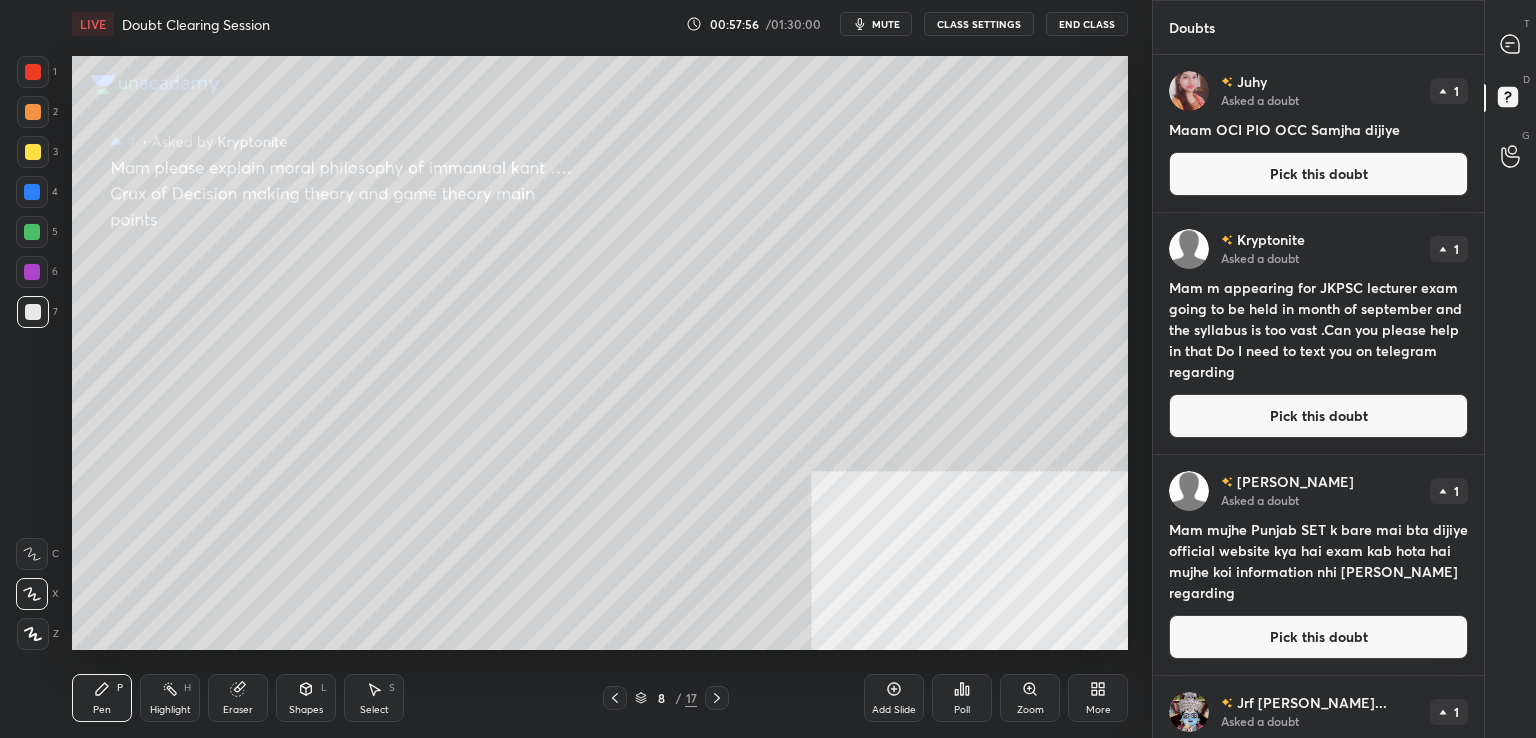 click on "Pick this doubt" at bounding box center (1318, 174) 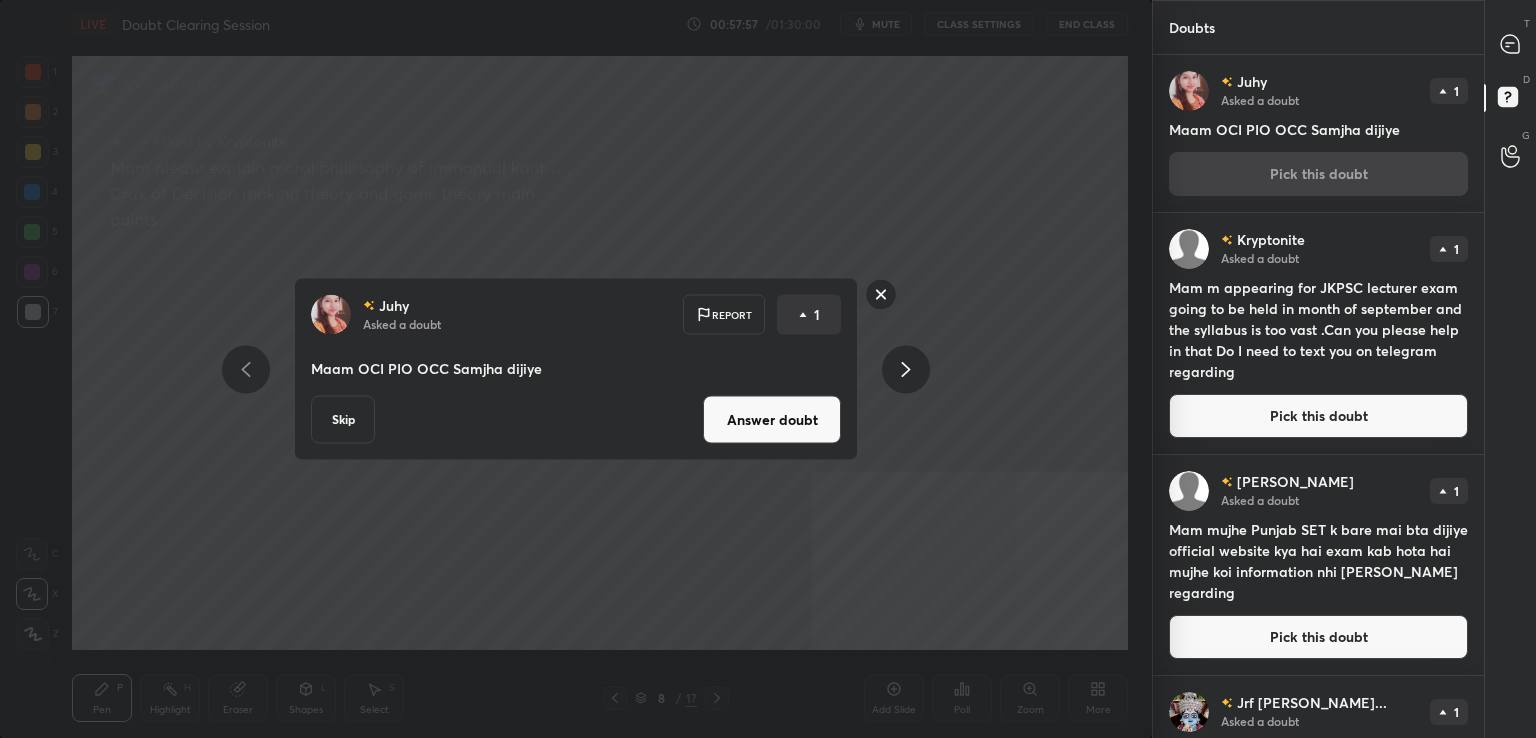 click on "Answer doubt" at bounding box center [772, 420] 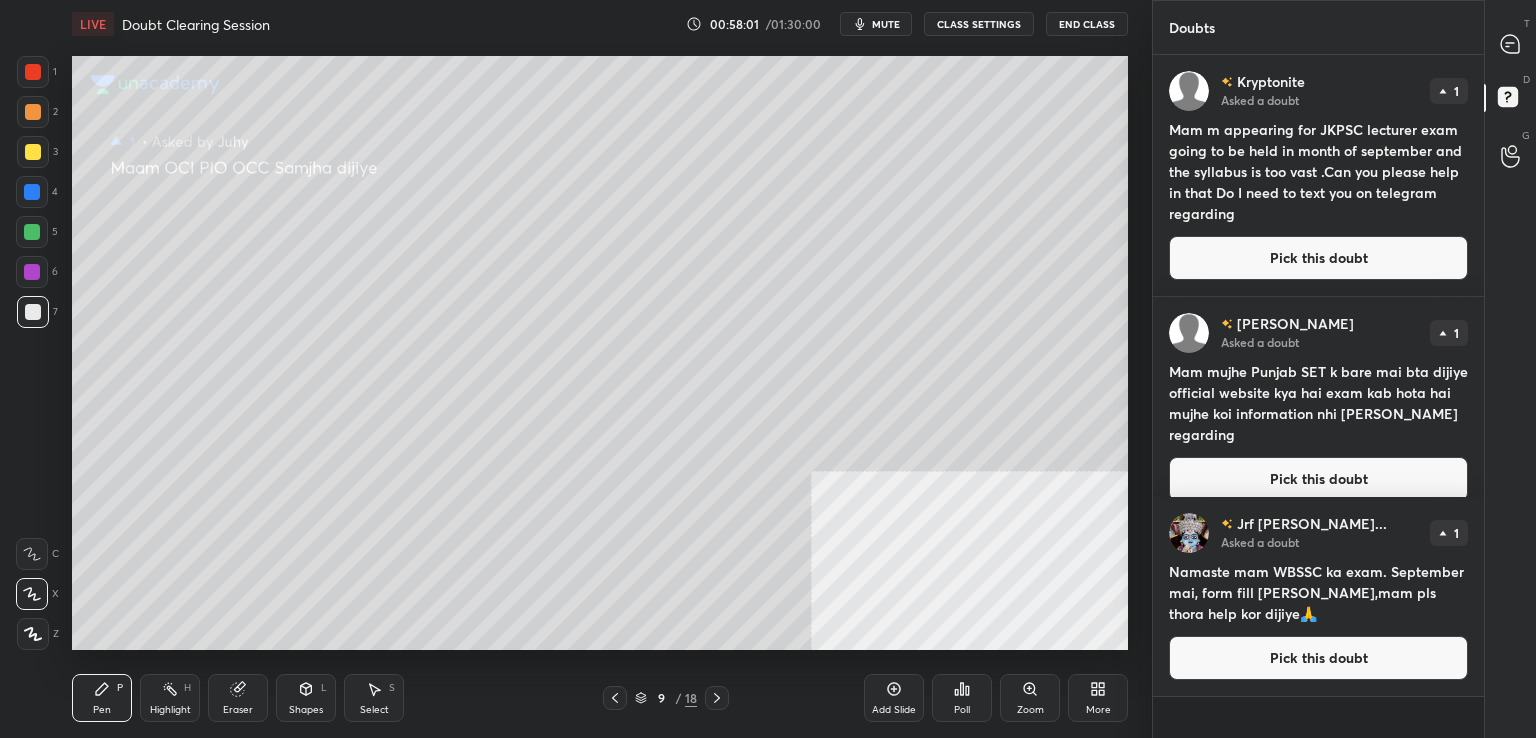click on "Pick this doubt" at bounding box center (1318, 258) 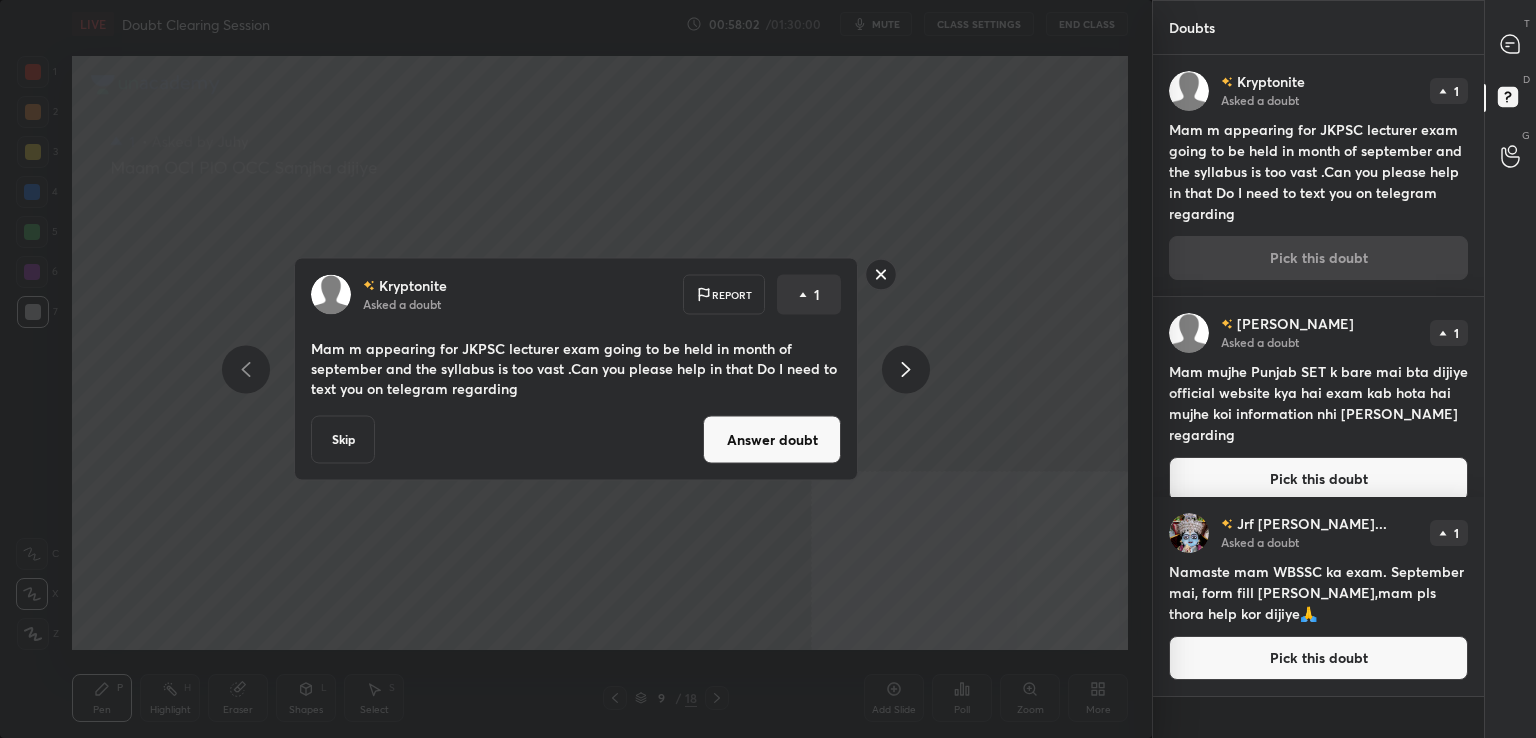 click on "Answer doubt" at bounding box center [772, 440] 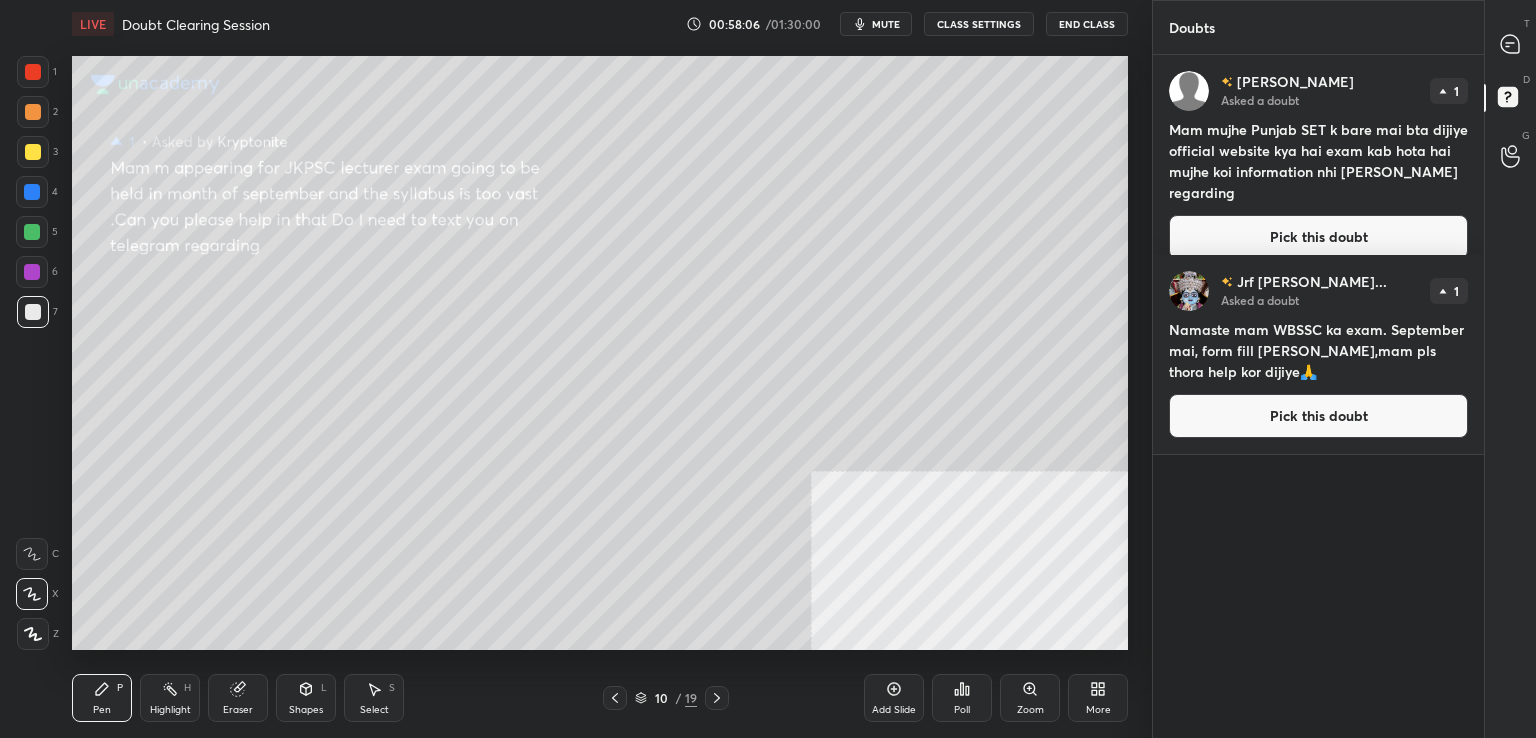 click on "Pick this doubt" at bounding box center [1318, 237] 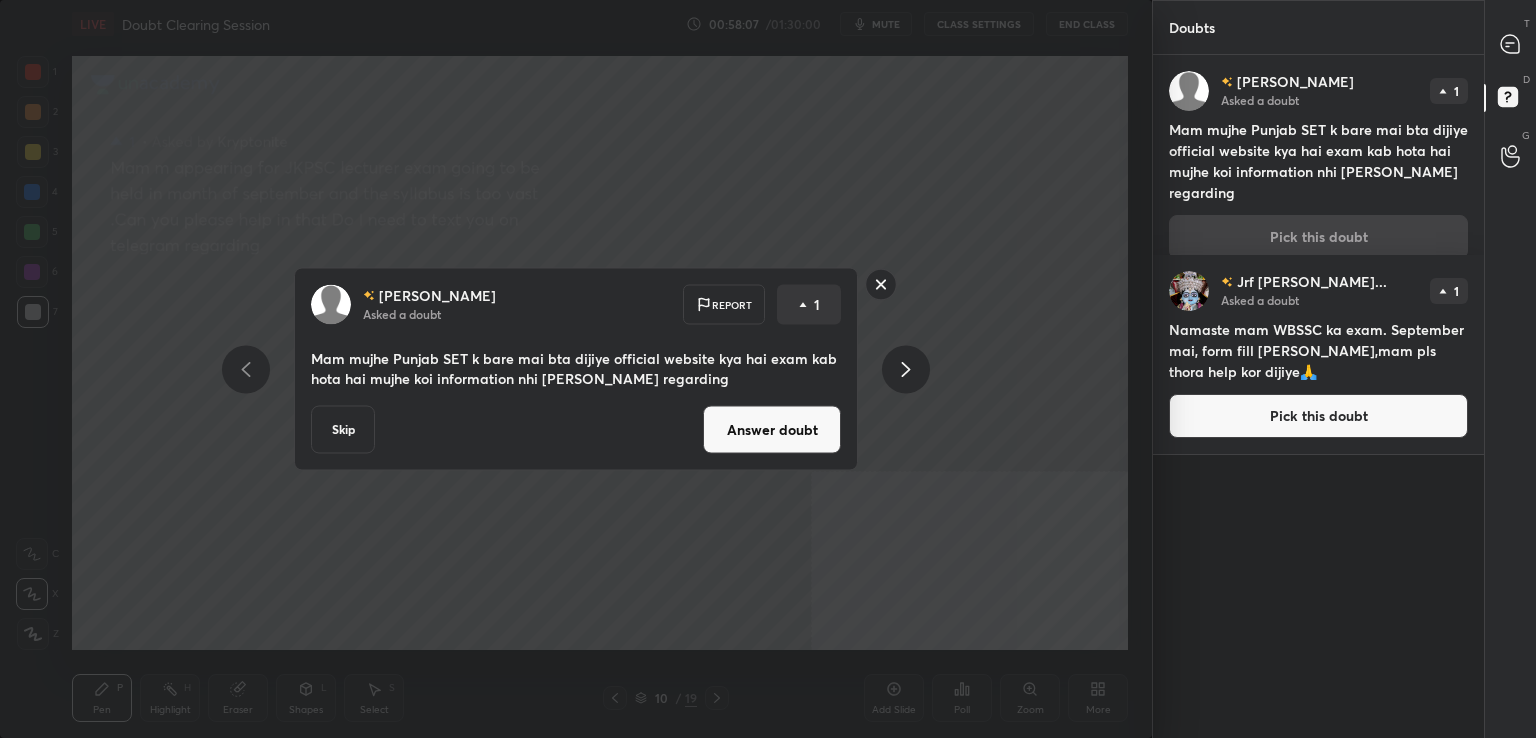 click on "Answer doubt" at bounding box center (772, 430) 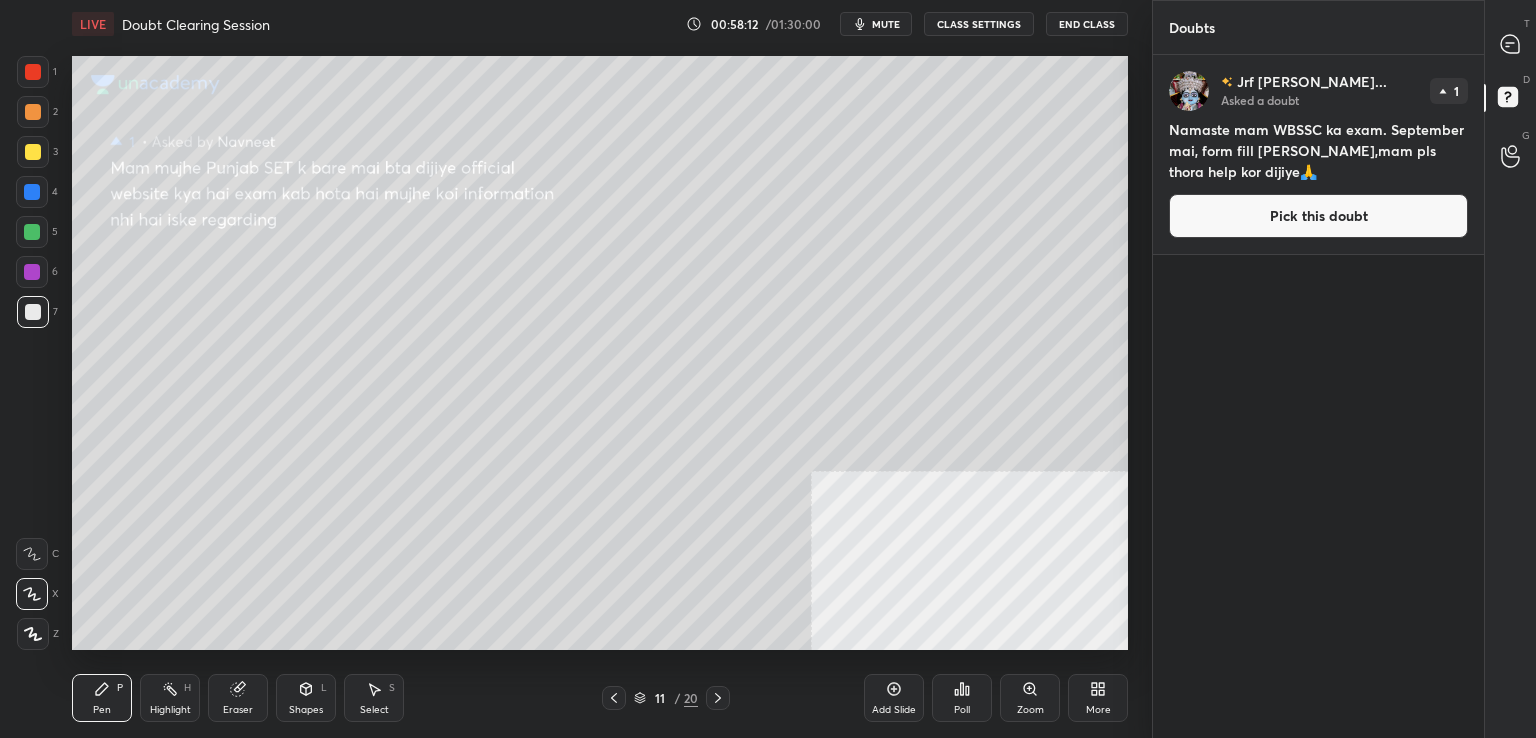 click on "Pick this doubt" at bounding box center [1318, 216] 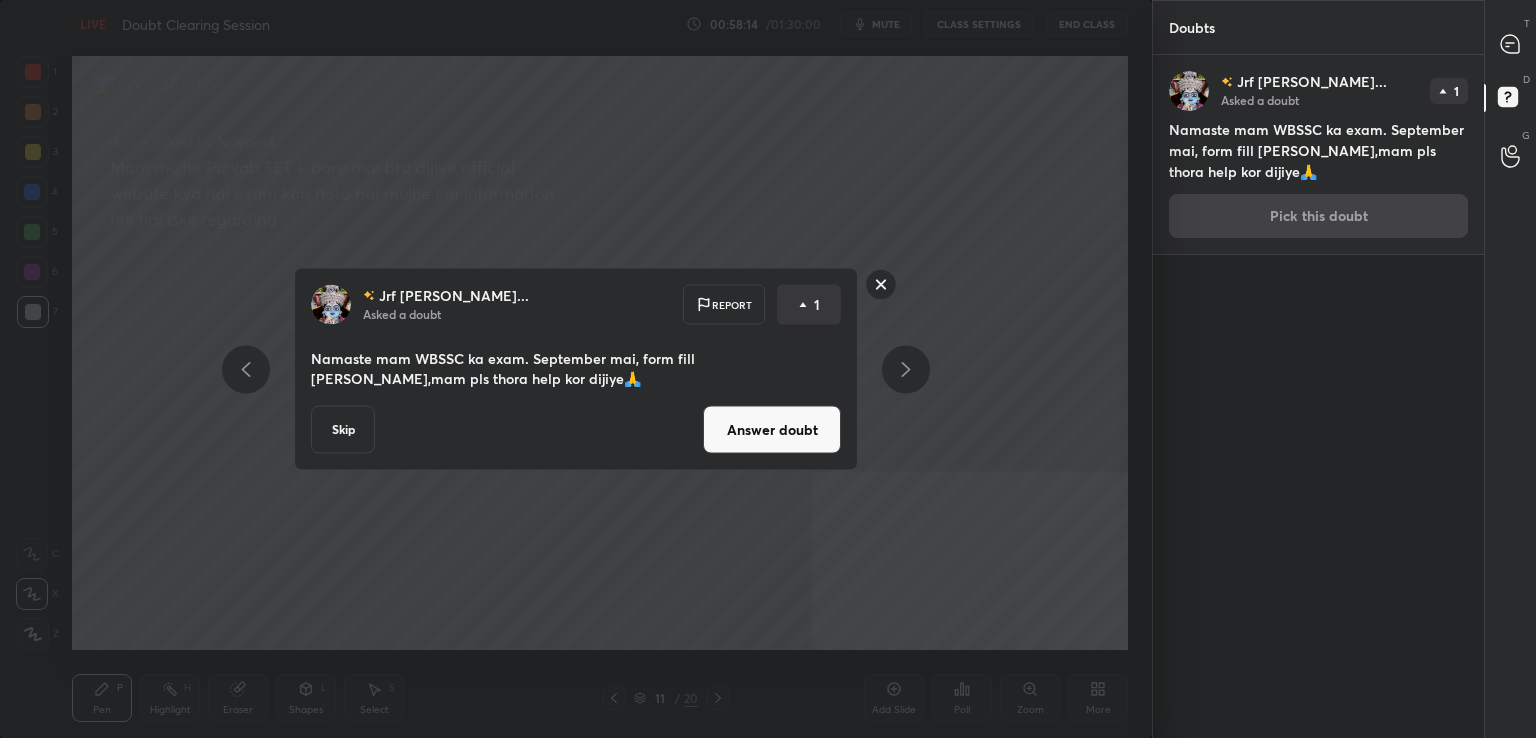 click on "Answer doubt" at bounding box center [772, 430] 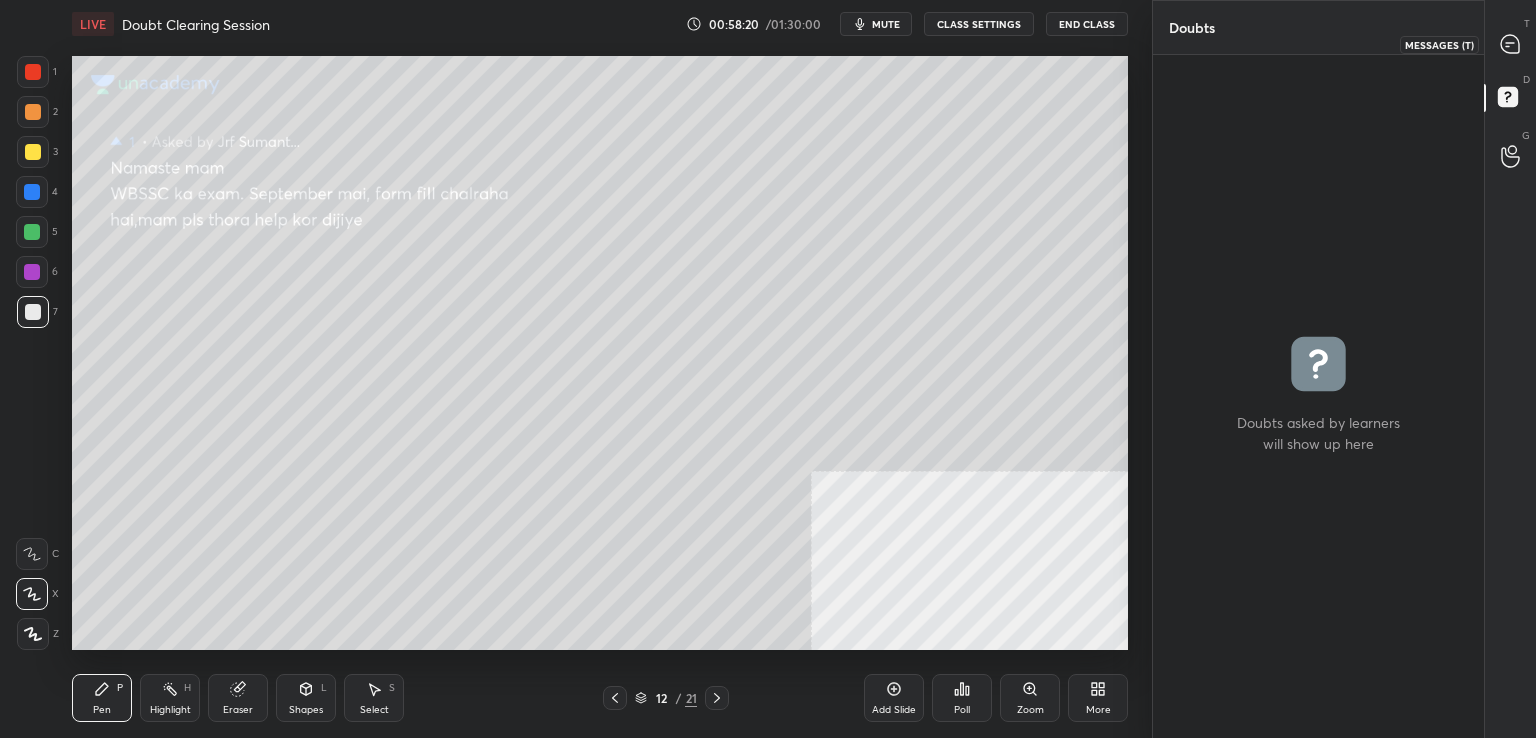 click 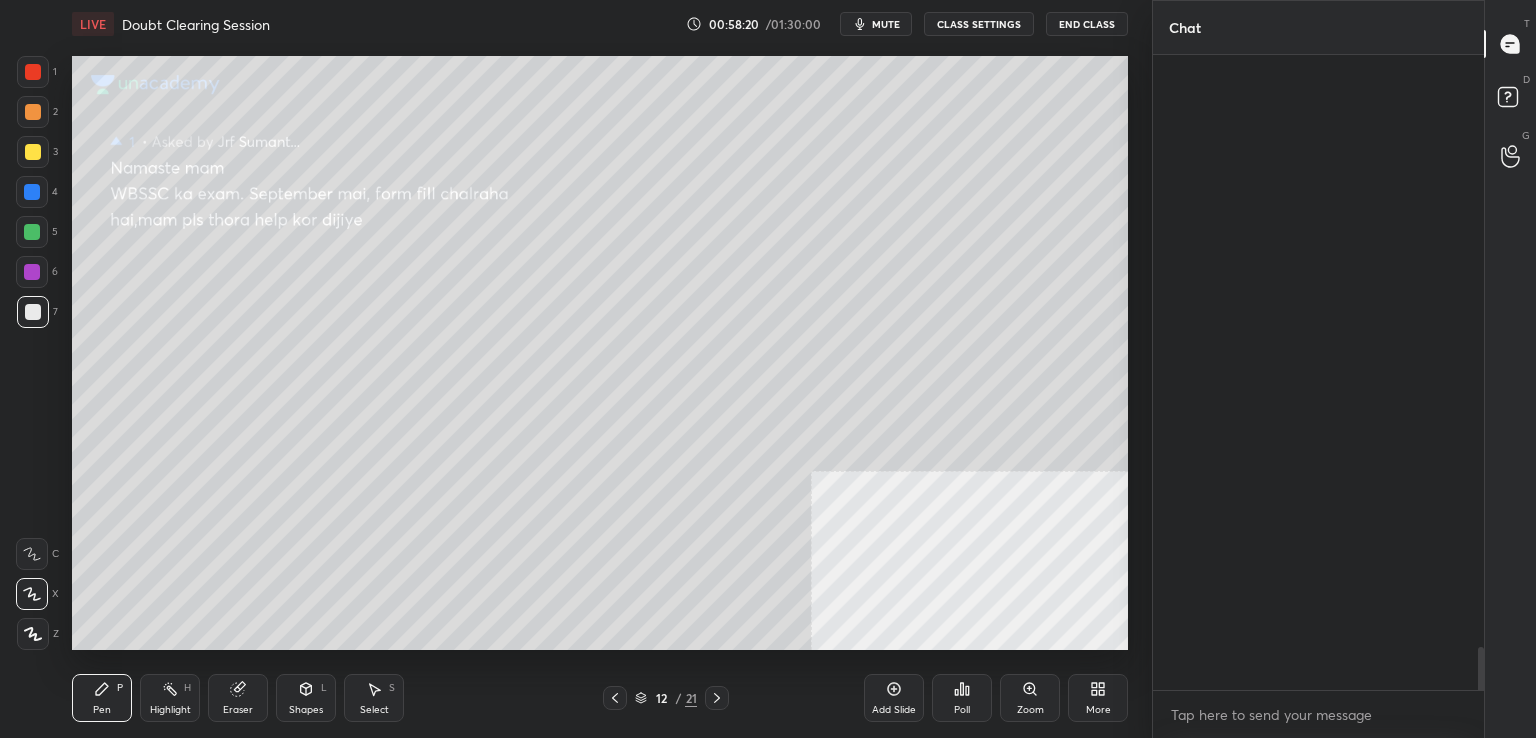 click 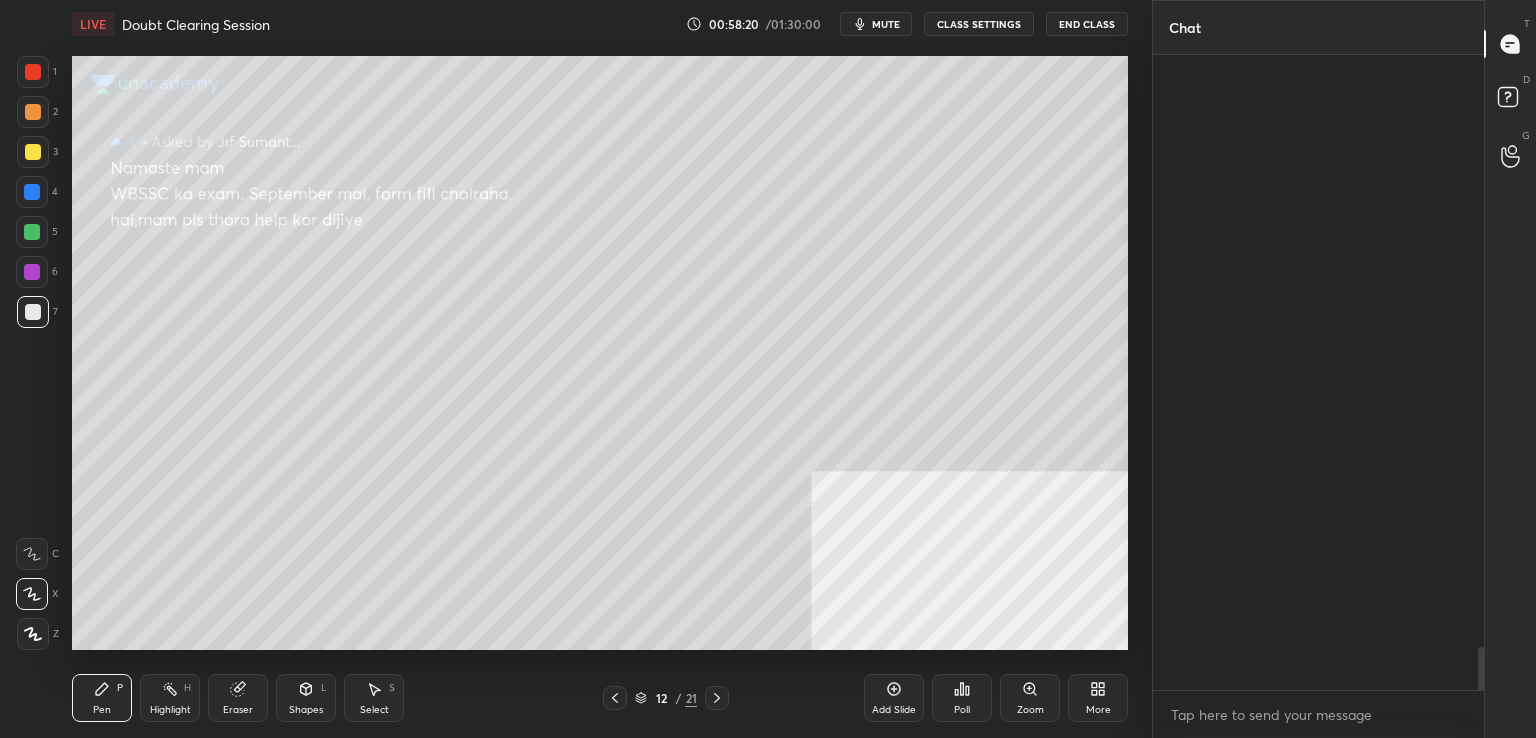 scroll, scrollTop: 9044, scrollLeft: 0, axis: vertical 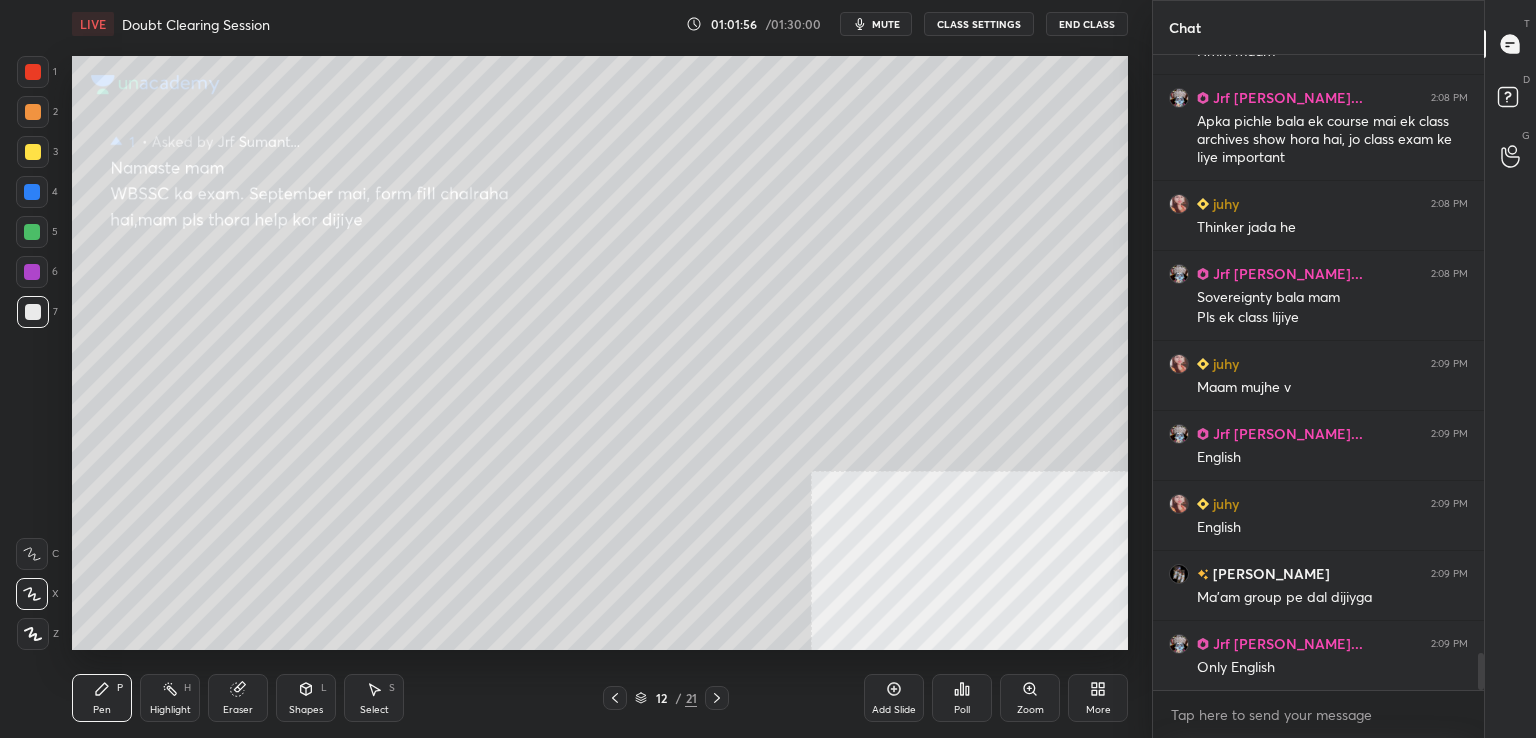 drag, startPoint x: 1481, startPoint y: 670, endPoint x: 1470, endPoint y: 696, distance: 28.231188 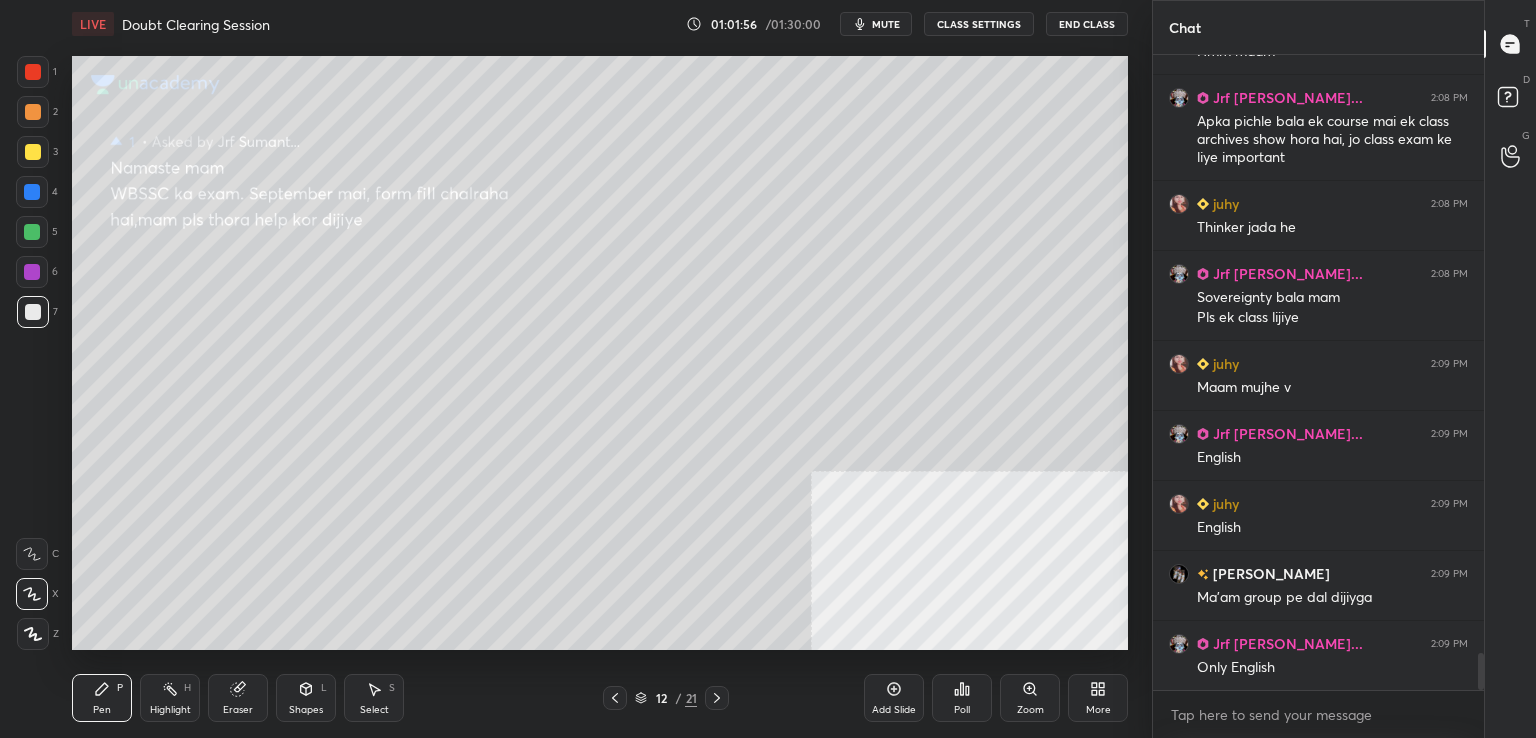 click on "ash 2:04 PM Yes mam Ok mam ash 2:05 PM Thanku [PERSON_NAME]... 2:06 PM Maam re exam ho raha hai Abhi seat jada hai [PERSON_NAME] 2:06 PM Wbssc kya h?? Jrf [PERSON_NAME]... 2:06 PM Political science mai 1300 seats juhy 2:06 PM [PERSON_NAME]... 2:06 PM [PERSON_NAME] 2:07 PM 280 women's [PERSON_NAME]... 2:07 PM Syllabus dm kiya mam juhy 2:07 PM 40 topics he maam juhy 2:08 PM [PERSON_NAME]... 2:08 PM Apka pichle bala ek course mai ek class archives show hora hai, jo class exam ke liye important juhy 2:08 PM Thinker [PERSON_NAME]... 2:08 PM Sovereignty bala mam Pls ek class lijiye juhy 2:09 PM [PERSON_NAME]... 2:09 PM English juhy 2:09 PM English [PERSON_NAME] 2:09 PM Ma'am group pe dal [PERSON_NAME]... 2:09 PM Only English JUMP TO LATEST Enable hand raising Enable raise hand to speak to learners. Once enabled, chat will be turned off temporarily. Enable x" at bounding box center (1318, 396) 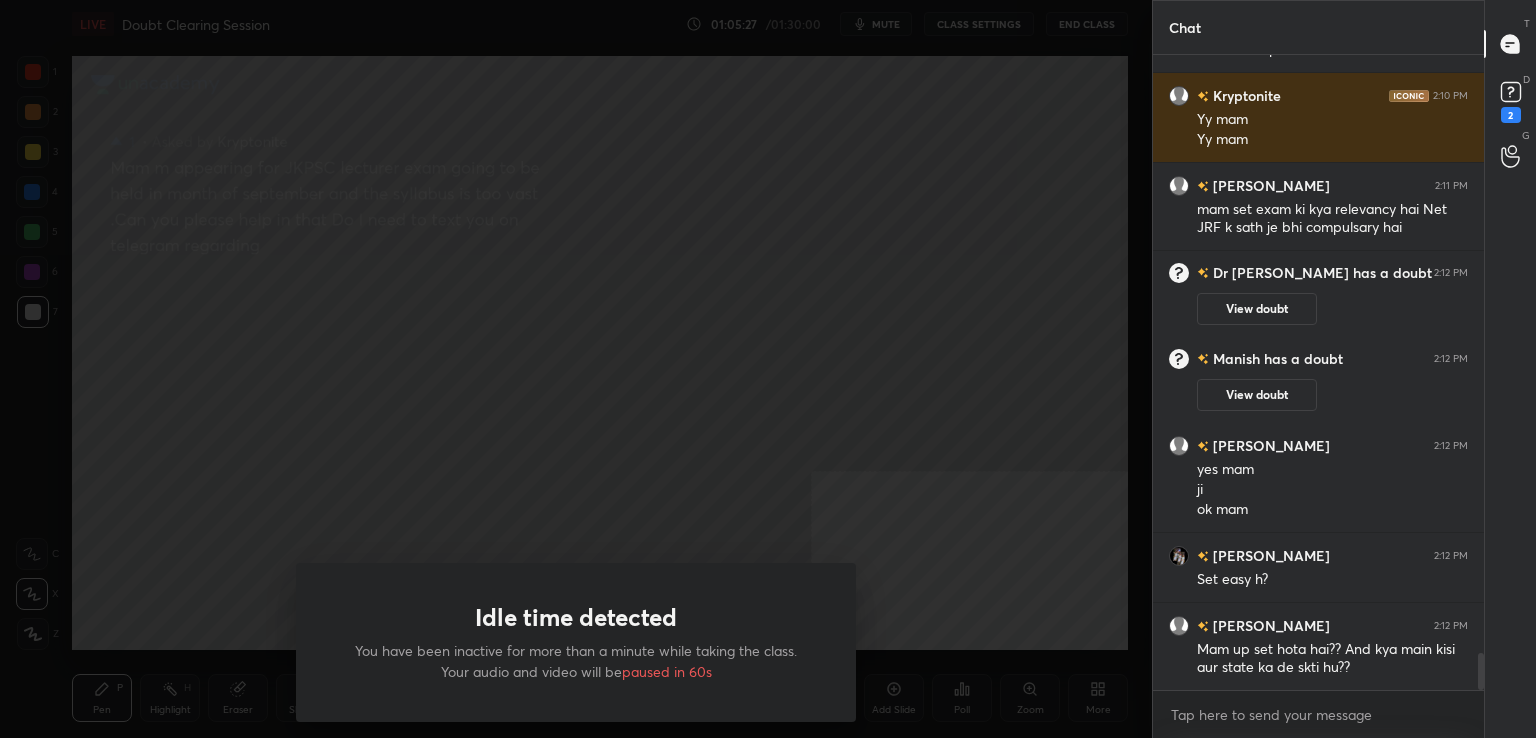 scroll, scrollTop: 10174, scrollLeft: 0, axis: vertical 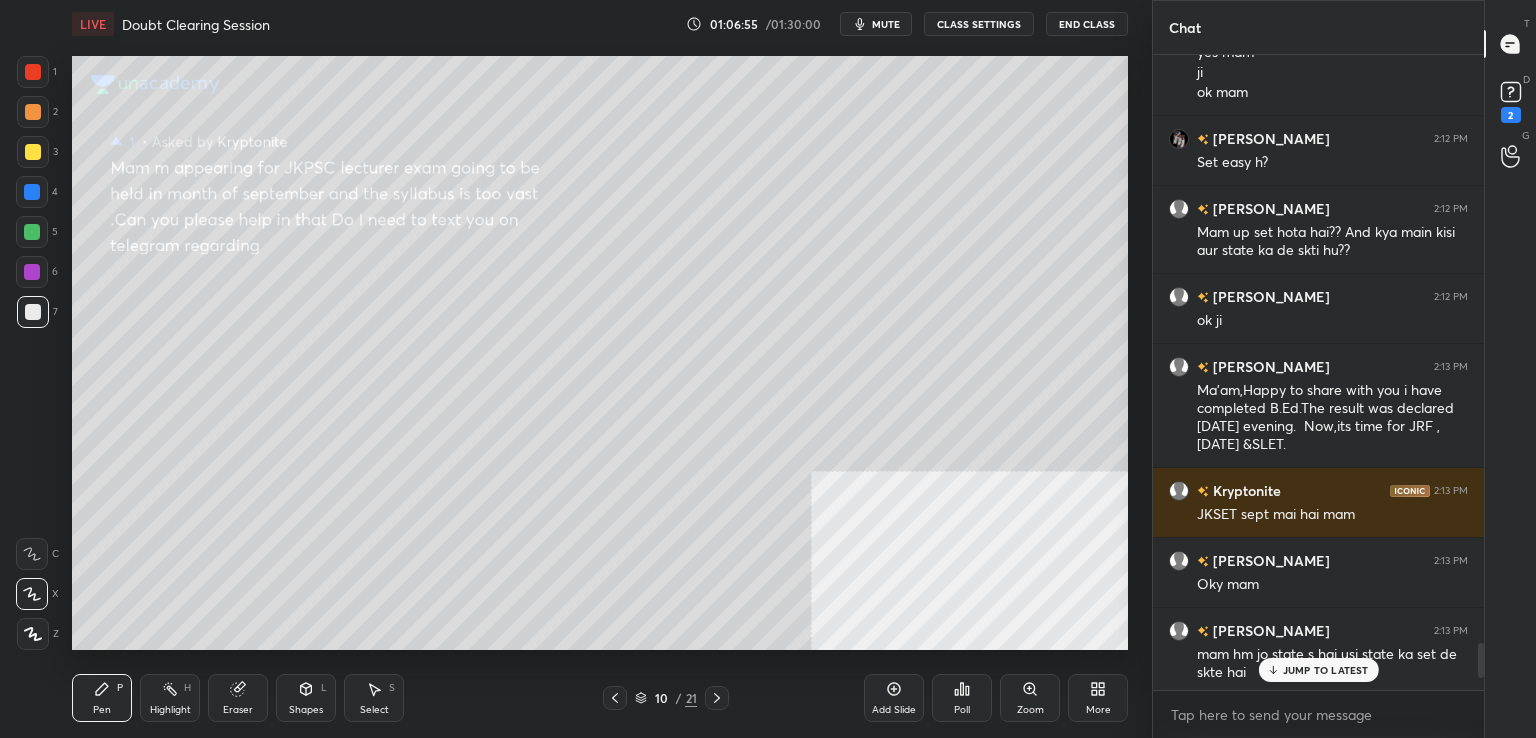 drag, startPoint x: 1481, startPoint y: 669, endPoint x: 1481, endPoint y: 657, distance: 12 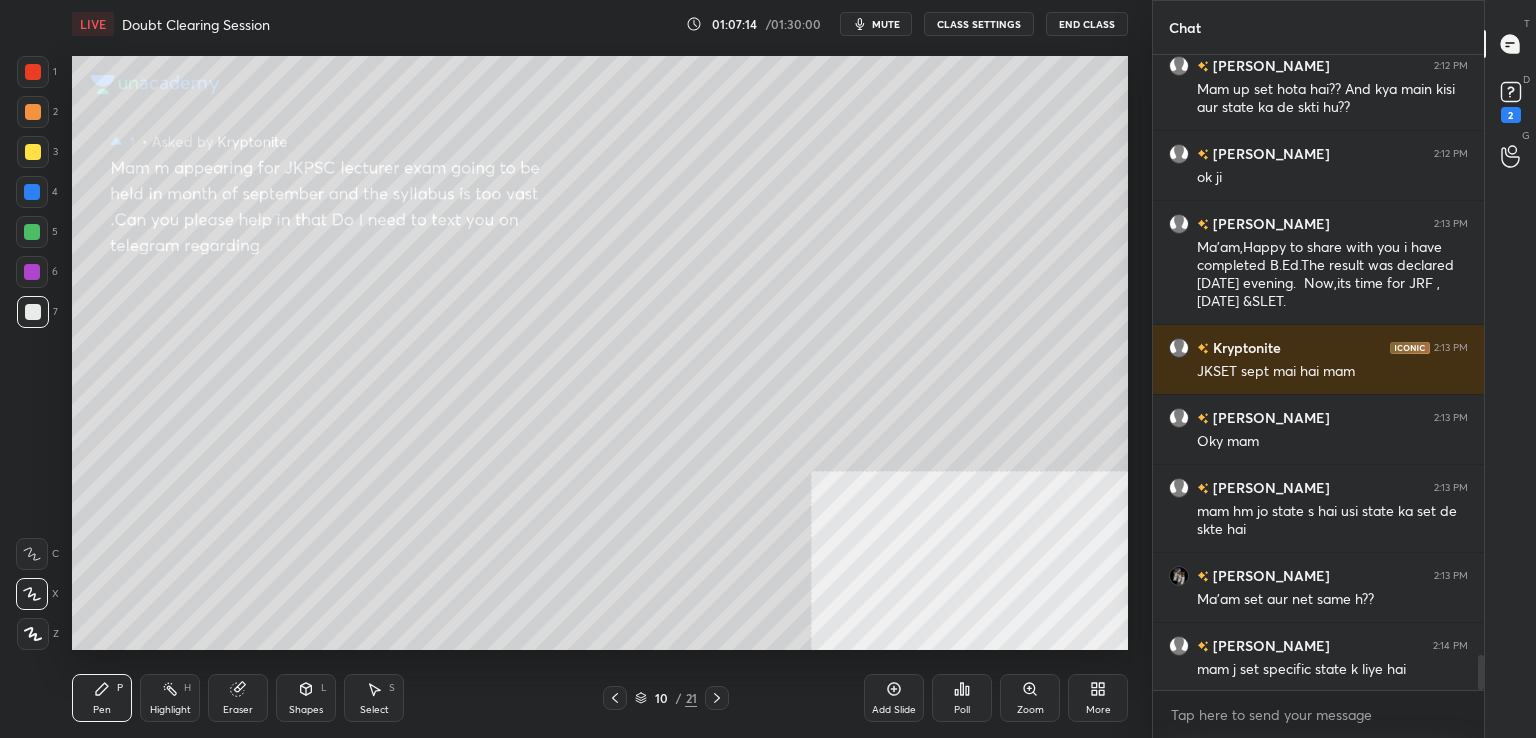 scroll, scrollTop: 10806, scrollLeft: 0, axis: vertical 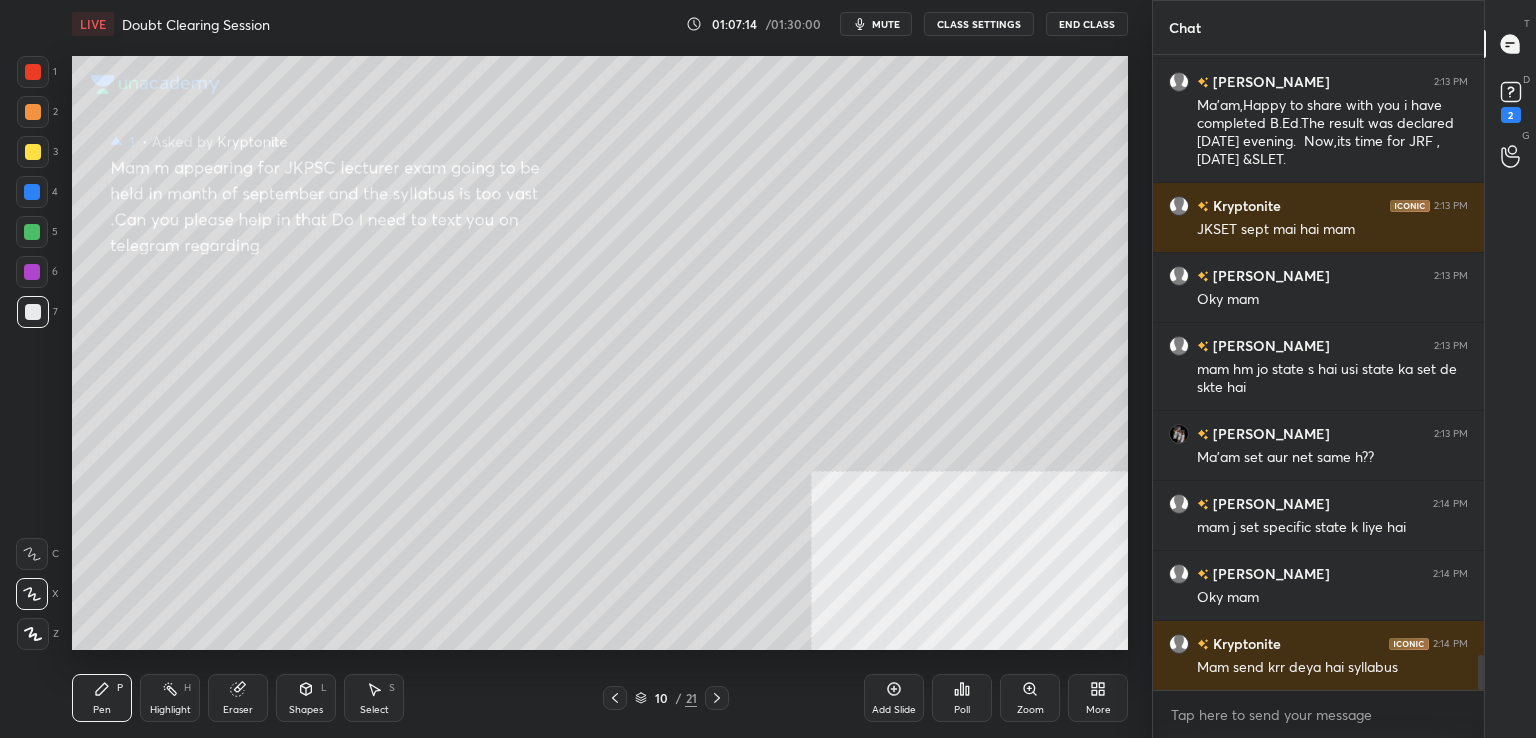 drag, startPoint x: 1482, startPoint y: 665, endPoint x: 1480, endPoint y: 719, distance: 54.037025 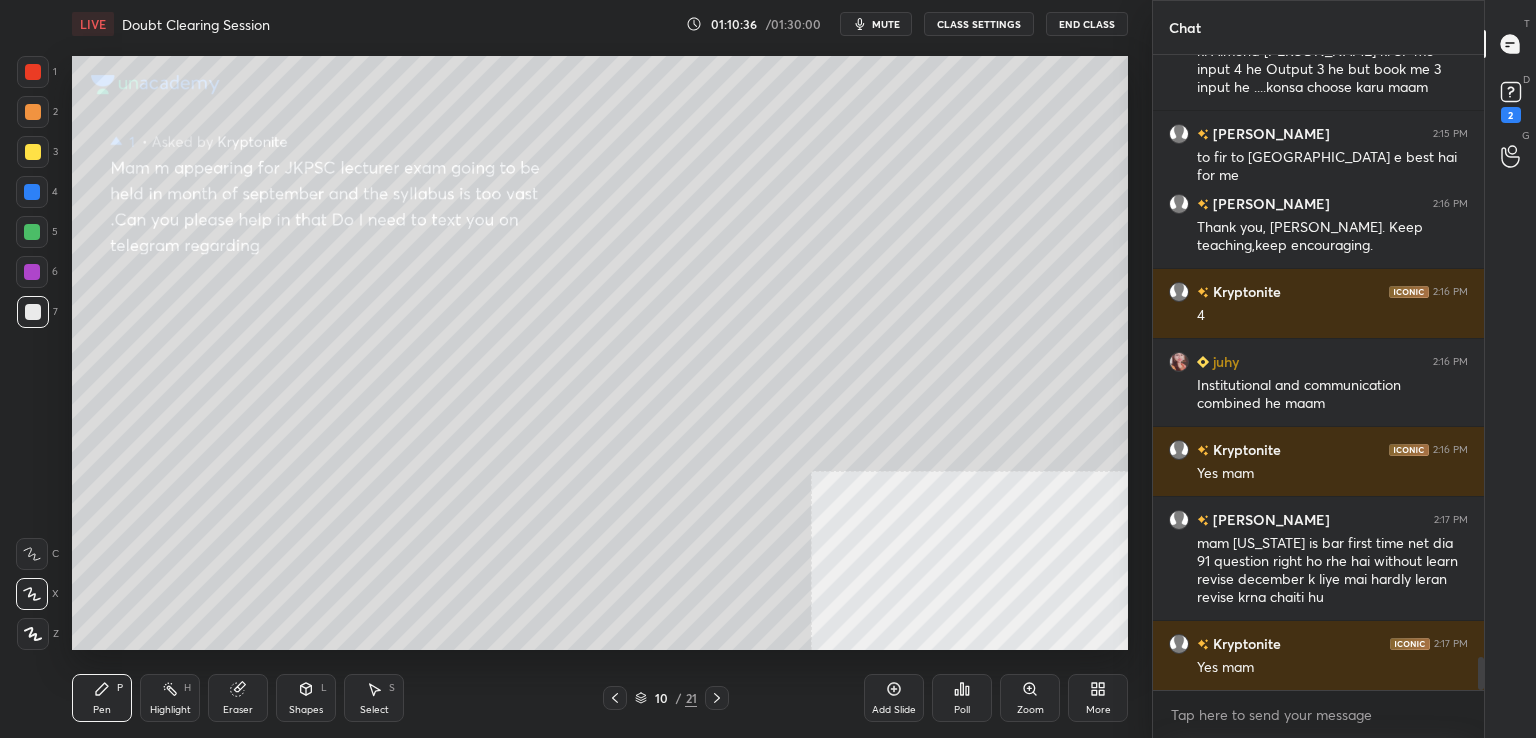 scroll, scrollTop: 11650, scrollLeft: 0, axis: vertical 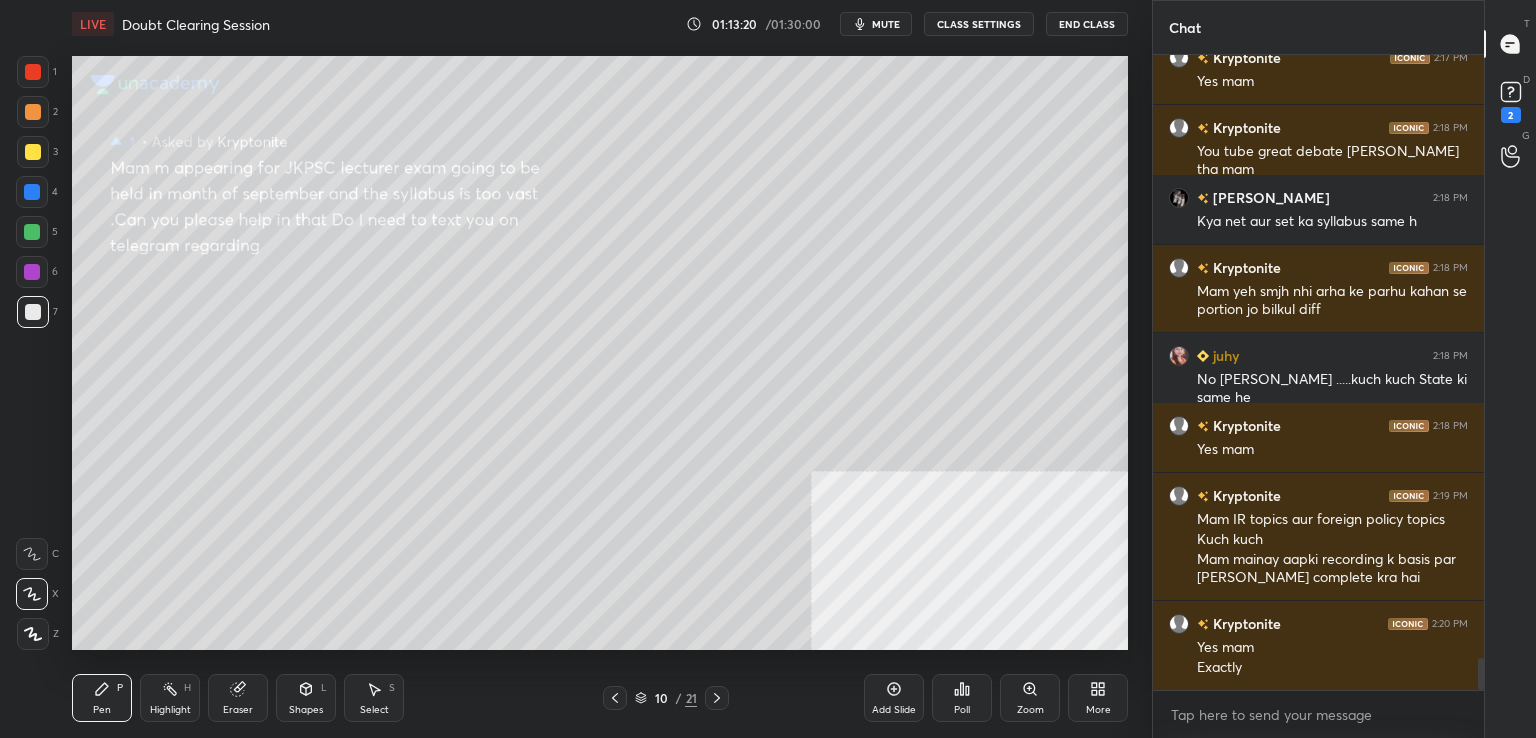 drag, startPoint x: 1481, startPoint y: 677, endPoint x: 1472, endPoint y: 701, distance: 25.632011 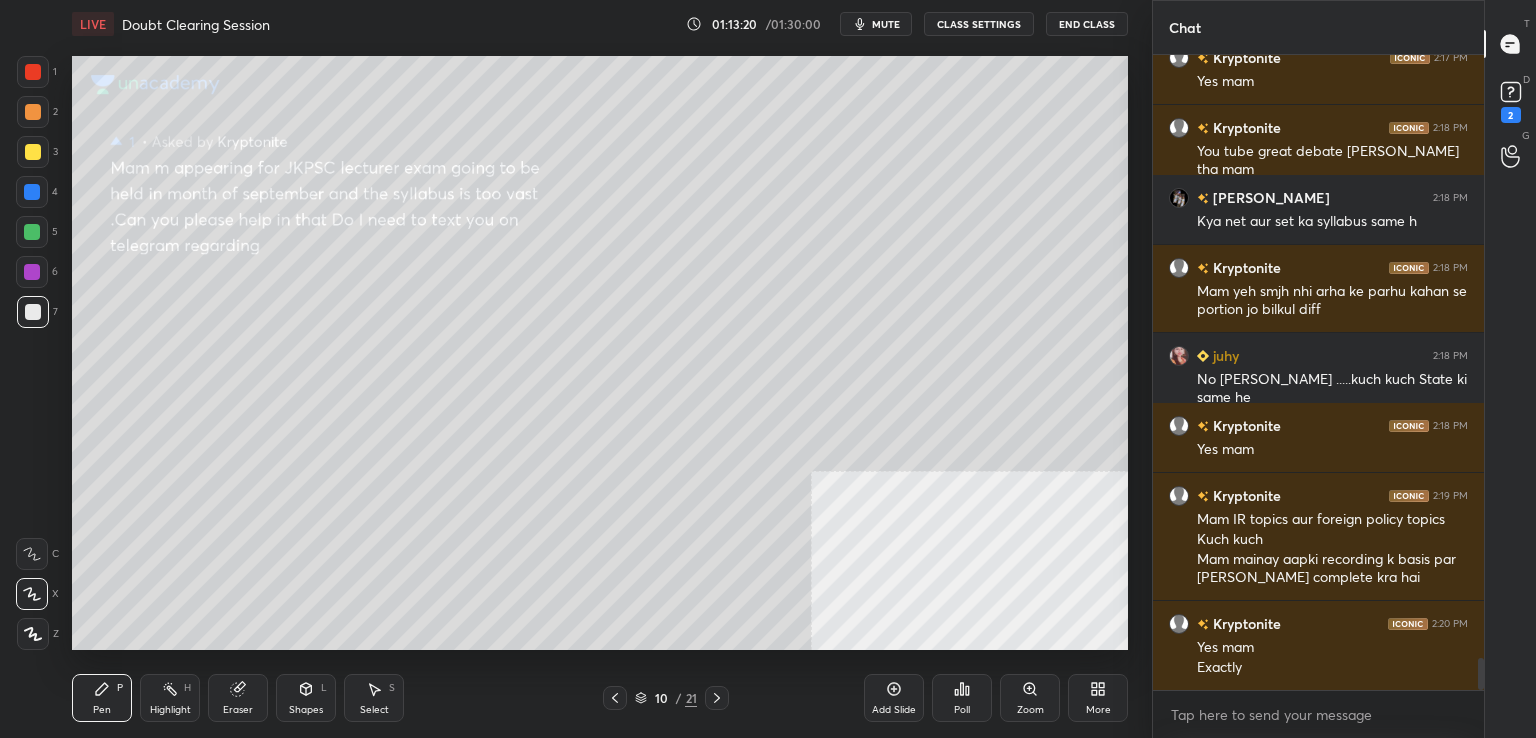 click on "[PERSON_NAME] 2:17 PM mam [US_STATE] is bar first time net dia 91 question right ho rhe hai without learn revise december k liye mai hardly leran revise krna chaiti hu Kryptonite 2:17 PM Yes mam Kryptonite 2:18 PM You tube great debate daikha tha mam [PERSON_NAME] 2:18 PM Kya net aur set ka syllabus same h Kryptonite 2:18 PM Mam yeh smjh nhi arha ke parhu kahan se portion jo bilkul diff juhy 2:18 PM No [PERSON_NAME] .....kuch kuch State ki same he Kryptonite 2:18 PM Yes mam [PERSON_NAME] 2:19 PM Mam IR topics aur foreign policy topics Kuch kuch Mam mainay aapki recording k basis par kuch complete kra hai Kryptonite 2:20 PM Yes mam Exactly JUMP TO LATEST Enable hand raising Enable raise hand to speak to learners. Once enabled, chat will be turned off temporarily. Enable x" at bounding box center (1318, 396) 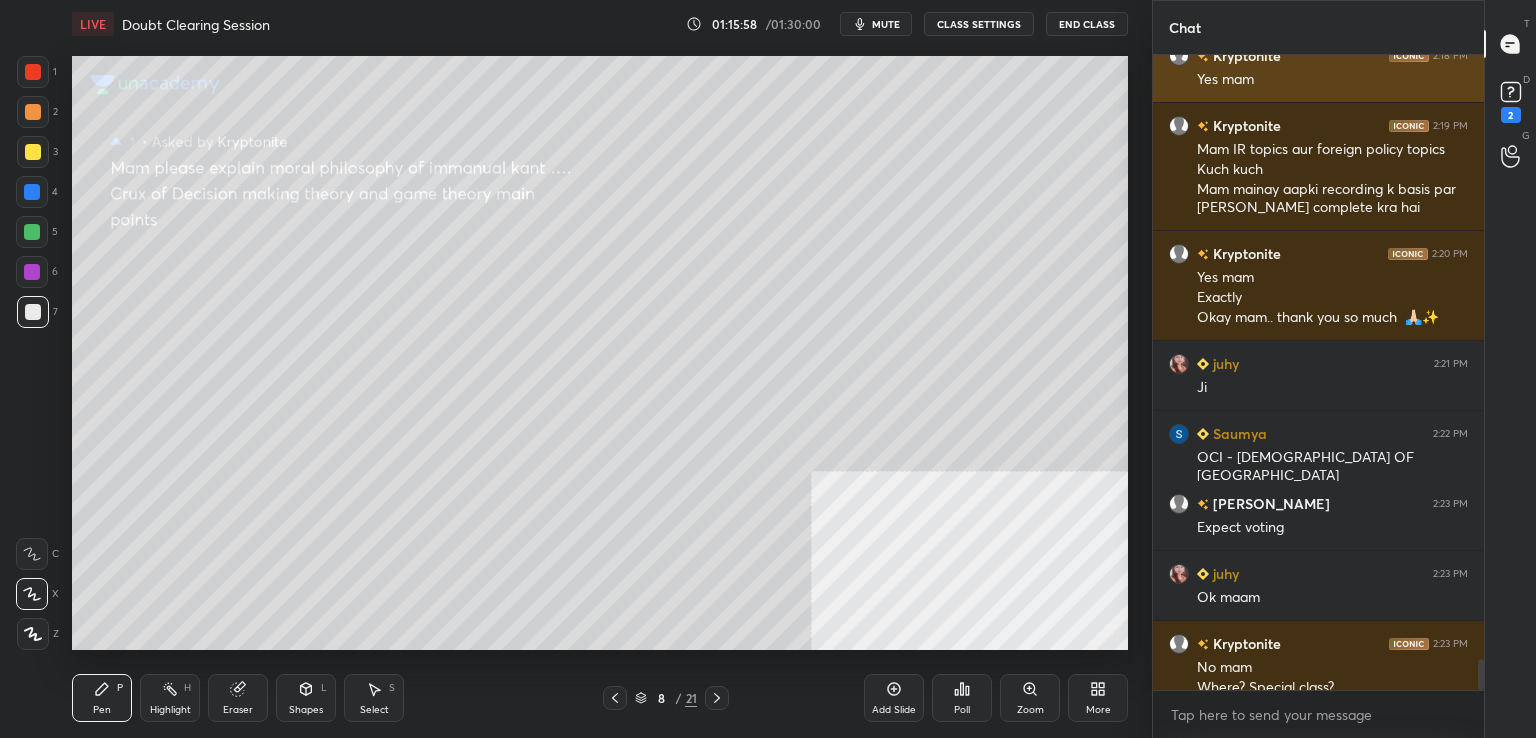 scroll, scrollTop: 12556, scrollLeft: 0, axis: vertical 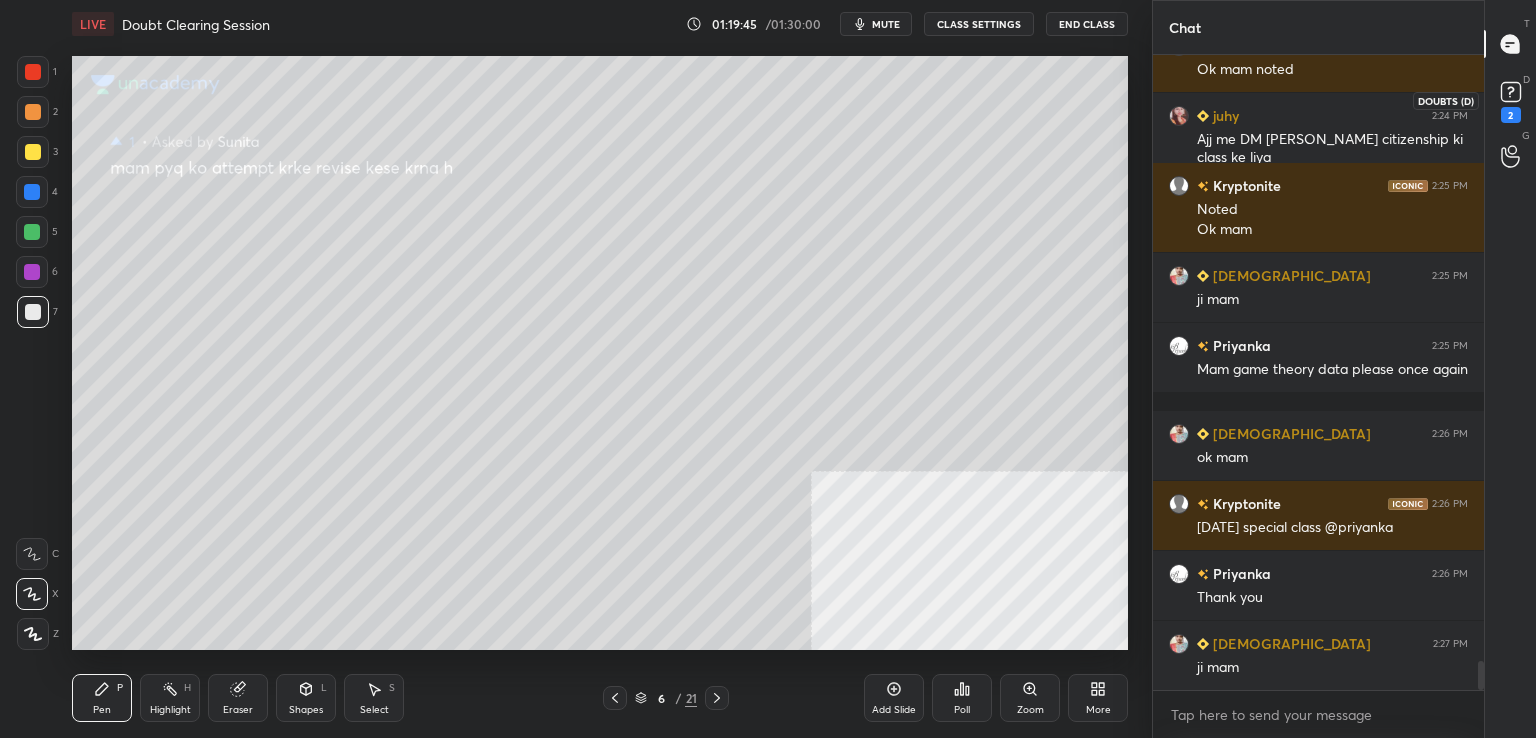 click 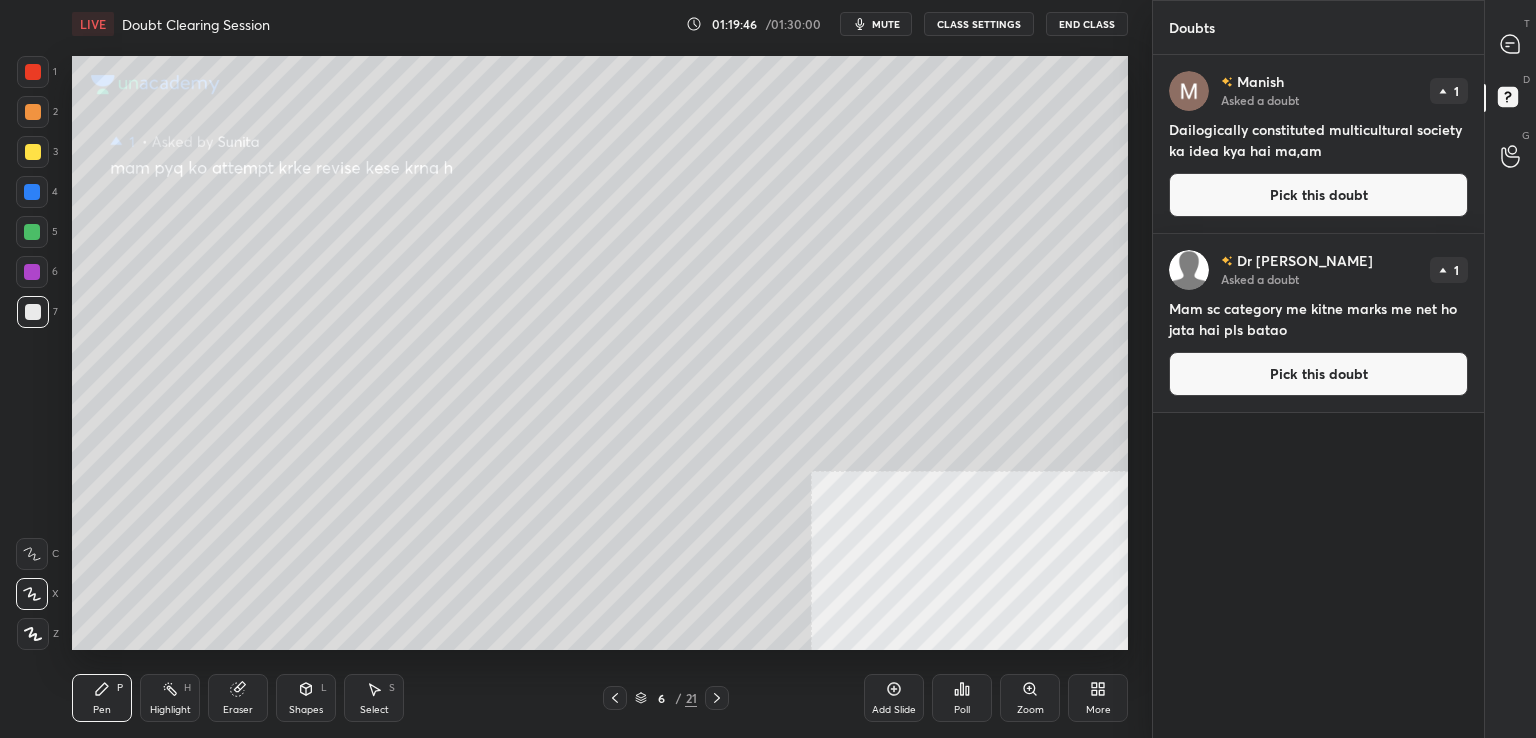 click 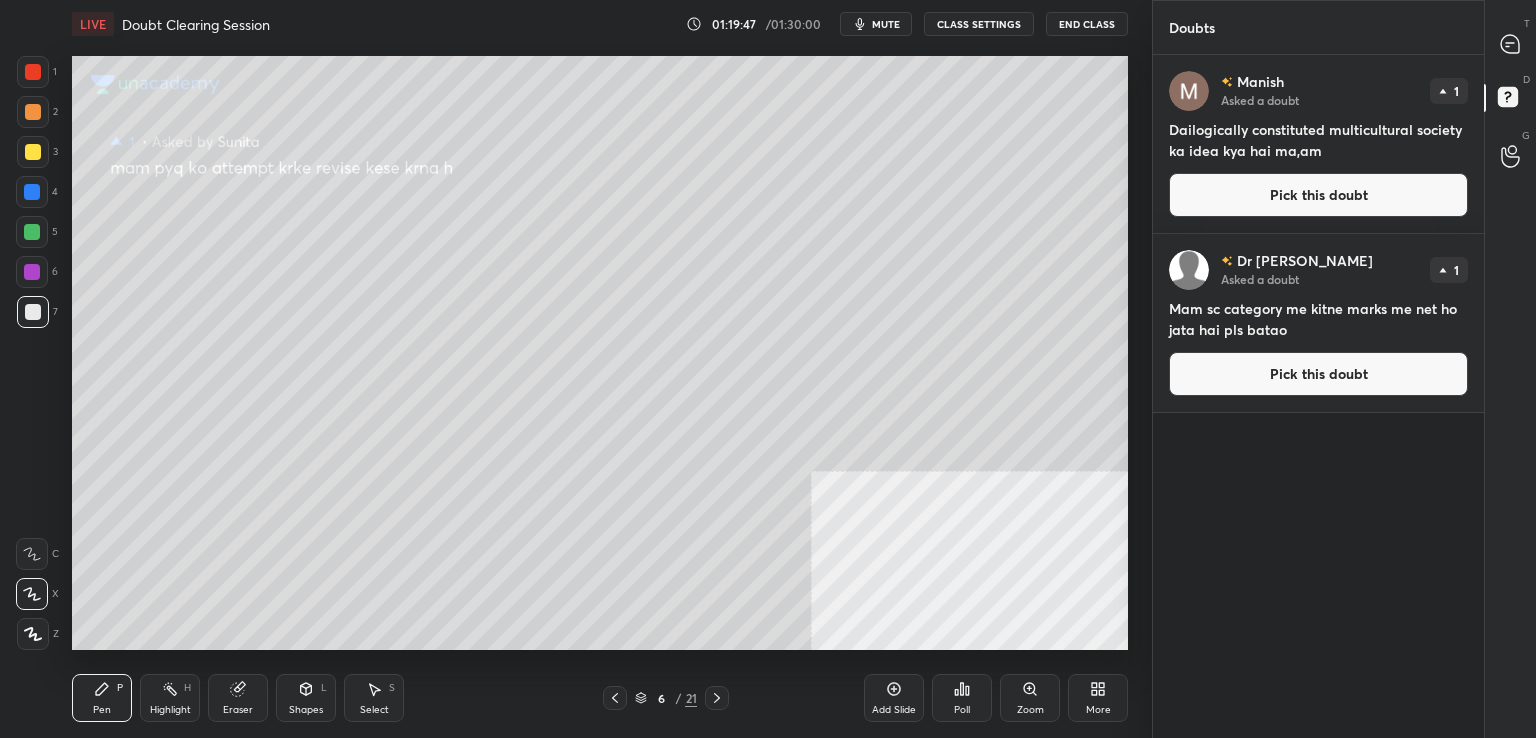 click on "Pick this doubt" at bounding box center (1318, 195) 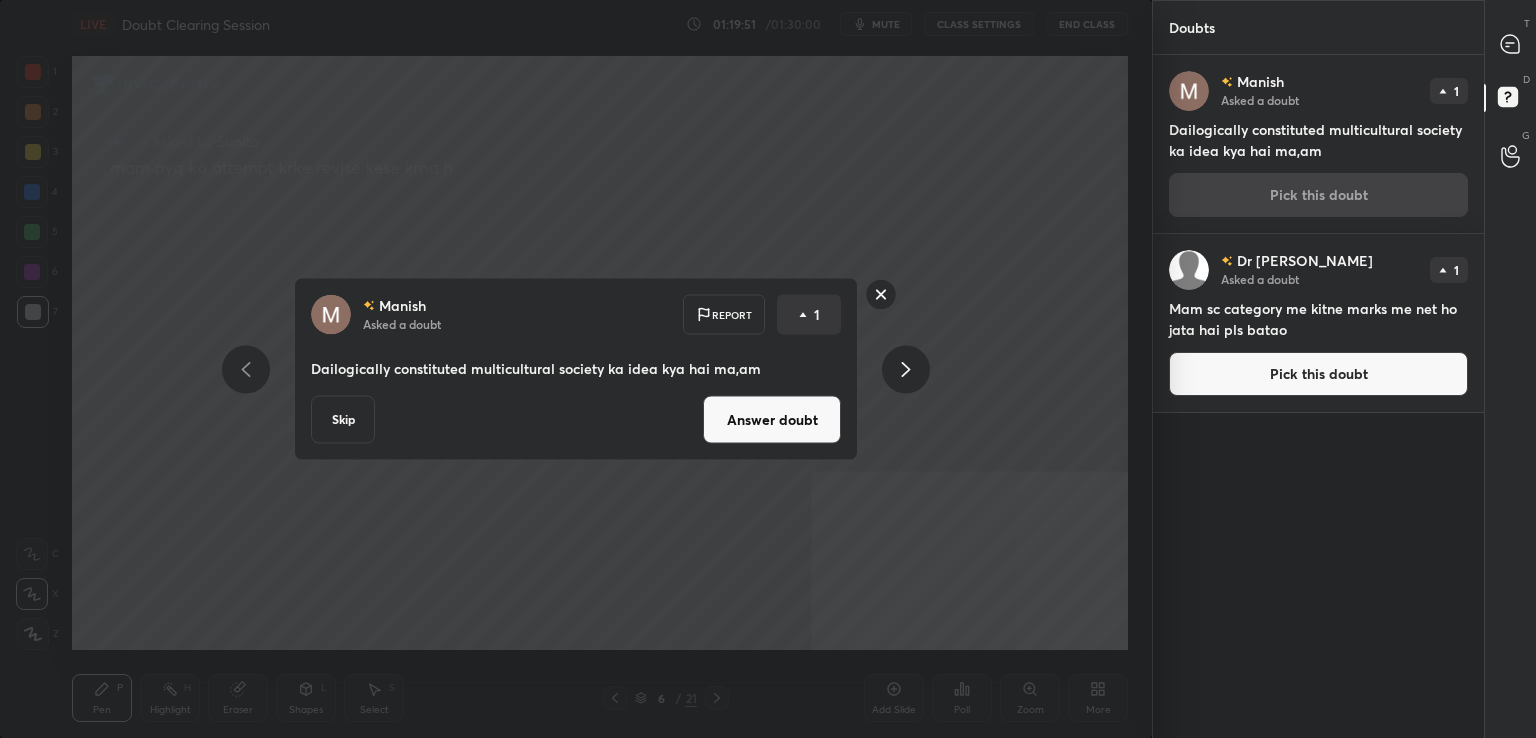 click on "Answer doubt" at bounding box center (772, 420) 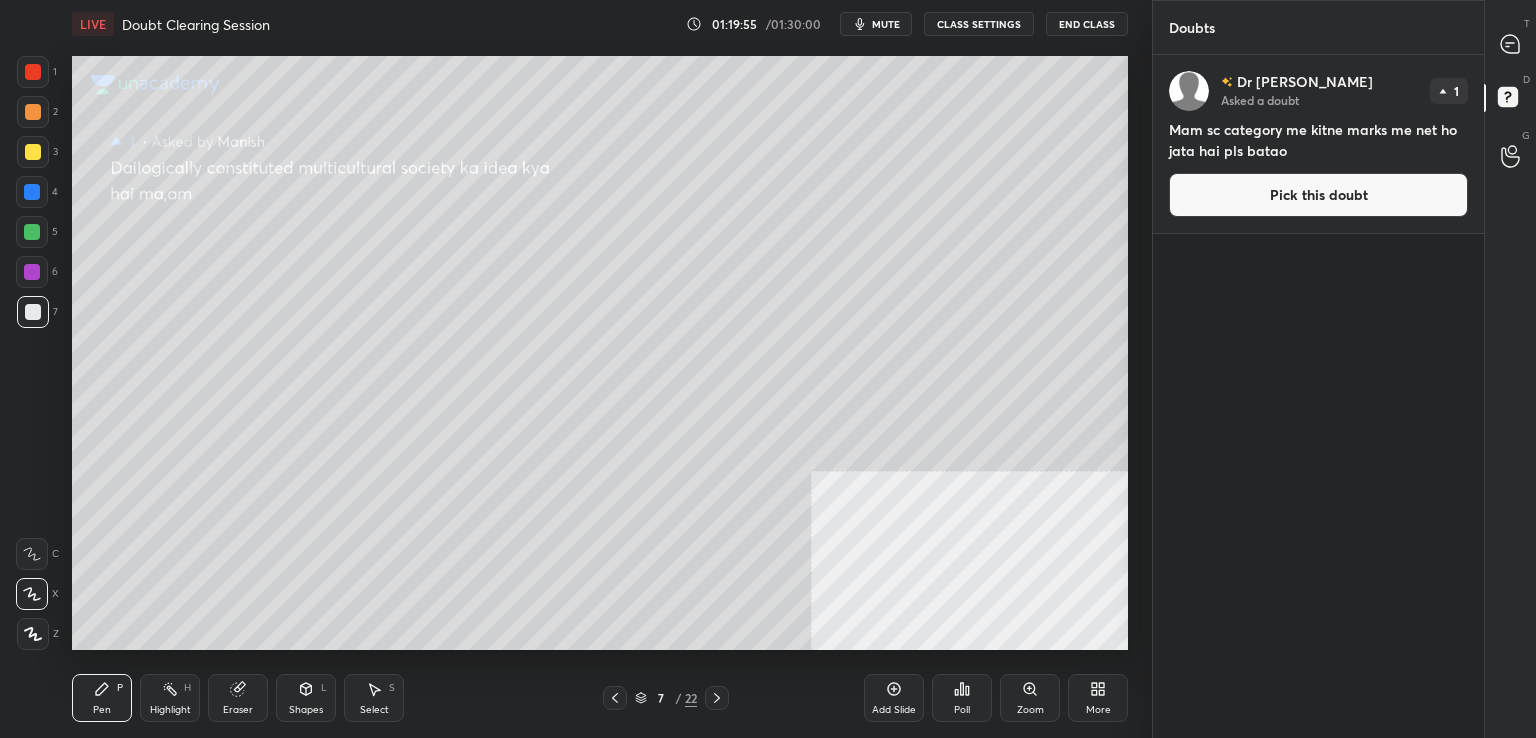 click on "Pick this doubt" at bounding box center (1318, 195) 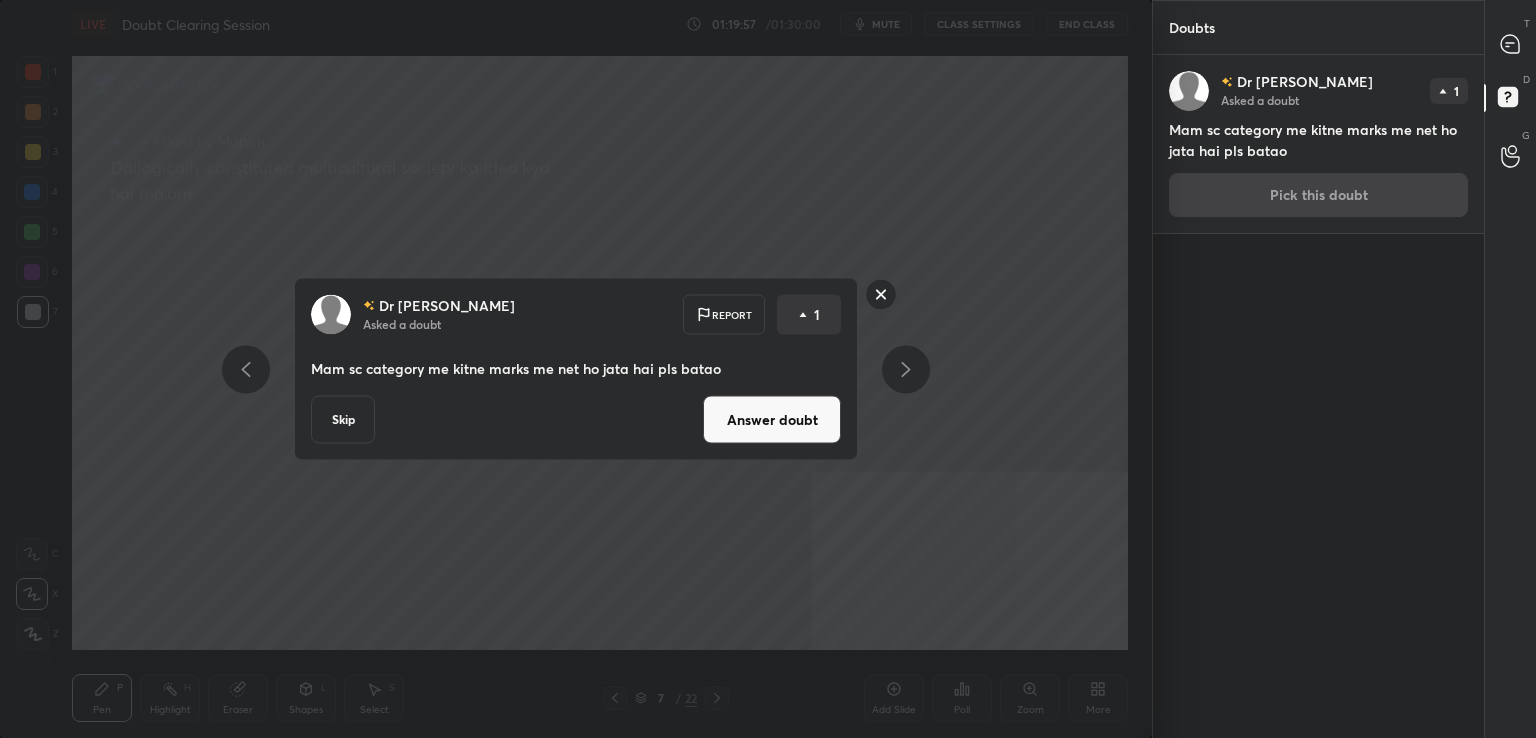 click on "Answer doubt" at bounding box center (772, 420) 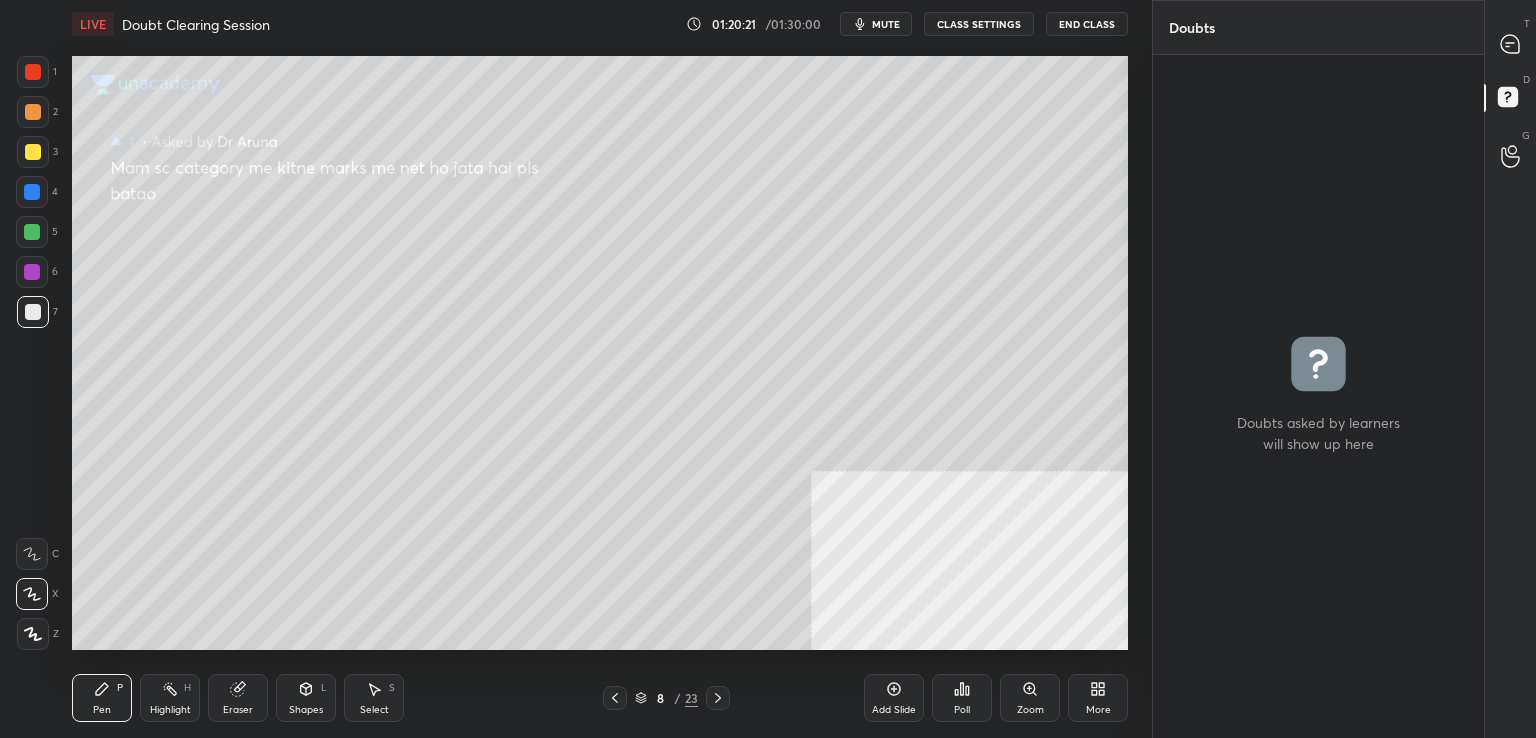 click on "T Messages (T)" at bounding box center (1510, 44) 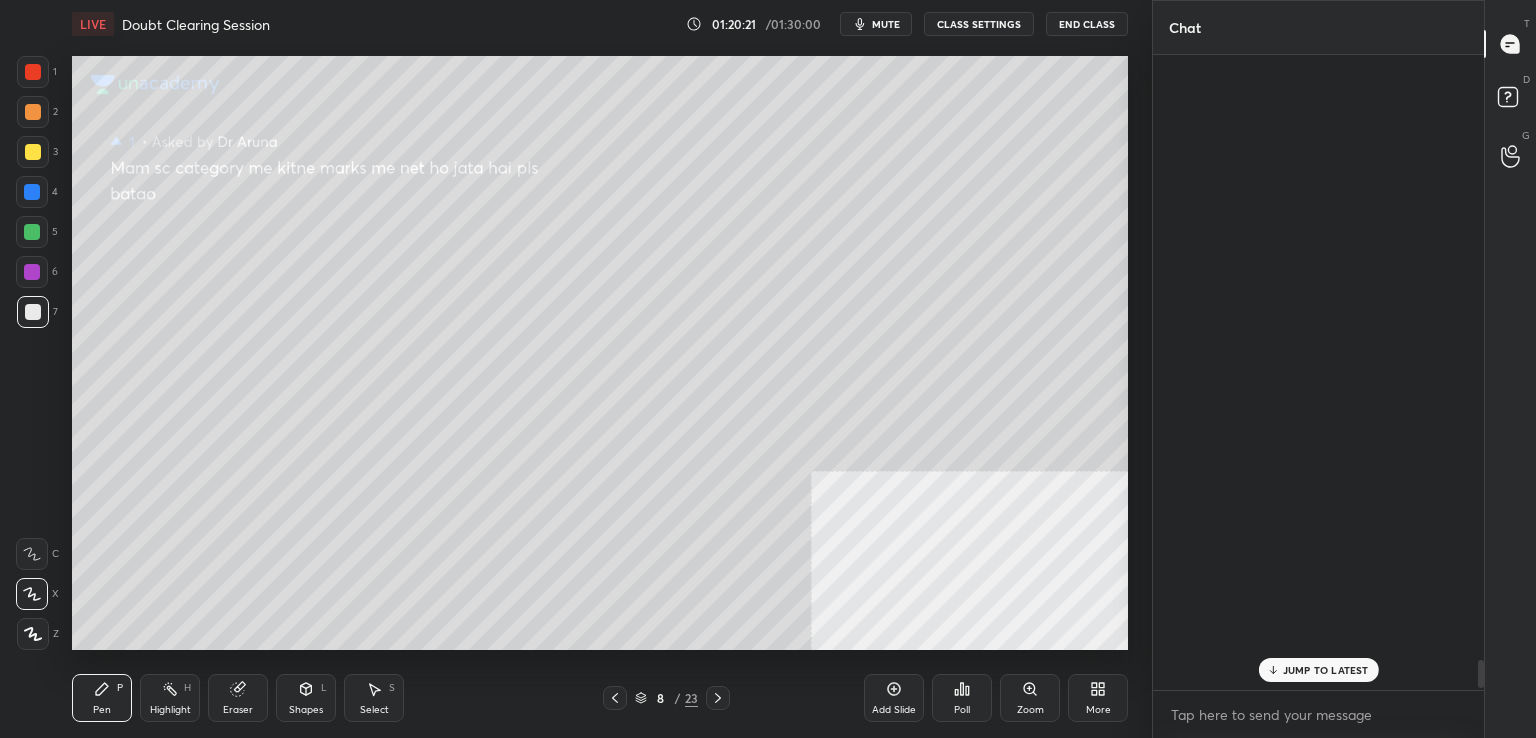scroll, scrollTop: 13482, scrollLeft: 0, axis: vertical 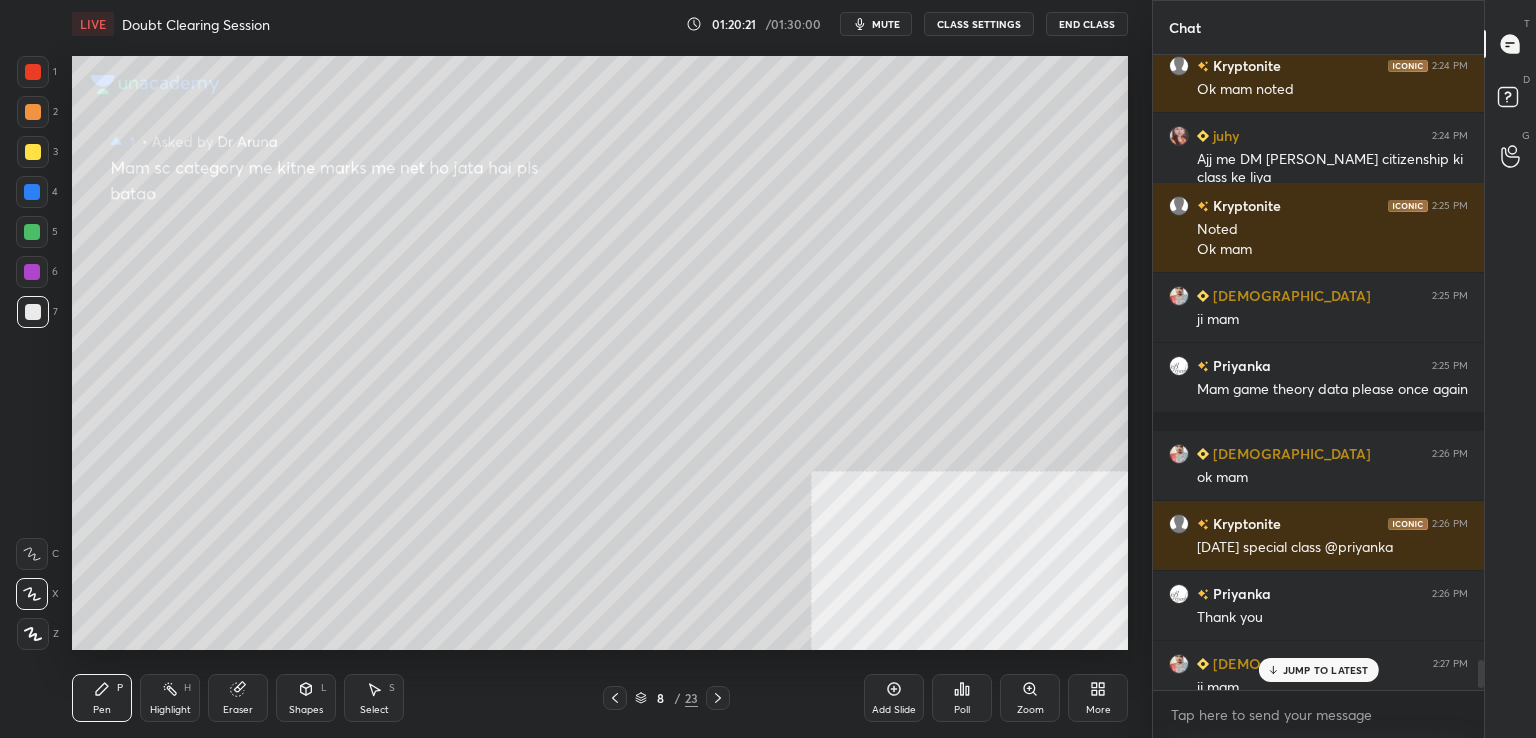 click on "T Messages (T)" at bounding box center [1510, 44] 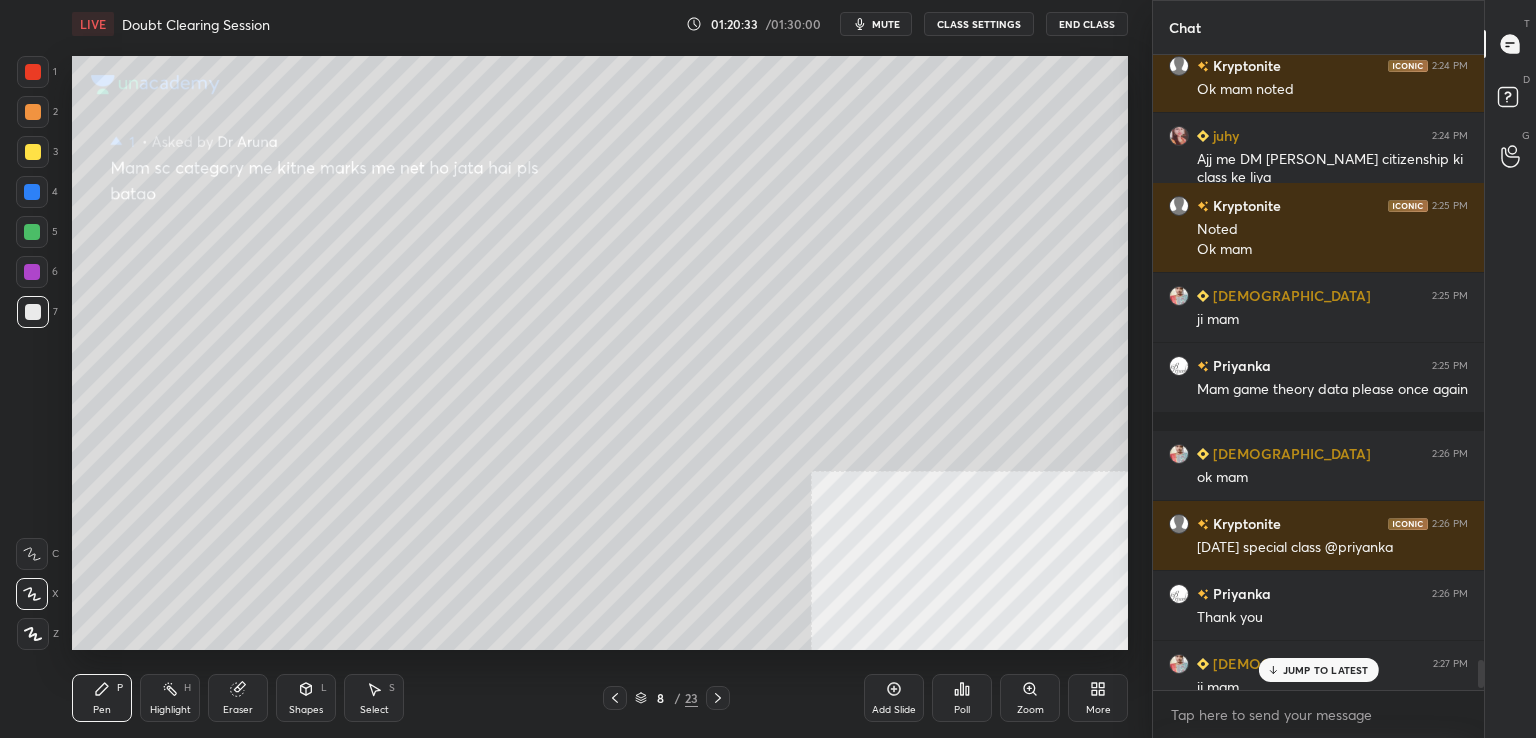 click on "JUMP TO LATEST" at bounding box center (1326, 670) 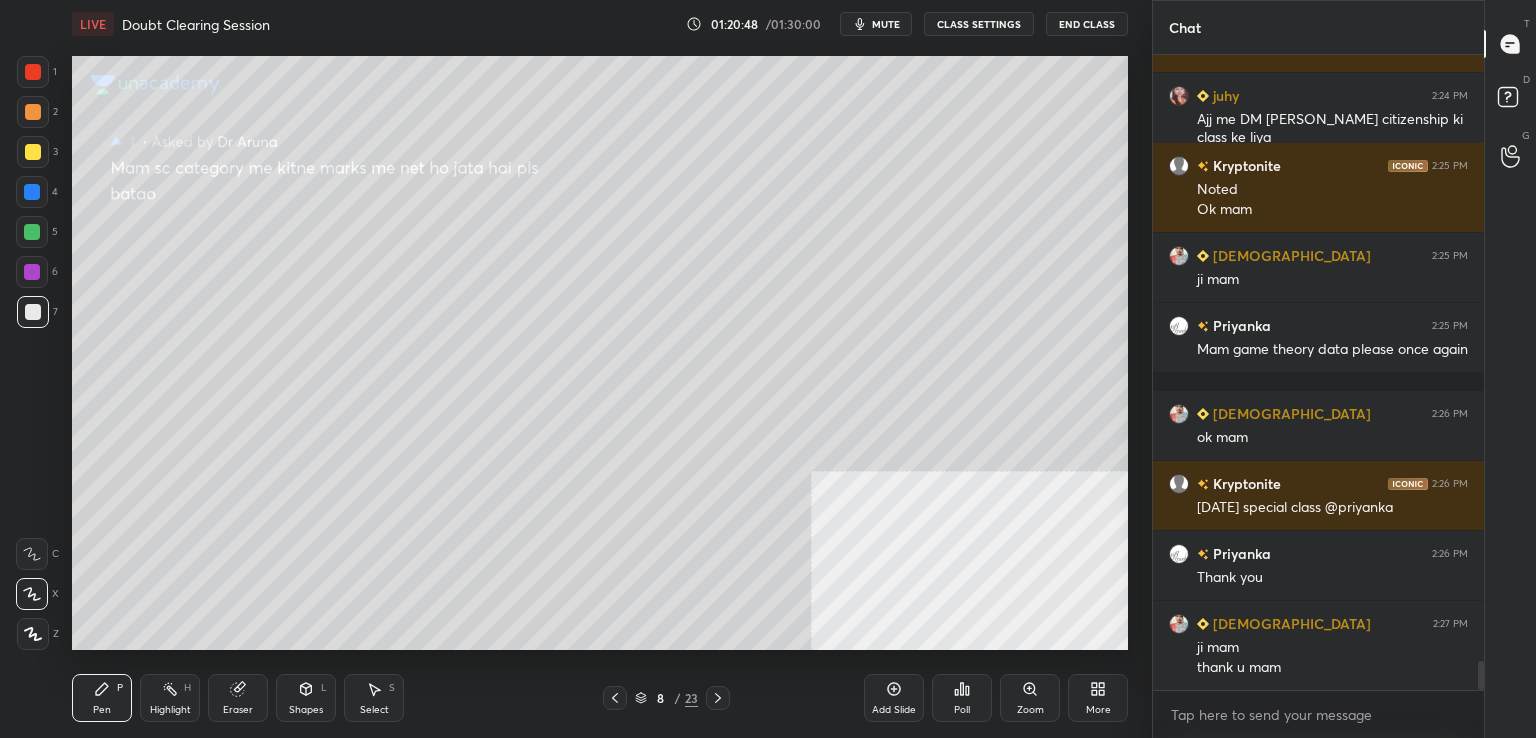 scroll, scrollTop: 13592, scrollLeft: 0, axis: vertical 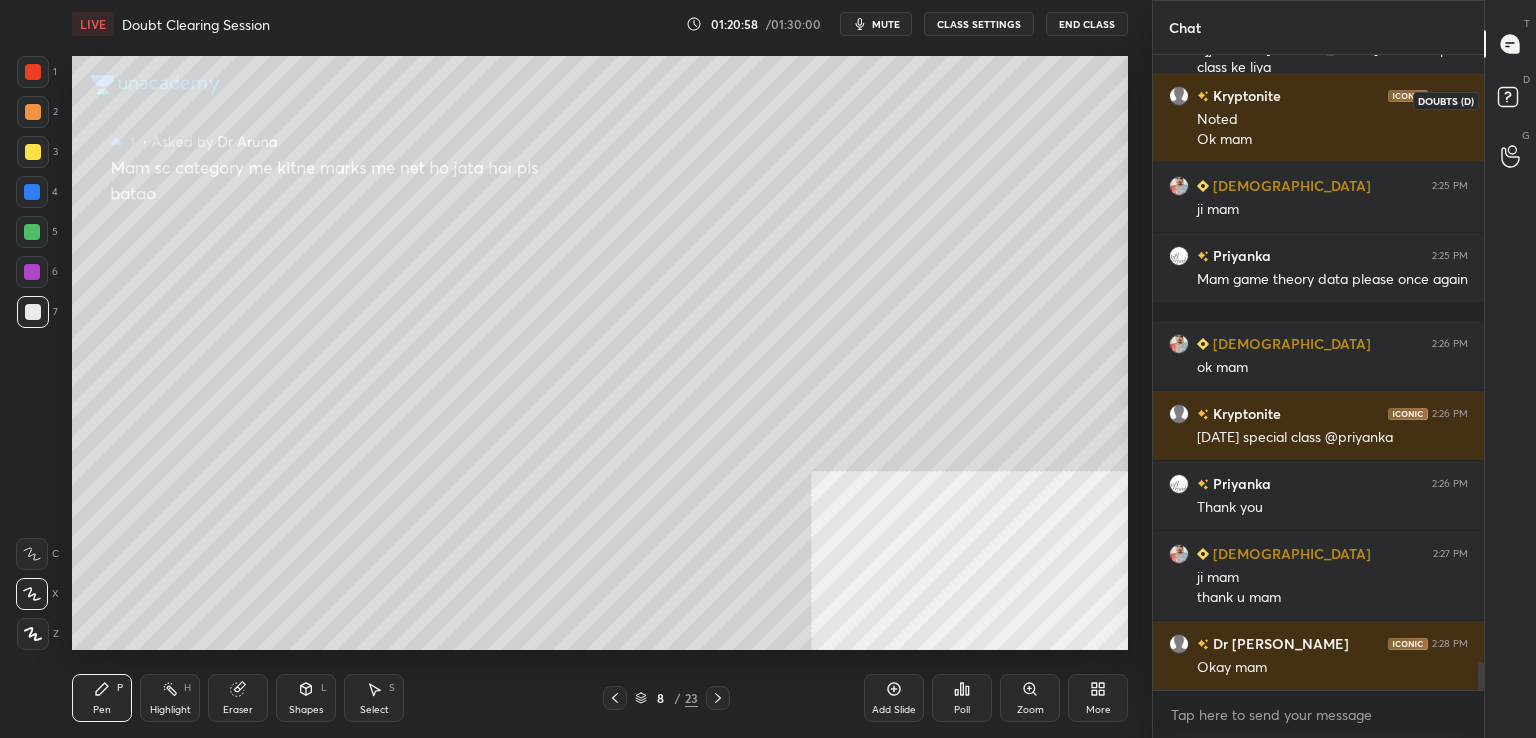 click 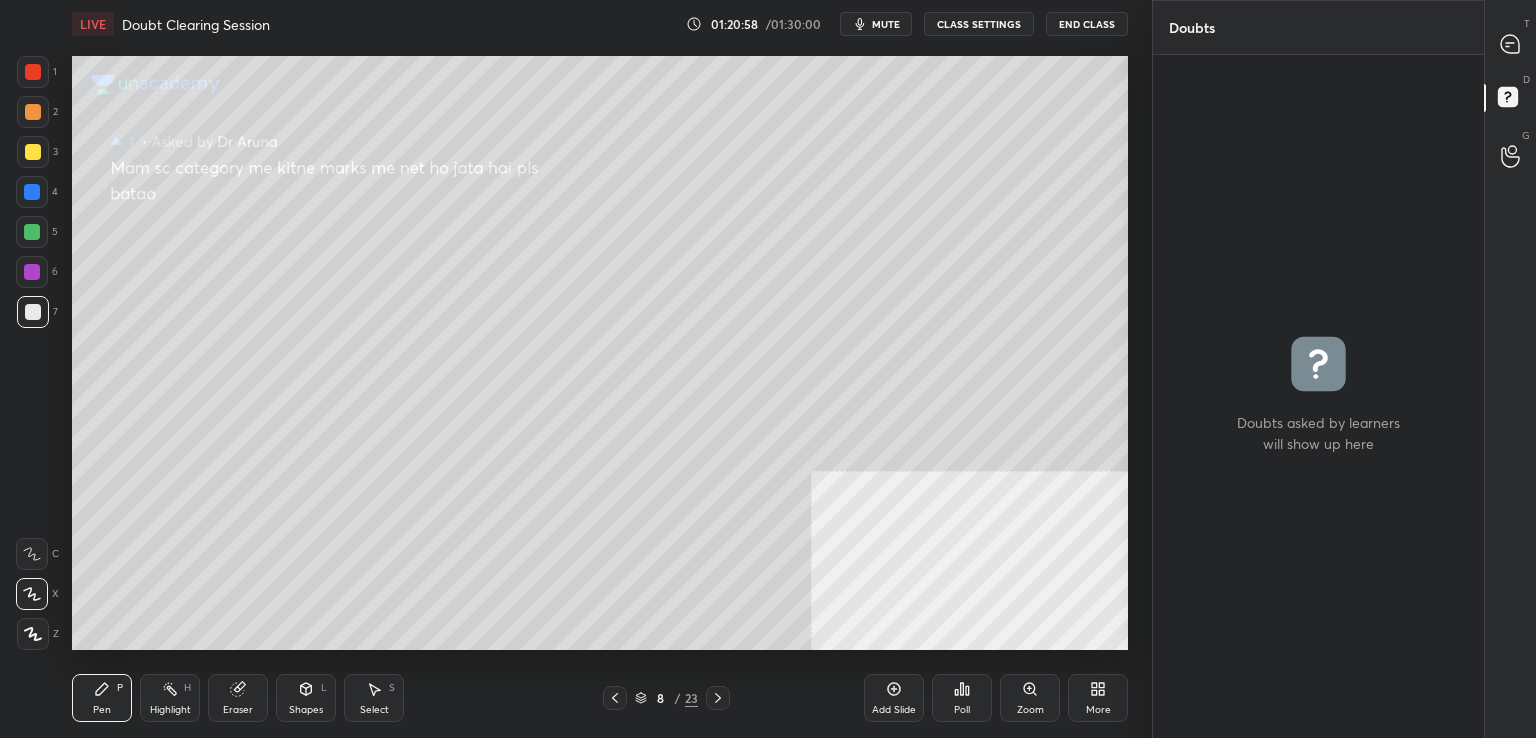 click 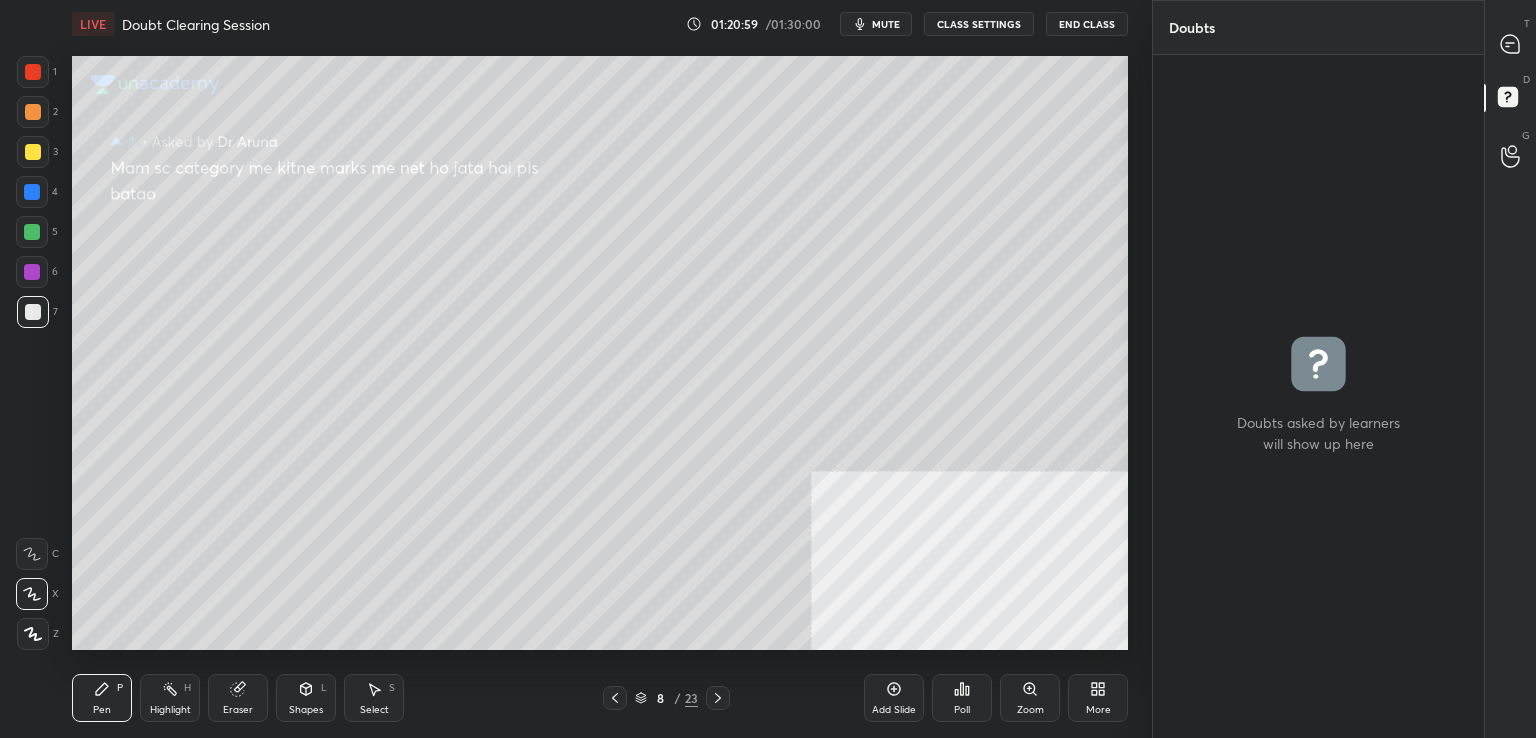 click 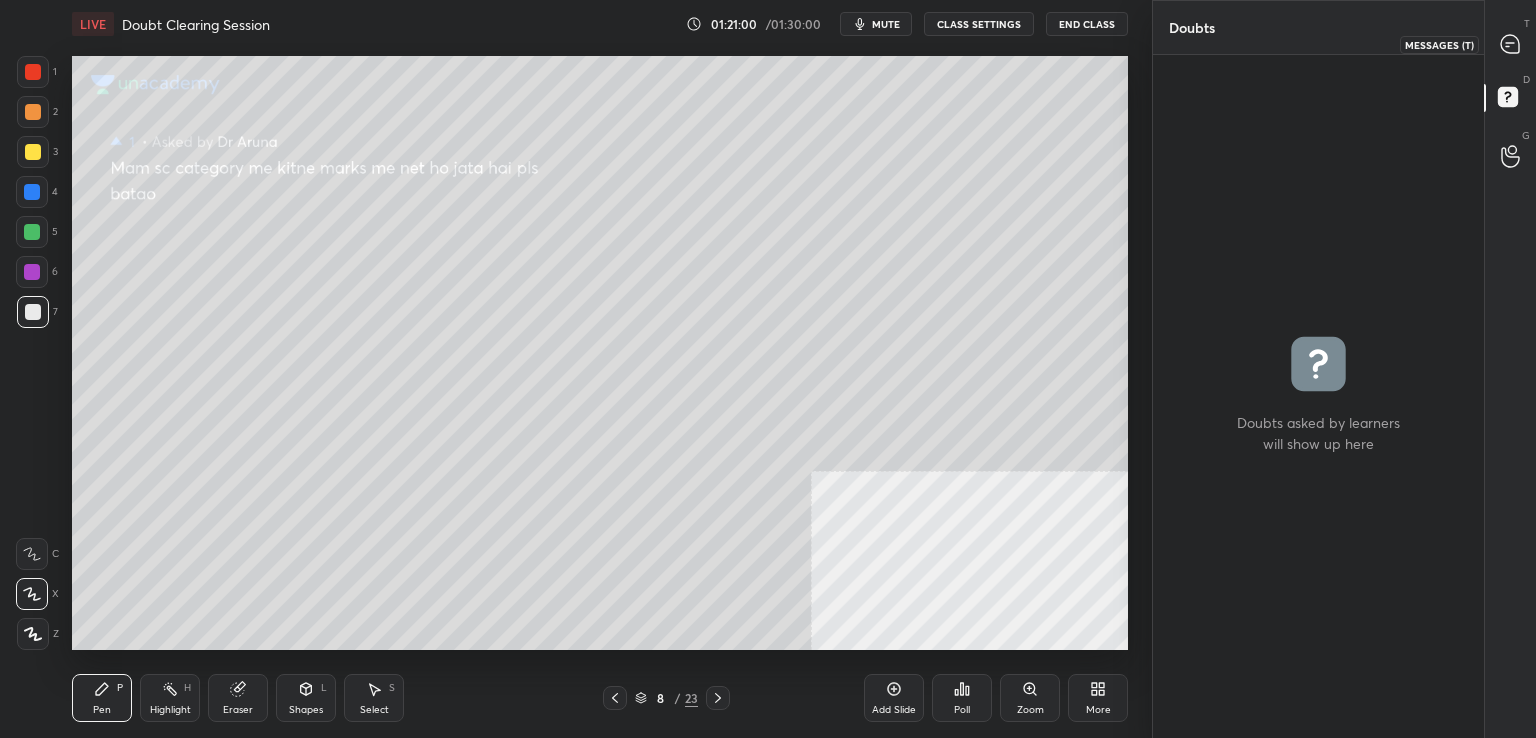 click 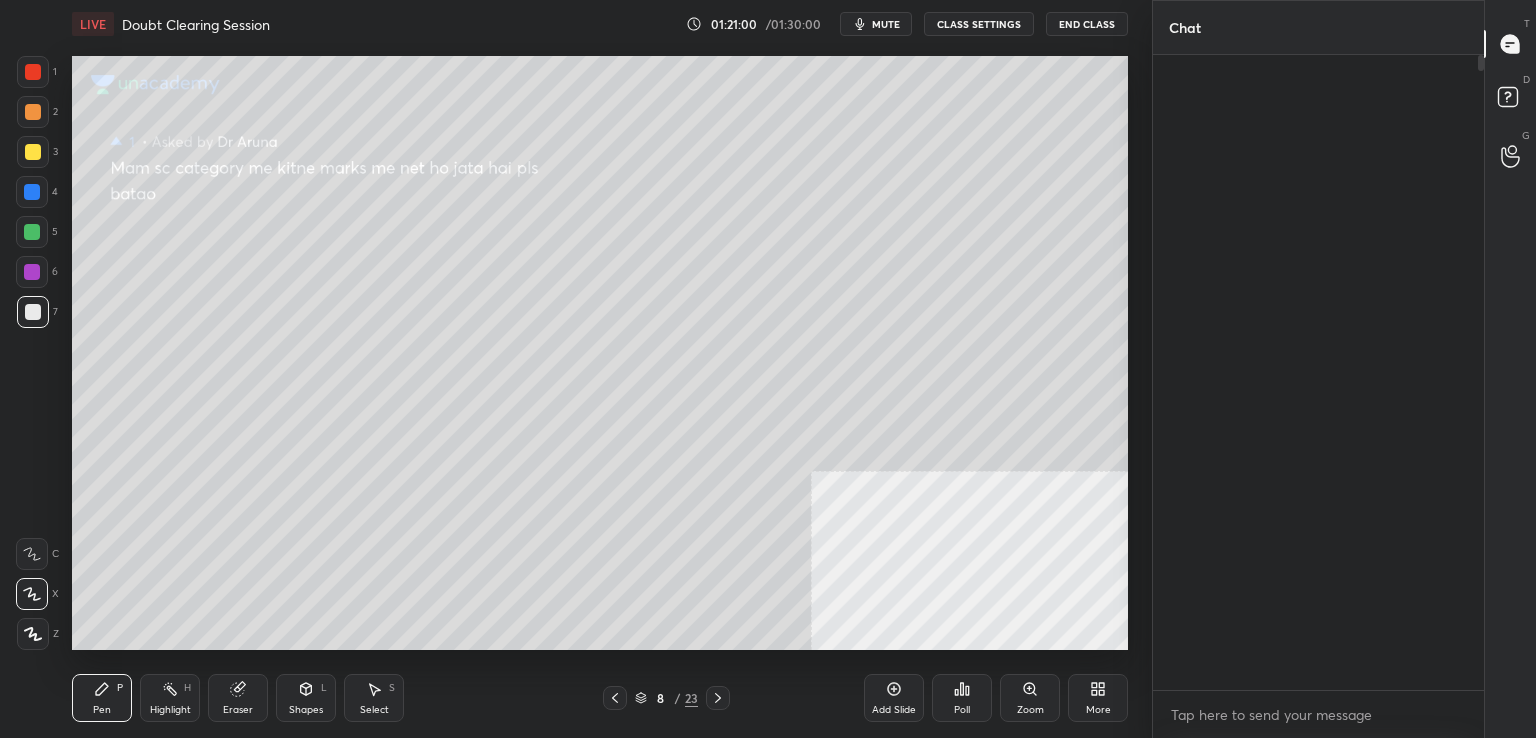 click 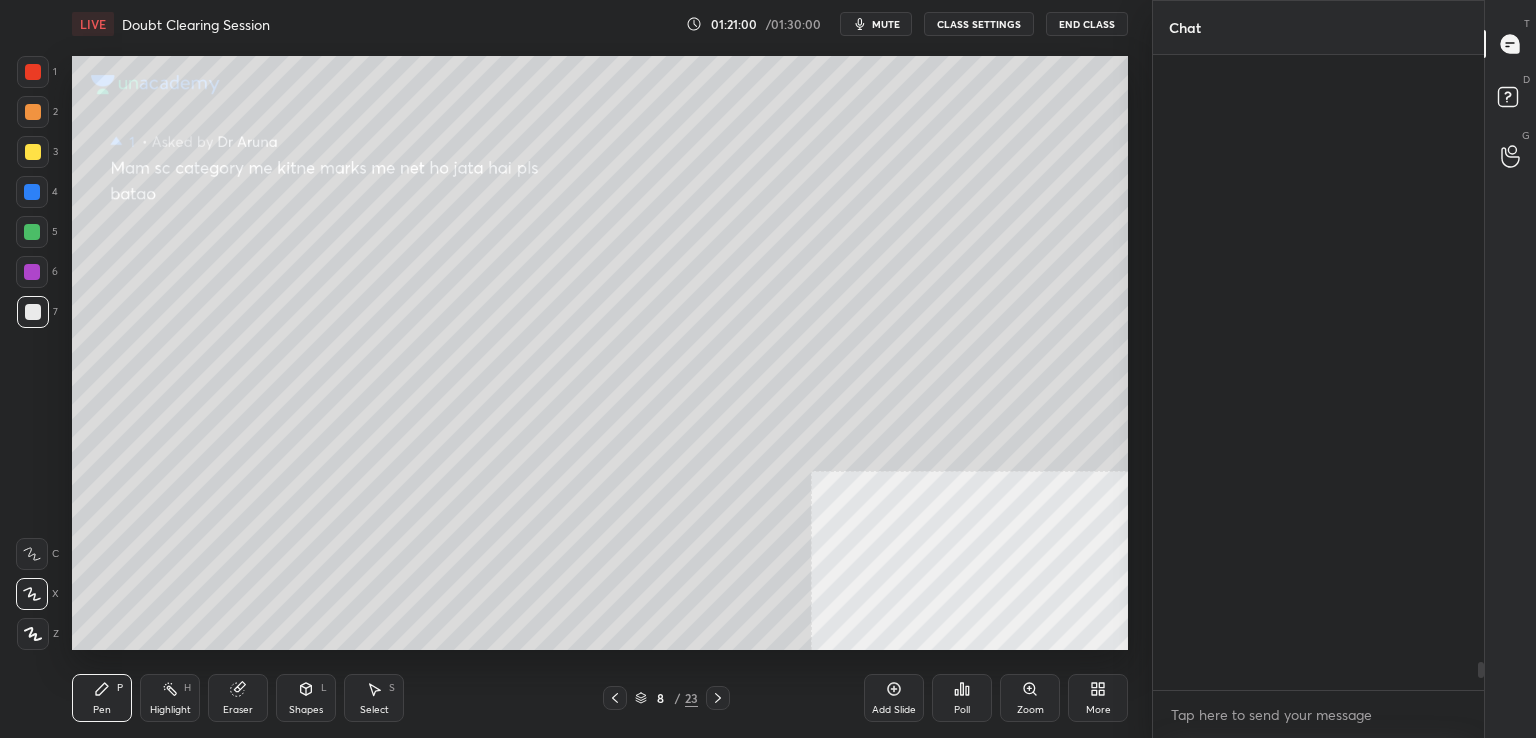 scroll, scrollTop: 13592, scrollLeft: 0, axis: vertical 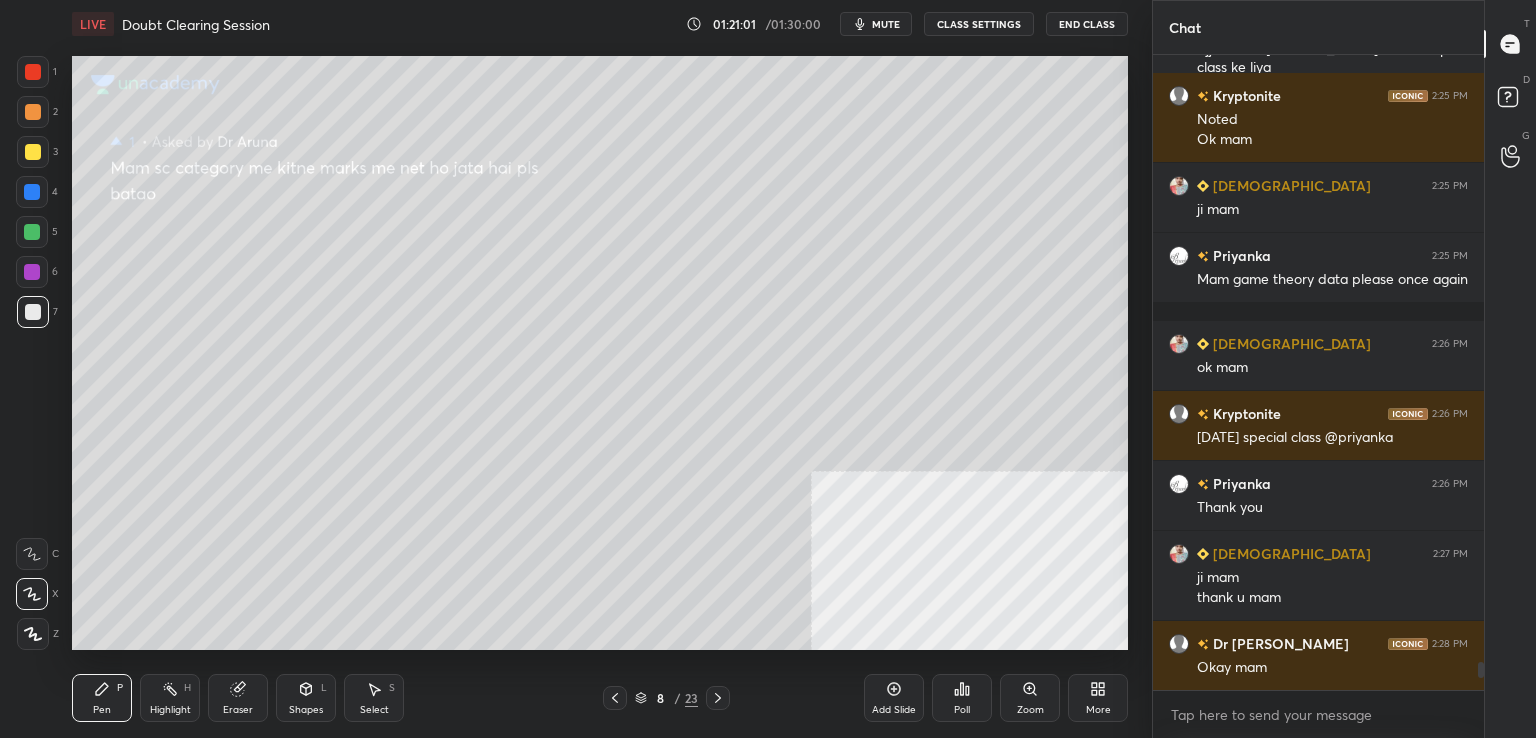 drag, startPoint x: 1503, startPoint y: 42, endPoint x: 1350, endPoint y: 776, distance: 749.7766 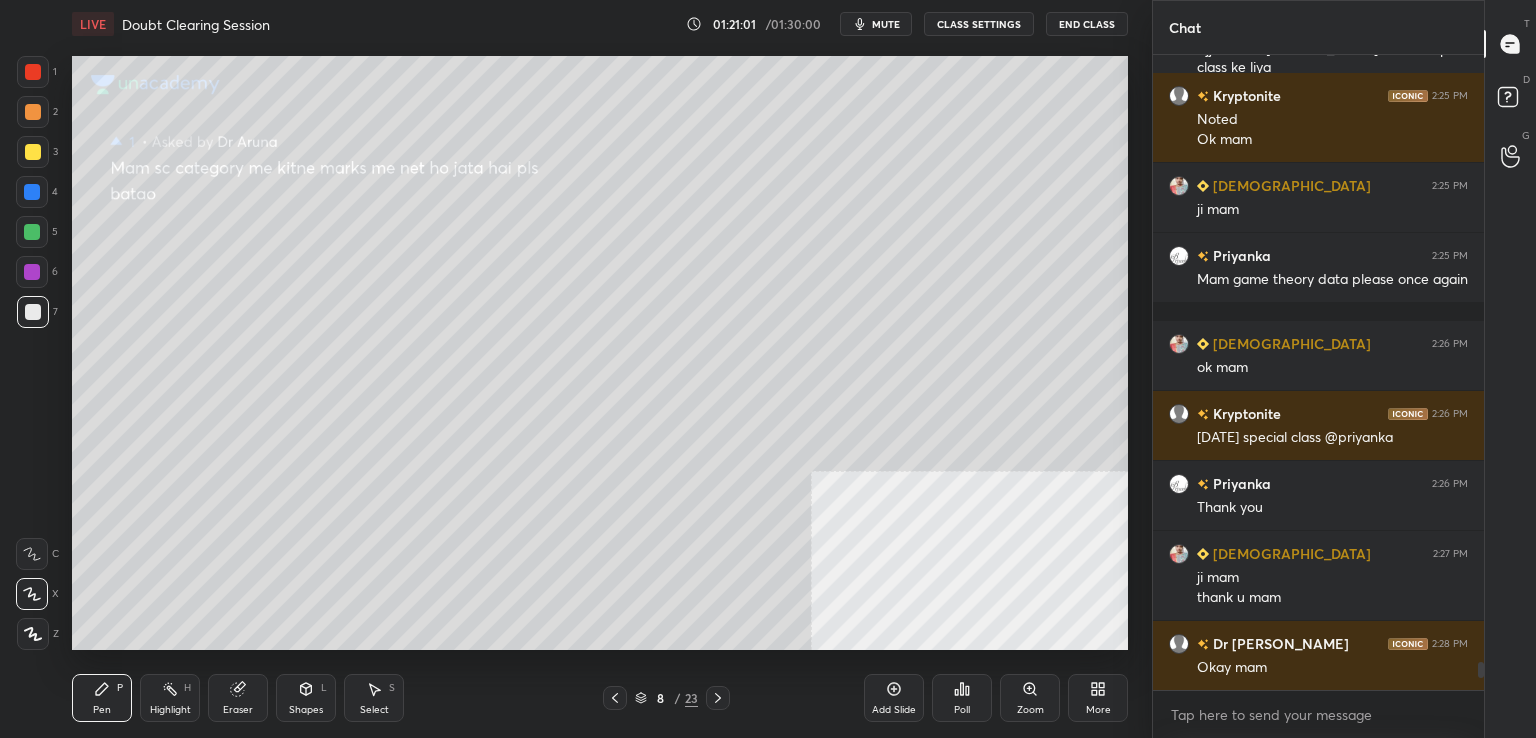 click on "1 2 3 4 5 6 7 C X Z C X Z E E Erase all   H H LIVE Doubt Clearing Session 01:21:01 /  01:30:00 mute CLASS SETTINGS End Class Setting up your live class Poll for   secs No correct answer Start poll Back Doubt Clearing Session • L5 of Practice Course On Unit-1 Pol Theory [PERSON_NAME] Pen P Highlight H Eraser Shapes L Select S 8 / 23 Add Slide Poll Zoom More Chat Kryptonite 2:24 PM Ok mam noted juhy 2:24 PM Ajj me DM [PERSON_NAME] citizenship ki class ke liya Kryptonite 2:25 PM Noted Ok mam Sunita 2:25 PM ji mam [PERSON_NAME] 2:25 PM Mam game theory data please once again Sunita 2:26 PM ok mam Kryptonite 2:26 PM [DATE] special class @priyanka Priyanka 2:26 PM Thank you Sunita 2:27 PM ji mam thank u mam Dr [PERSON_NAME] 2:28 PM Okay mam JUMP TO LATEST Enable hand raising Enable raise hand to speak to learners. Once enabled, chat will be turned off temporarily. Enable x   Doubts asked by learners will show up here NEW DOUBTS ASKED No one has raised a hand yet Can't raise hand Got it T Messages (T) D Doubts (D) G Raise Hand (G)" at bounding box center [768, 0] 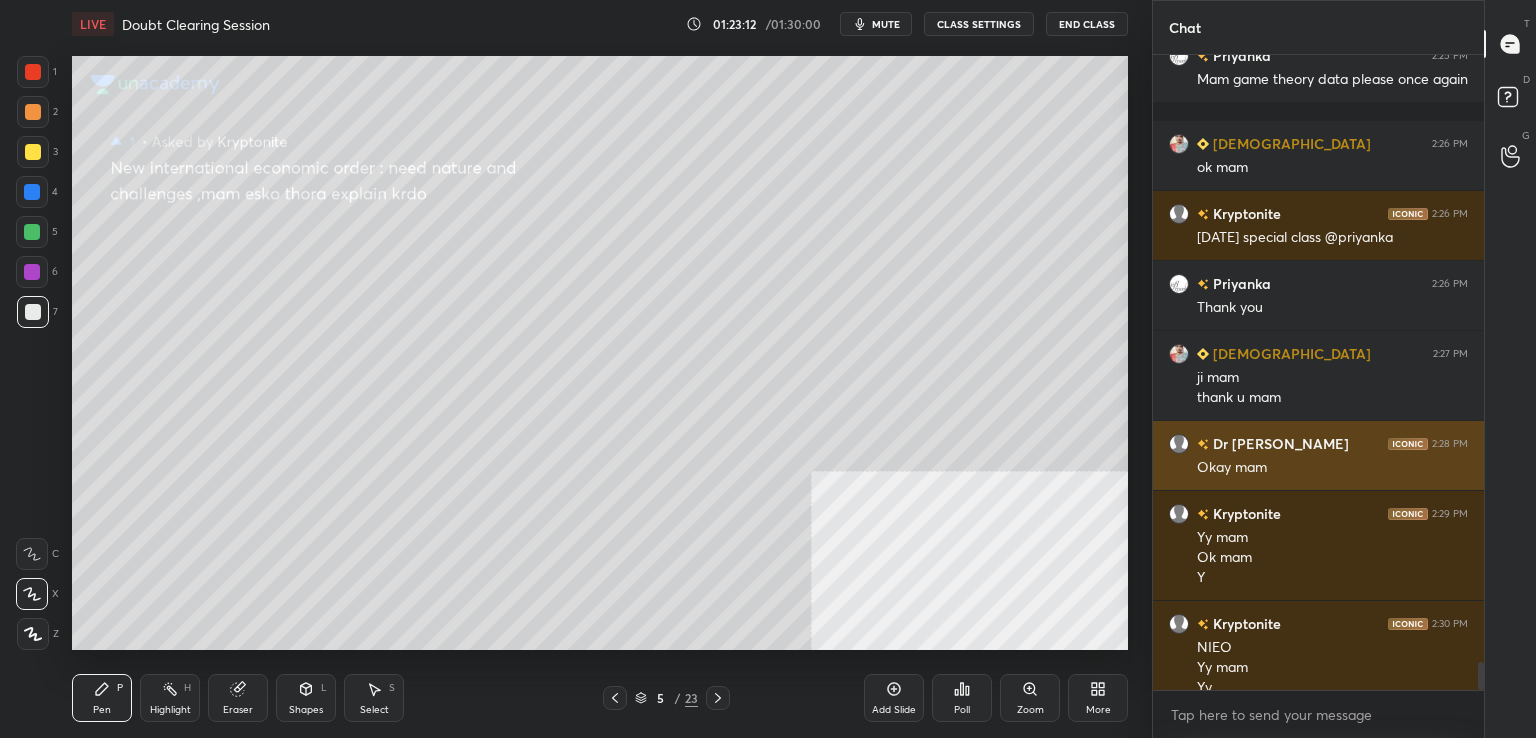scroll, scrollTop: 13812, scrollLeft: 0, axis: vertical 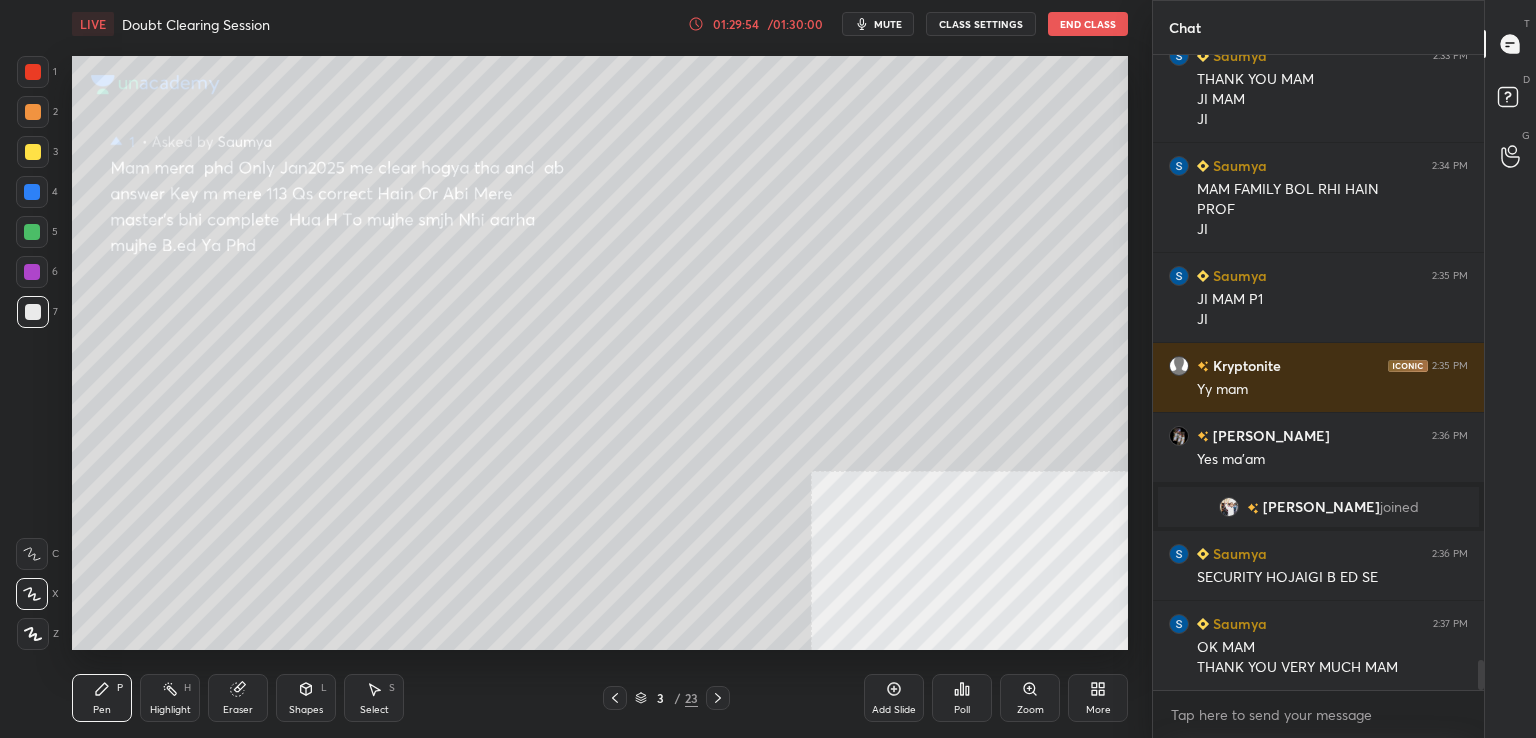 click 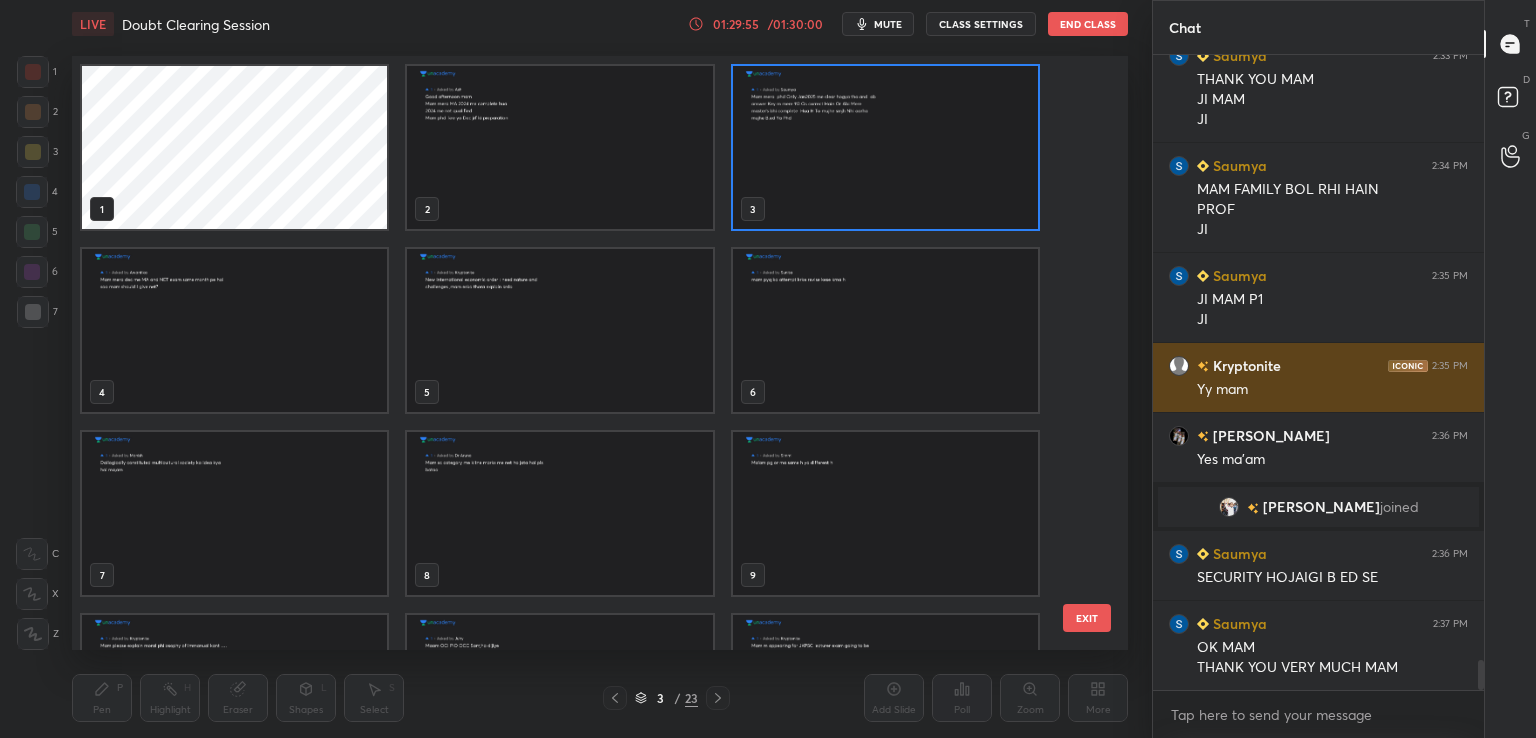 scroll, scrollTop: 6, scrollLeft: 10, axis: both 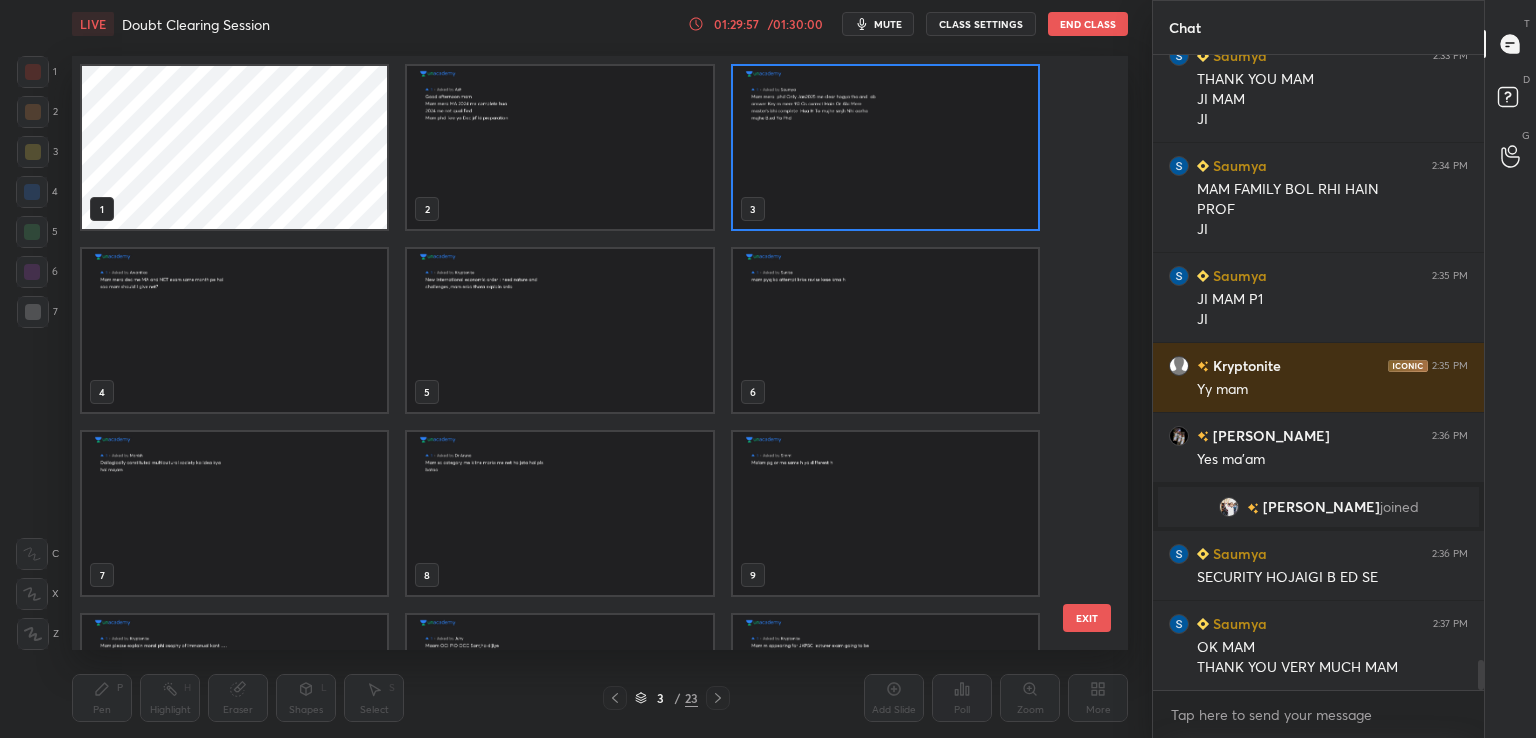 click at bounding box center (559, 147) 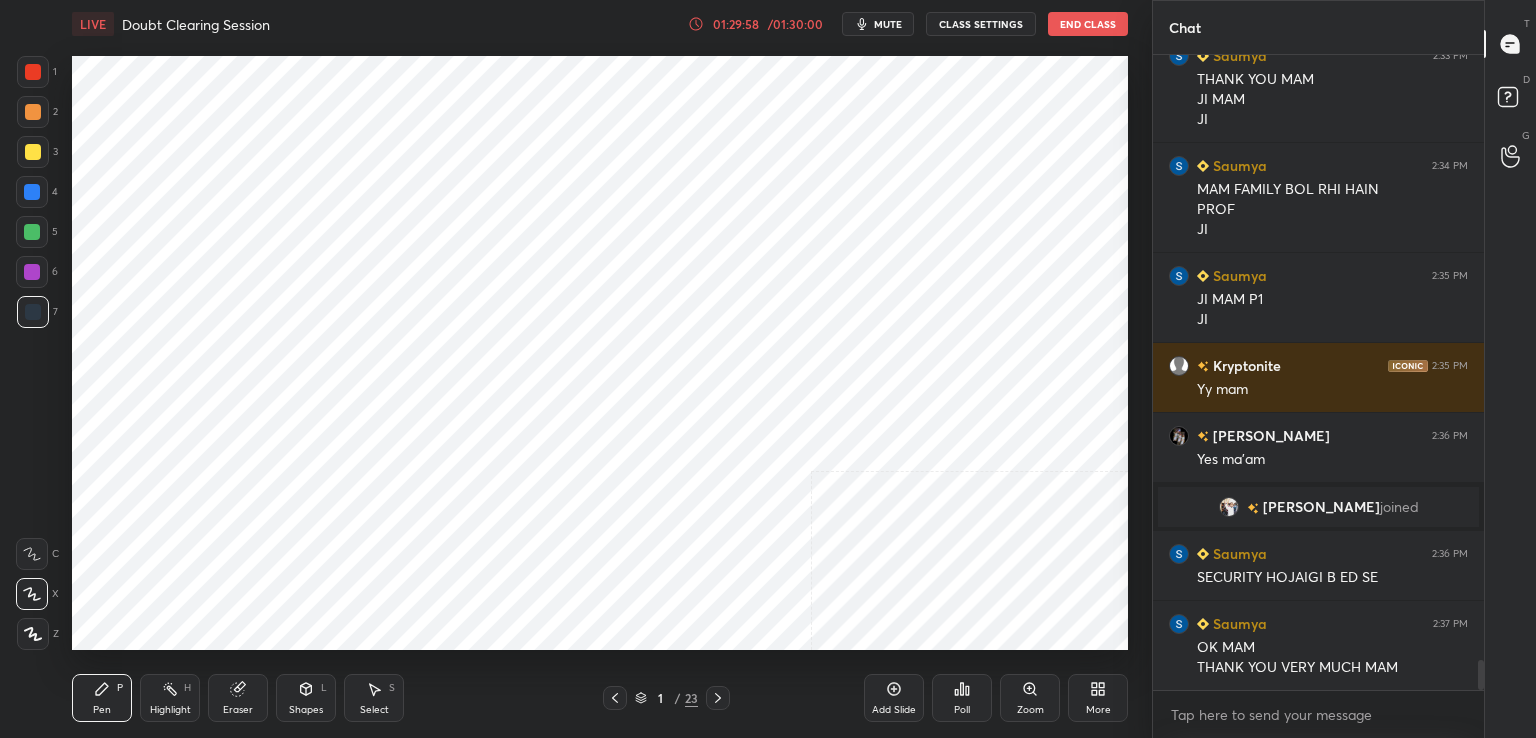 scroll, scrollTop: 12750, scrollLeft: 0, axis: vertical 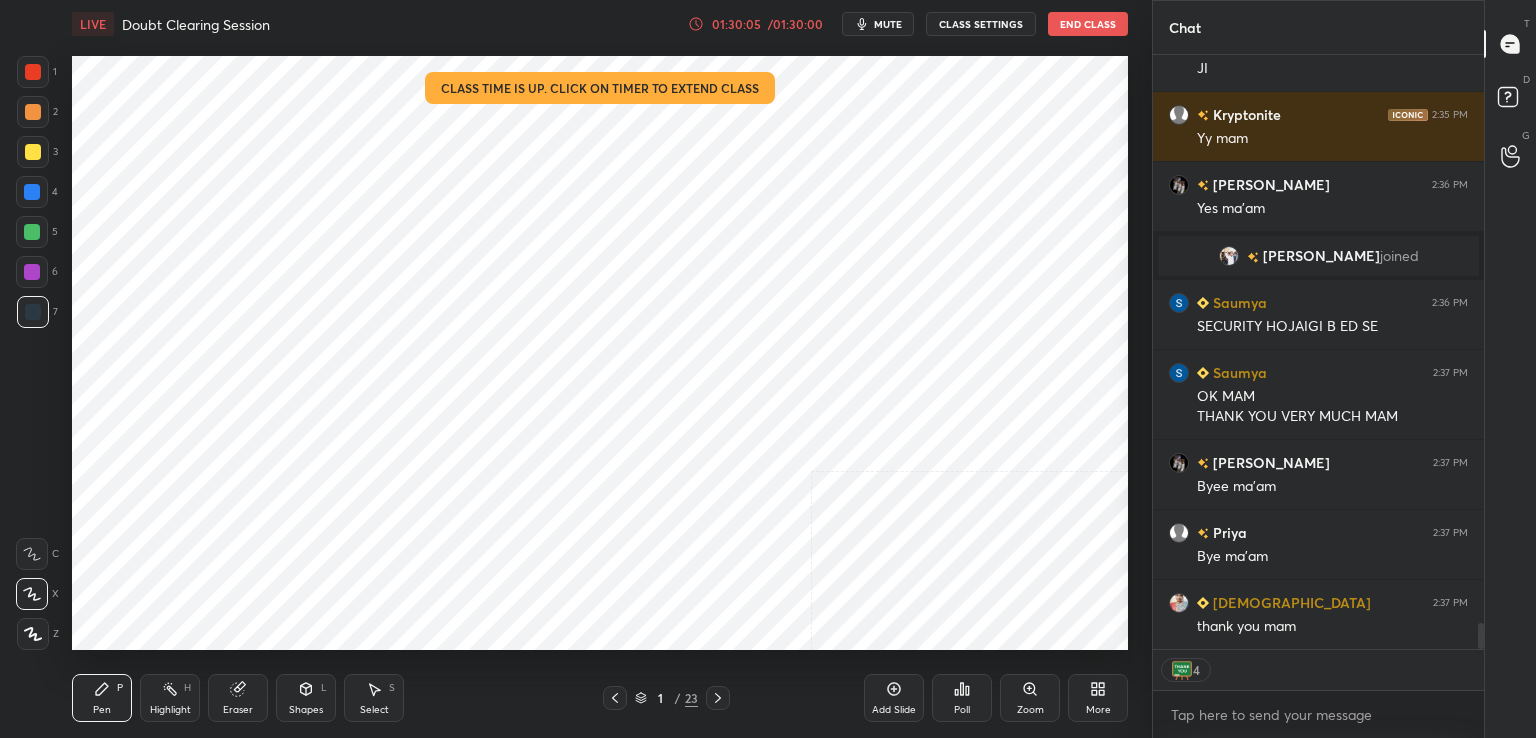 click on "End Class" at bounding box center [1088, 24] 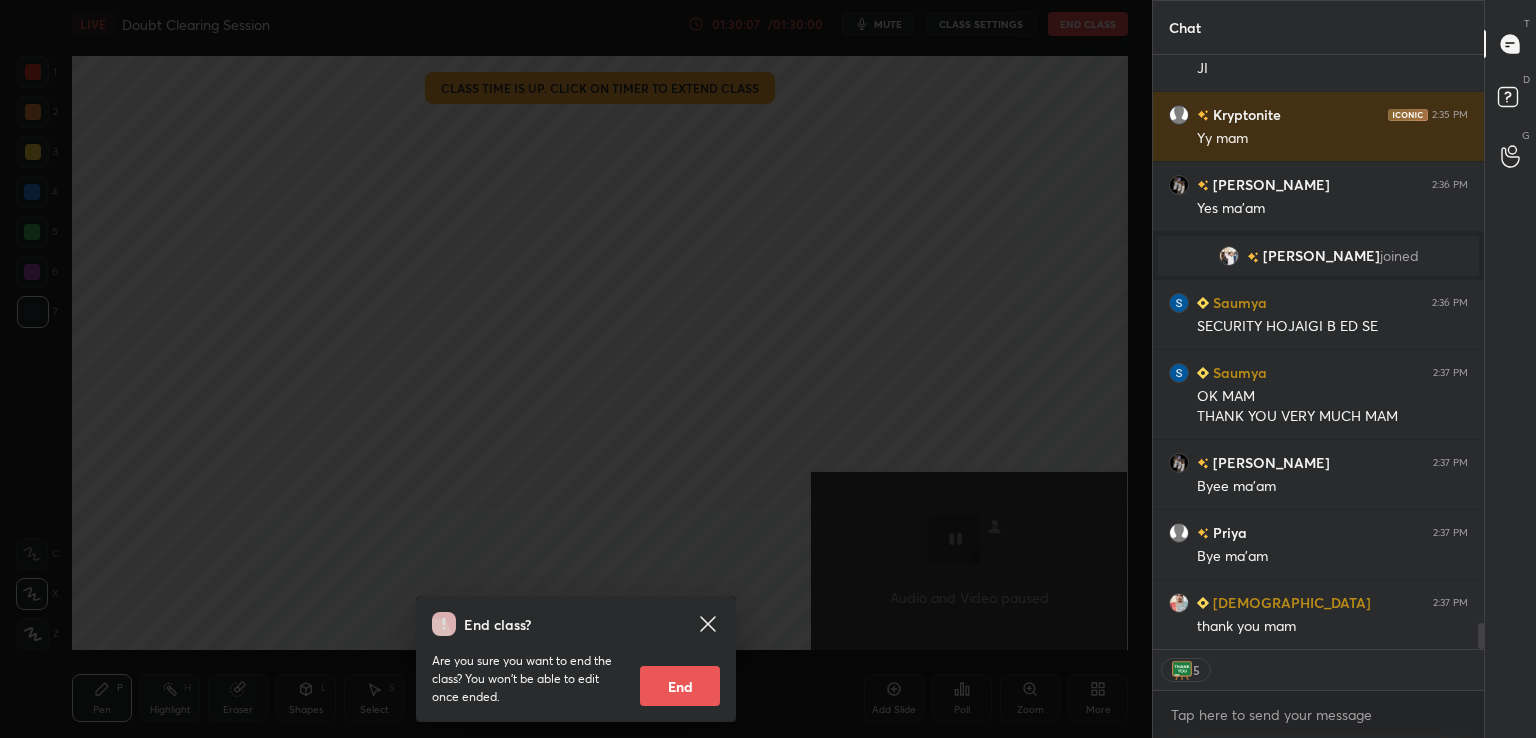 click on "End" at bounding box center (680, 686) 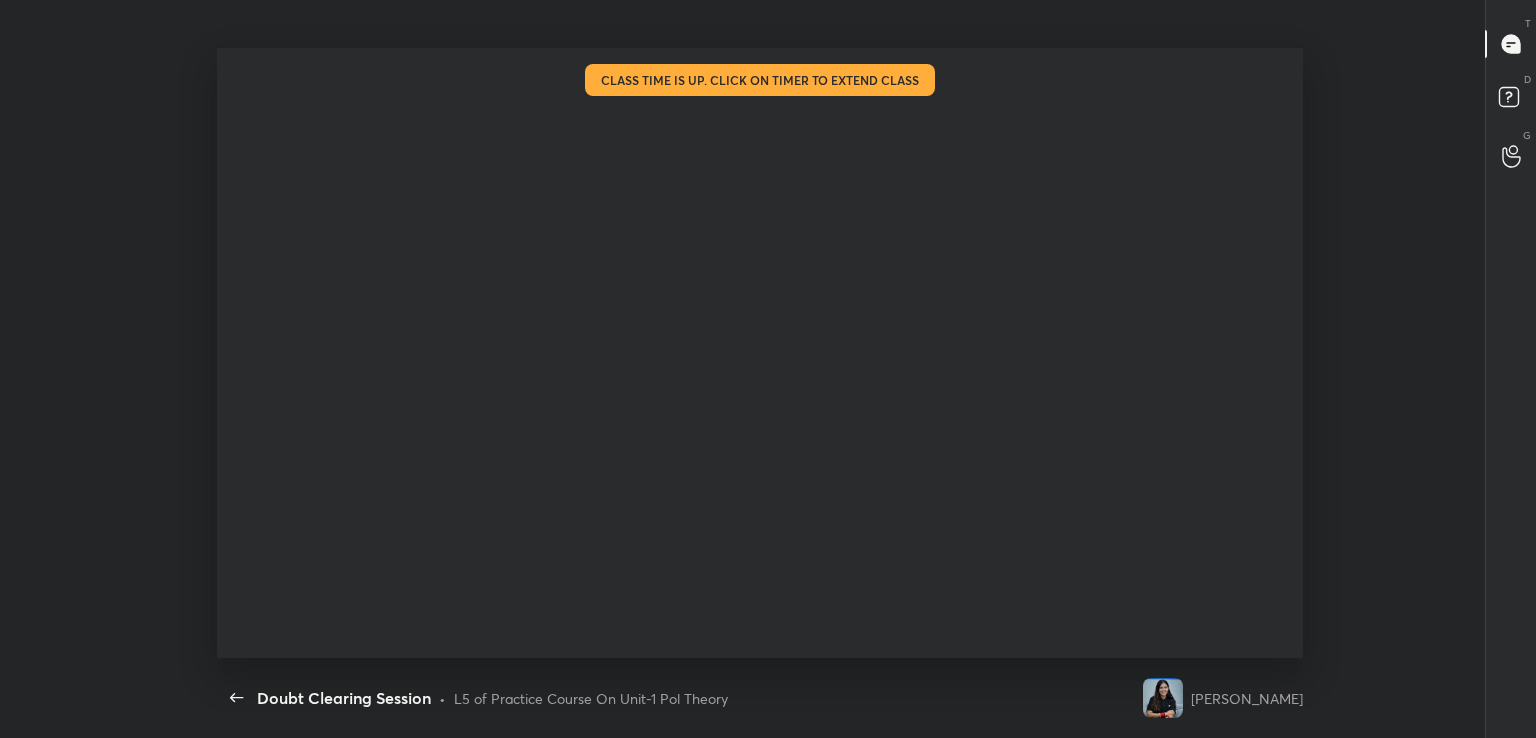 scroll, scrollTop: 99389, scrollLeft: 98860, axis: both 